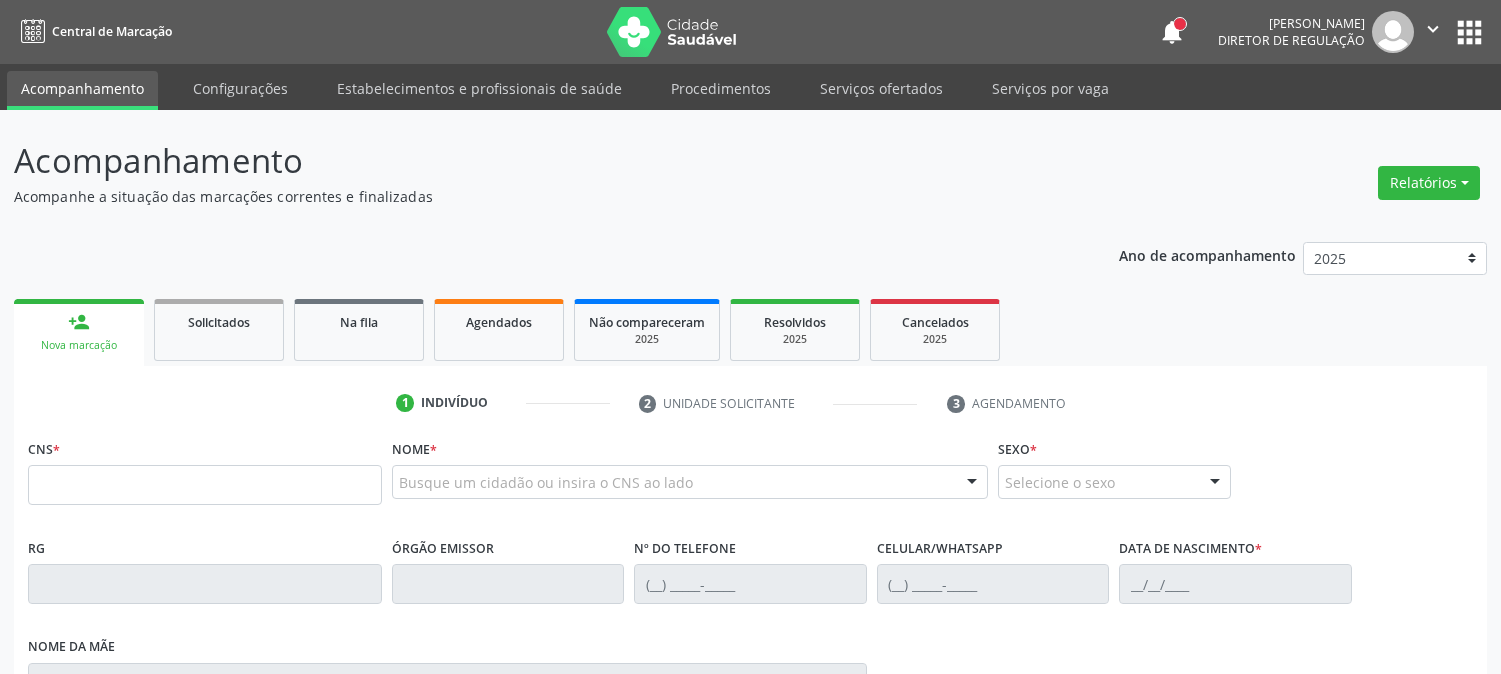 scroll, scrollTop: 0, scrollLeft: 0, axis: both 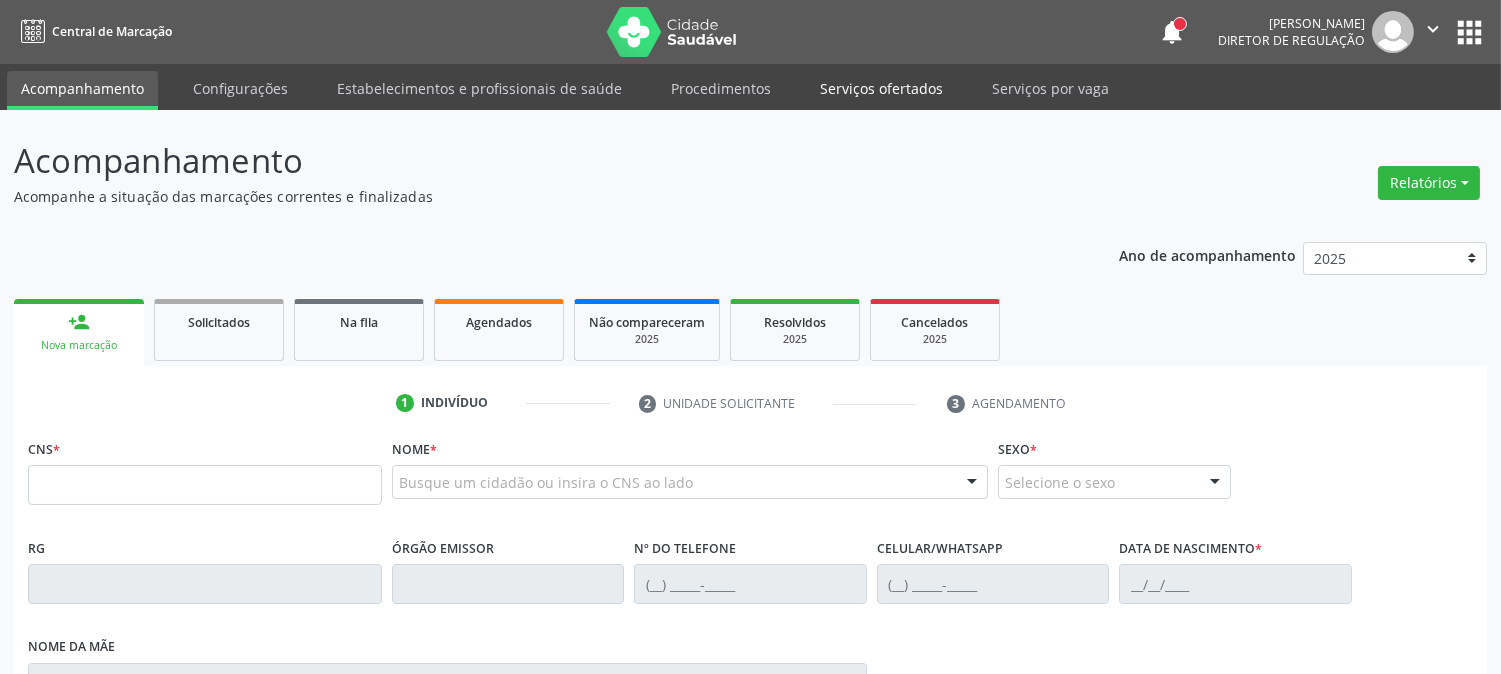 click on "Serviços ofertados" at bounding box center [881, 88] 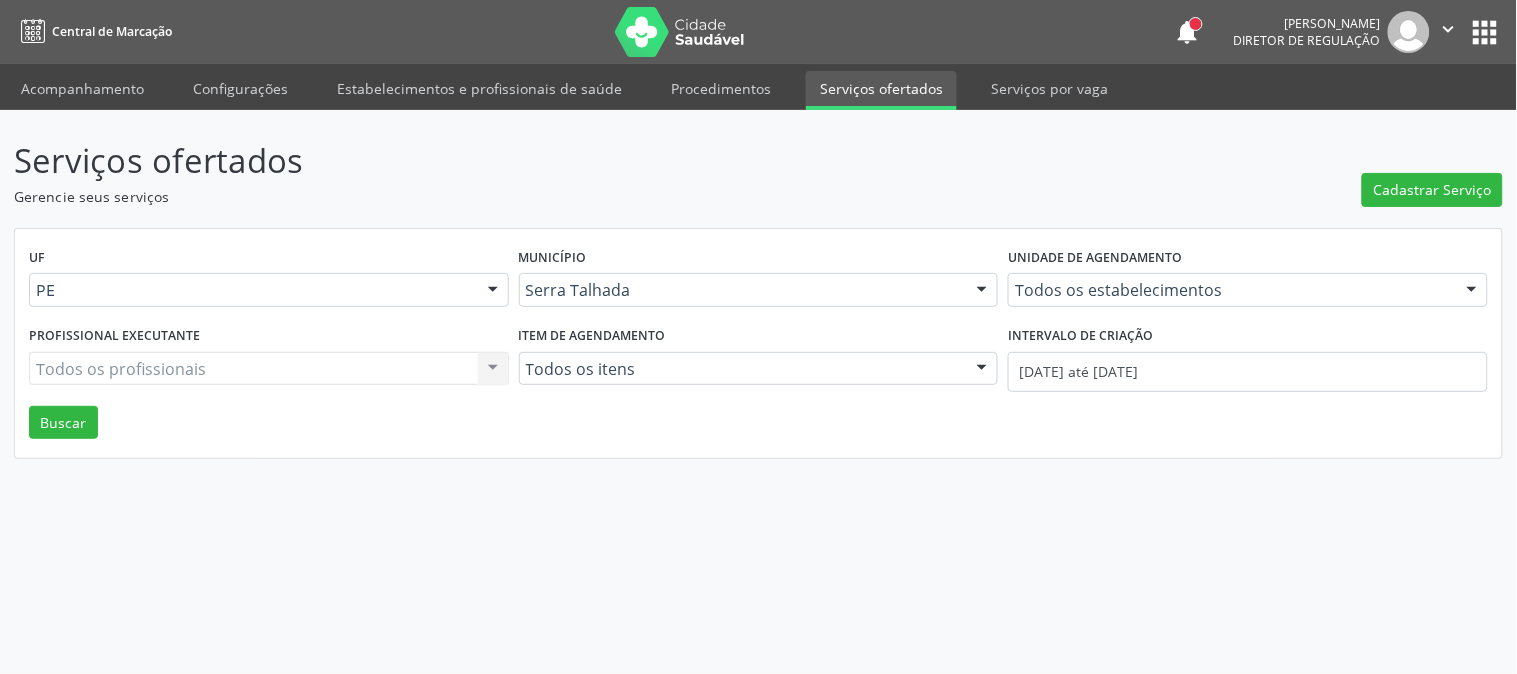 click on "Unidade de agendamento" at bounding box center (1095, 258) 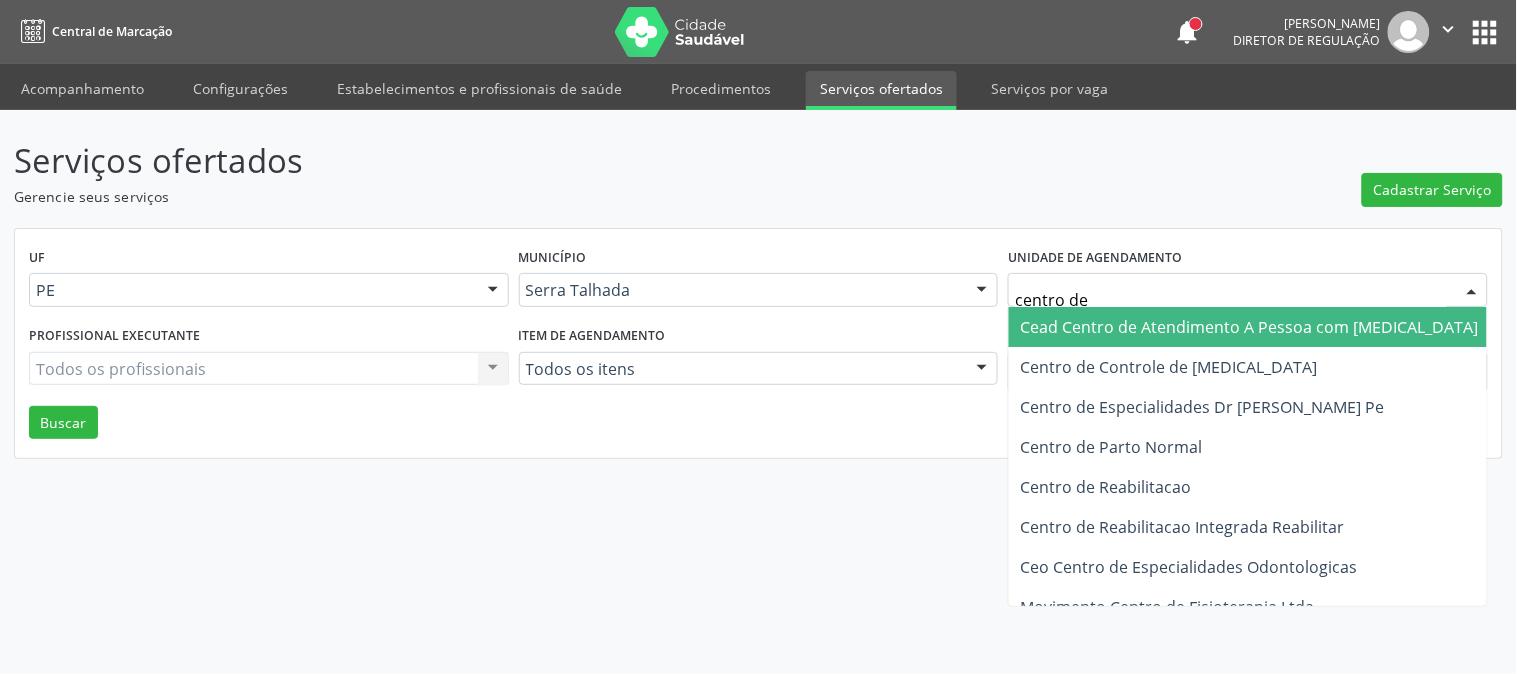 type on "centro de r" 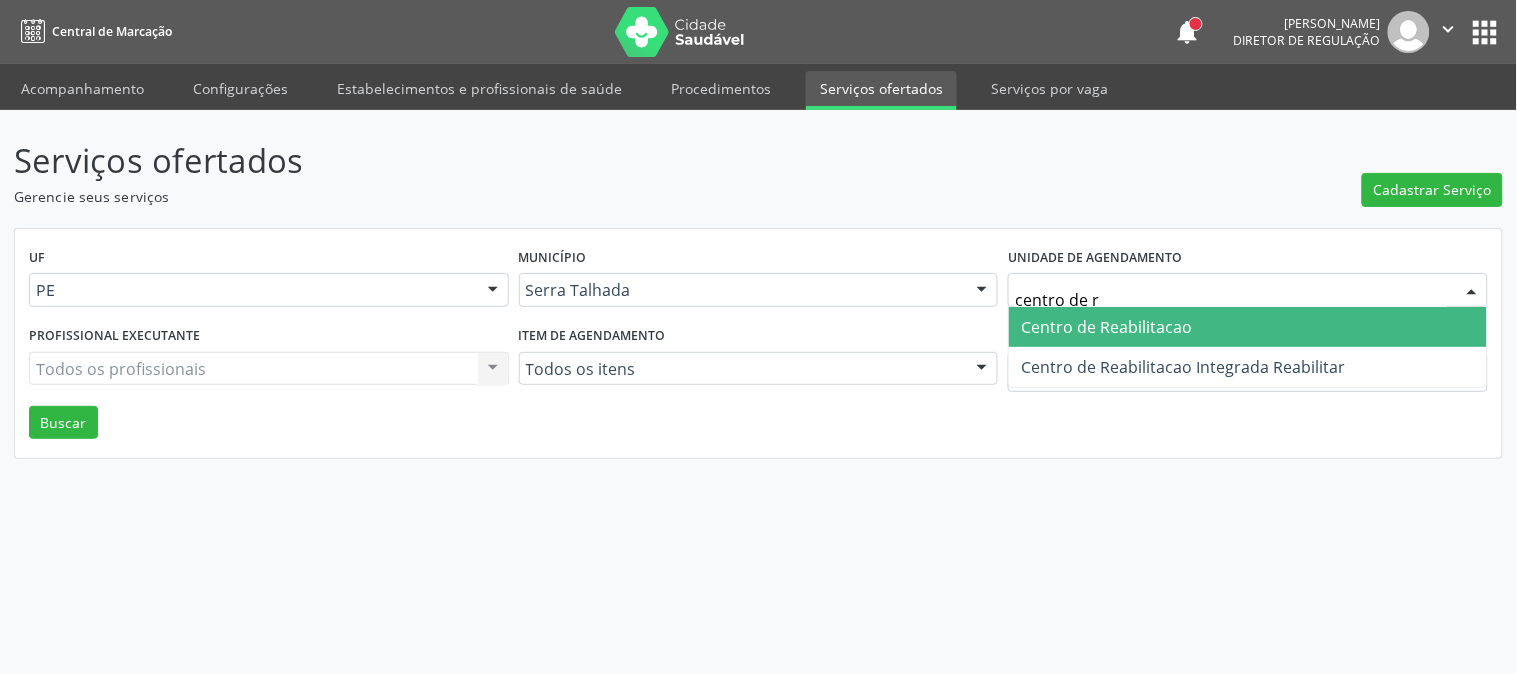 click on "Centro de Reabilitacao" at bounding box center (1248, 327) 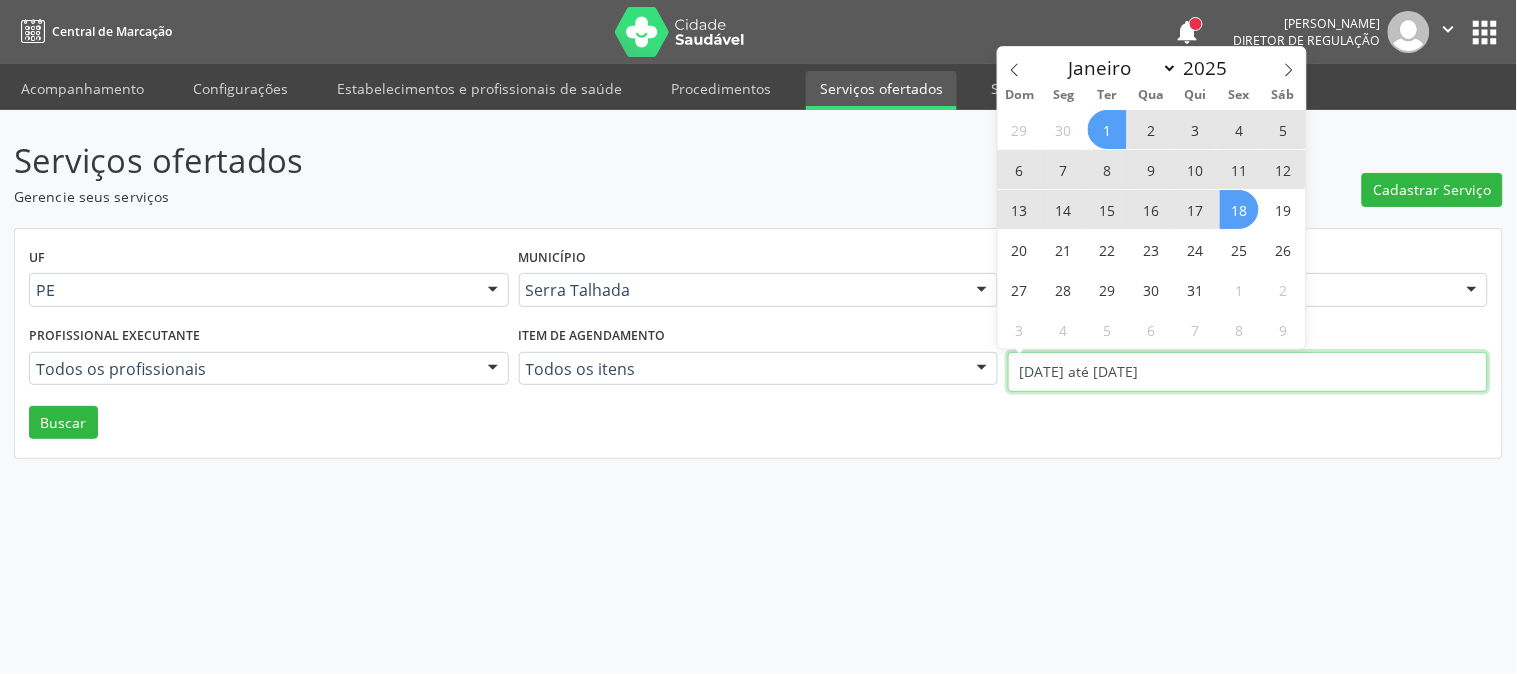 click on "[DATE] até [DATE]" at bounding box center [1248, 372] 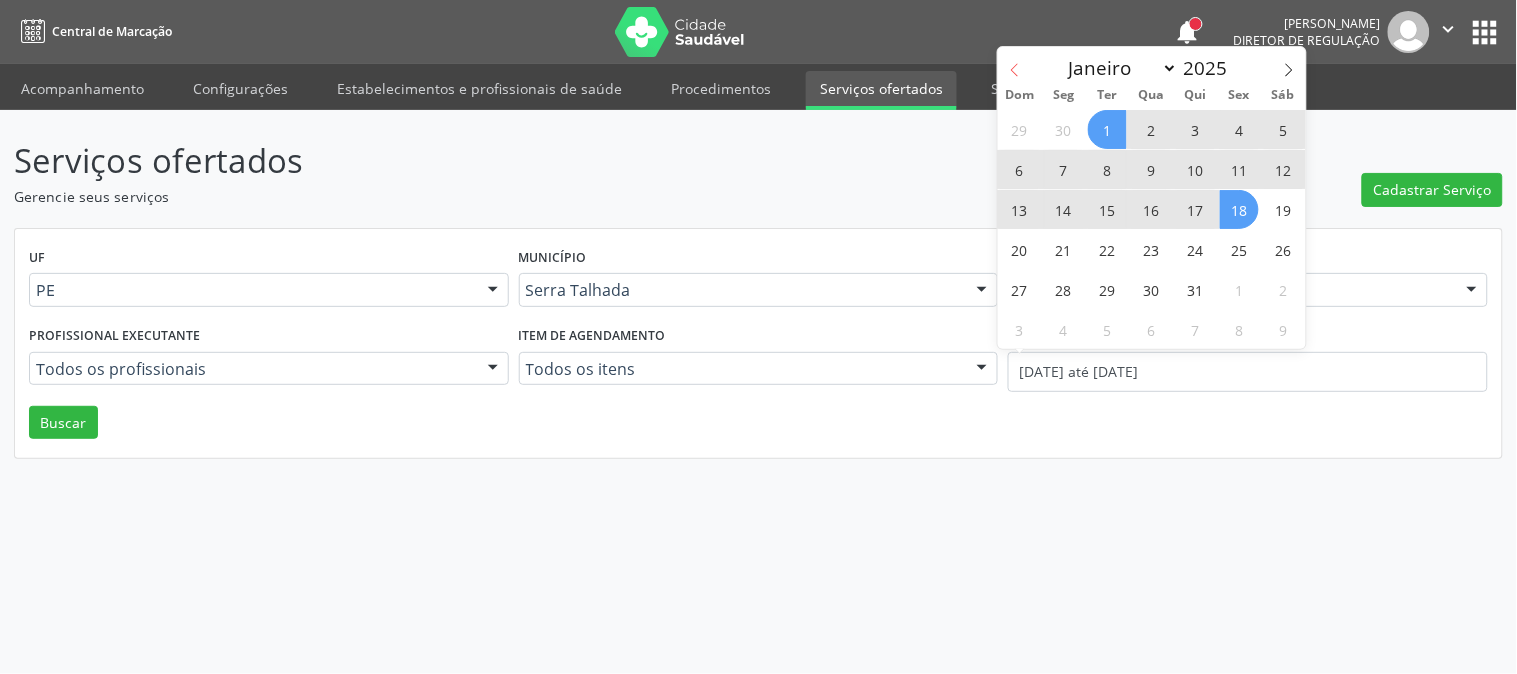 click 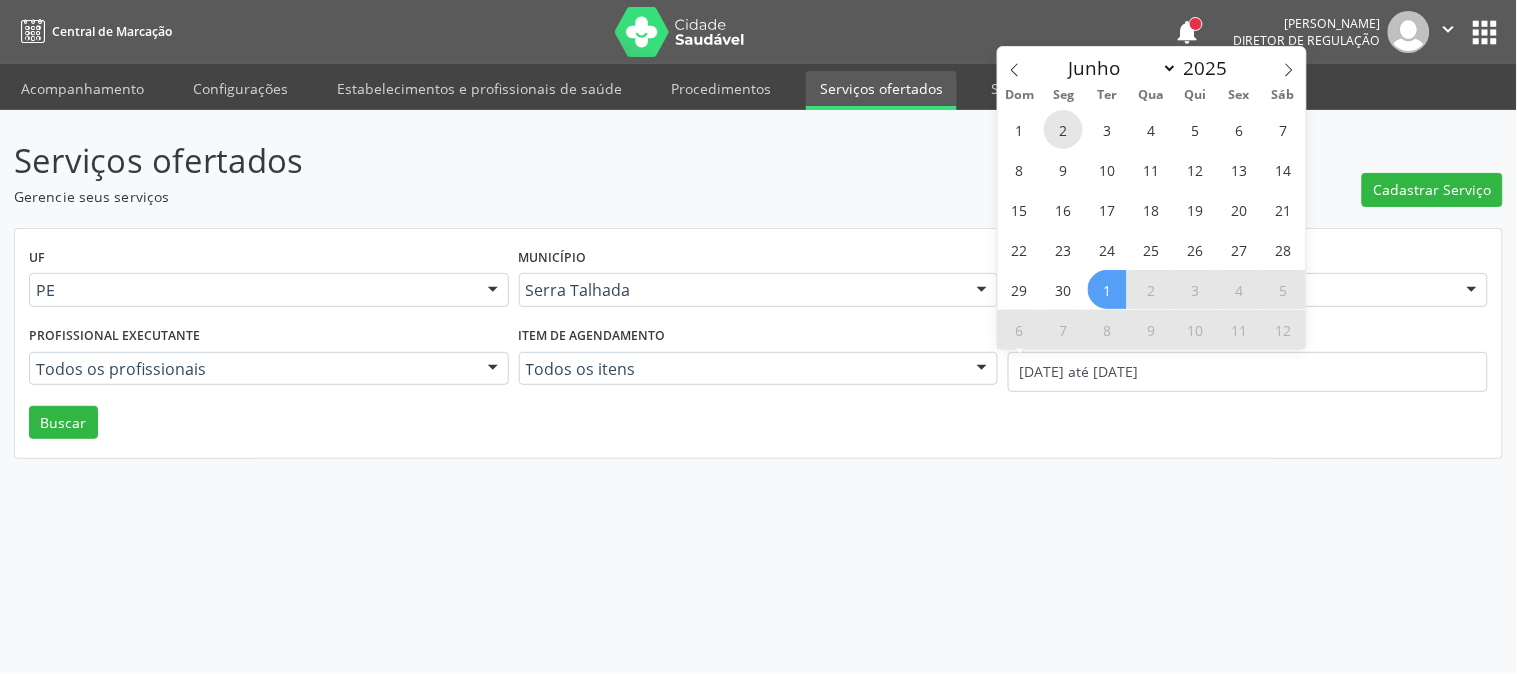 click on "2" at bounding box center [1063, 129] 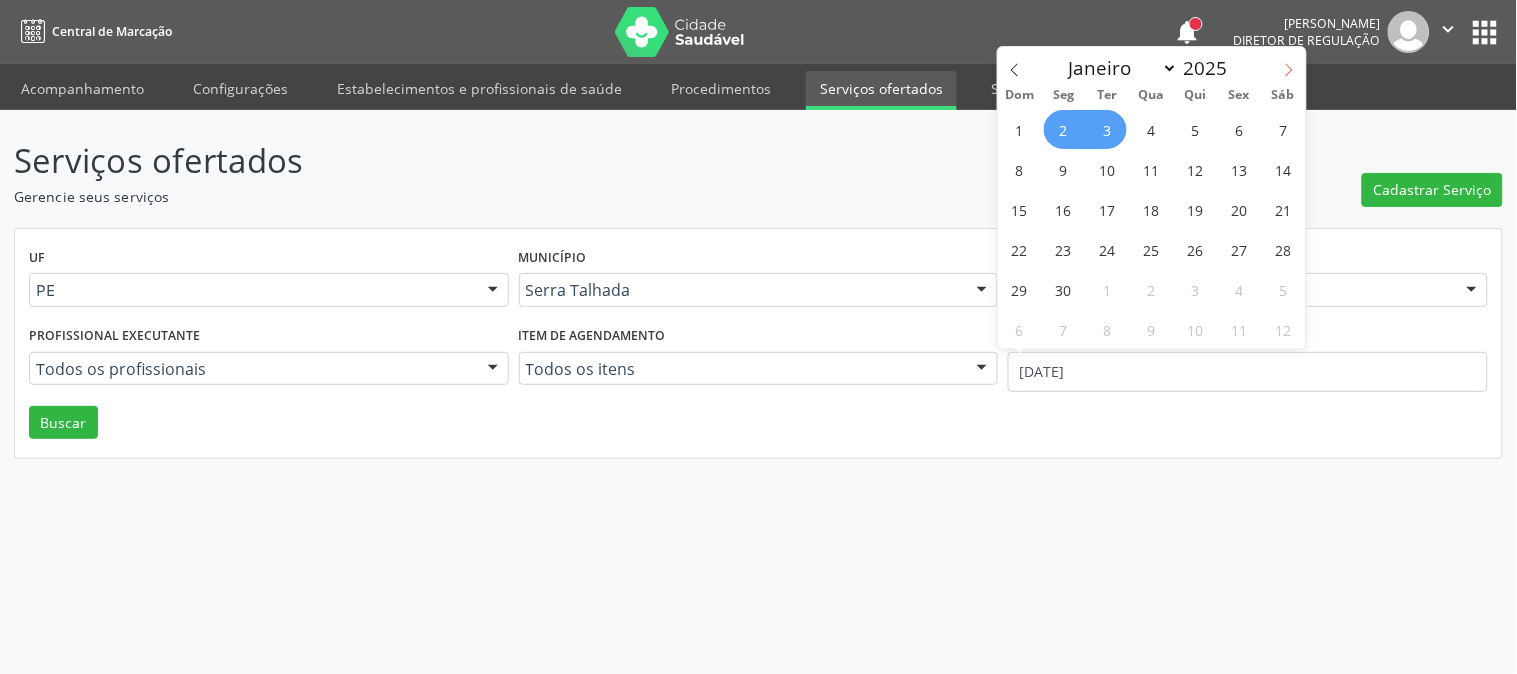 click 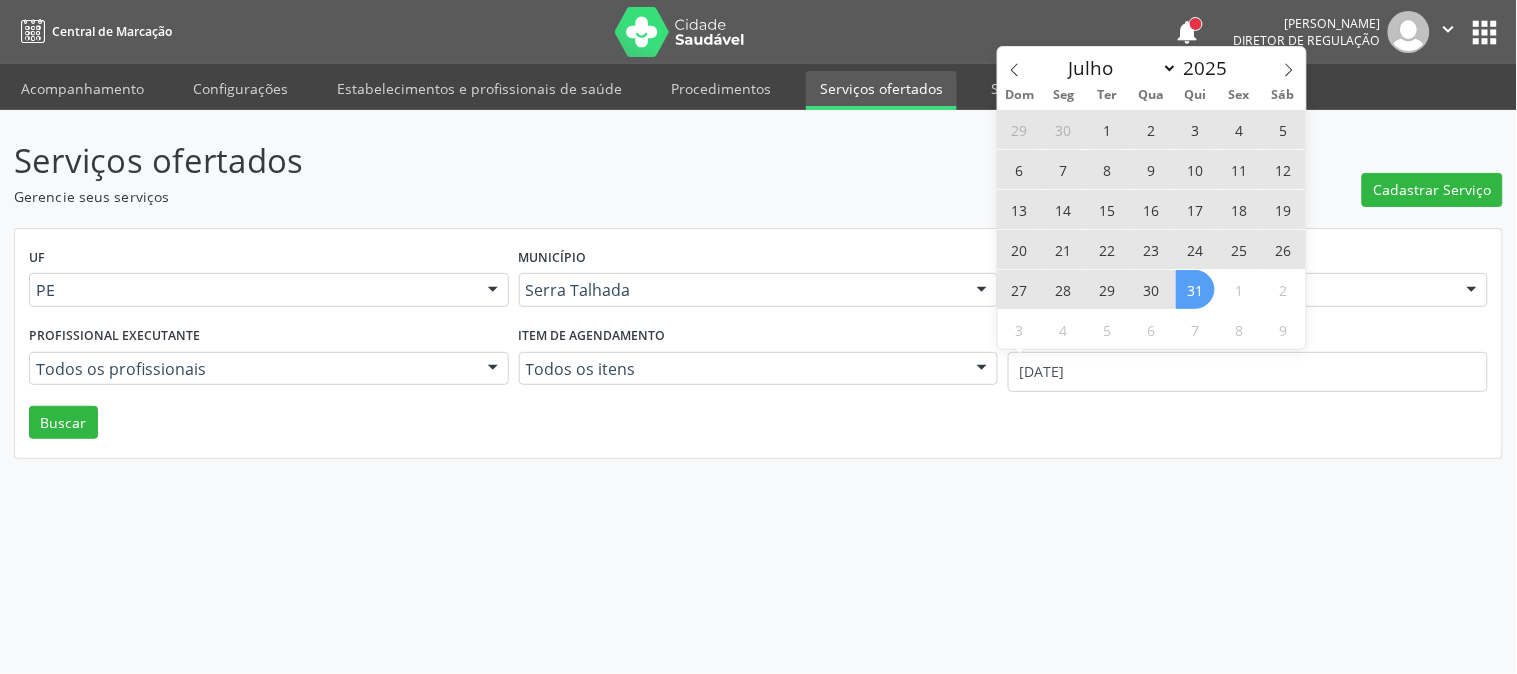 click on "31" at bounding box center [1195, 289] 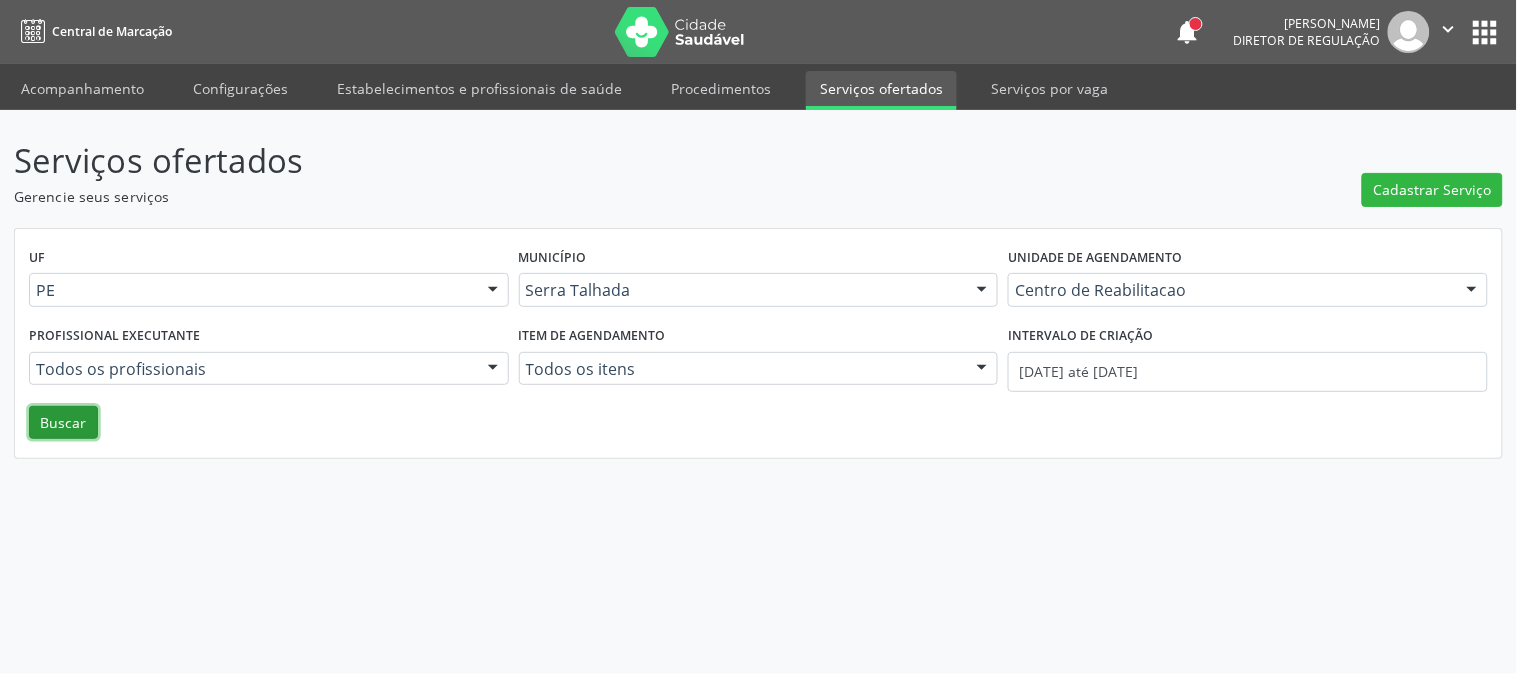 click on "Buscar" at bounding box center (63, 423) 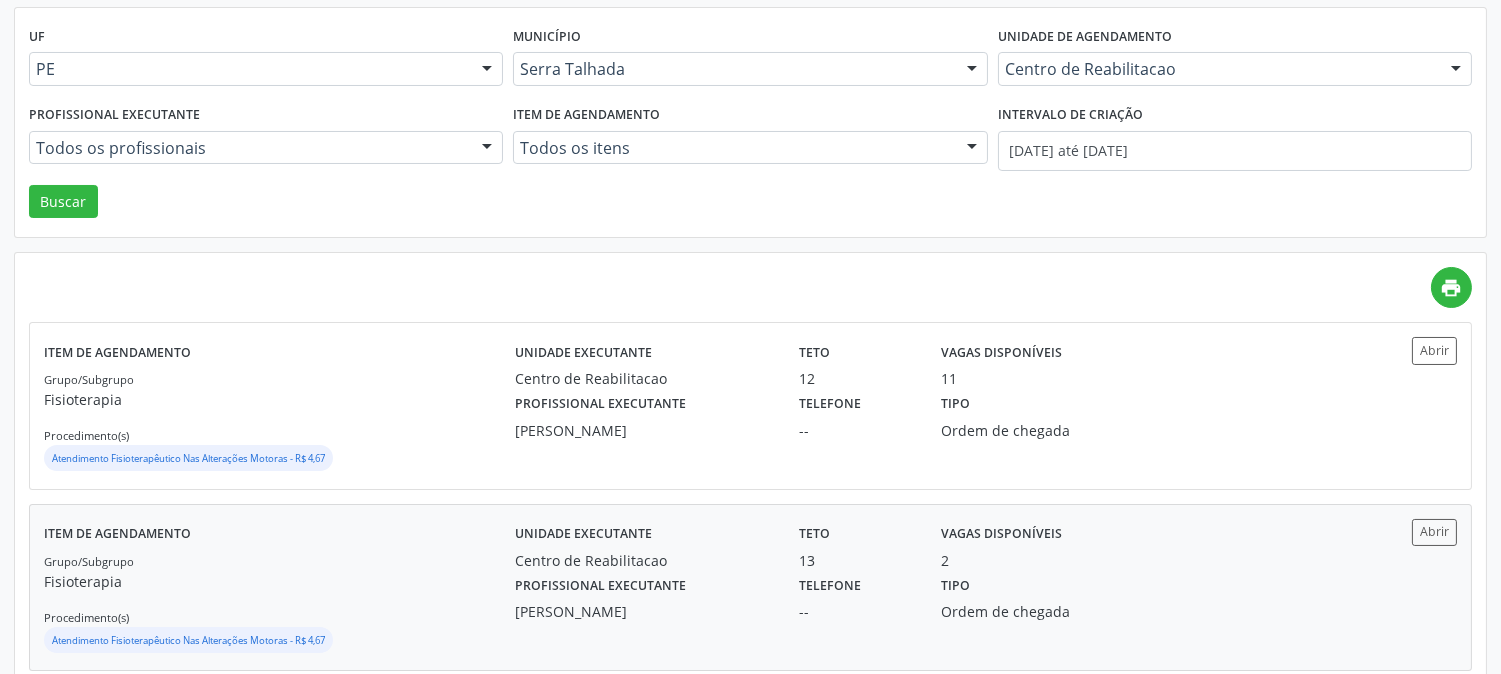 scroll, scrollTop: 222, scrollLeft: 0, axis: vertical 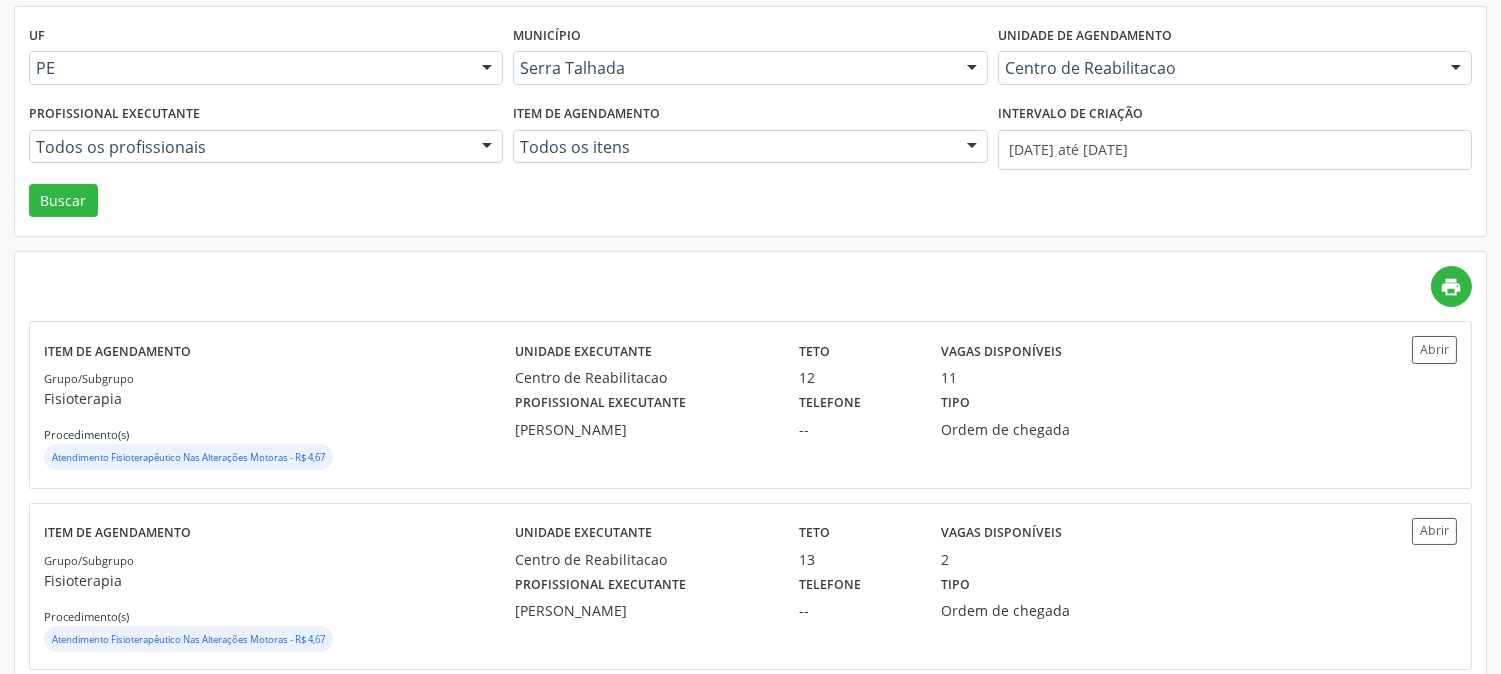 drag, startPoint x: 635, startPoint y: 161, endPoint x: 613, endPoint y: 161, distance: 22 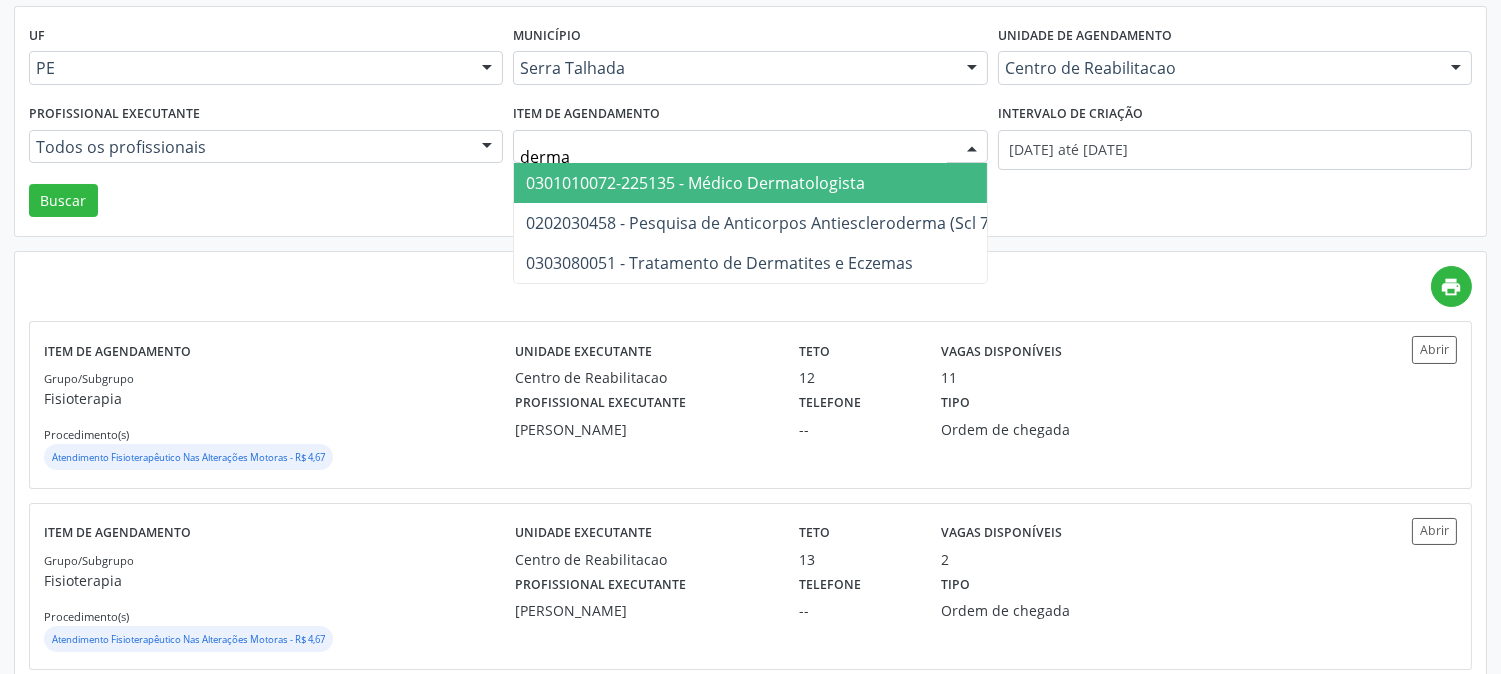 type on "dermat" 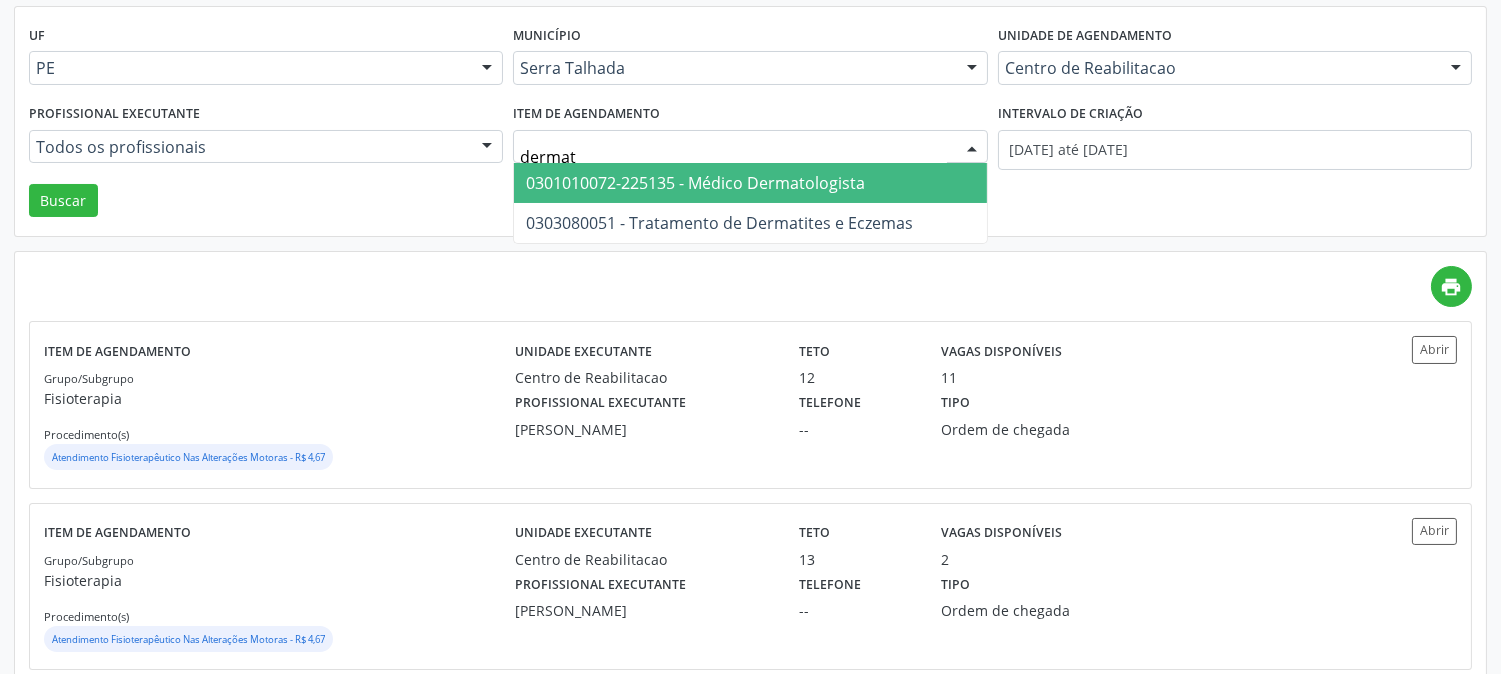 click on "0301010072-225135 - Médico Dermatologista" at bounding box center (695, 183) 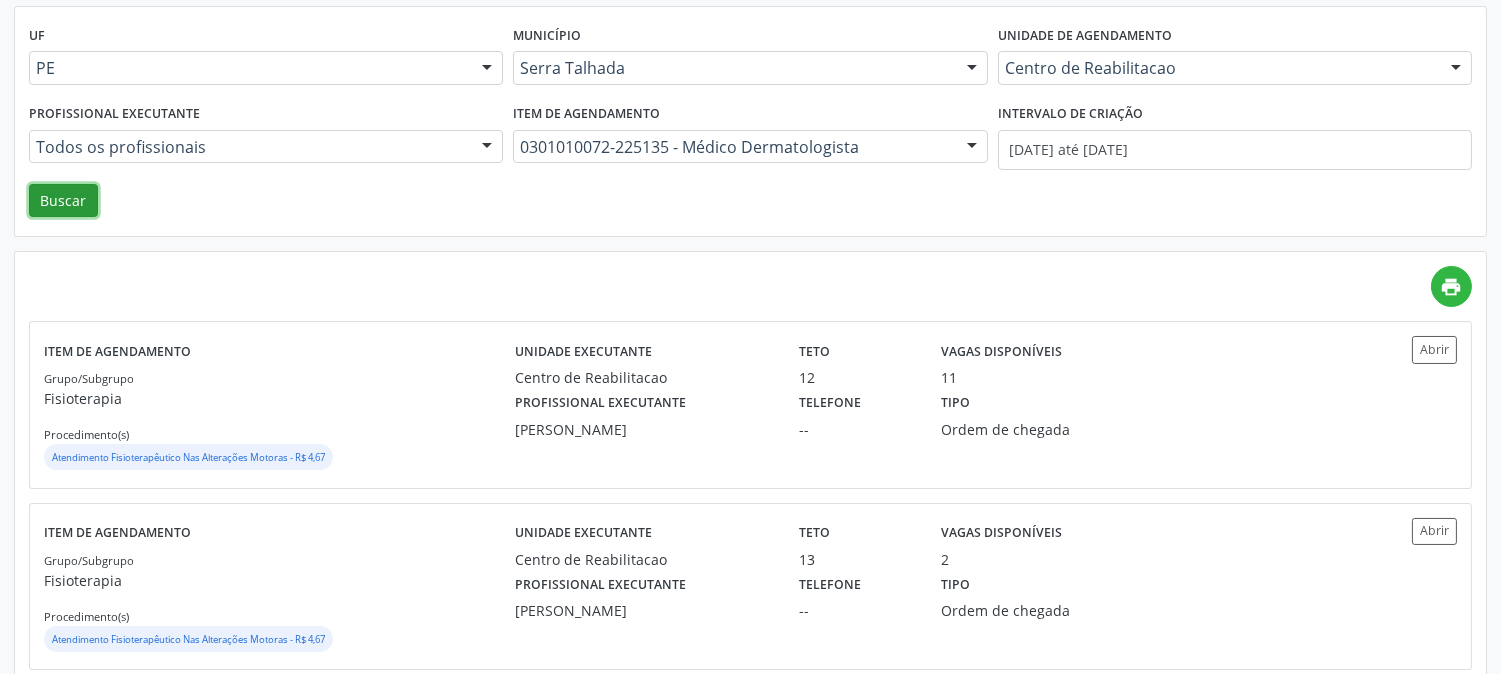 click on "Buscar" at bounding box center (63, 201) 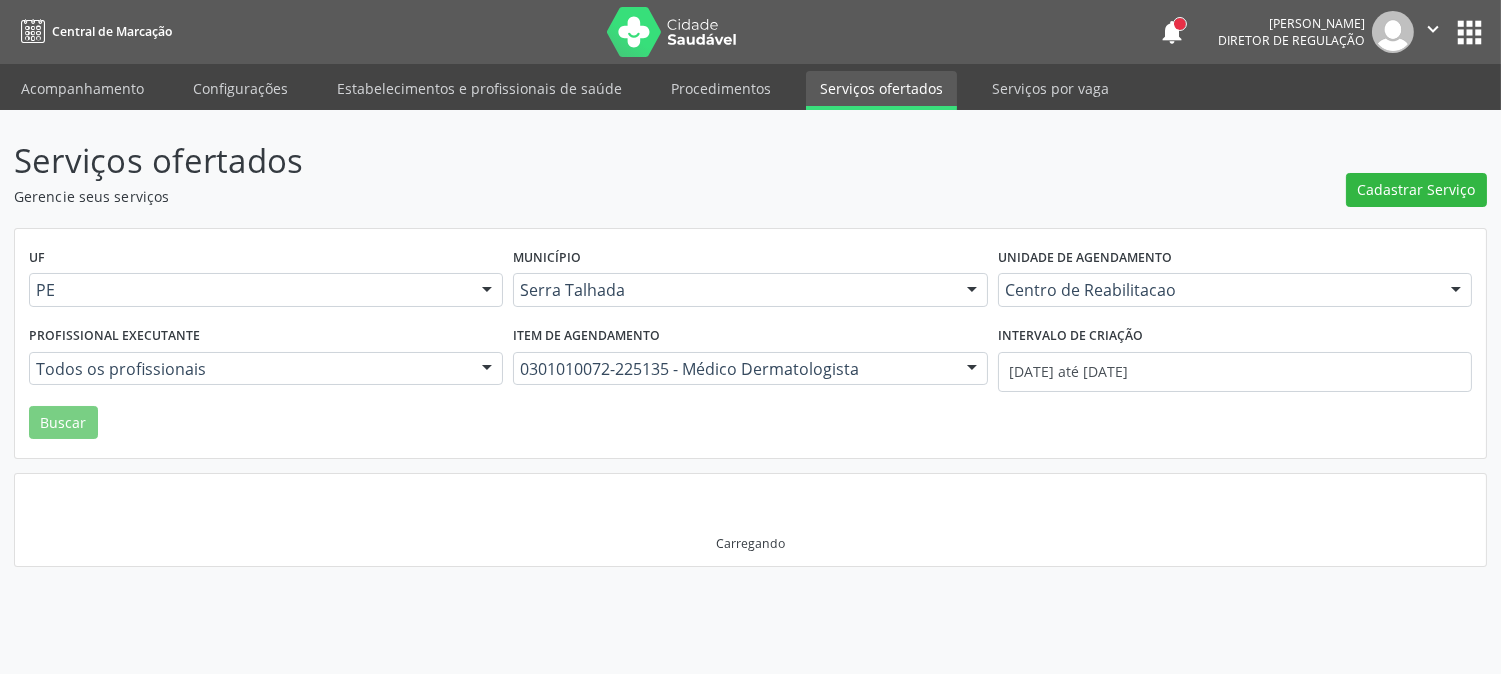 scroll, scrollTop: 0, scrollLeft: 0, axis: both 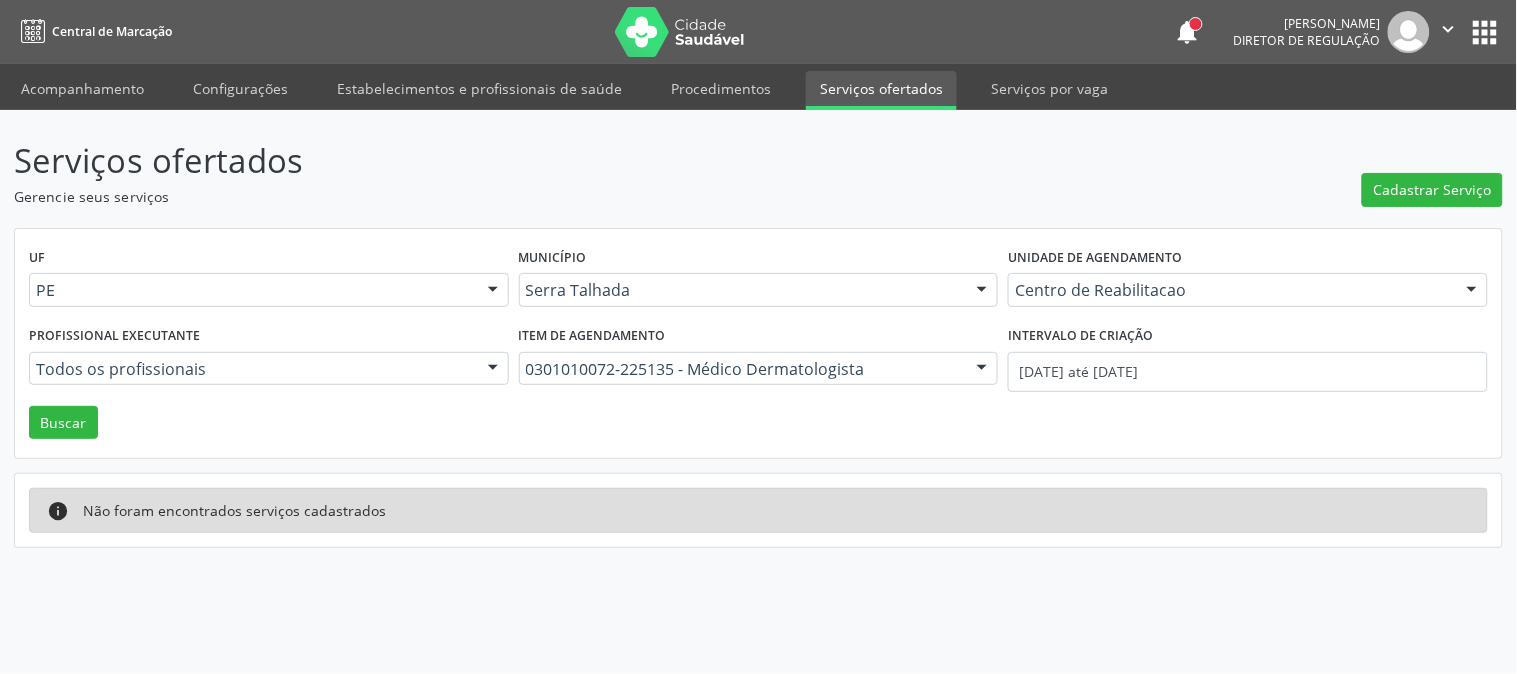 click on "0301010072-225135 - Médico Dermatologista" at bounding box center [759, 369] 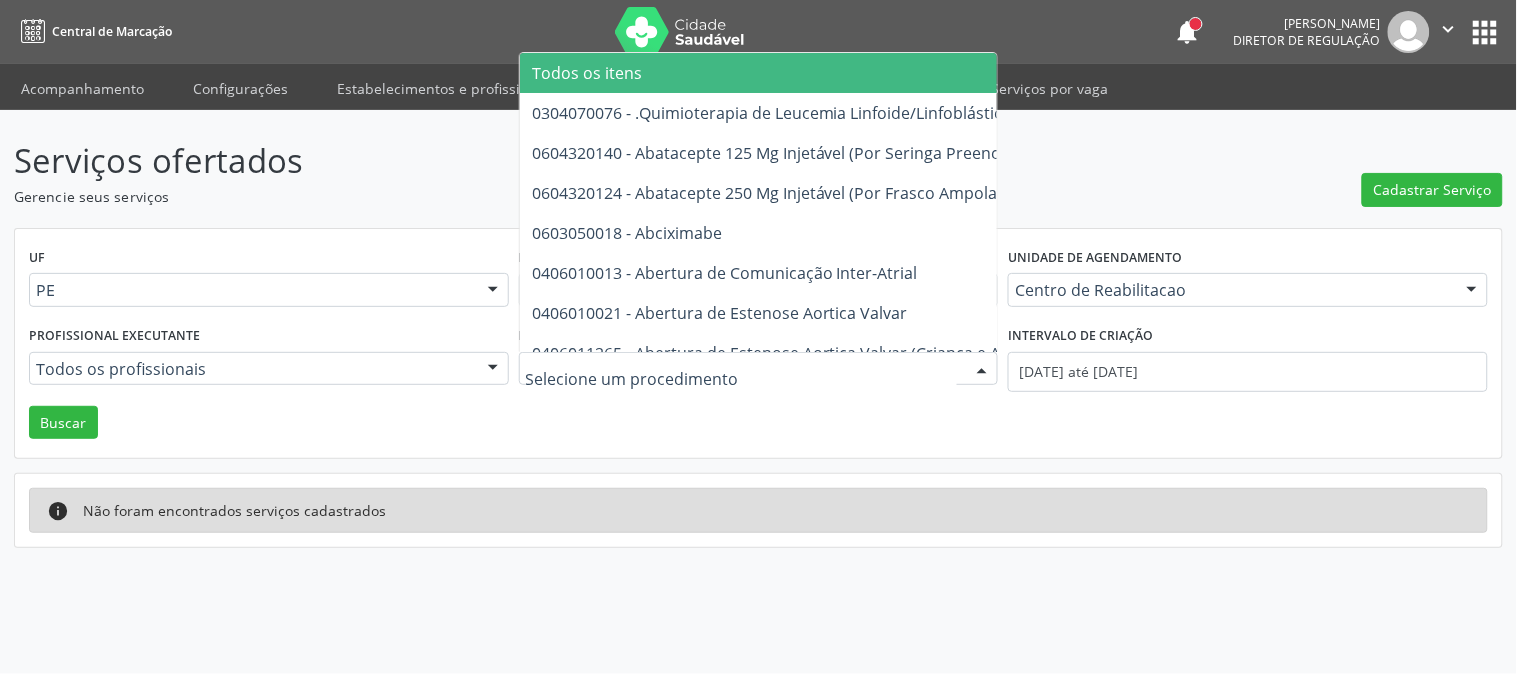 click on "Todos os itens" at bounding box center (587, 73) 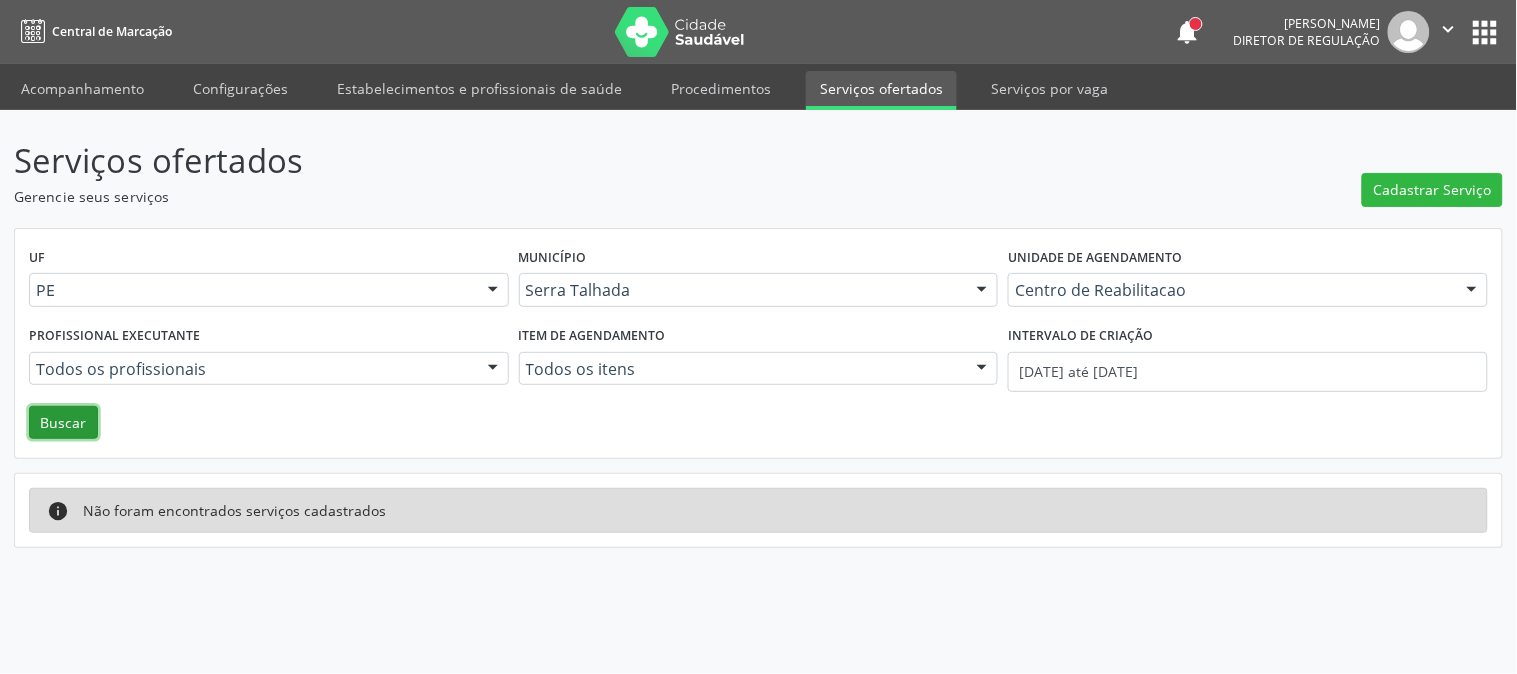 click on "Buscar" at bounding box center (63, 423) 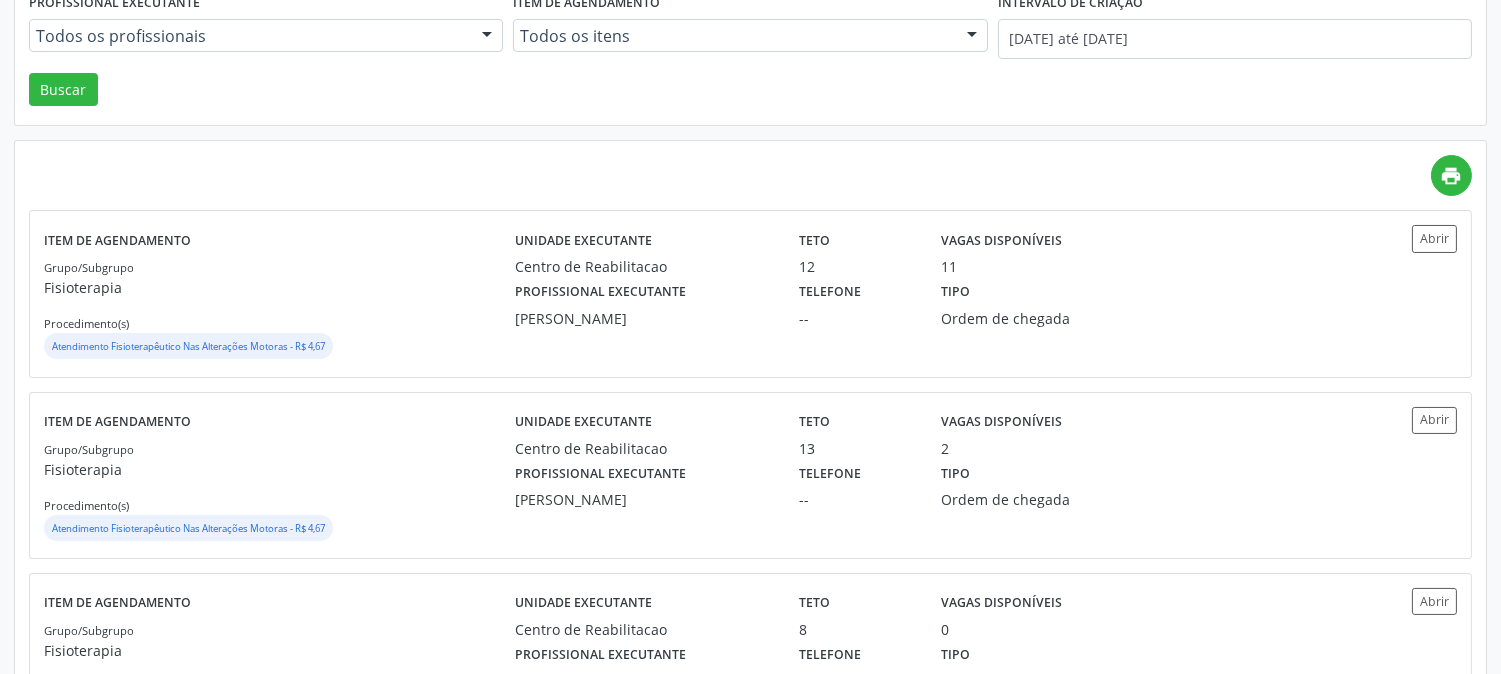 scroll, scrollTop: 1250, scrollLeft: 0, axis: vertical 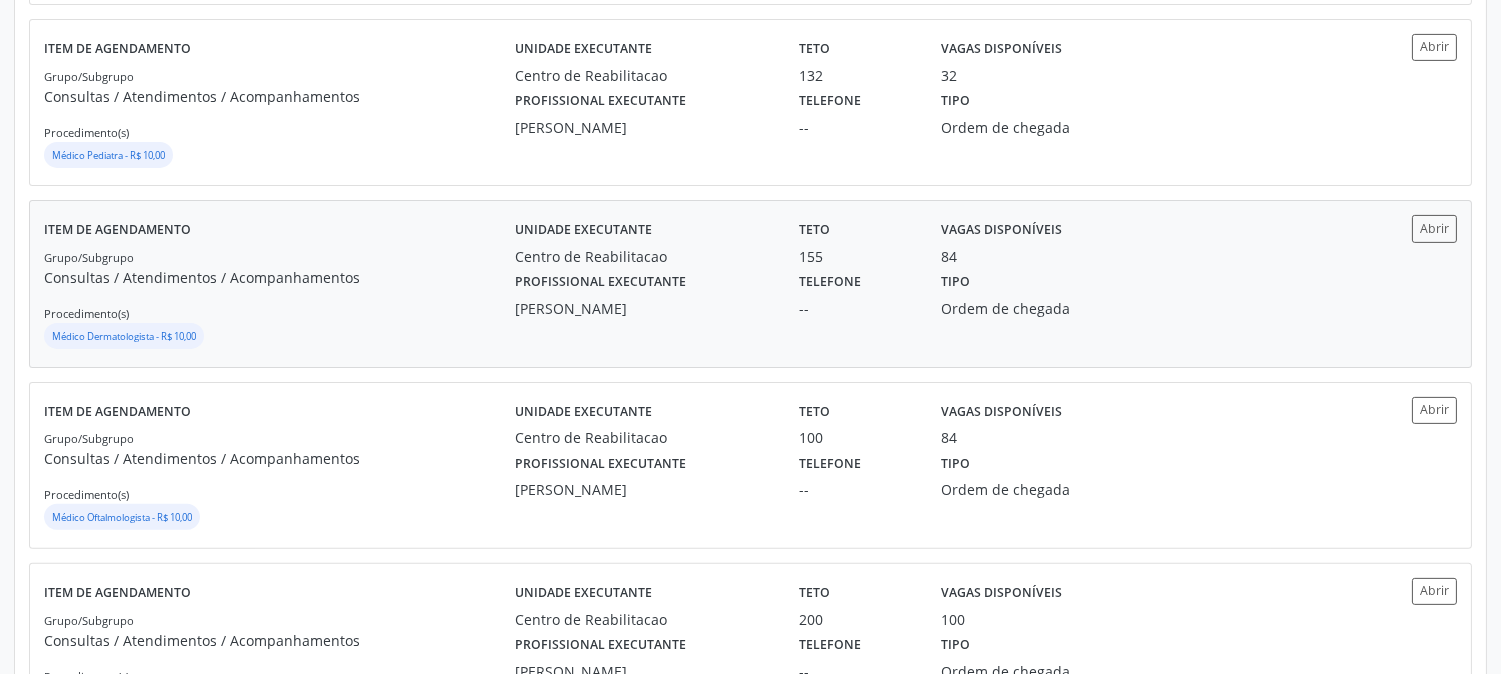 click on "Profissional executante
[PERSON_NAME]
Telefone
--
Tipo
Ordem de chegada" at bounding box center (927, 293) 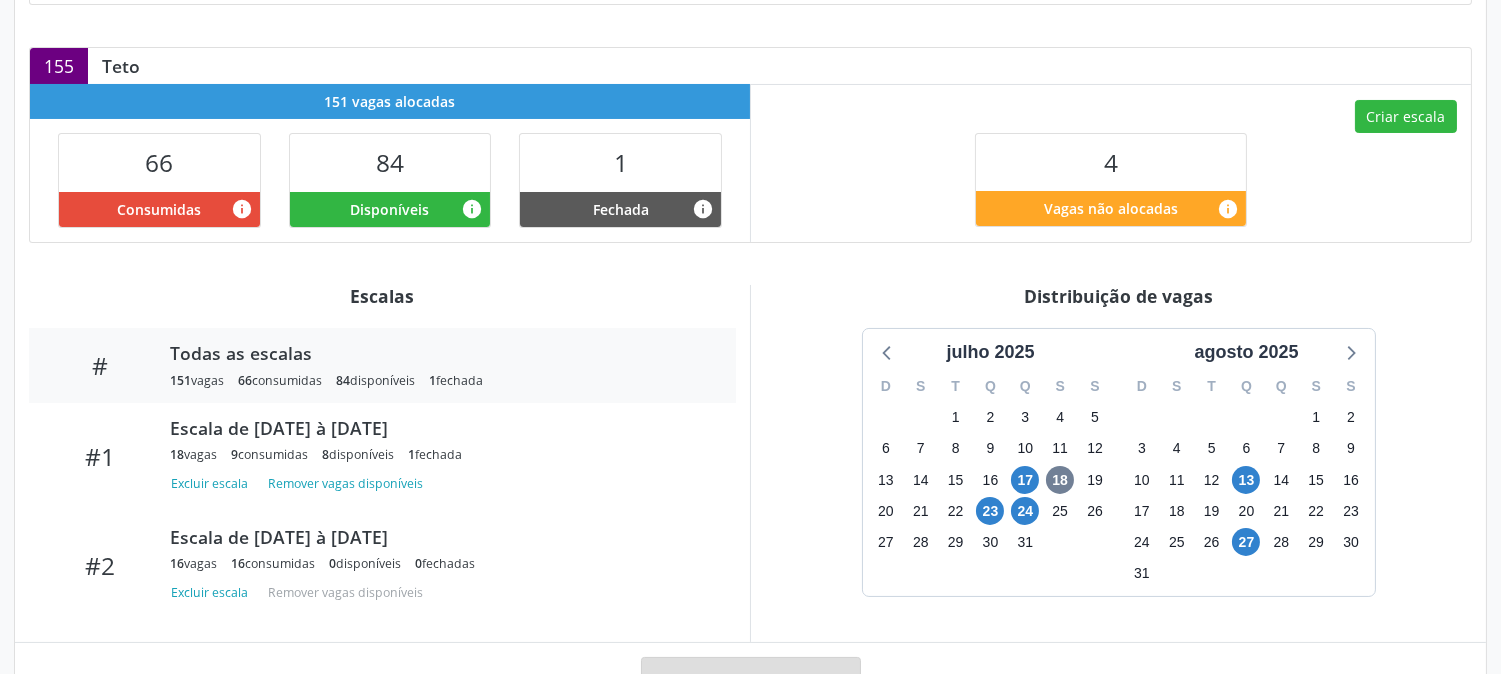 scroll, scrollTop: 444, scrollLeft: 0, axis: vertical 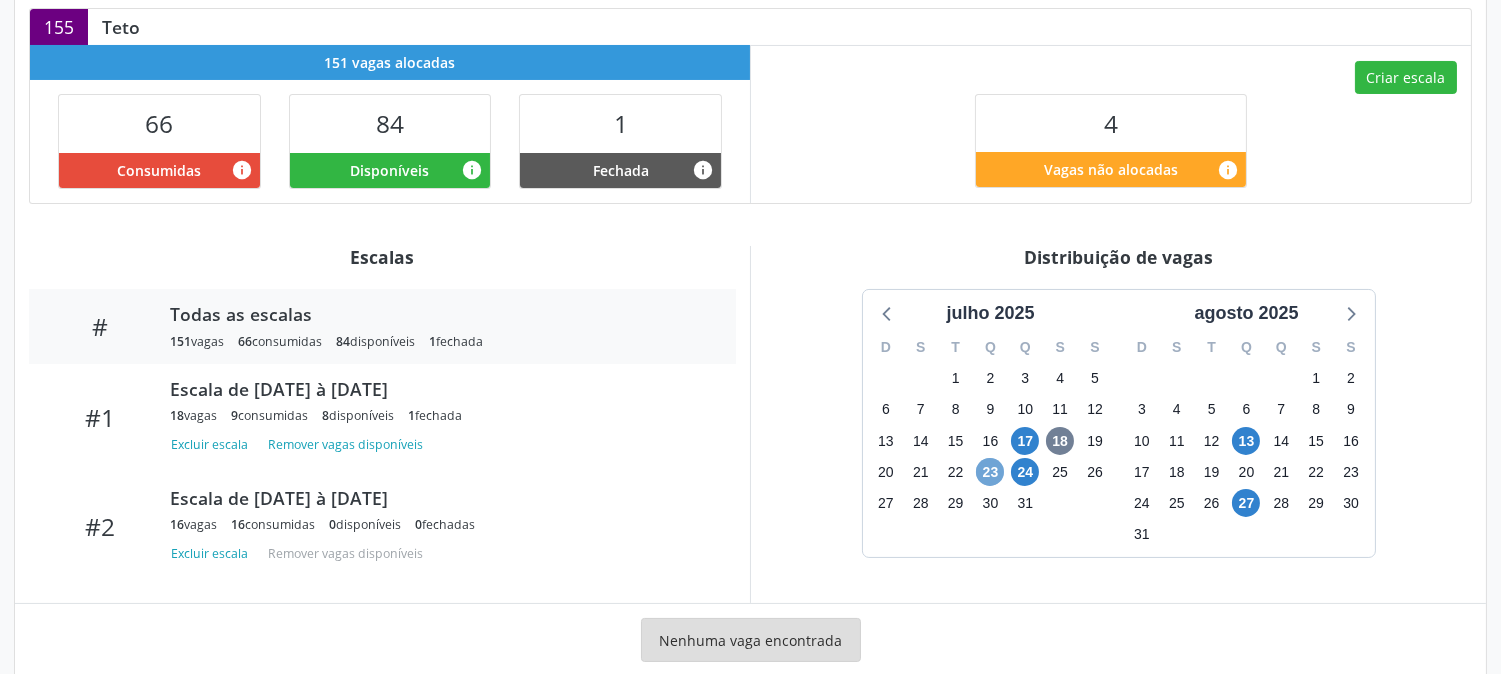 click on "23" at bounding box center (990, 472) 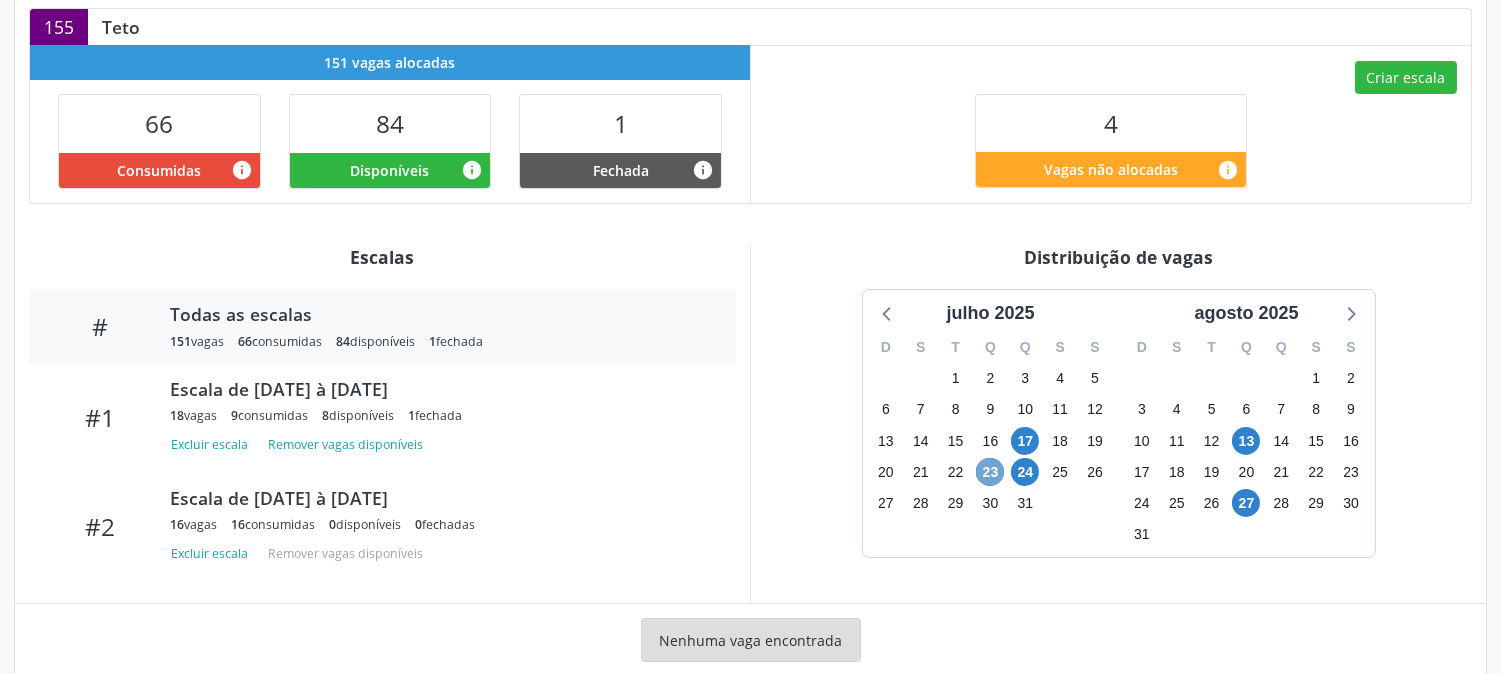 click on "23" at bounding box center [990, 472] 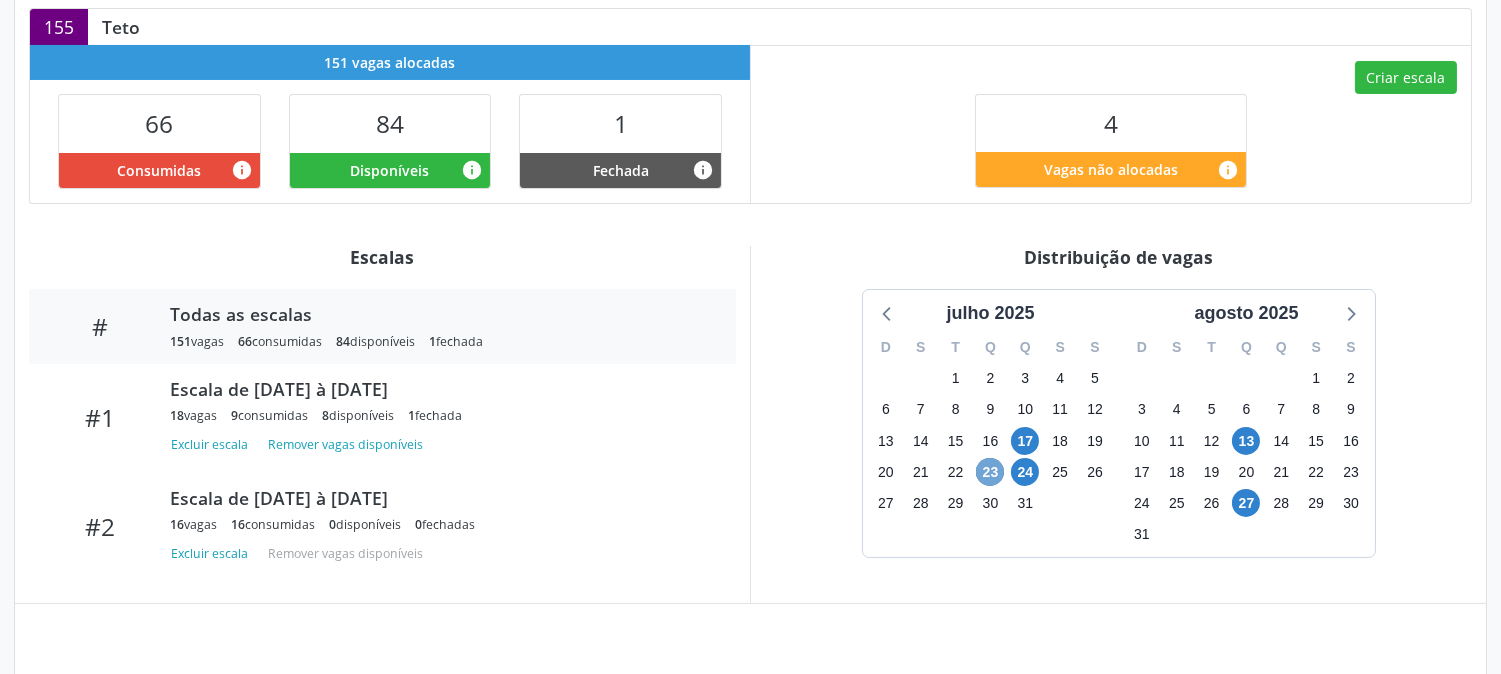 click on "23" at bounding box center [990, 472] 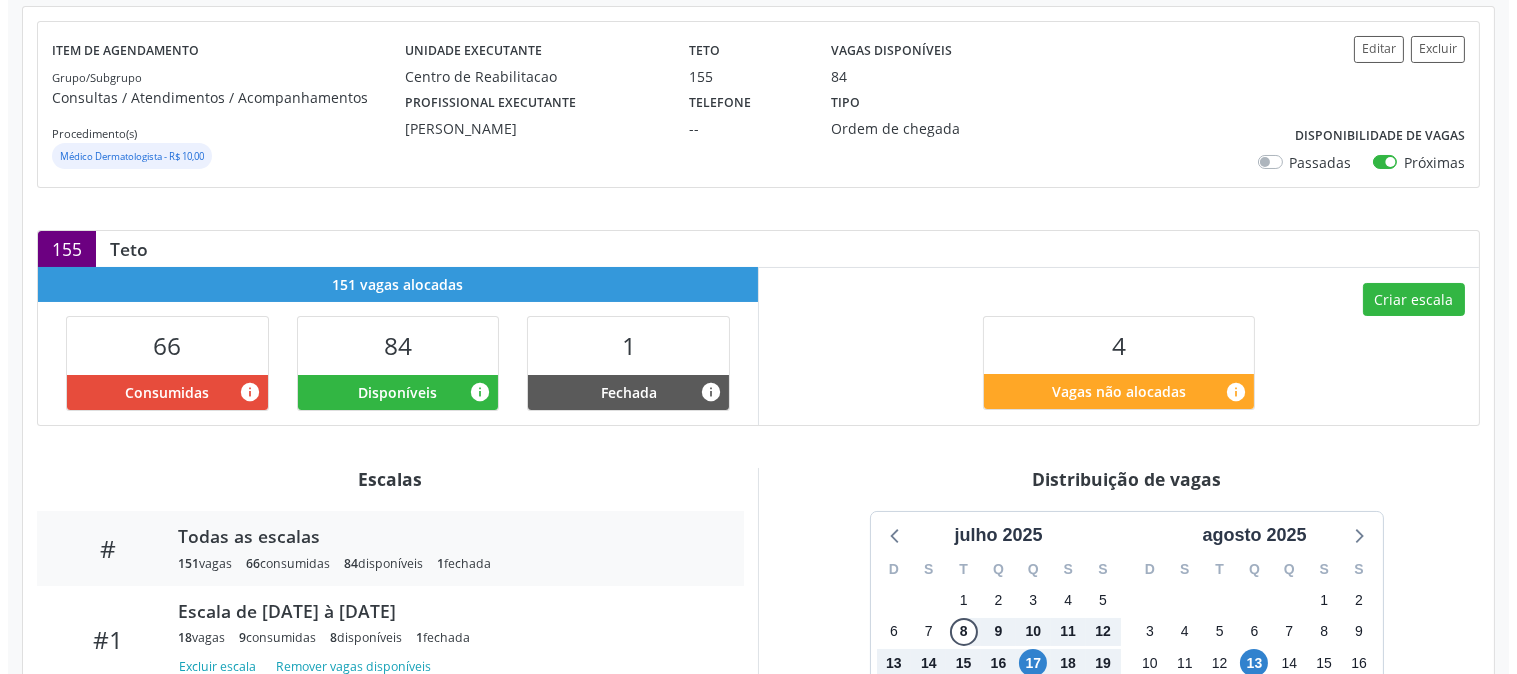 scroll, scrollTop: 214, scrollLeft: 0, axis: vertical 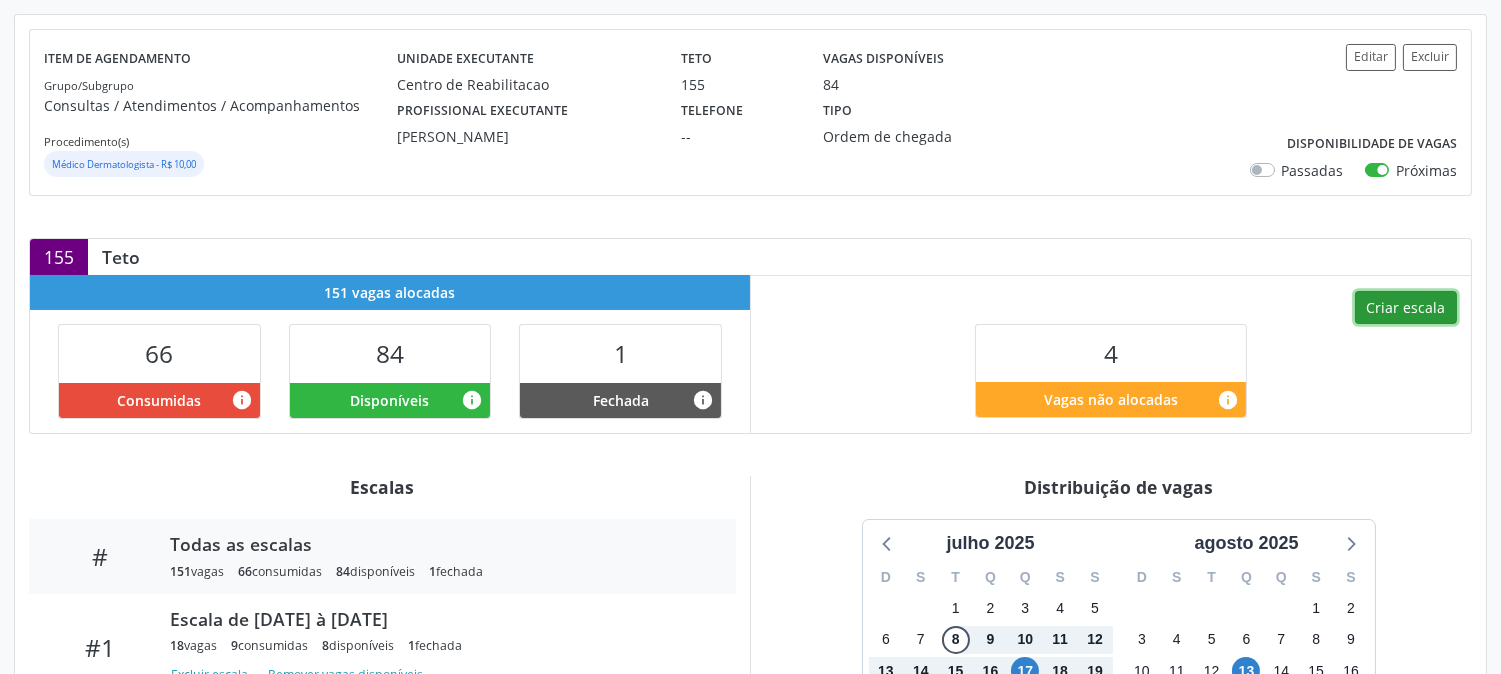 click on "Criar escala" at bounding box center [1406, 308] 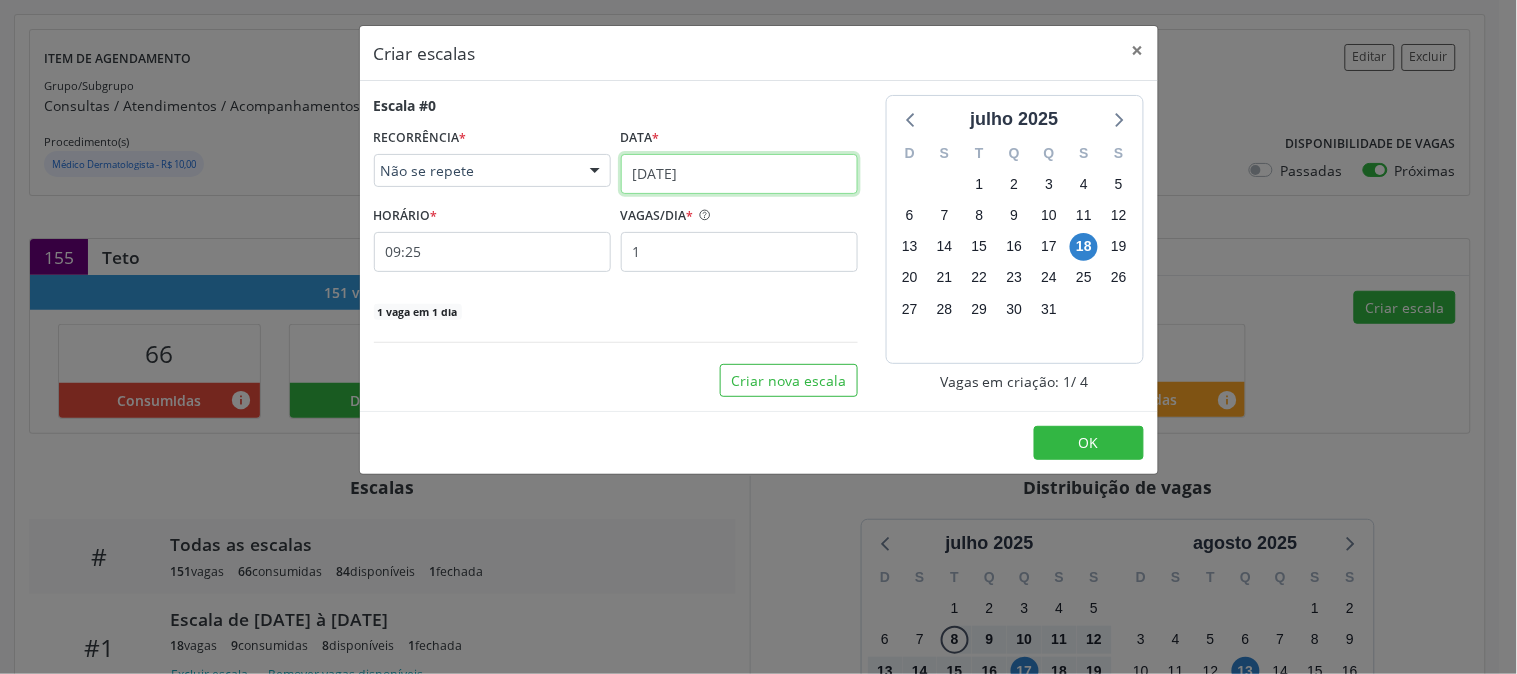 click on "18/07/2025" at bounding box center [739, 174] 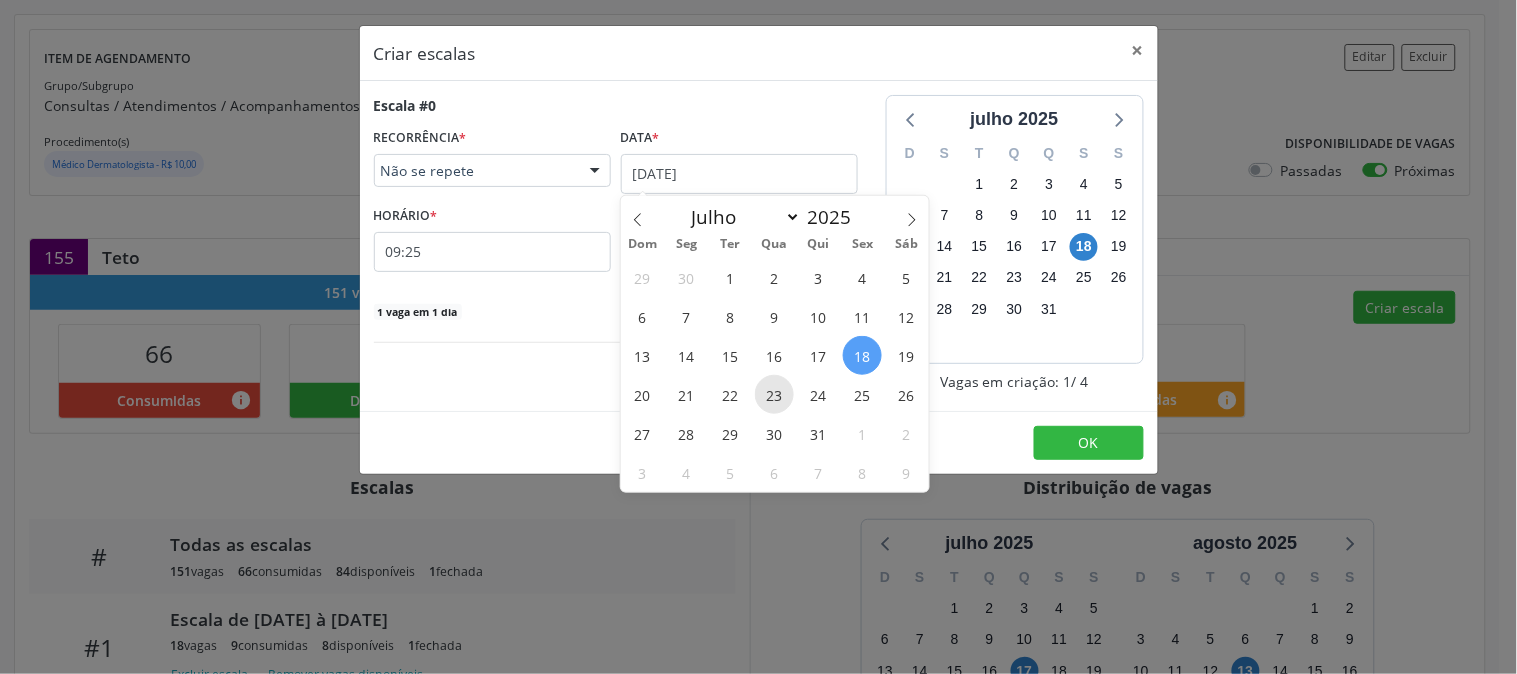 click on "23" at bounding box center [774, 394] 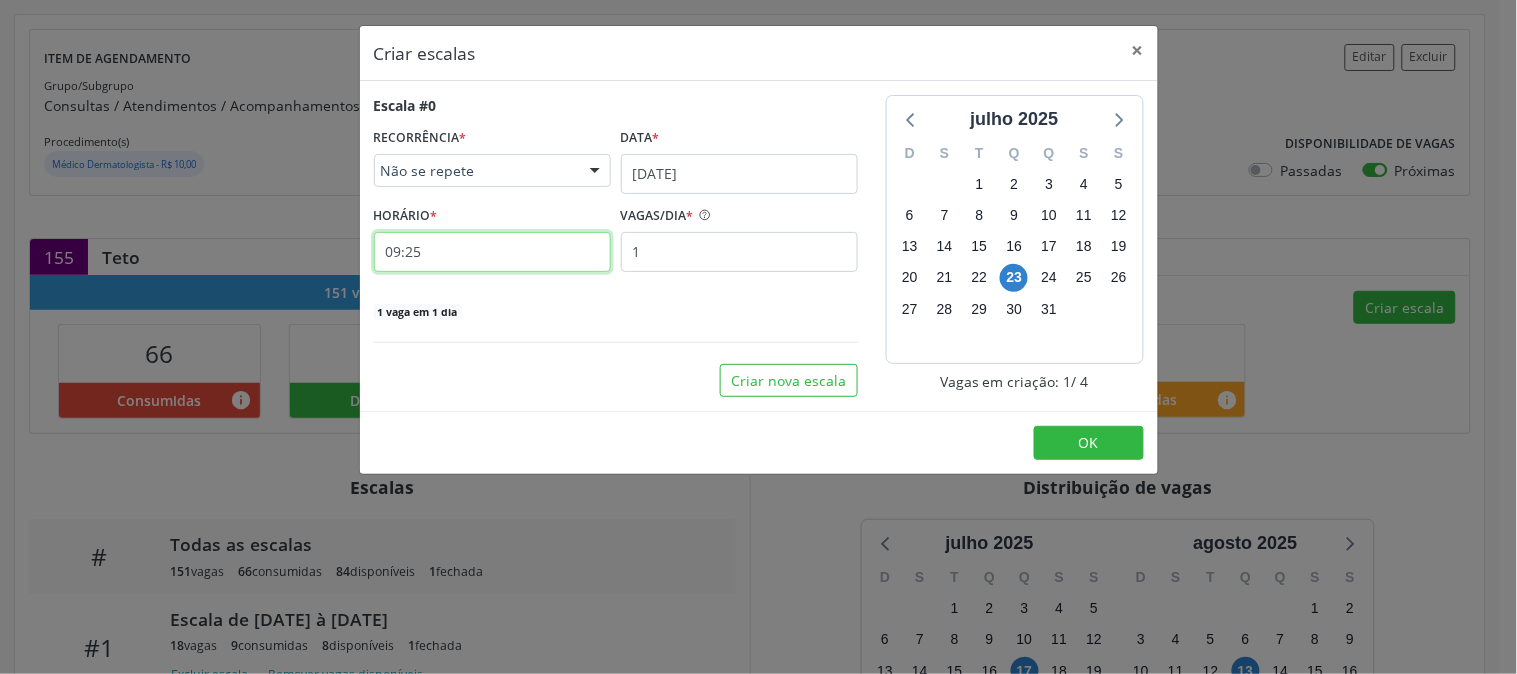 click on "09:25" at bounding box center (492, 252) 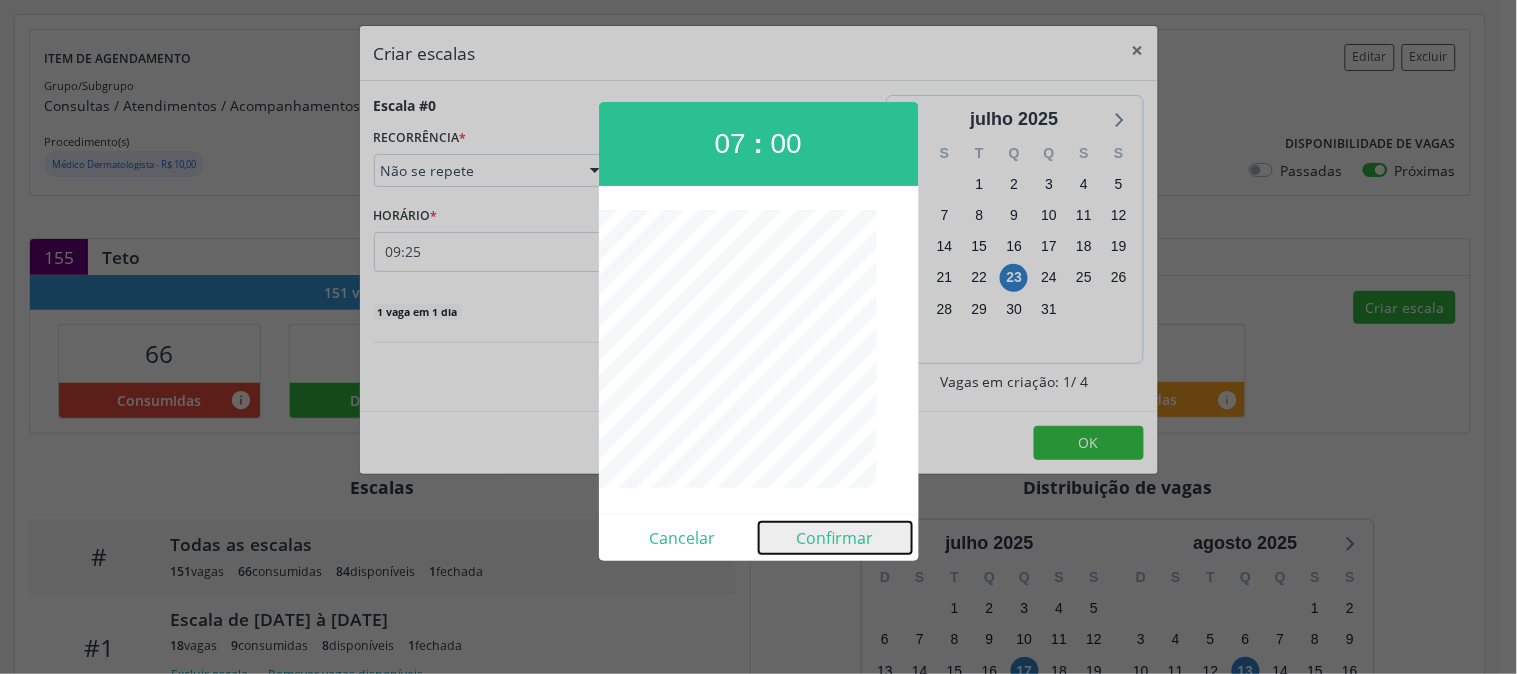 click on "Confirmar" at bounding box center [835, 538] 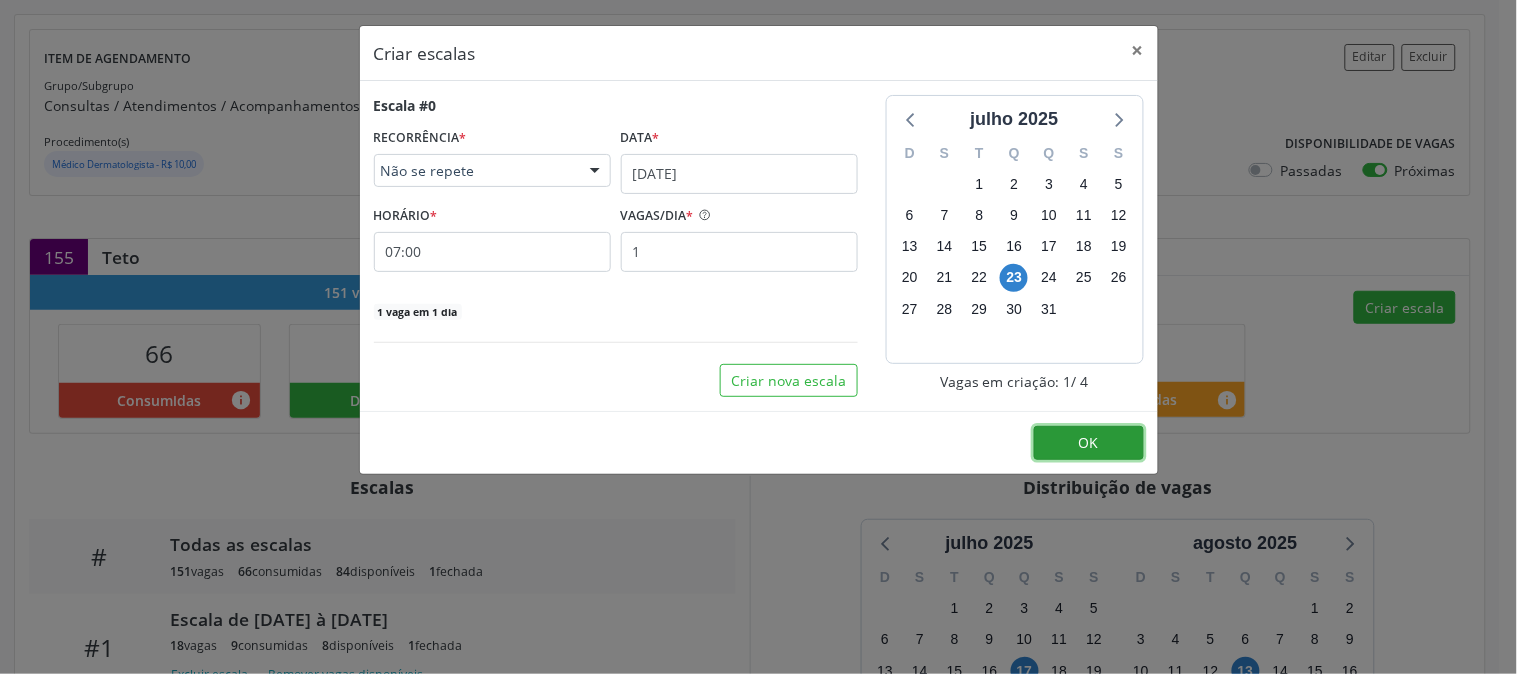 click on "OK" at bounding box center (1089, 443) 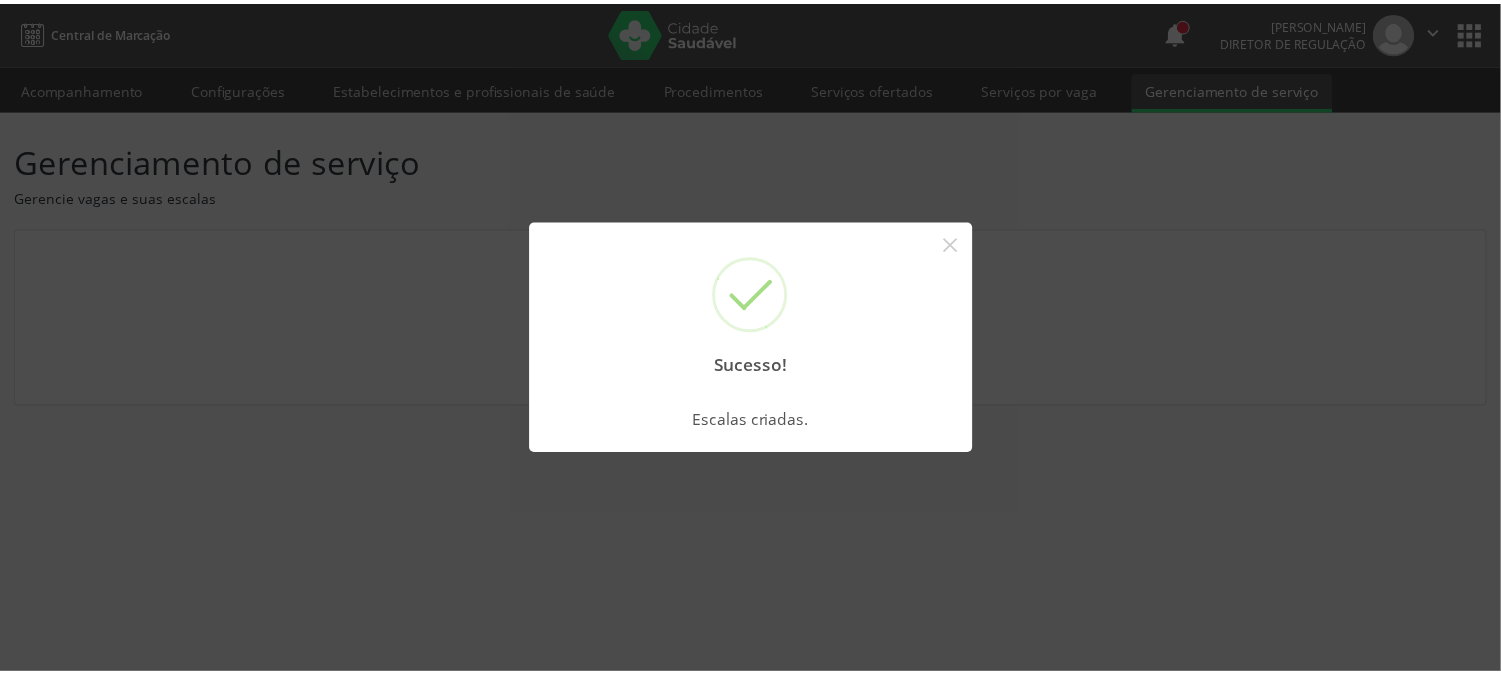 scroll, scrollTop: 0, scrollLeft: 0, axis: both 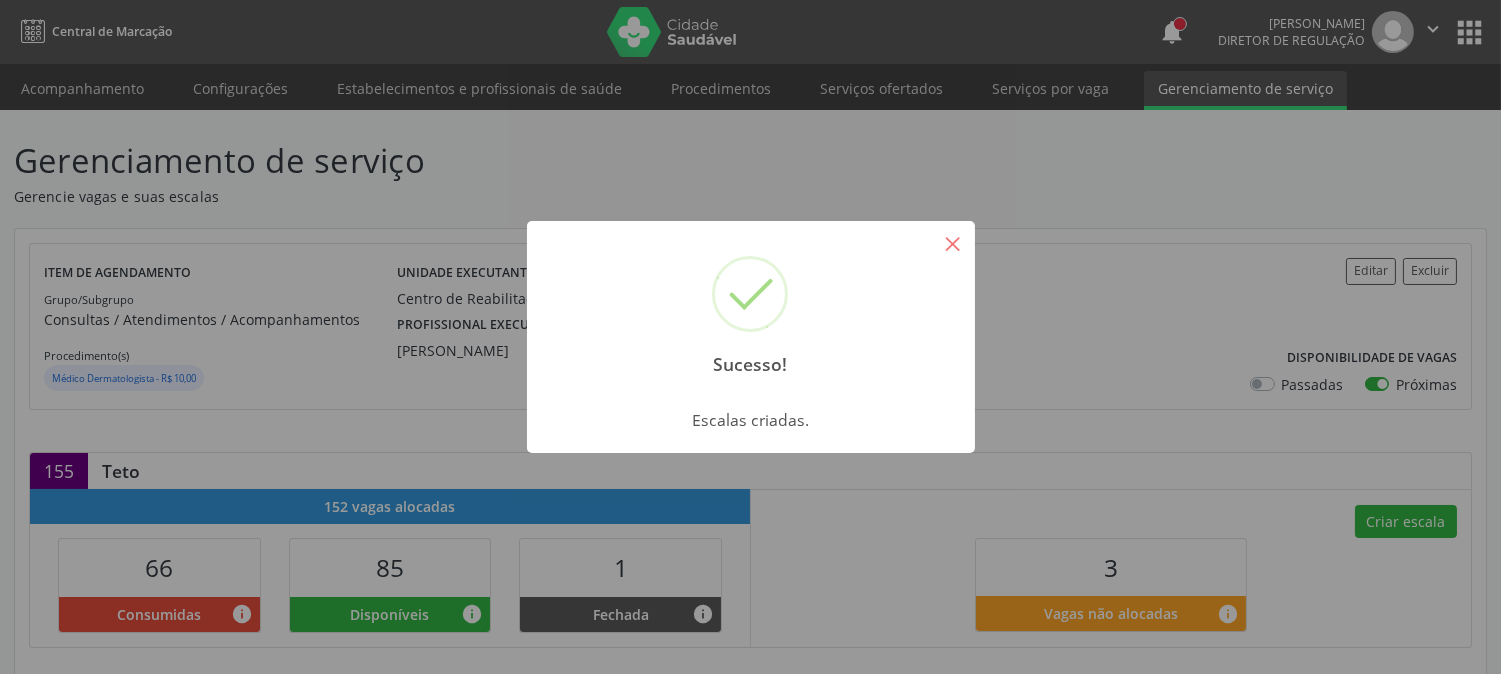 click on "×" at bounding box center [953, 243] 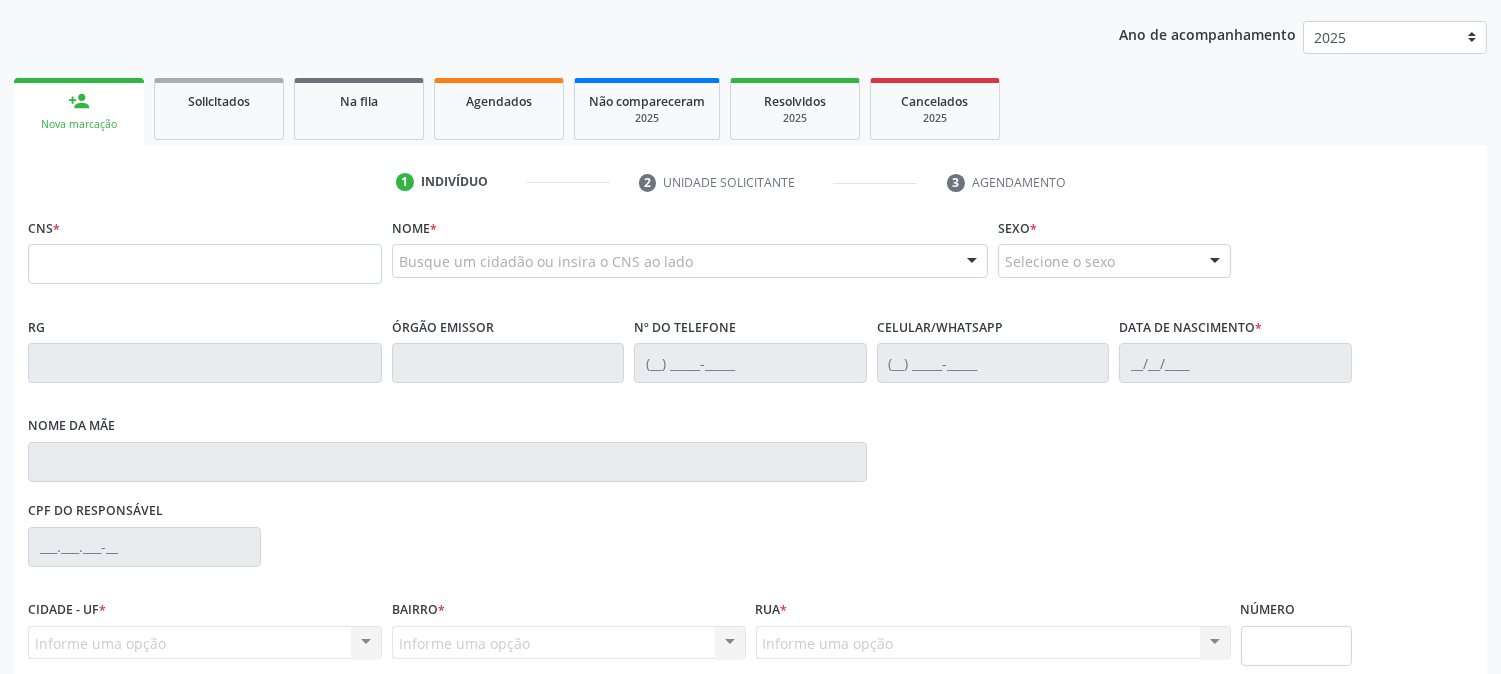 scroll, scrollTop: 222, scrollLeft: 0, axis: vertical 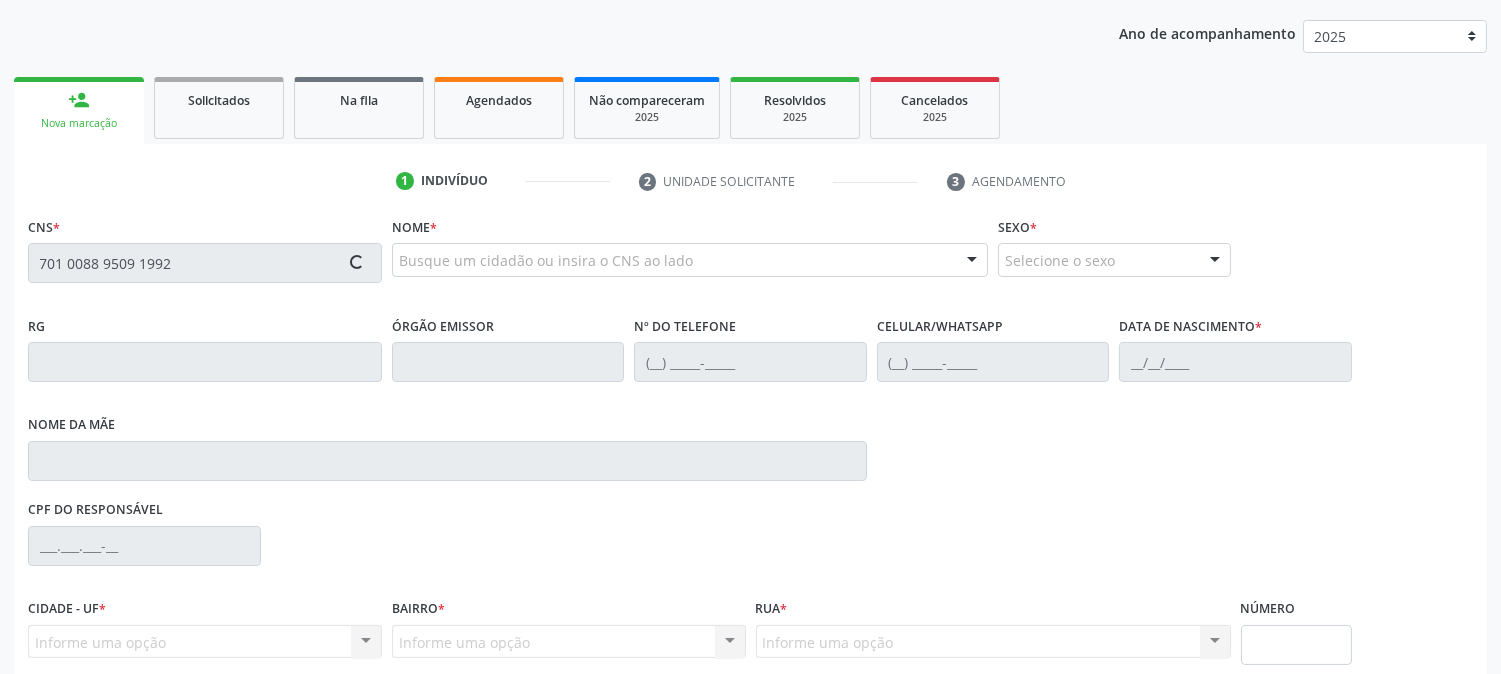 type on "701 0088 9509 1992" 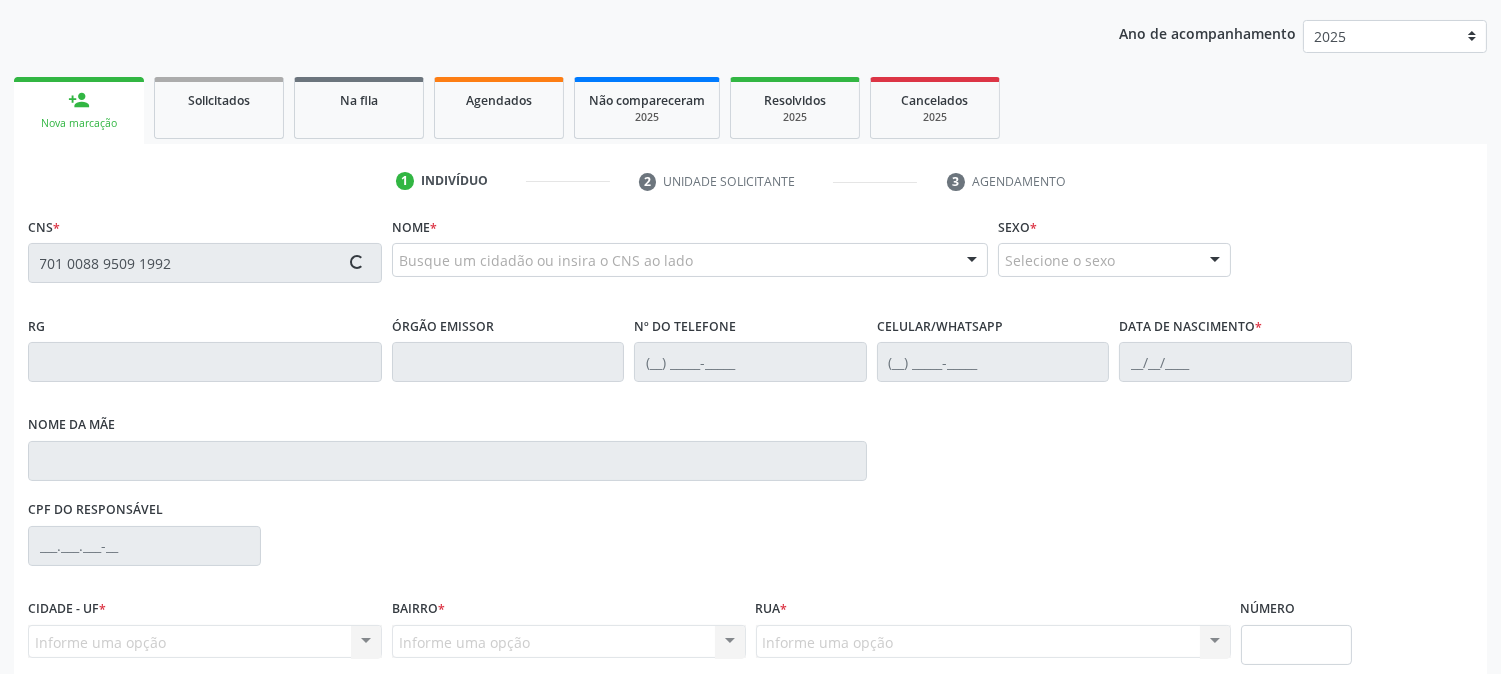 type 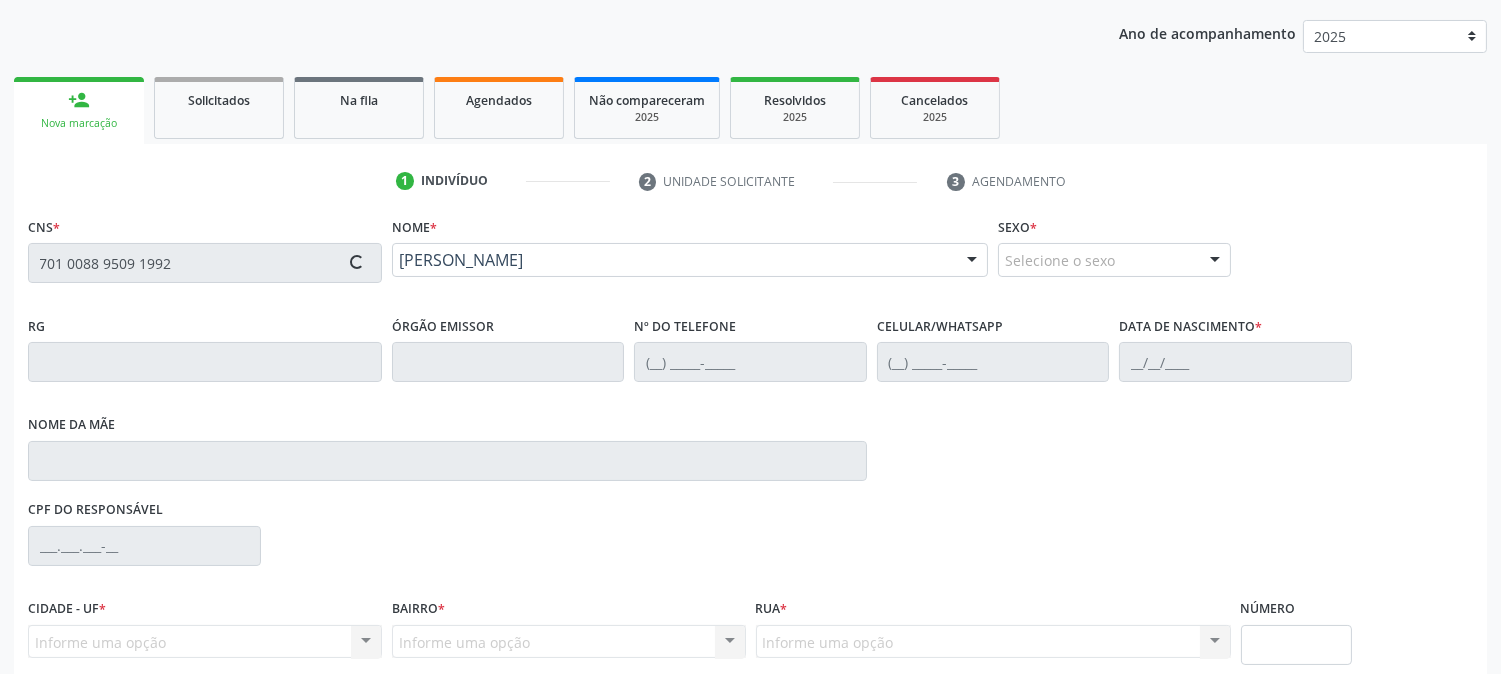 type on "(99) 99999-9999" 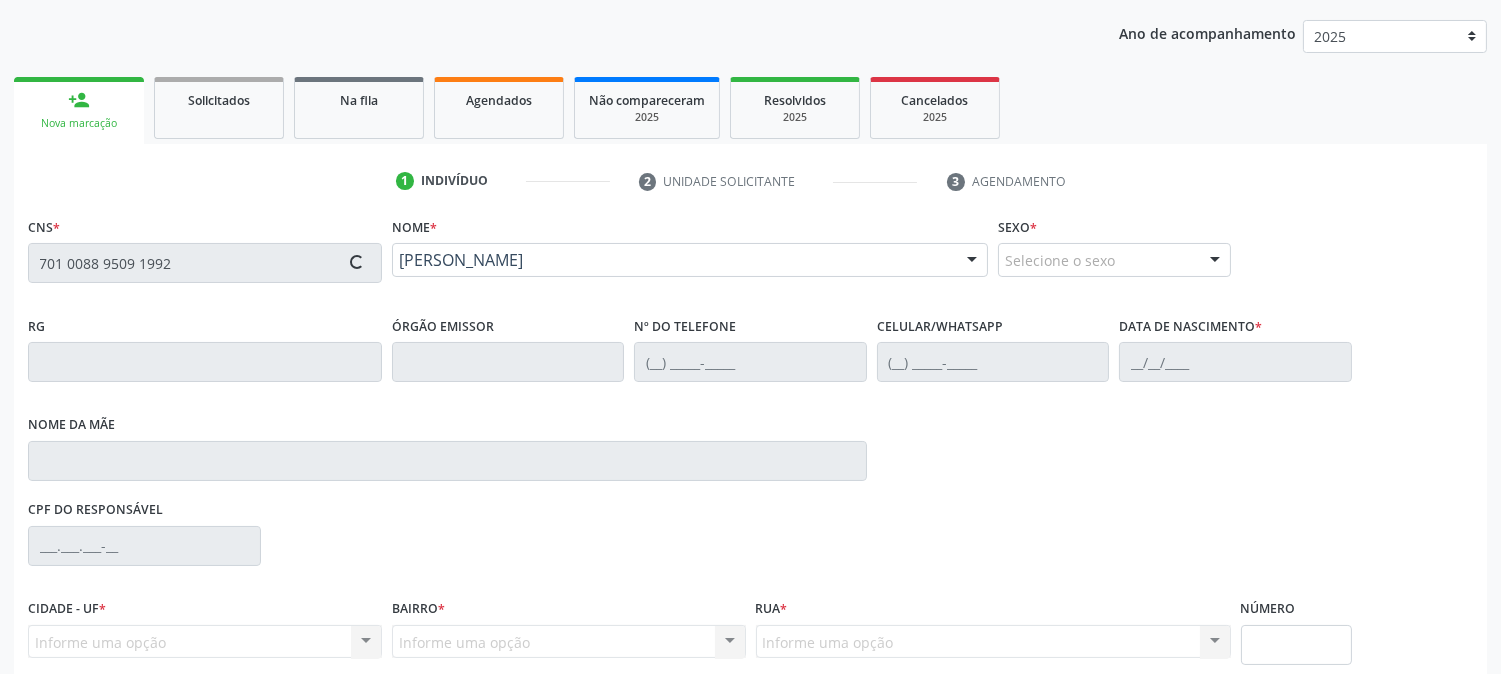 type on "14/12/2021" 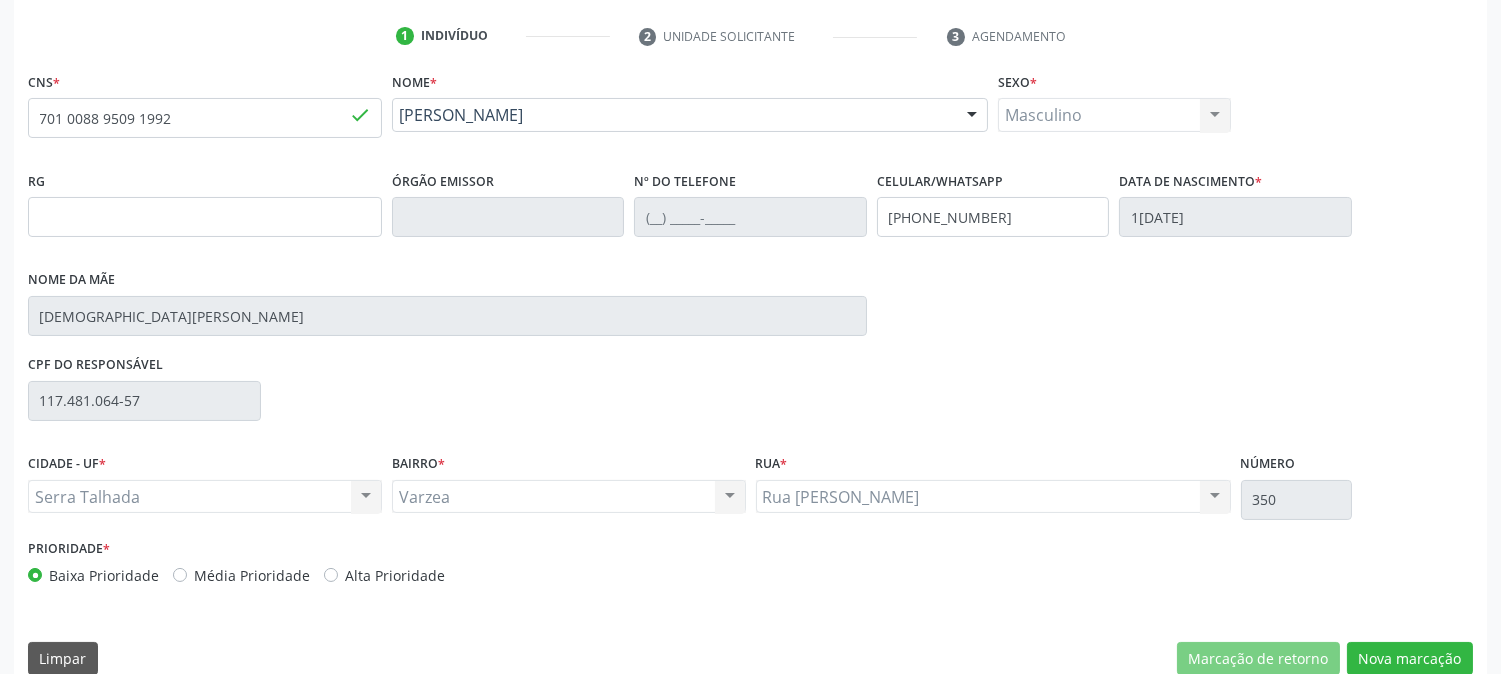 scroll, scrollTop: 395, scrollLeft: 0, axis: vertical 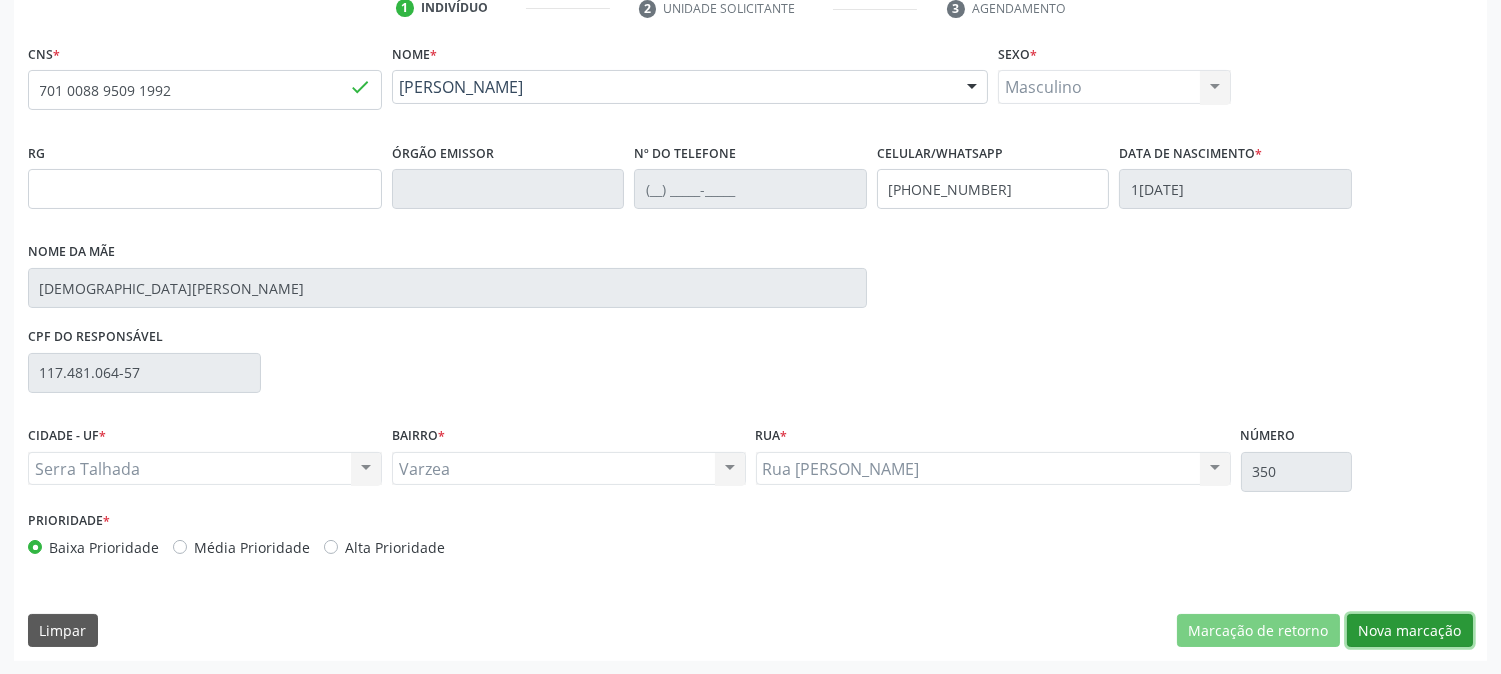 click on "Nova marcação" at bounding box center (1410, 631) 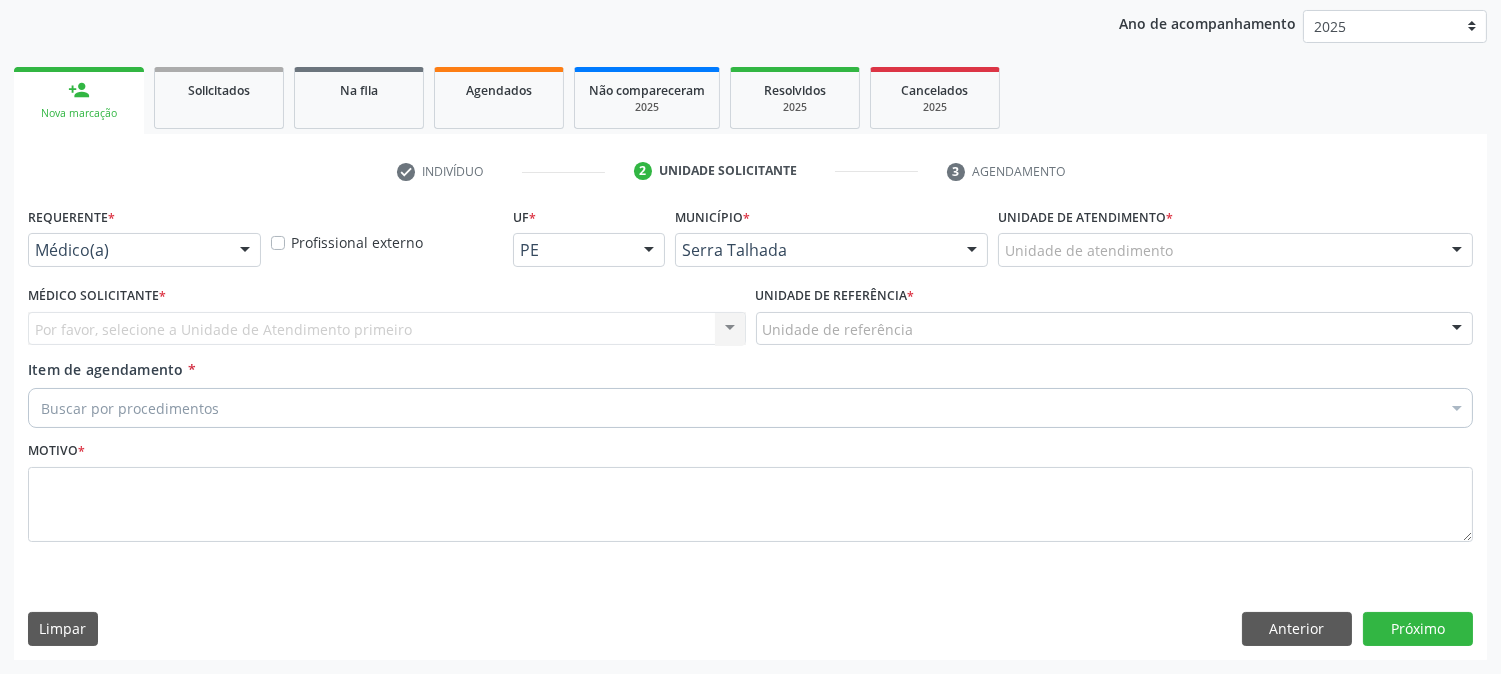 scroll, scrollTop: 231, scrollLeft: 0, axis: vertical 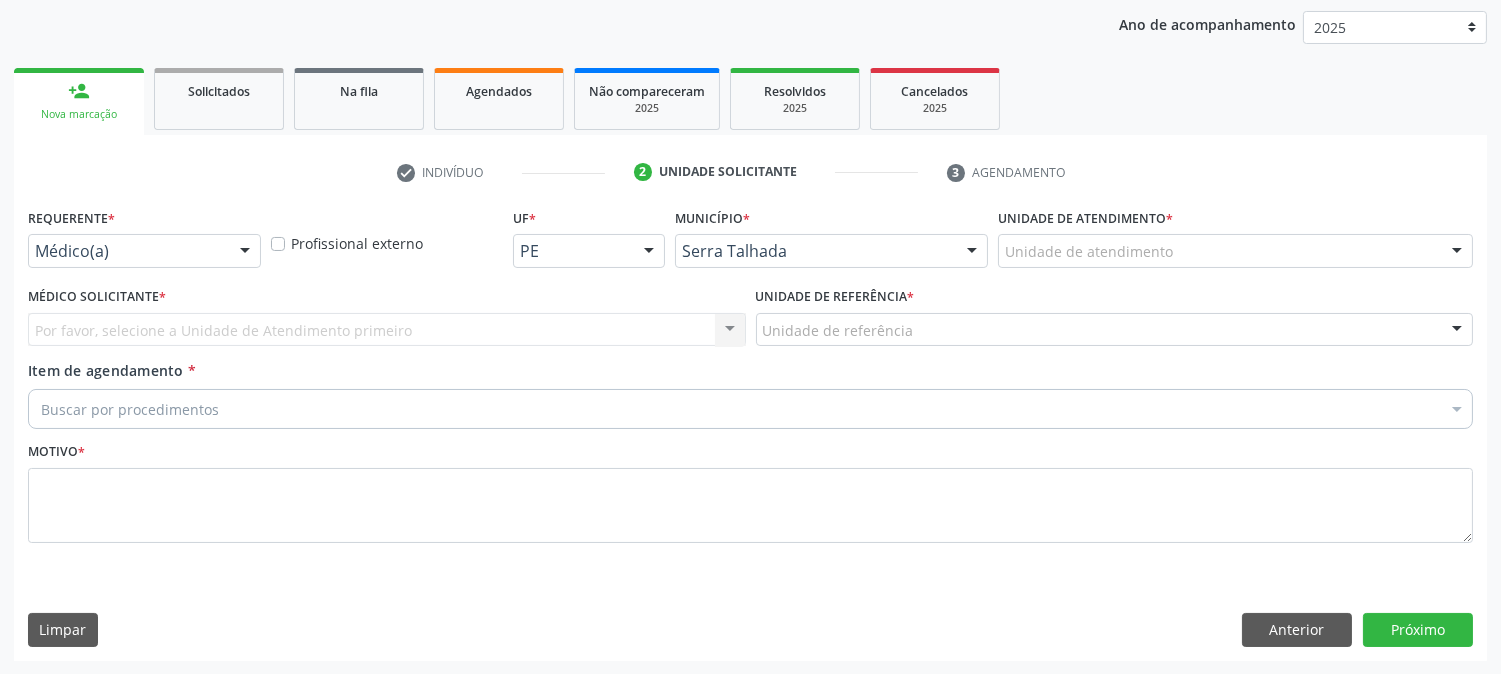click on "Médico(a)" at bounding box center (144, 251) 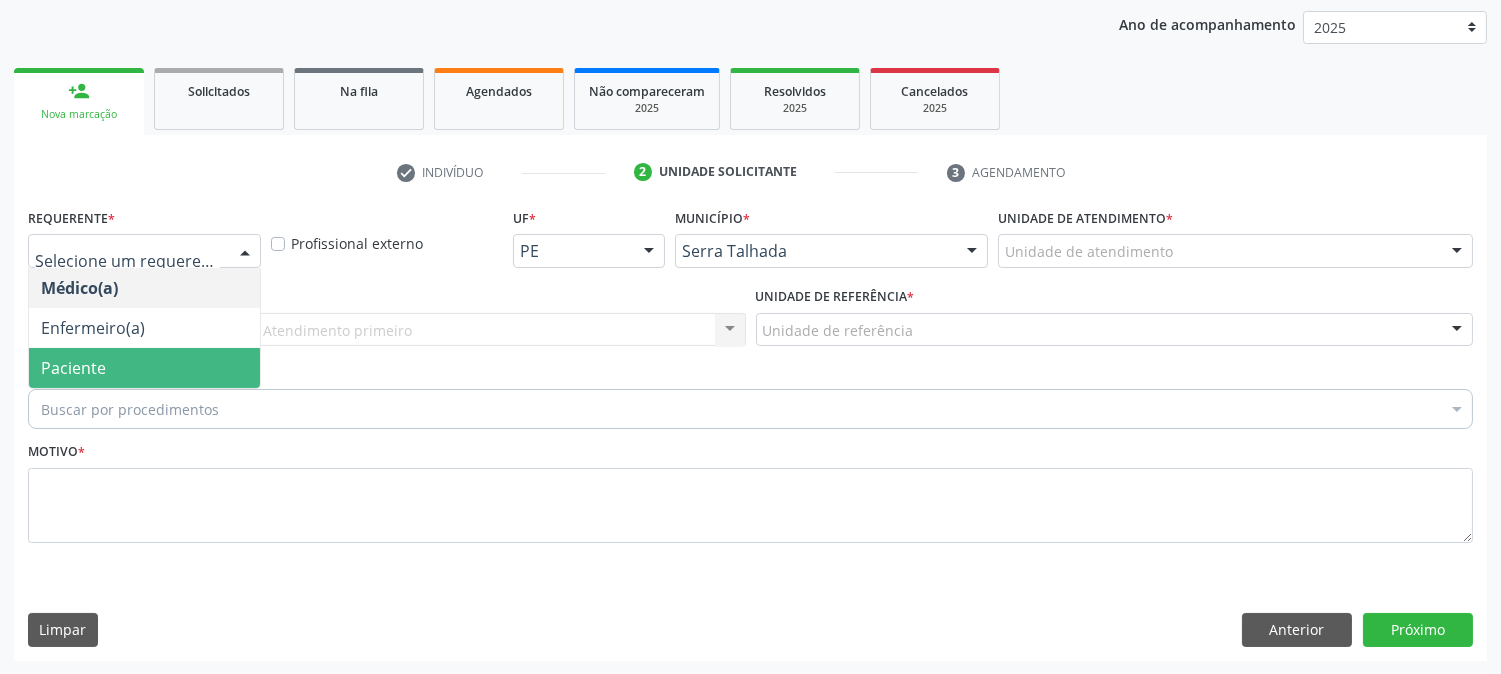click on "Paciente" at bounding box center [144, 368] 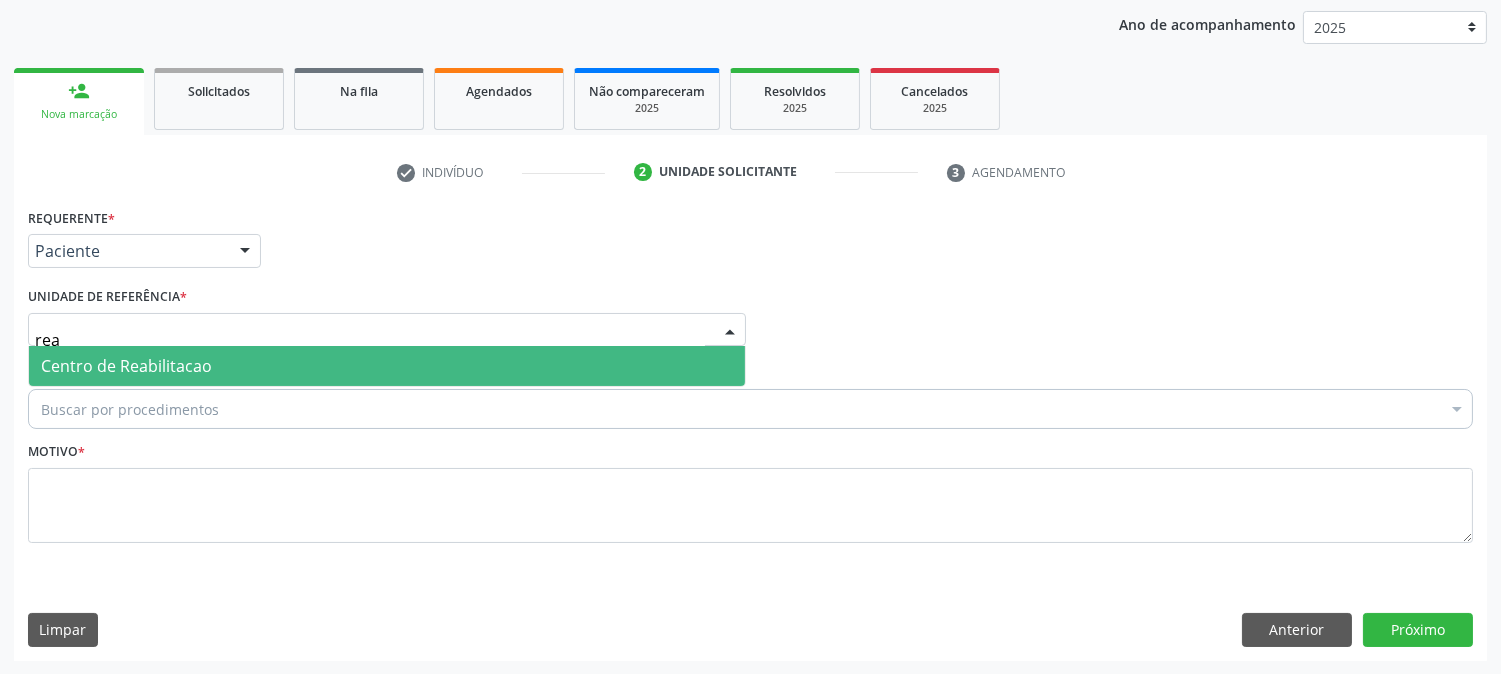 type on "reab" 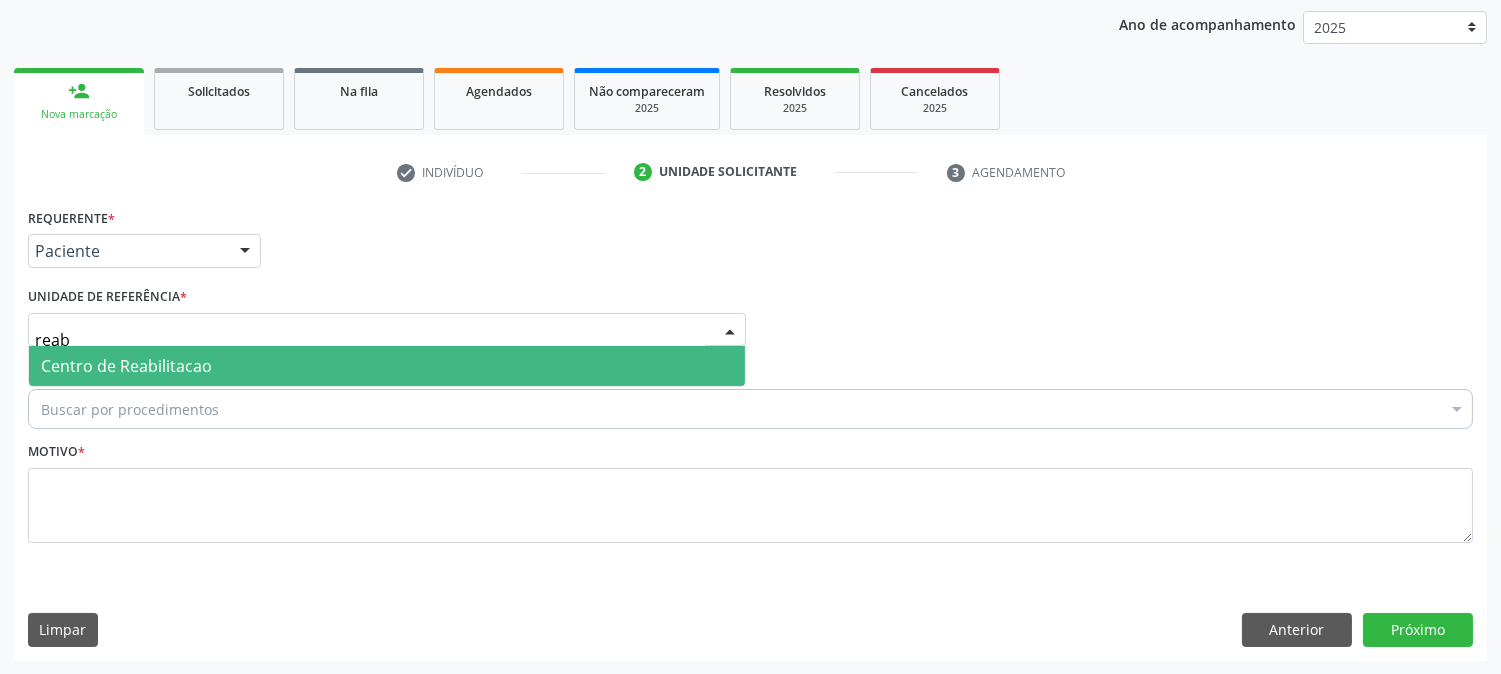 click on "Centro de Reabilitacao" at bounding box center (126, 366) 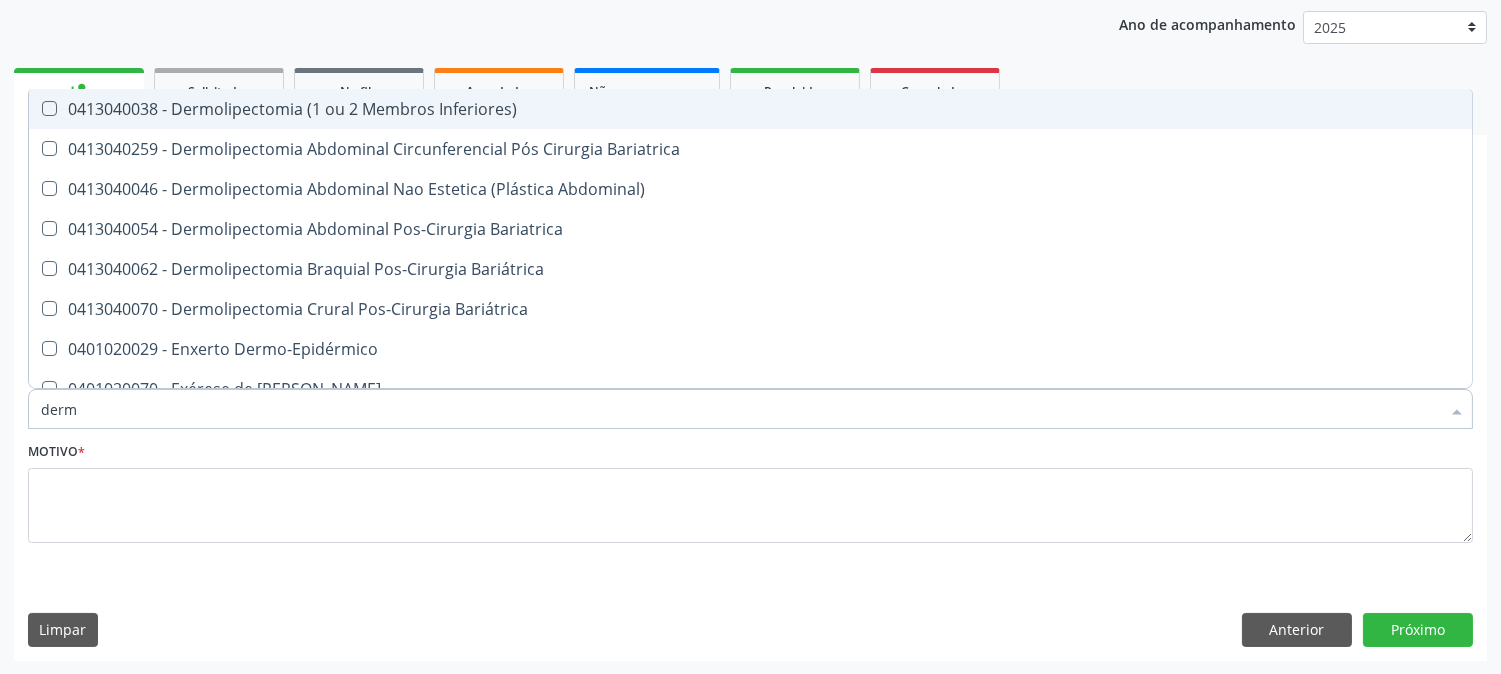 type on "derma" 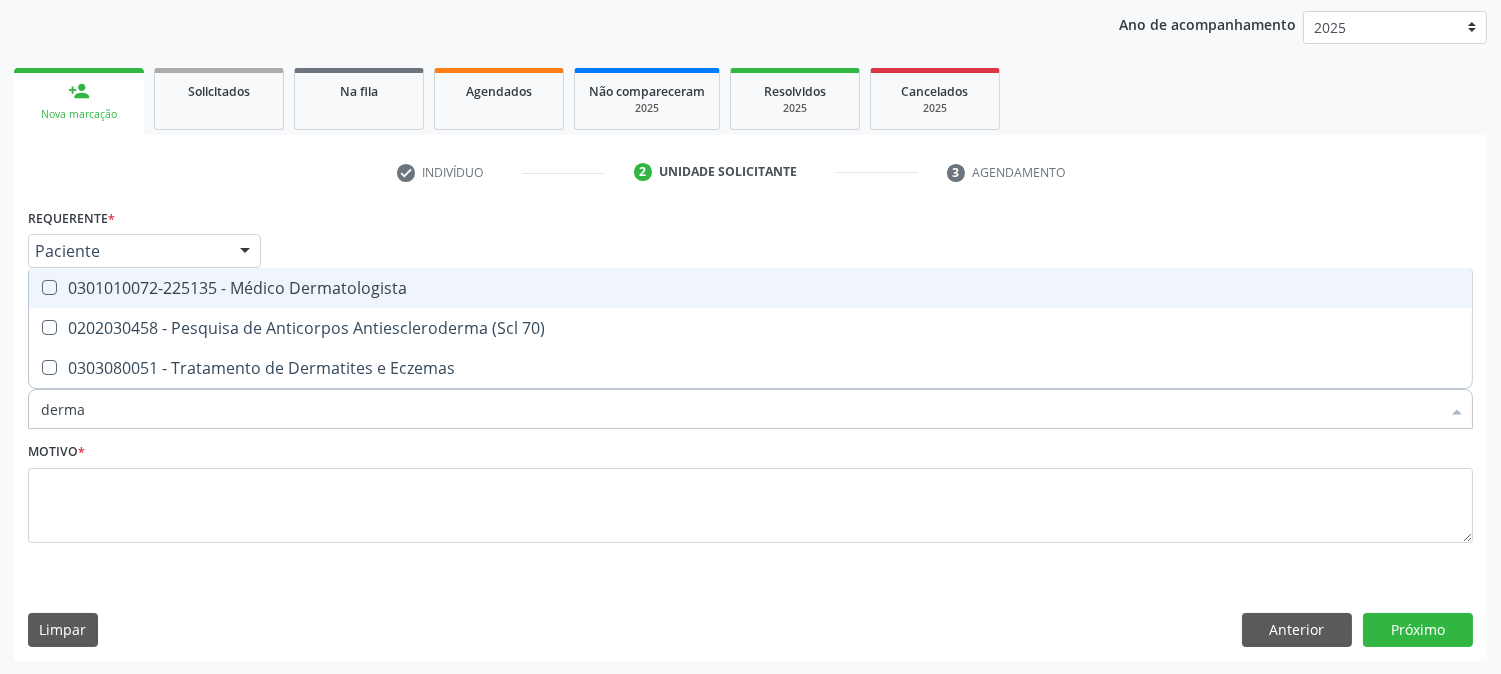 click on "0301010072-225135 - Médico Dermatologista" at bounding box center (750, 288) 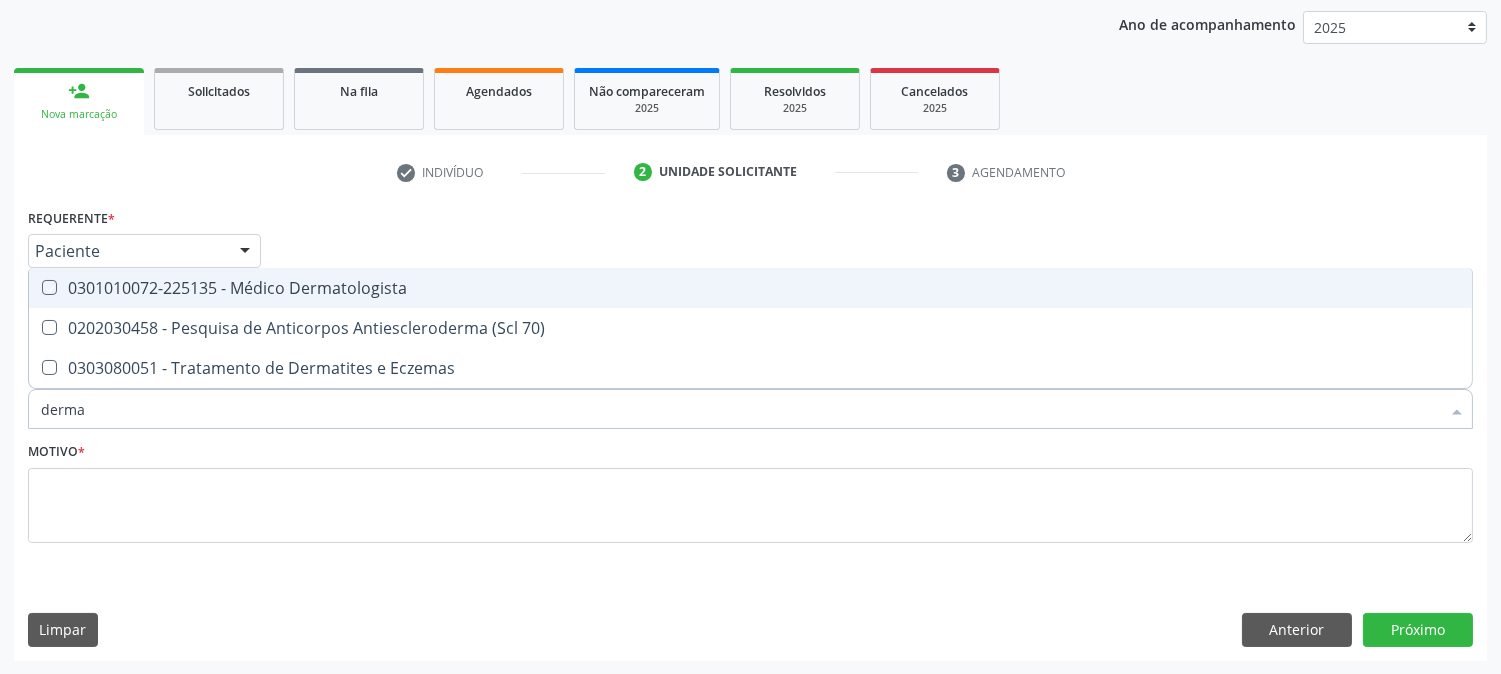 checkbox on "true" 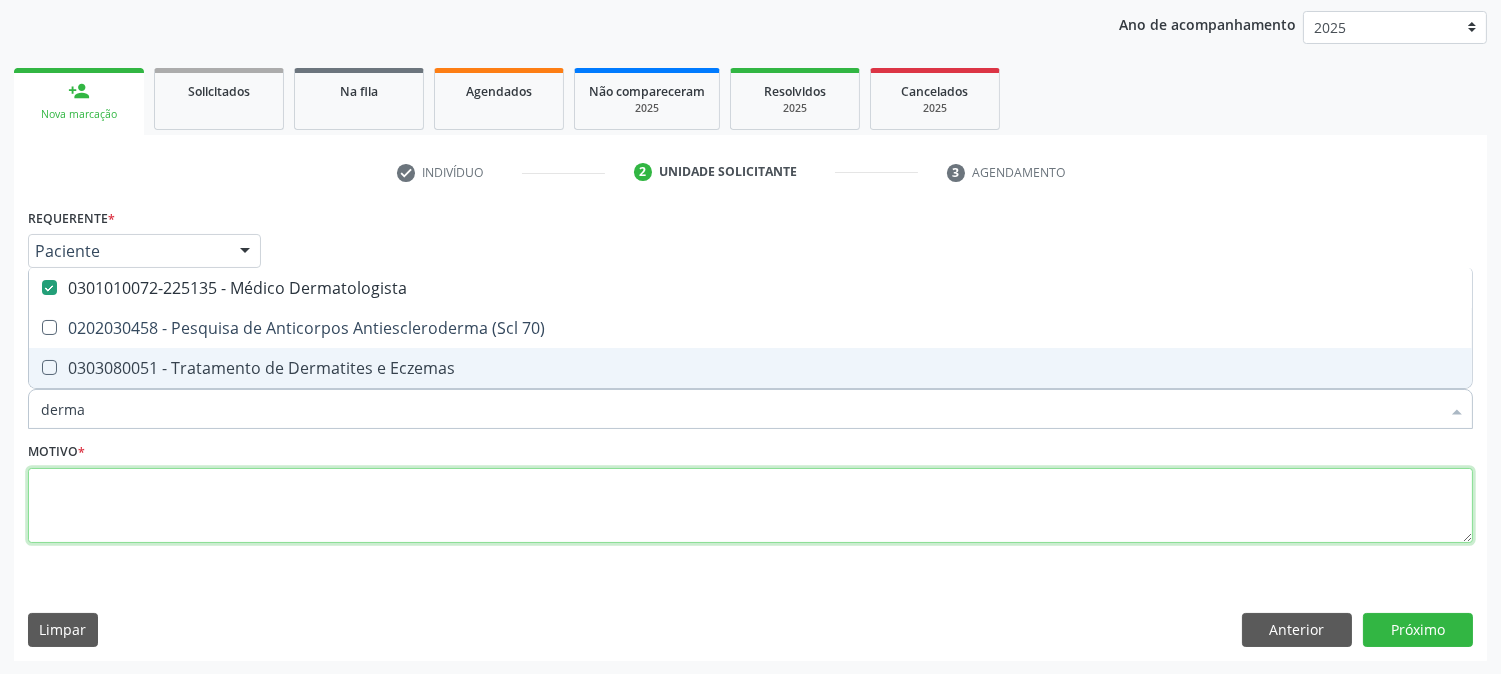 click at bounding box center (750, 506) 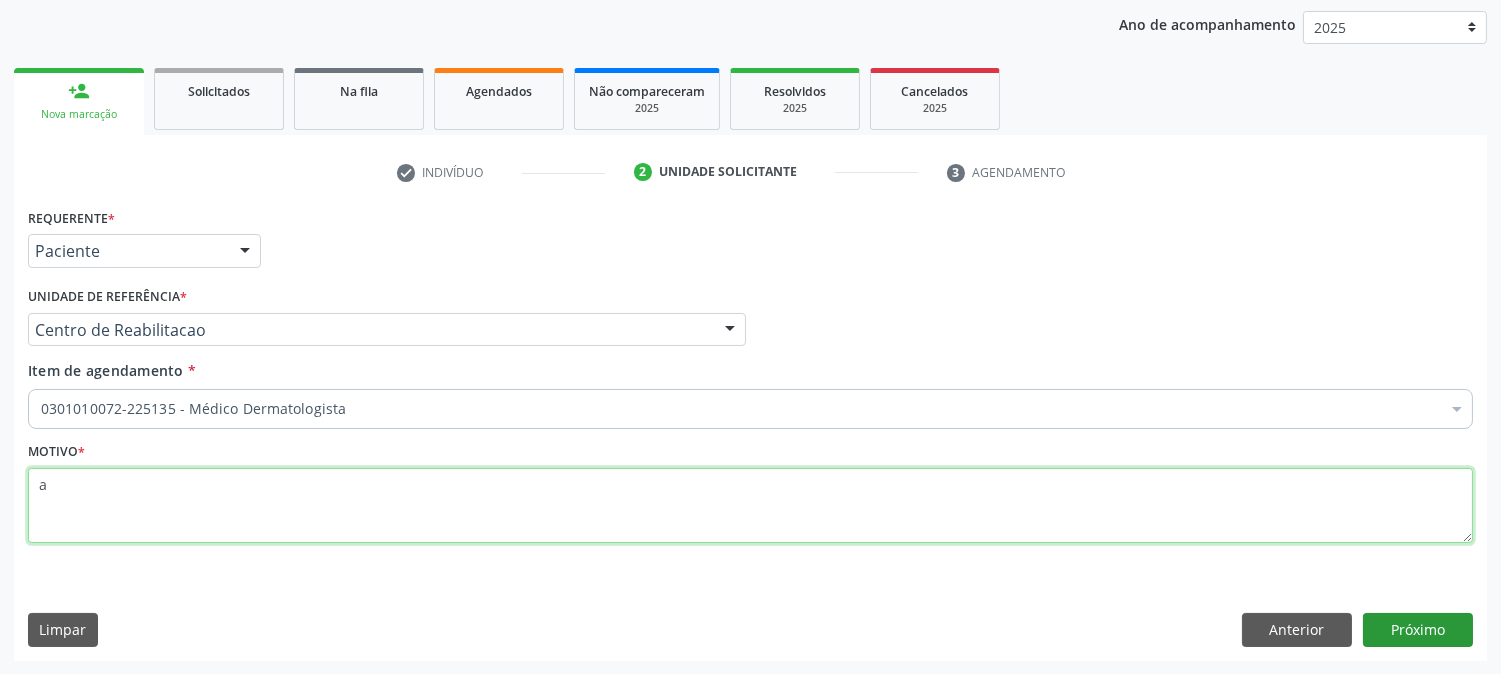 type on "a" 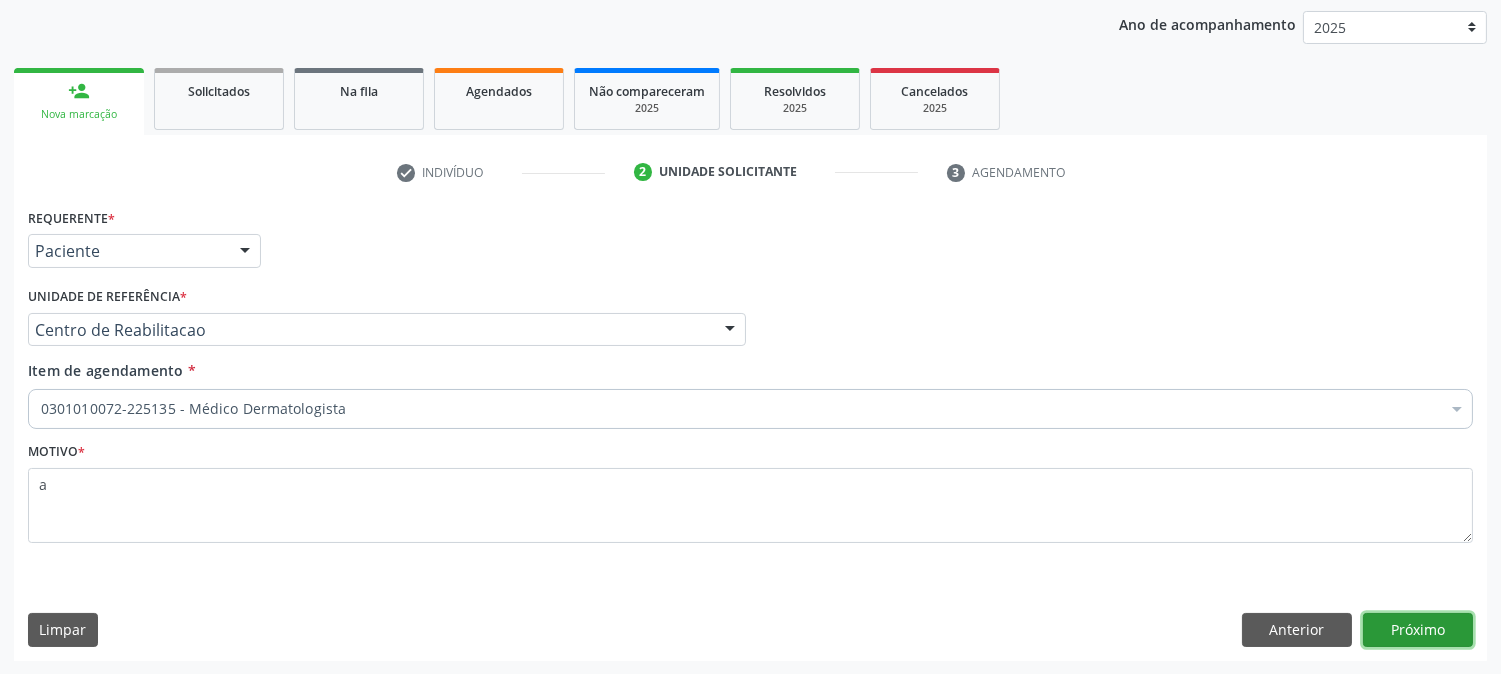 click on "Próximo" at bounding box center (1418, 630) 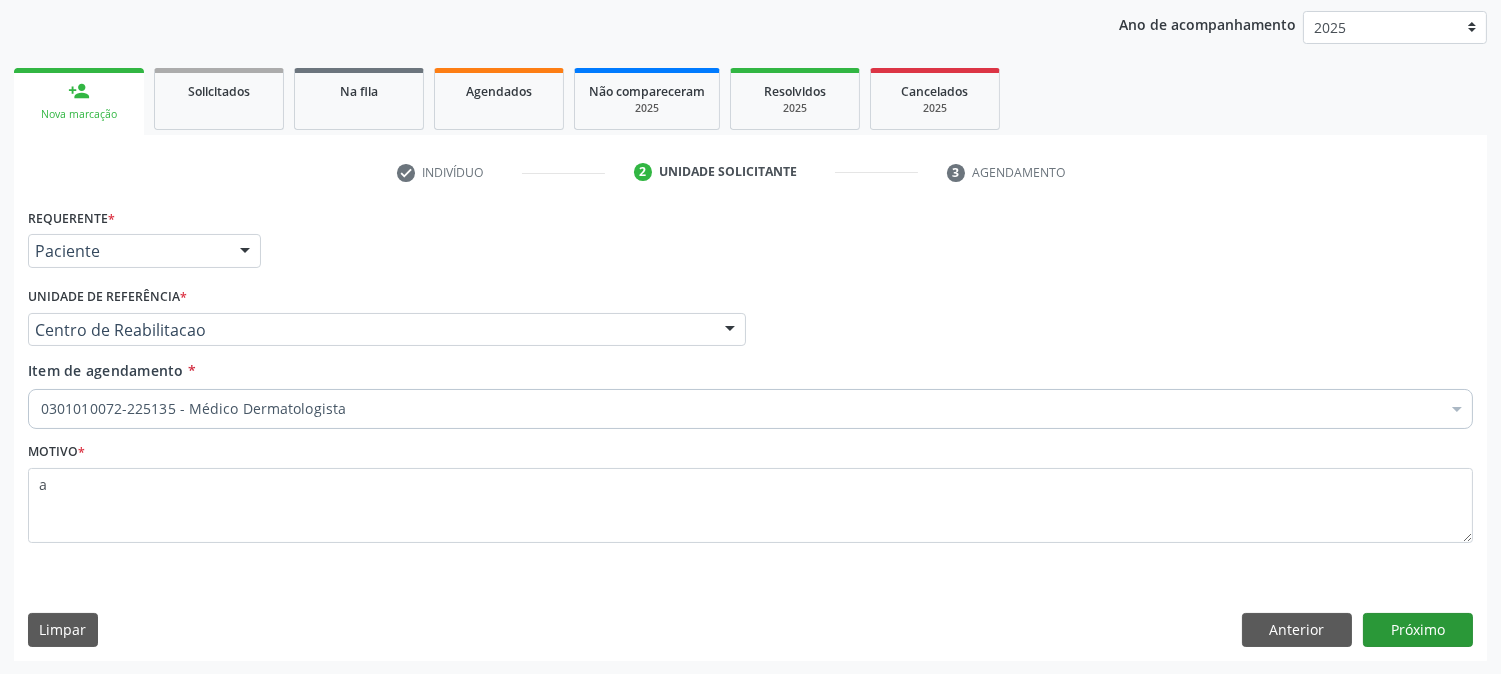 scroll, scrollTop: 195, scrollLeft: 0, axis: vertical 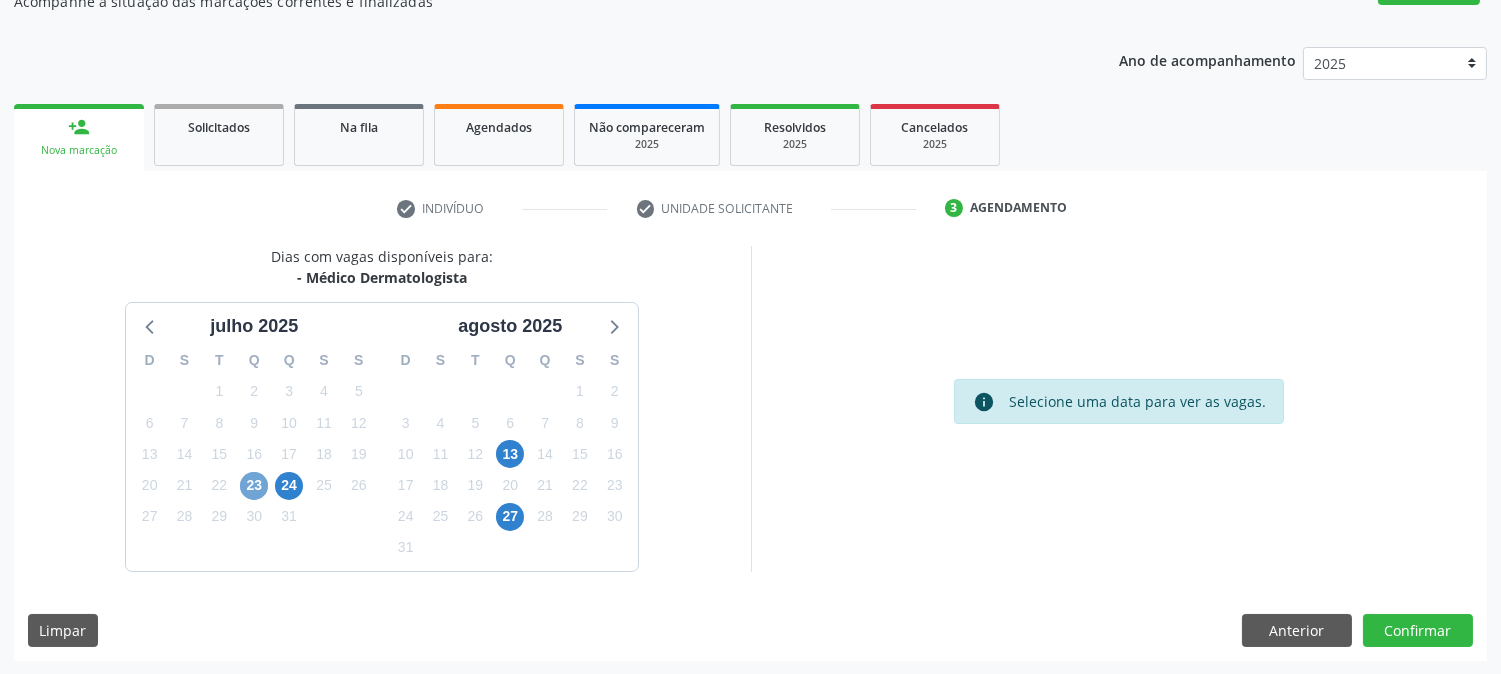 click on "23" at bounding box center [254, 486] 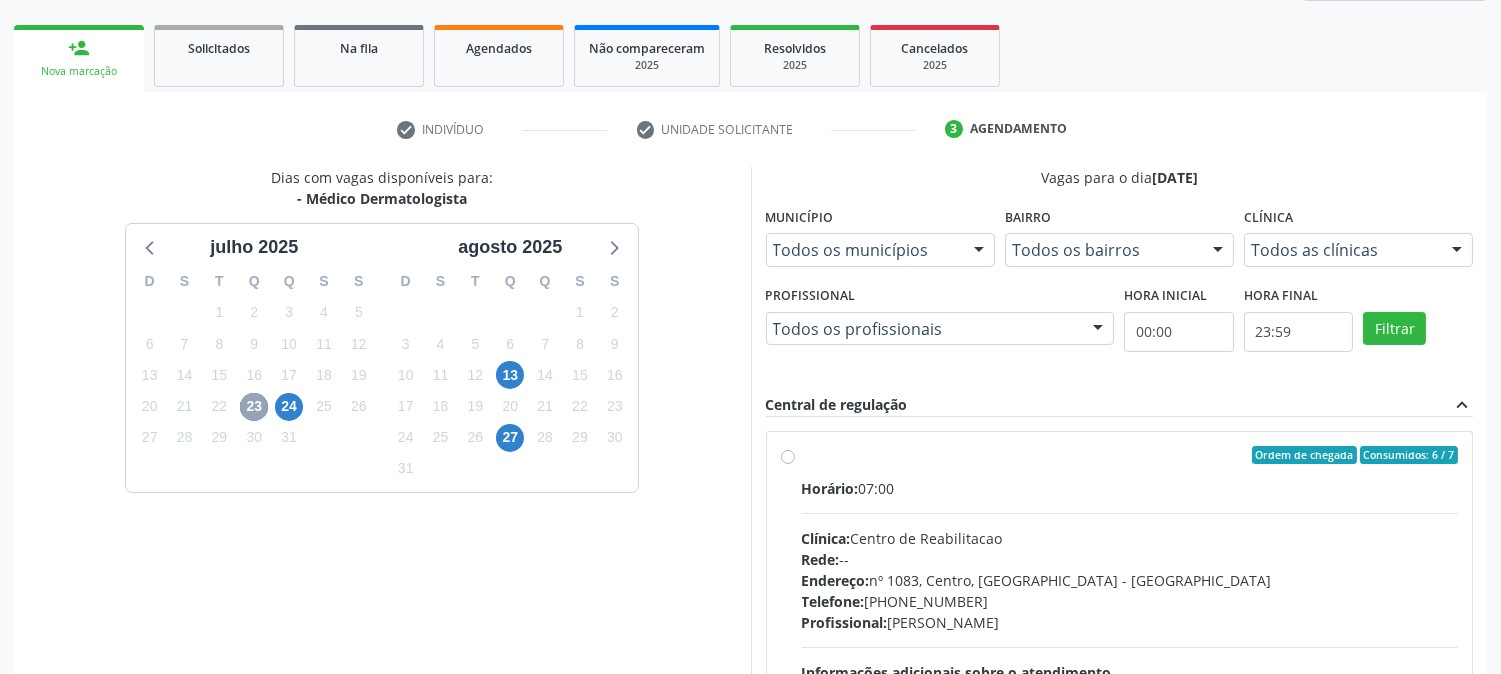 scroll, scrollTop: 417, scrollLeft: 0, axis: vertical 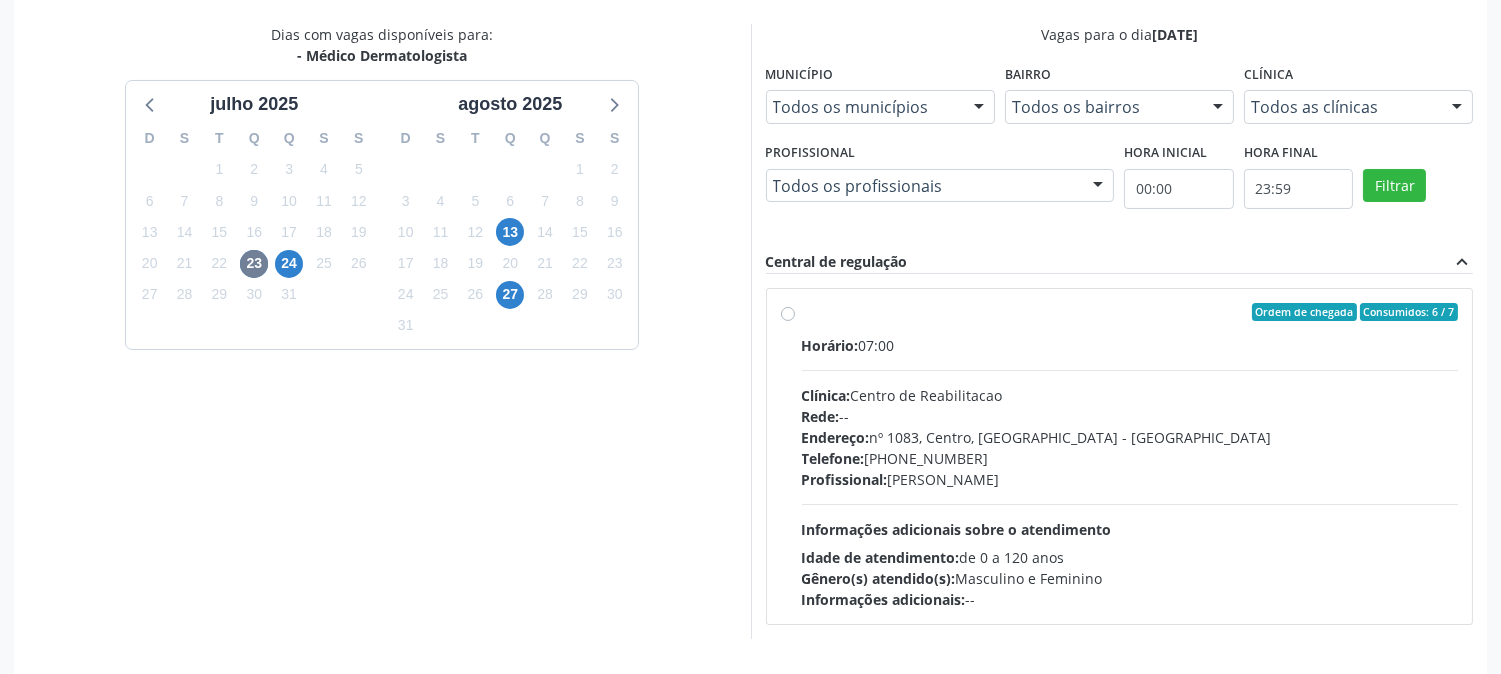 click on "Clínica:  Centro de Reabilitacao" at bounding box center (1130, 395) 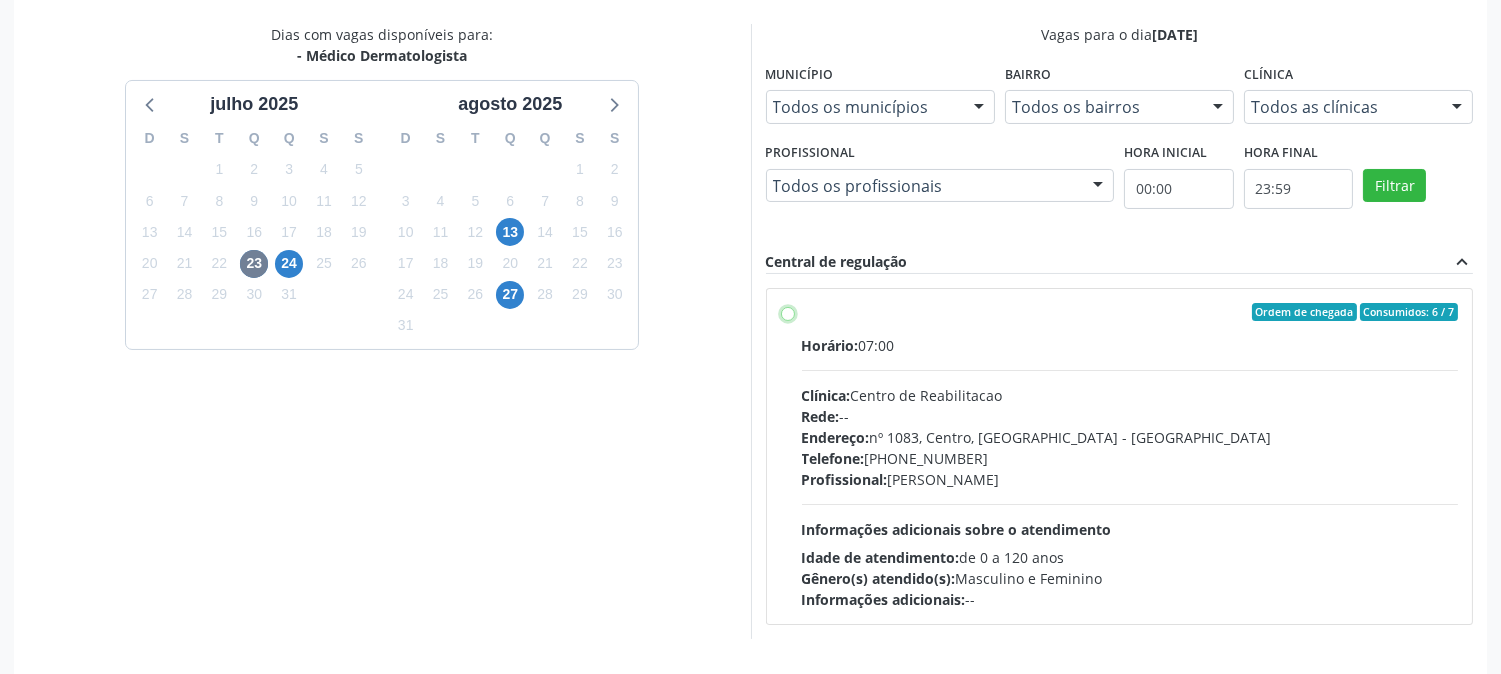 click on "Ordem de chegada
Consumidos: 6 / 7
Horário:   07:00
Clínica:  Centro de Reabilitacao
Rede:
--
Endereço:   nº 1083, Centro, Serra Talhada - PE
Telefone:   (81) 38313112
Profissional:
Catharina Maria Freire de Lucena Pousa
Informações adicionais sobre o atendimento
Idade de atendimento:
de 0 a 120 anos
Gênero(s) atendido(s):
Masculino e Feminino
Informações adicionais:
--" at bounding box center (788, 312) 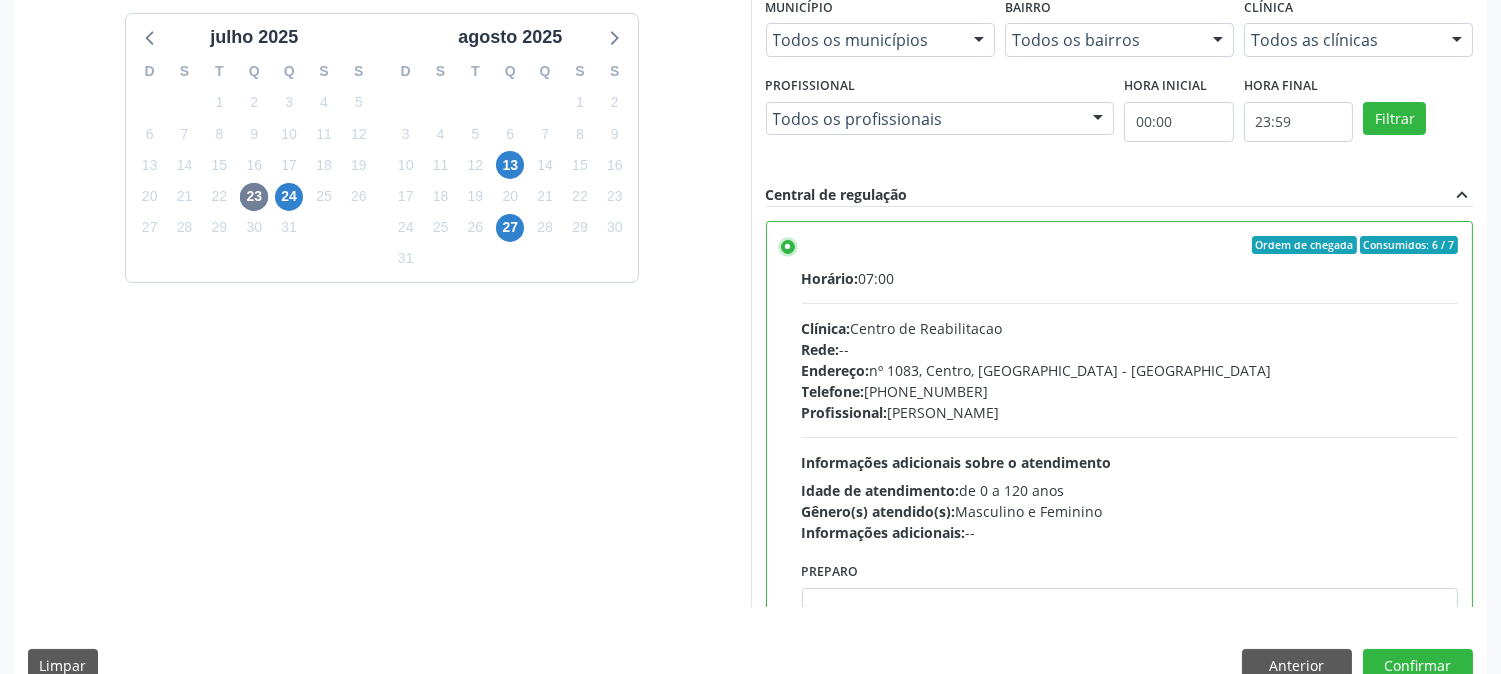 scroll, scrollTop: 520, scrollLeft: 0, axis: vertical 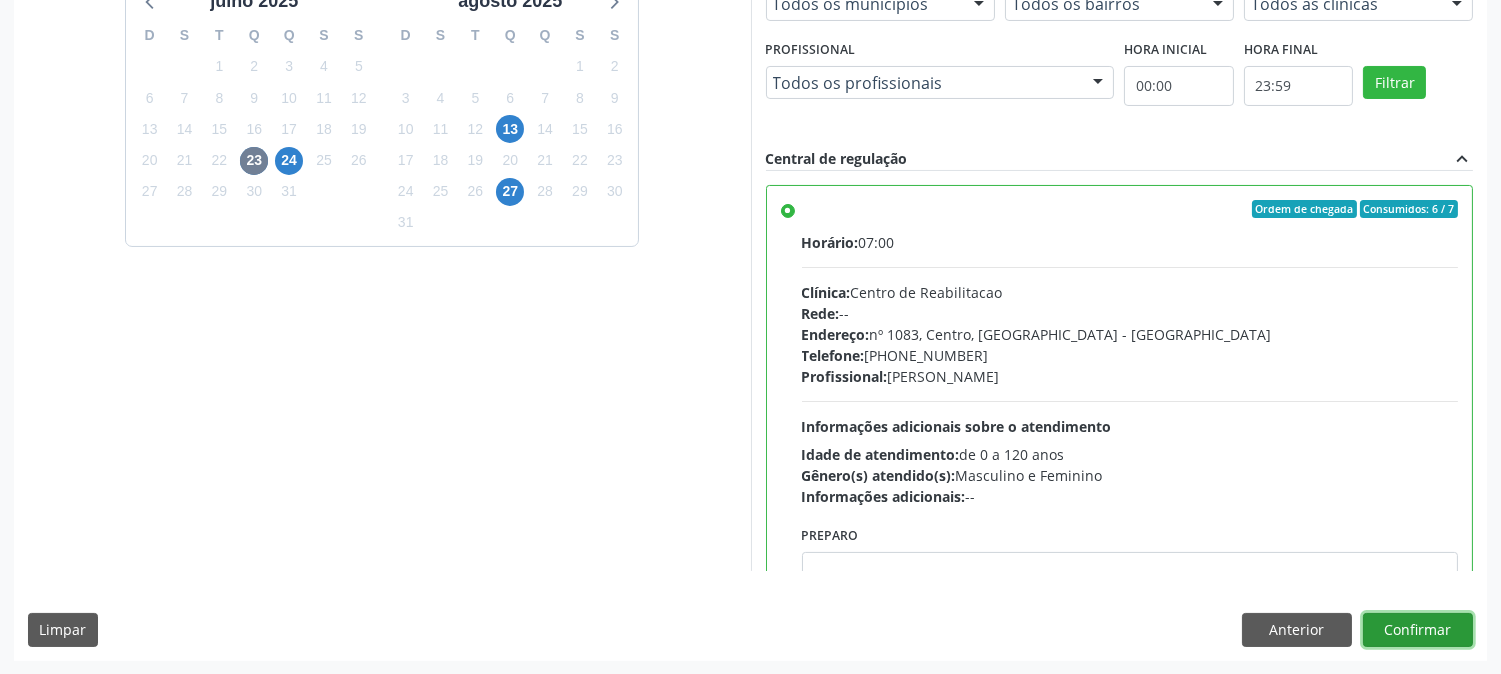 click on "Confirmar" at bounding box center (1418, 630) 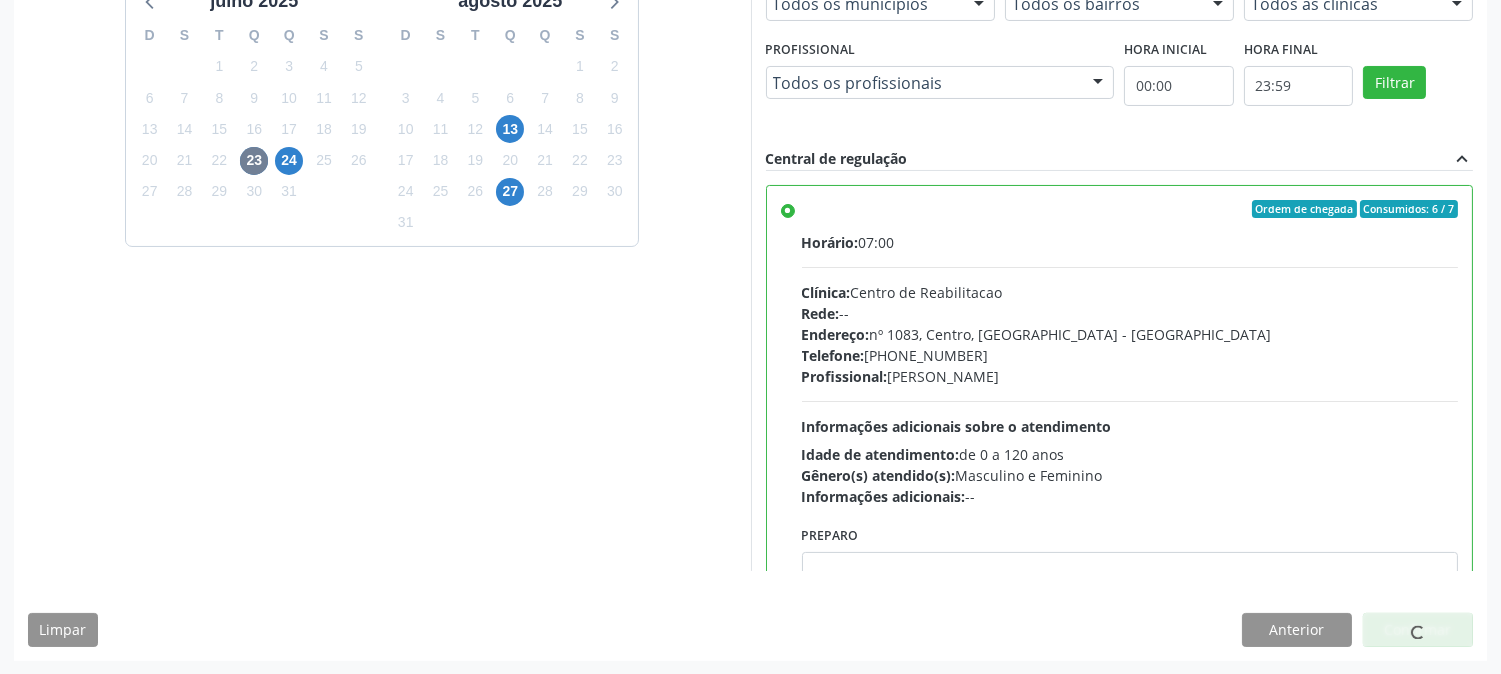 scroll, scrollTop: 0, scrollLeft: 0, axis: both 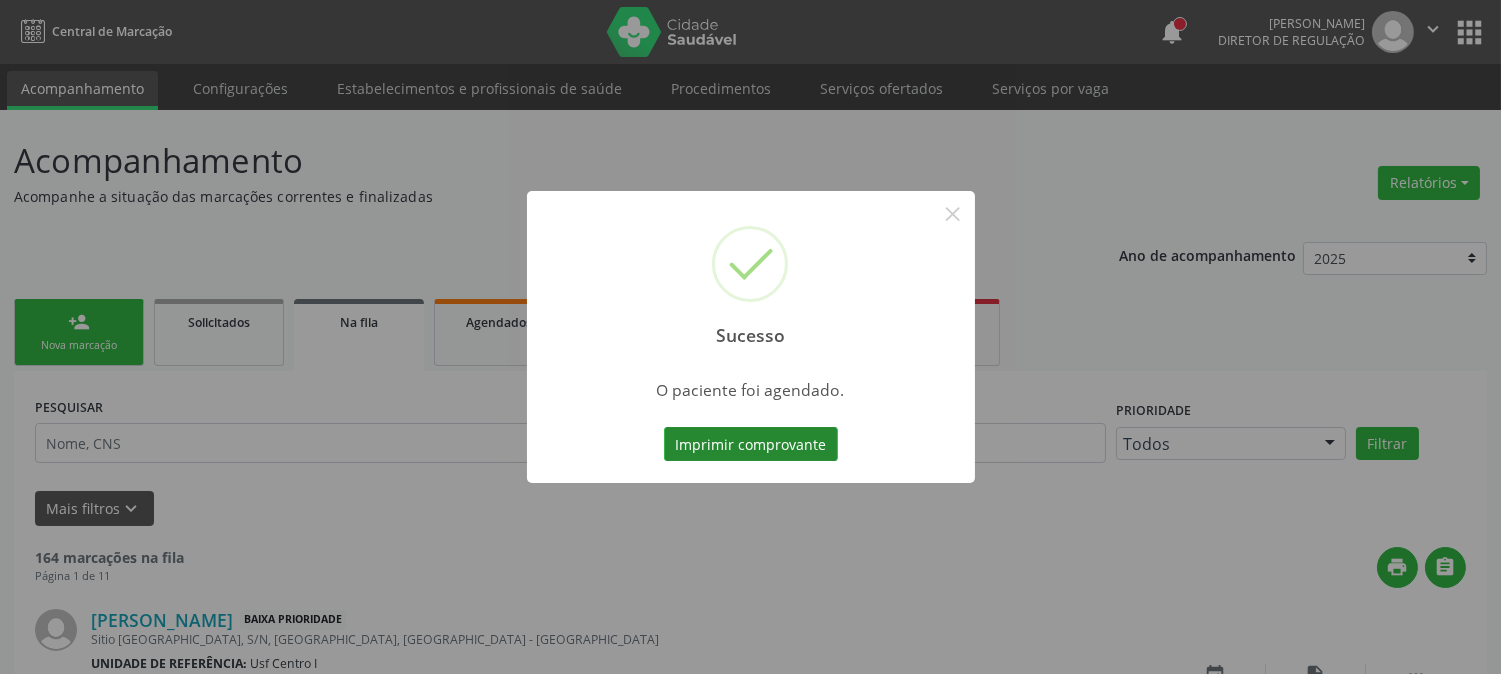 click on "Imprimir comprovante" at bounding box center [751, 444] 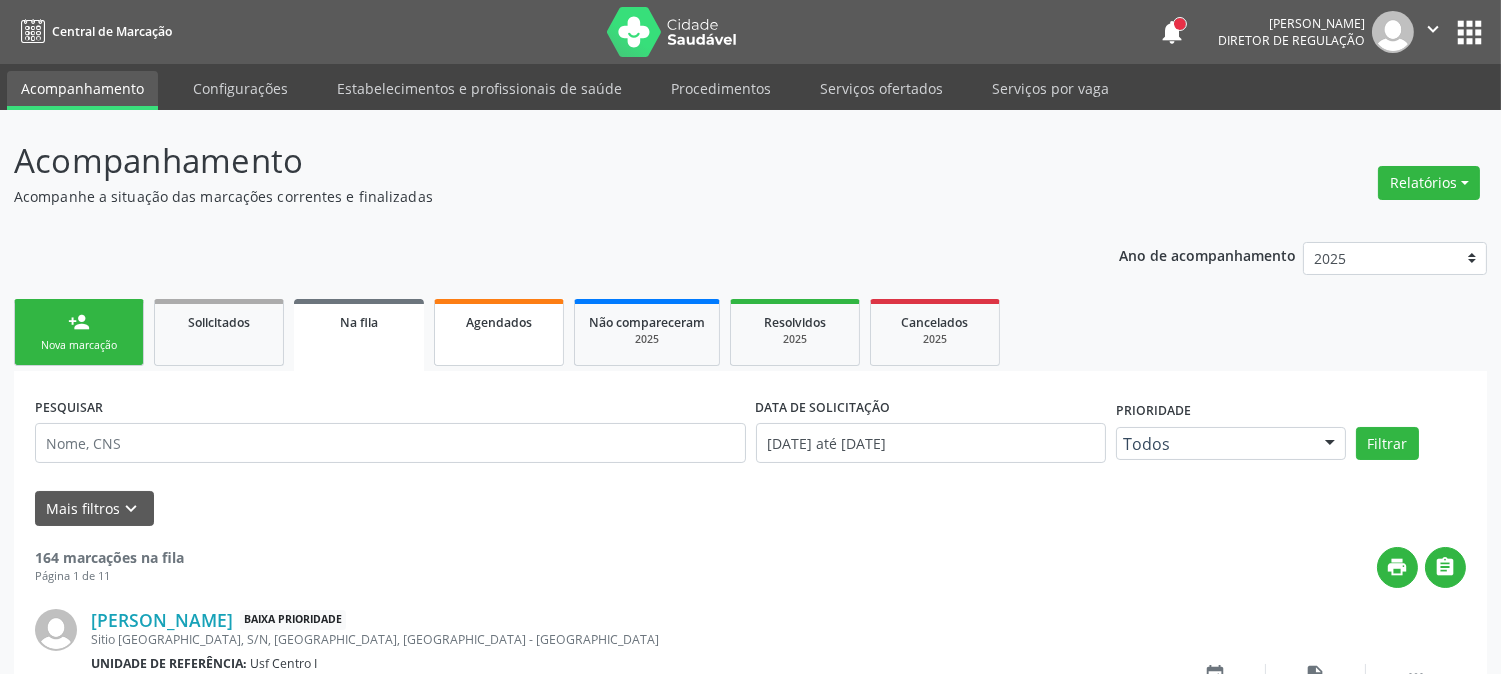 click on "Agendados" at bounding box center [499, 332] 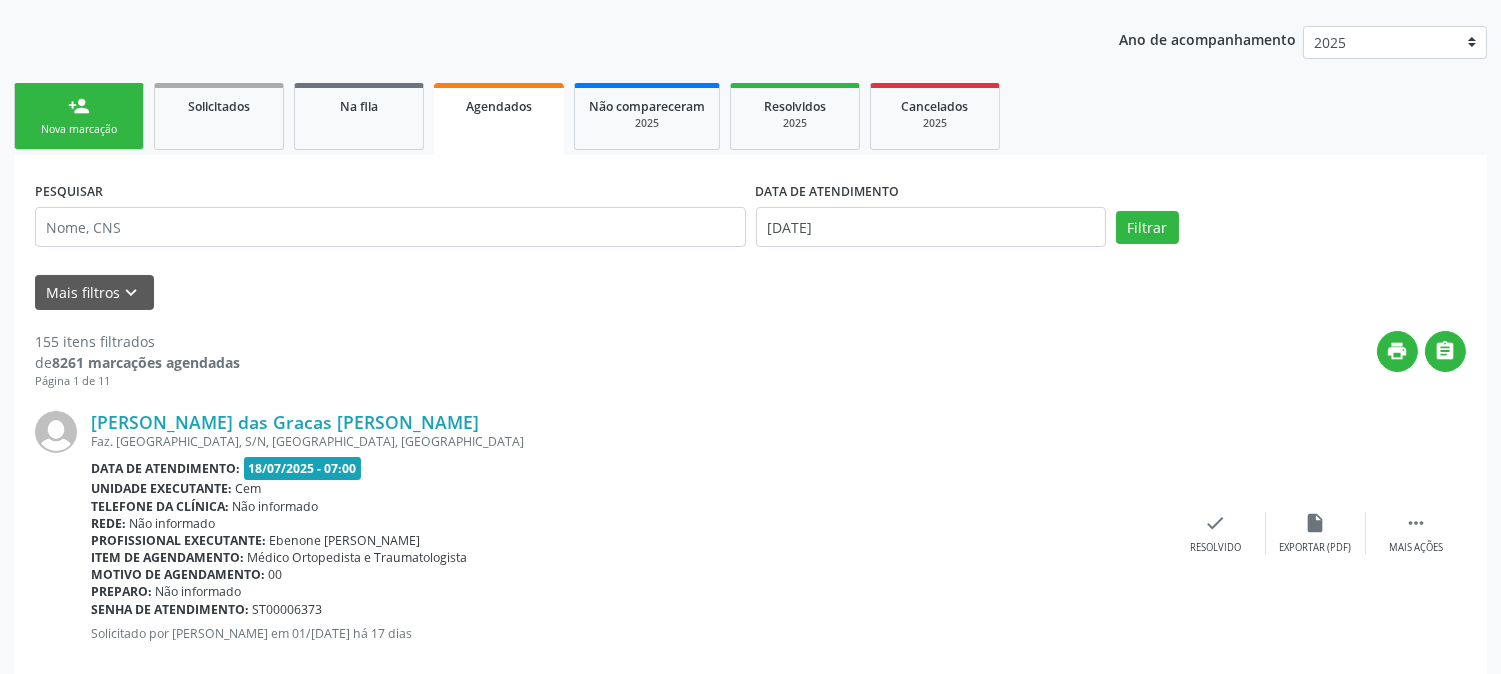 scroll, scrollTop: 222, scrollLeft: 0, axis: vertical 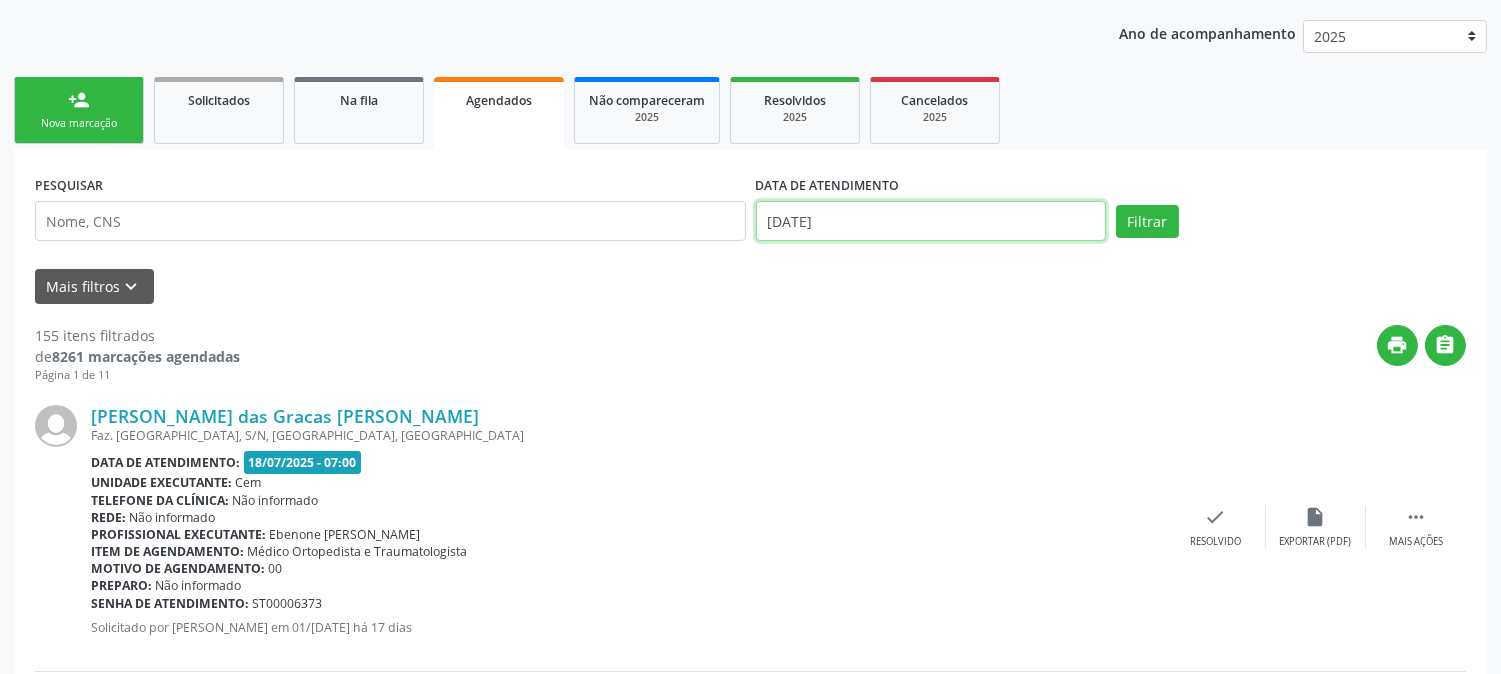 click on "18/07/2025" at bounding box center (931, 221) 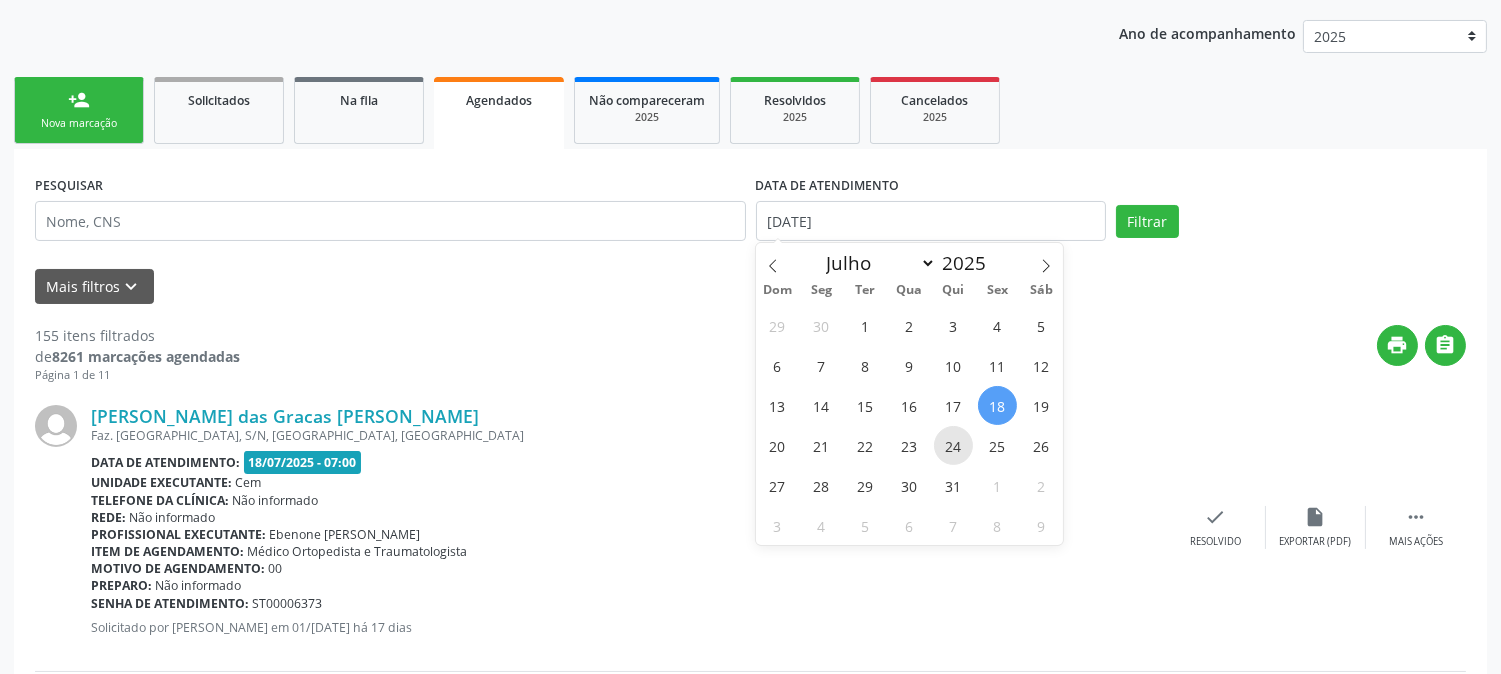 click on "24" at bounding box center (953, 445) 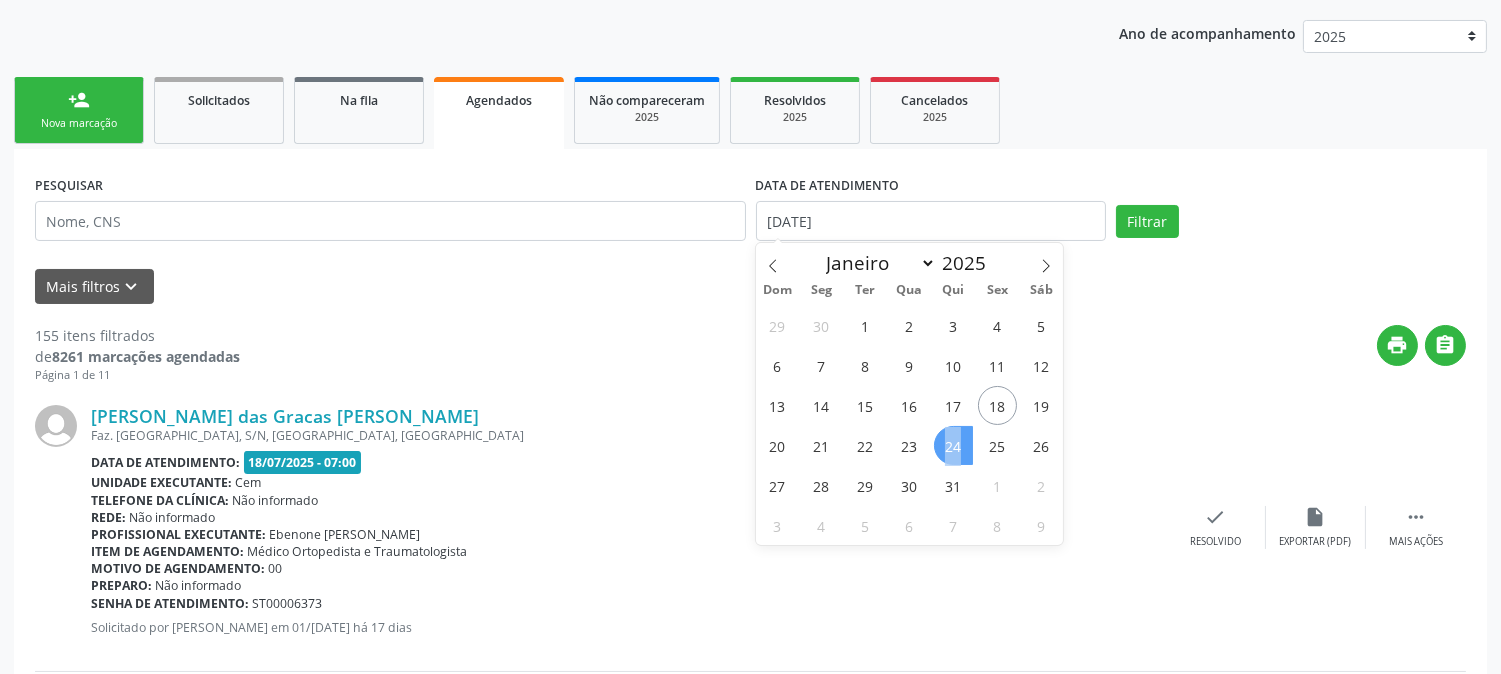 click on "24" at bounding box center (953, 445) 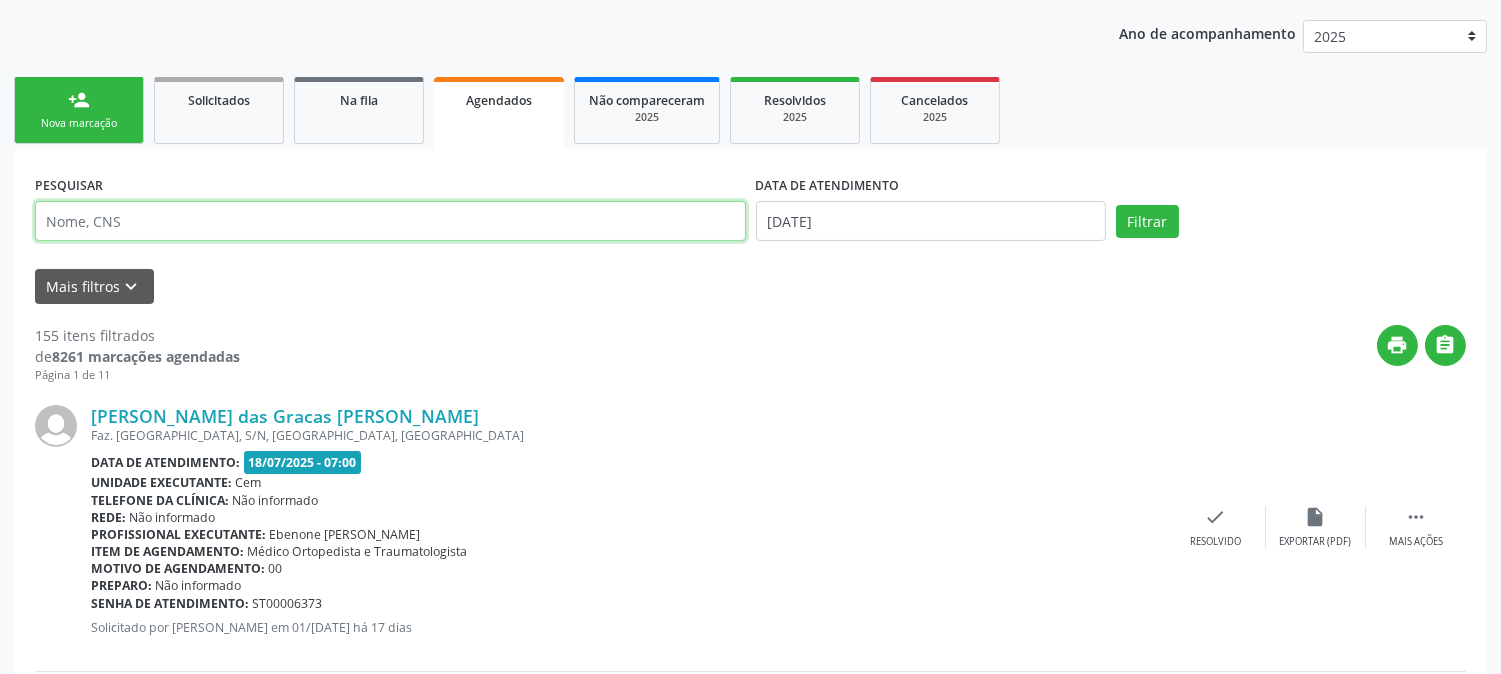 click at bounding box center (390, 221) 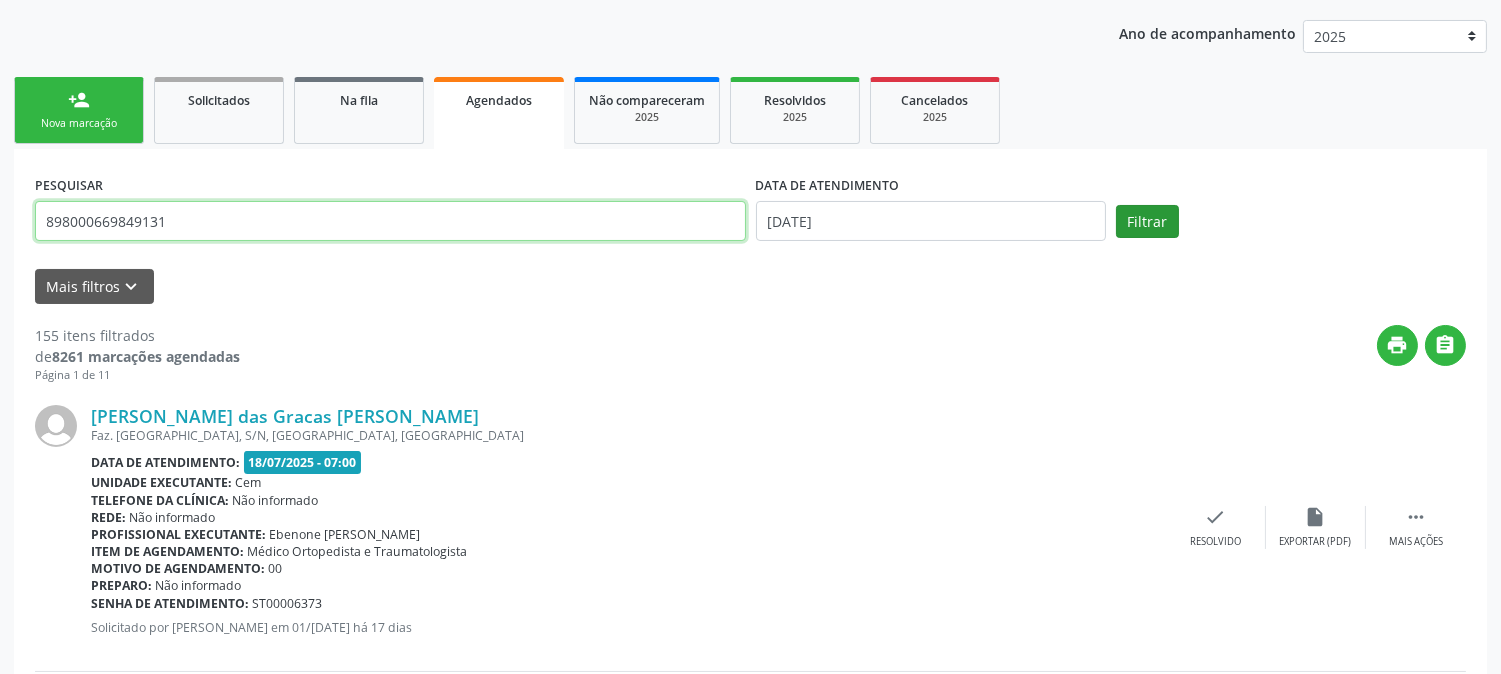type on "898000669849131" 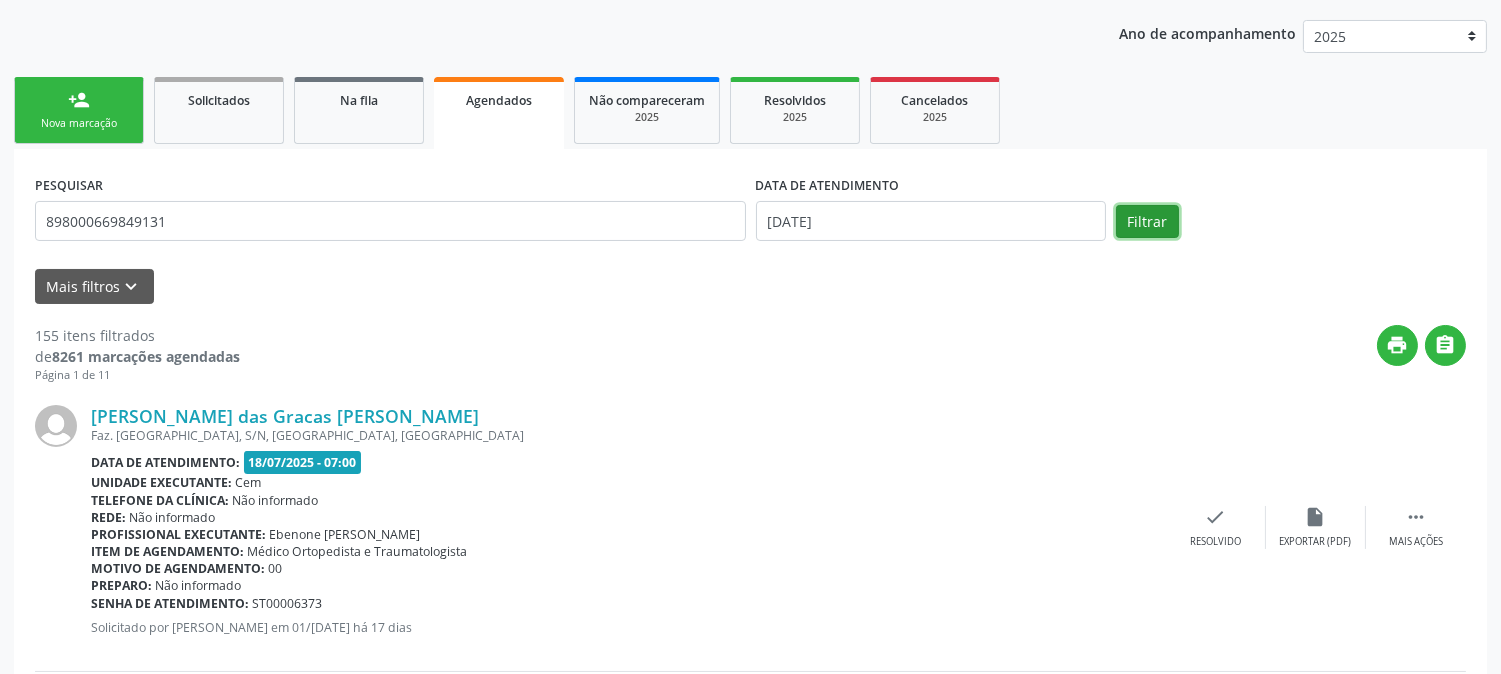 click on "Filtrar" at bounding box center [1147, 222] 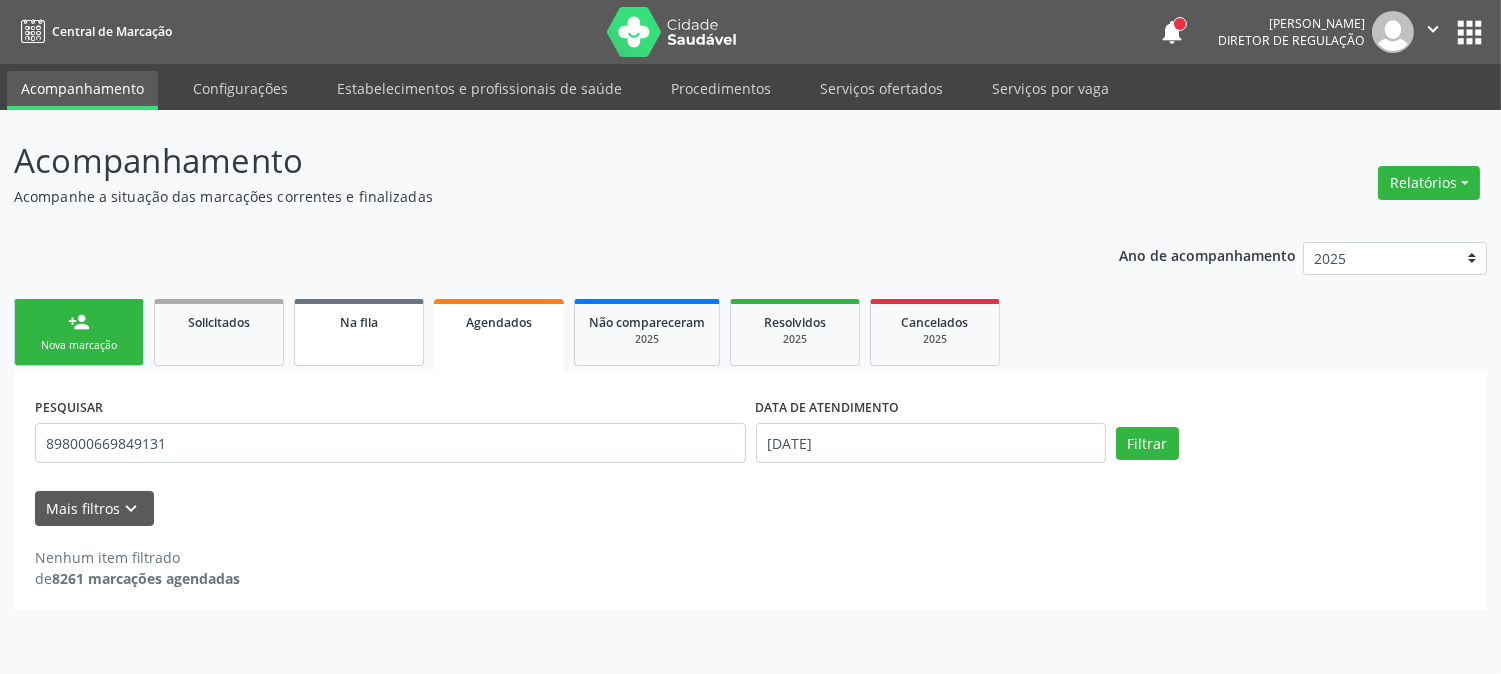 scroll, scrollTop: 0, scrollLeft: 0, axis: both 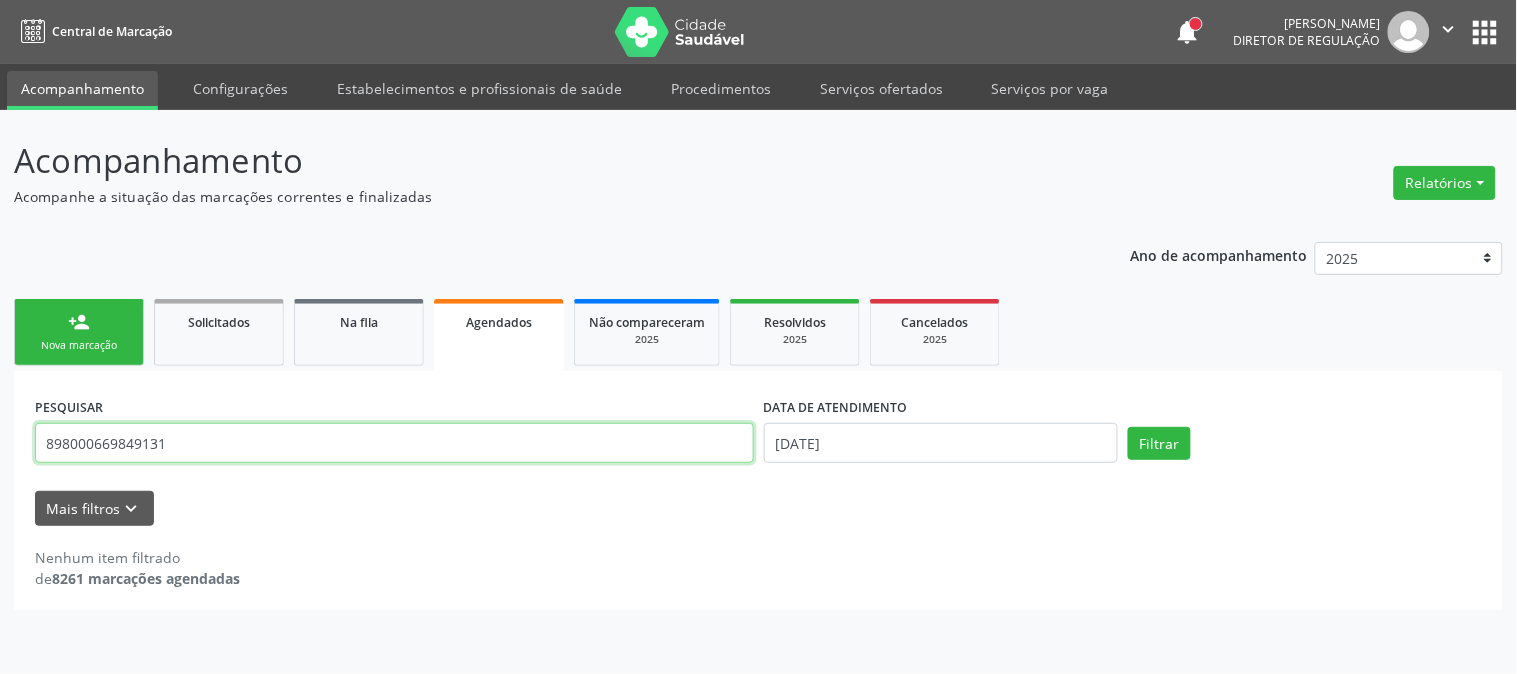 click on "898000669849131" at bounding box center (394, 443) 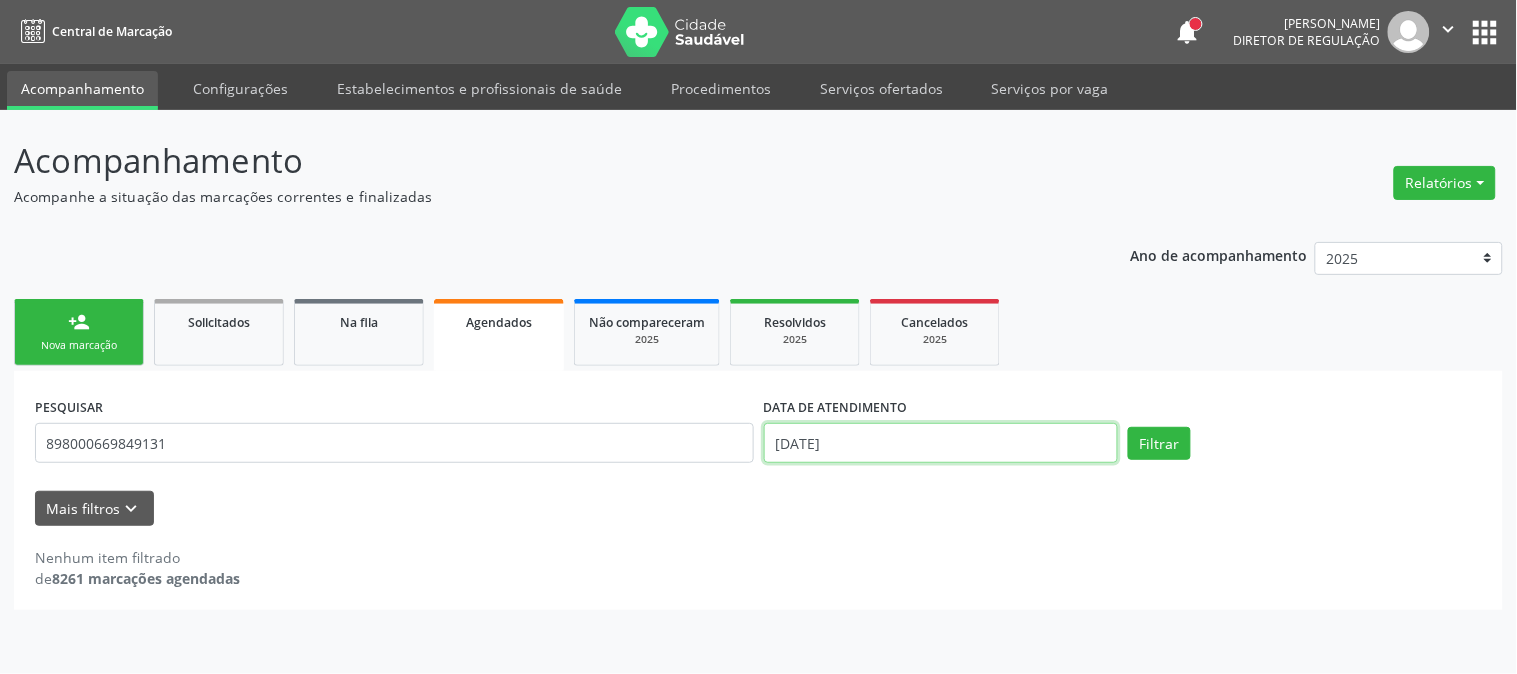 click on "24/07/2025" at bounding box center [941, 443] 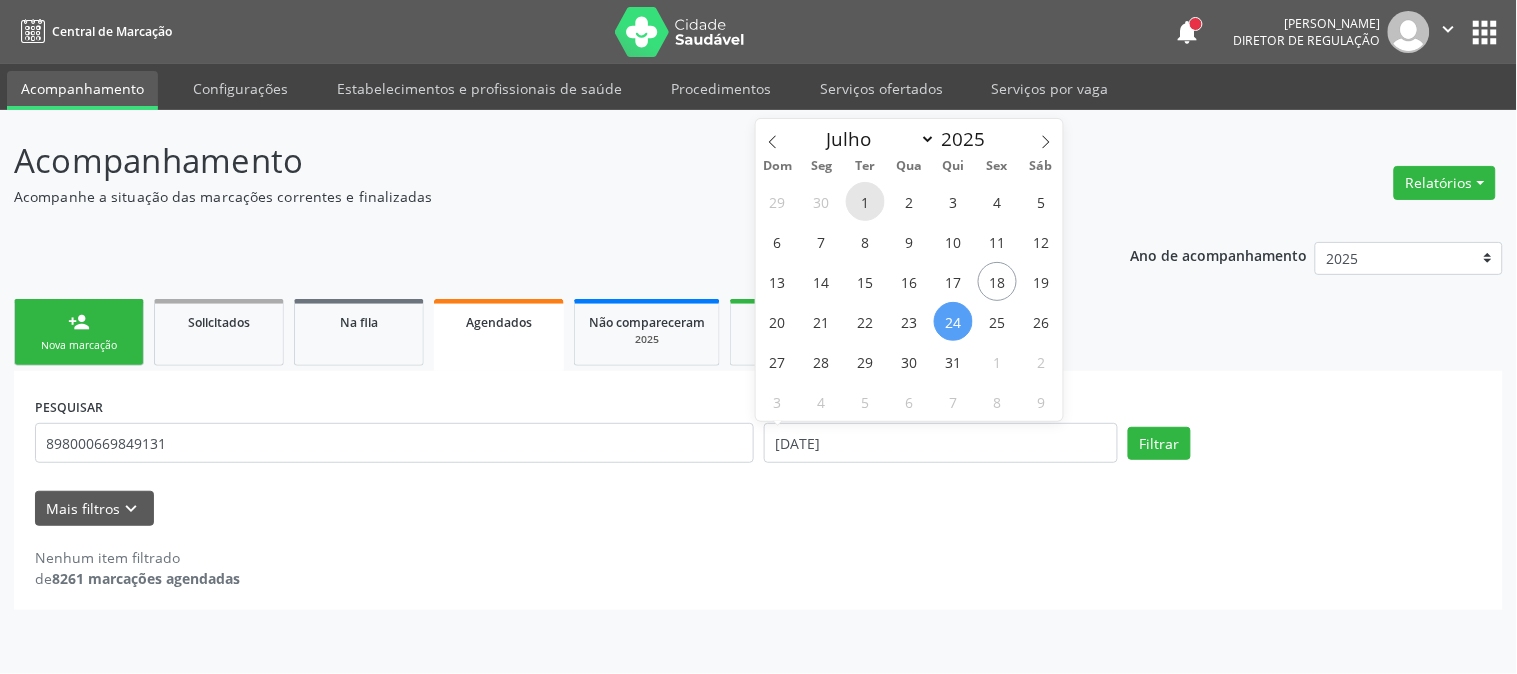 click on "1" at bounding box center (865, 201) 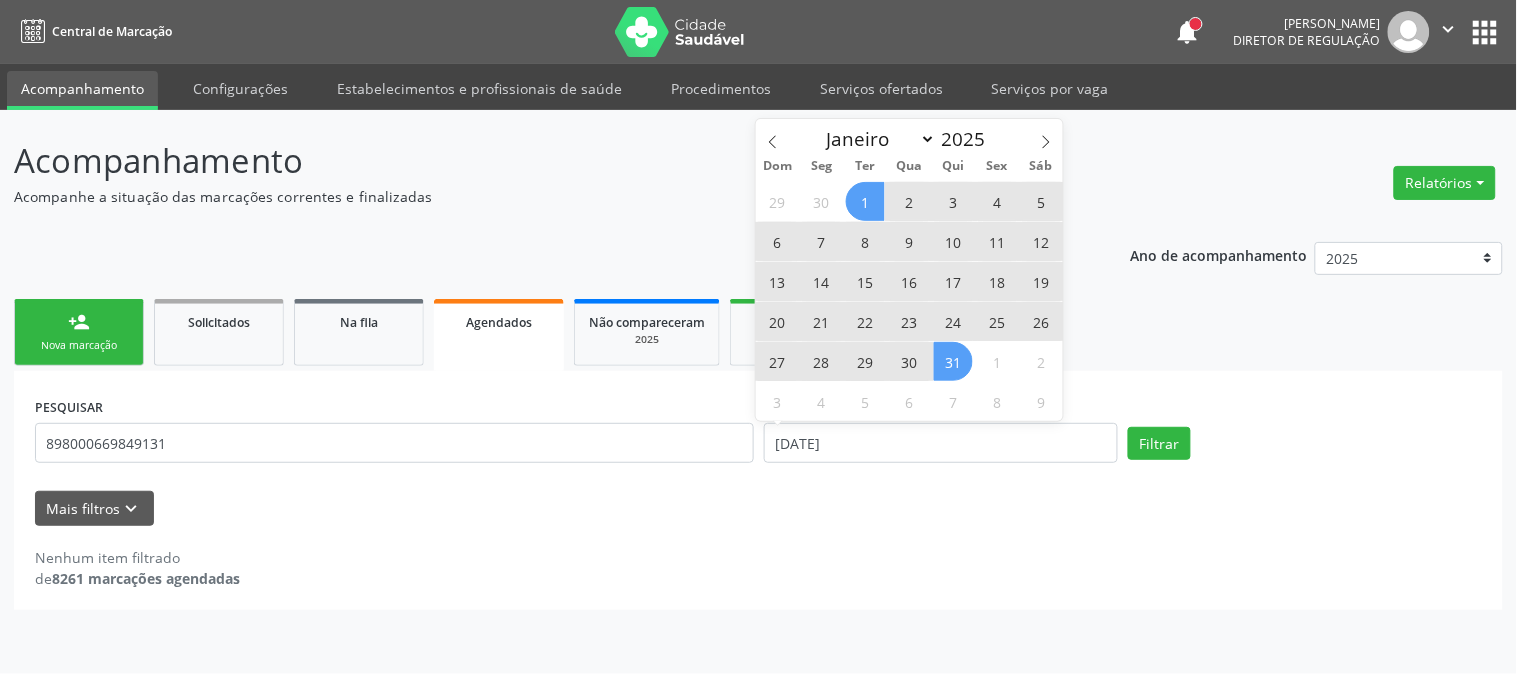 click on "31" at bounding box center [953, 361] 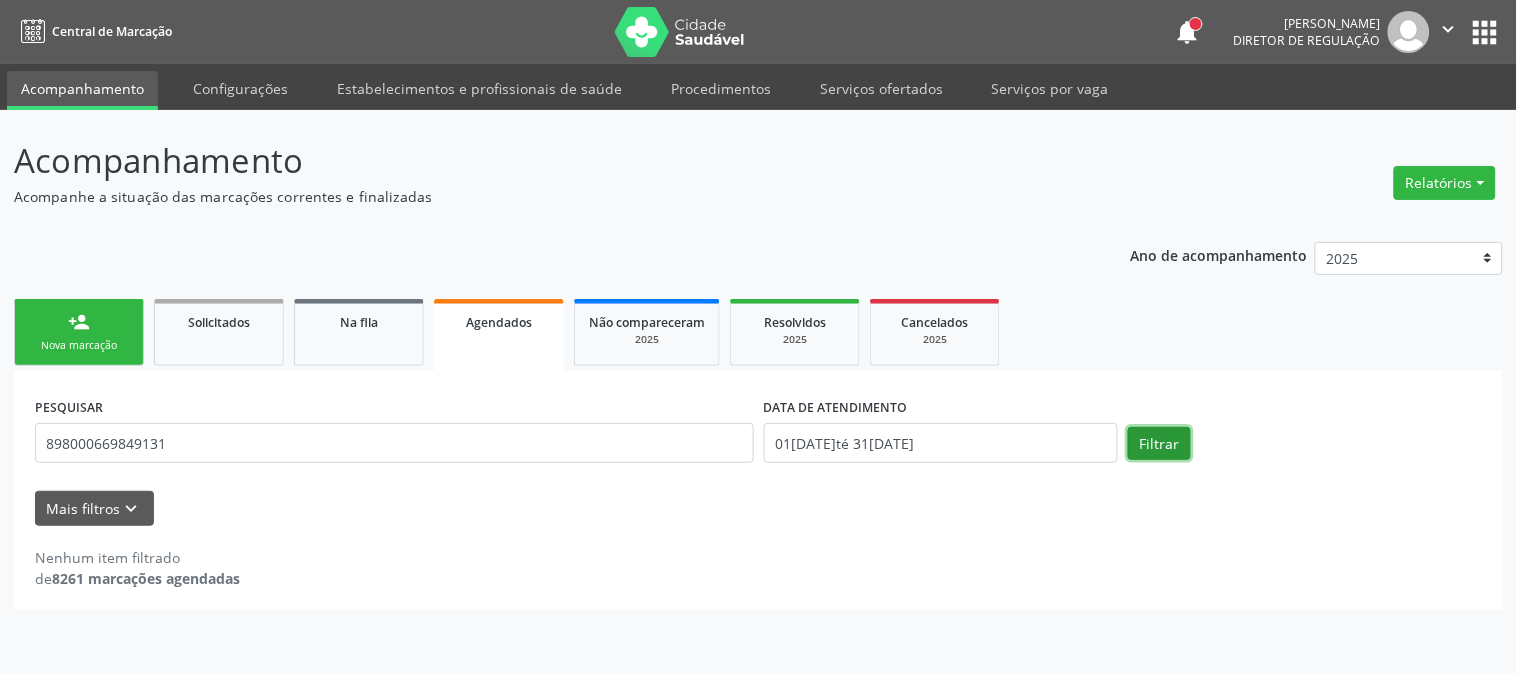 click on "Filtrar" at bounding box center (1159, 444) 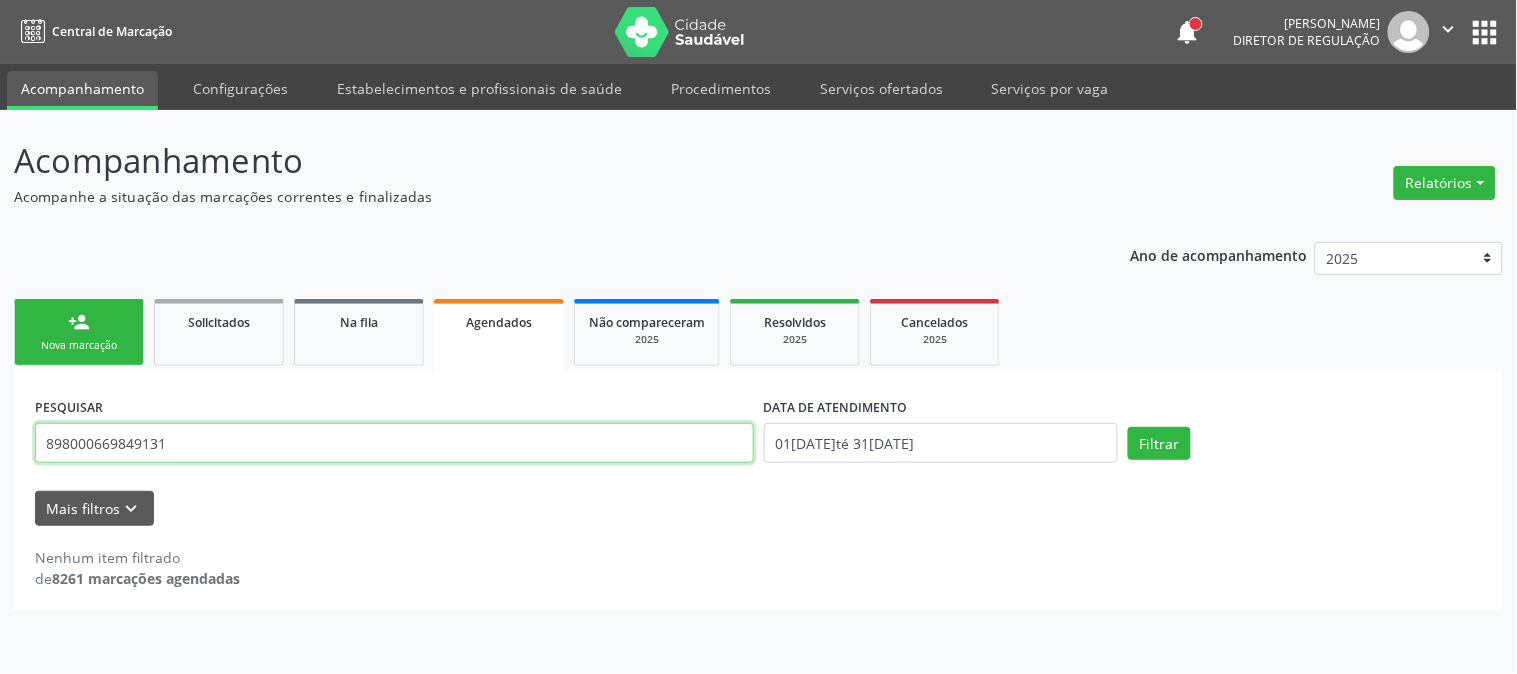 click on "898000669849131" at bounding box center (394, 443) 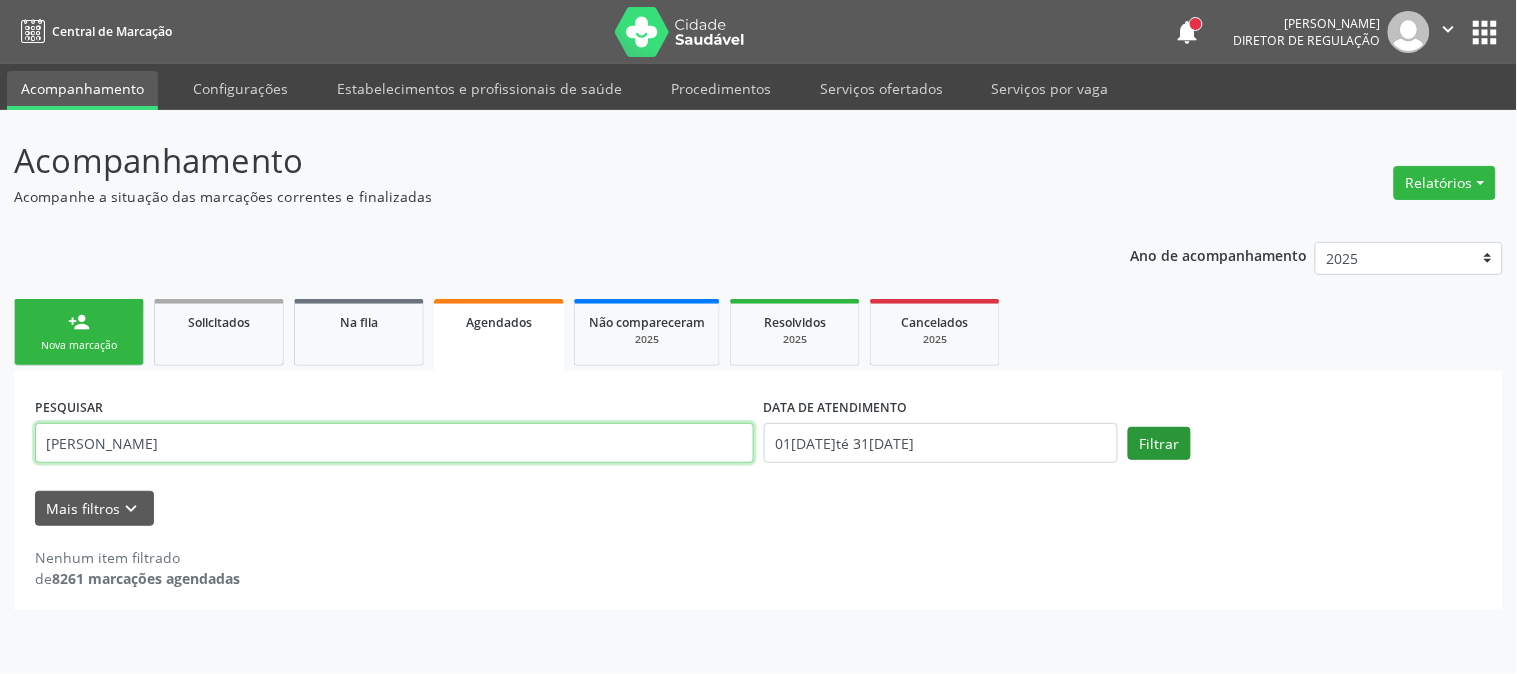 type on "maria sant" 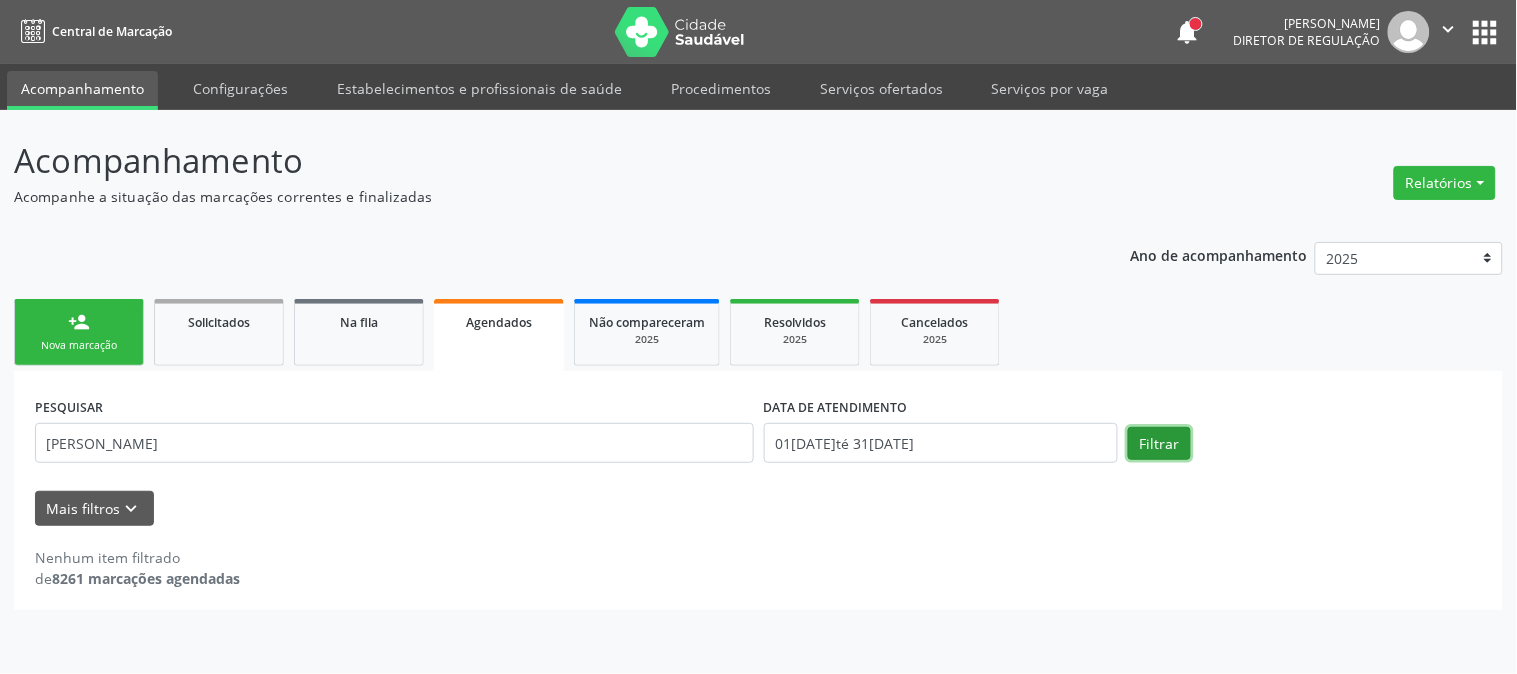 click on "Filtrar" at bounding box center [1159, 444] 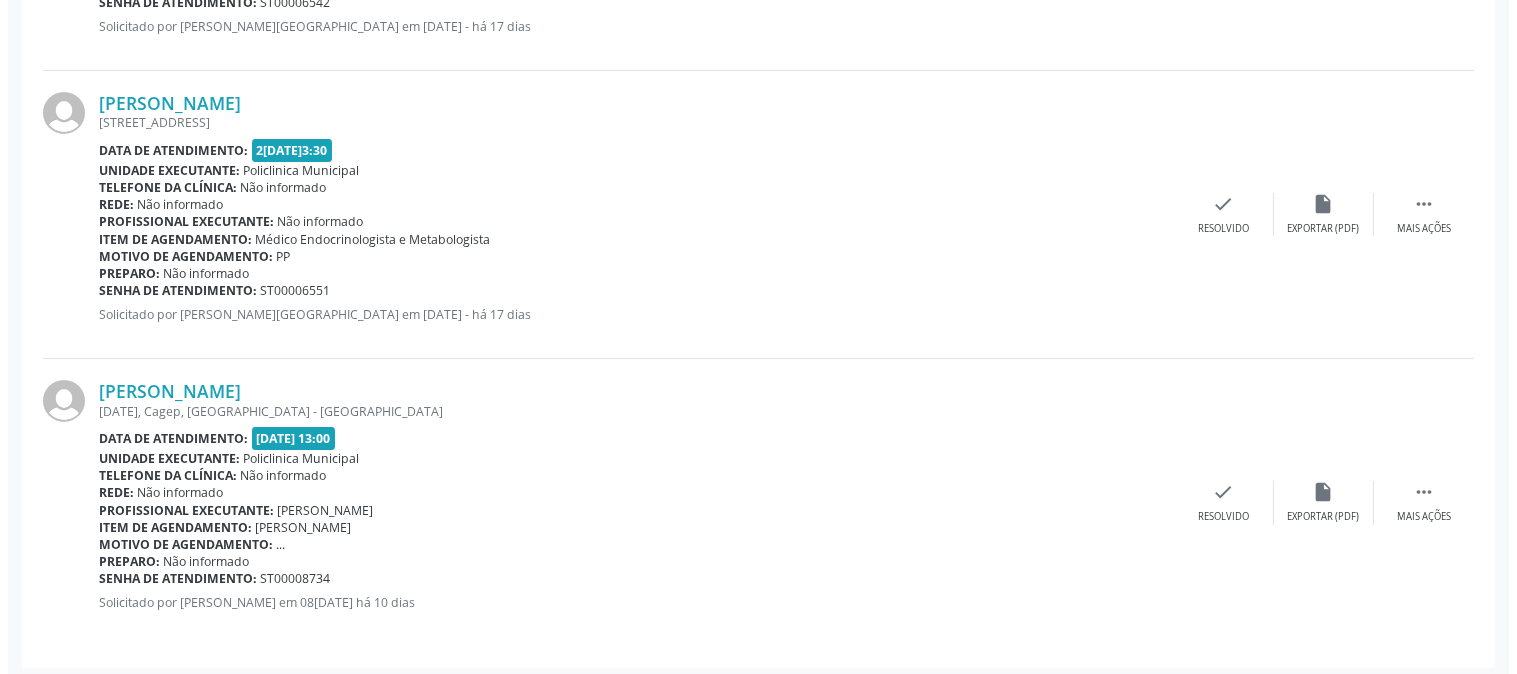 scroll, scrollTop: 1117, scrollLeft: 0, axis: vertical 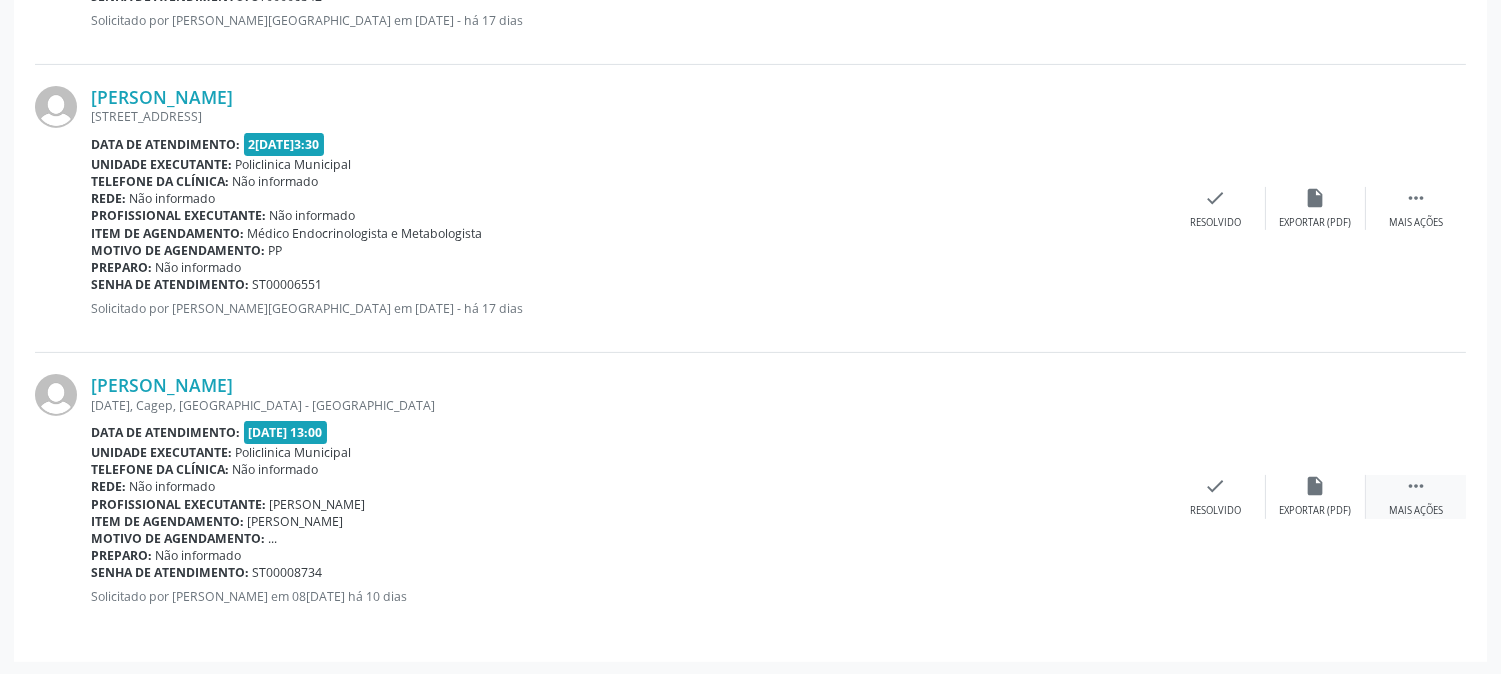 click on "Mais ações" at bounding box center (1416, 511) 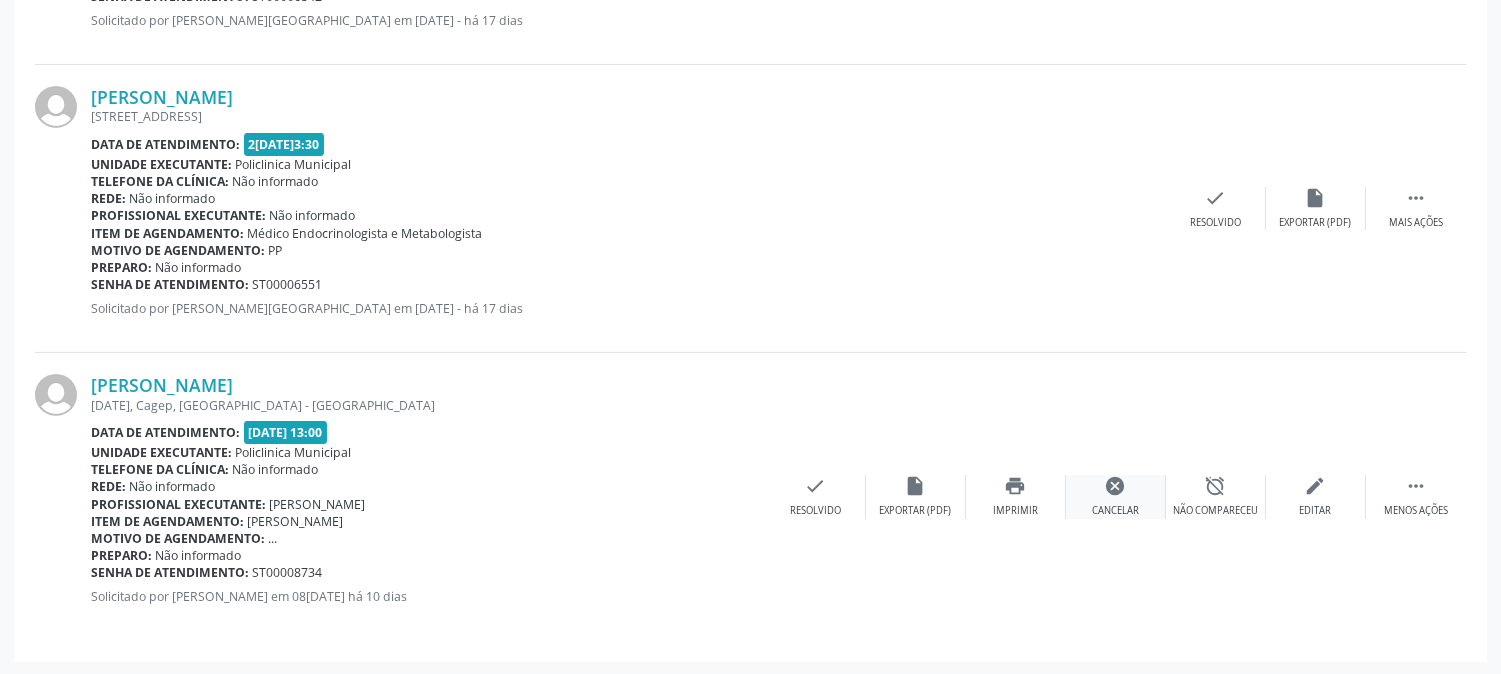 click on "cancel
Cancelar" at bounding box center (1116, 496) 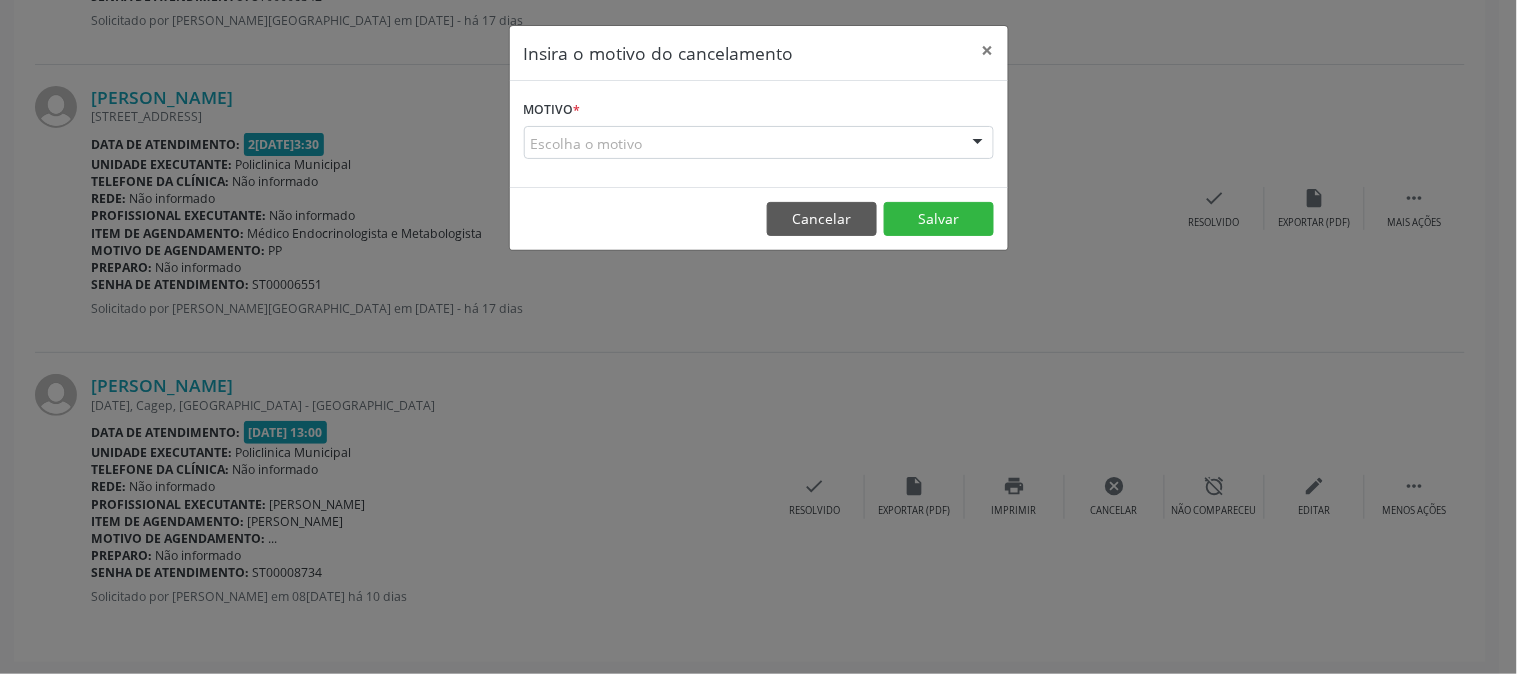 click on "Escolha o motivo" at bounding box center [759, 143] 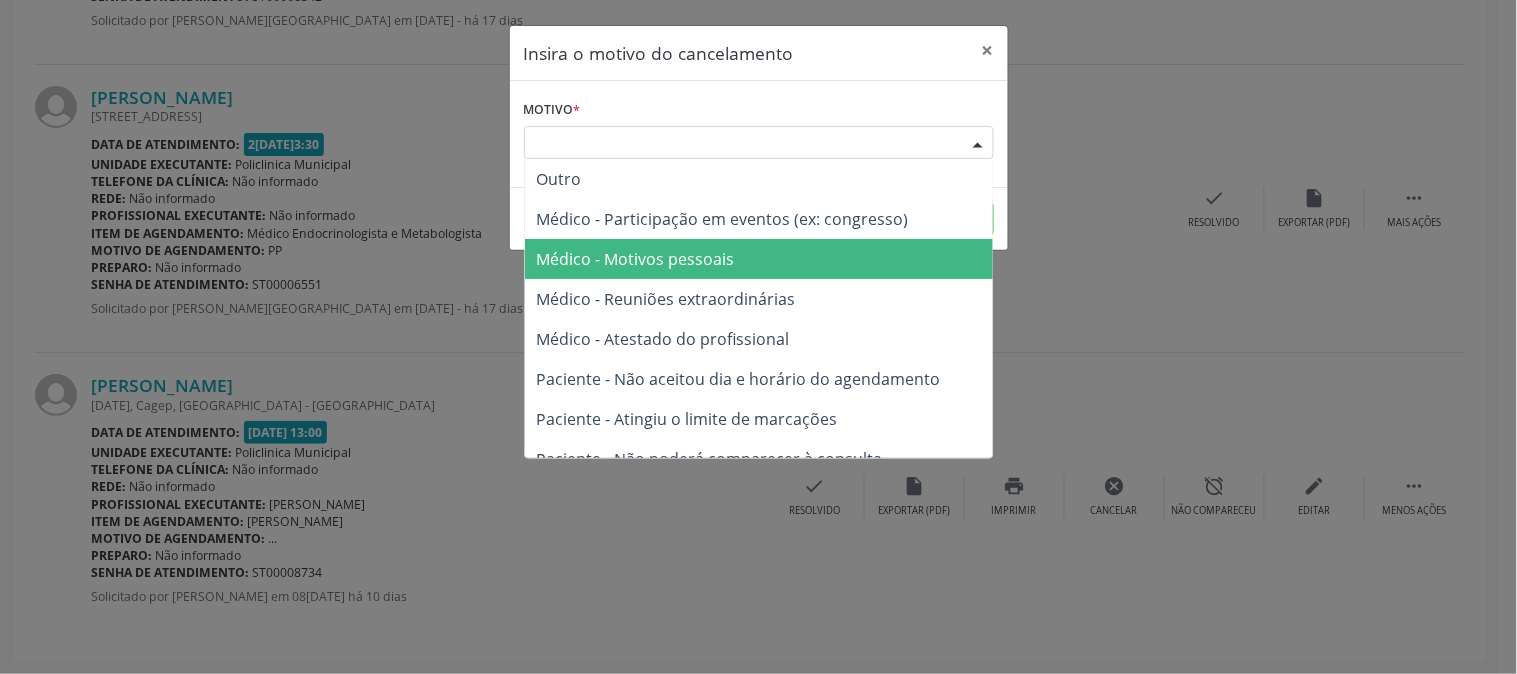 click on "Médico - Motivos pessoais" at bounding box center [759, 259] 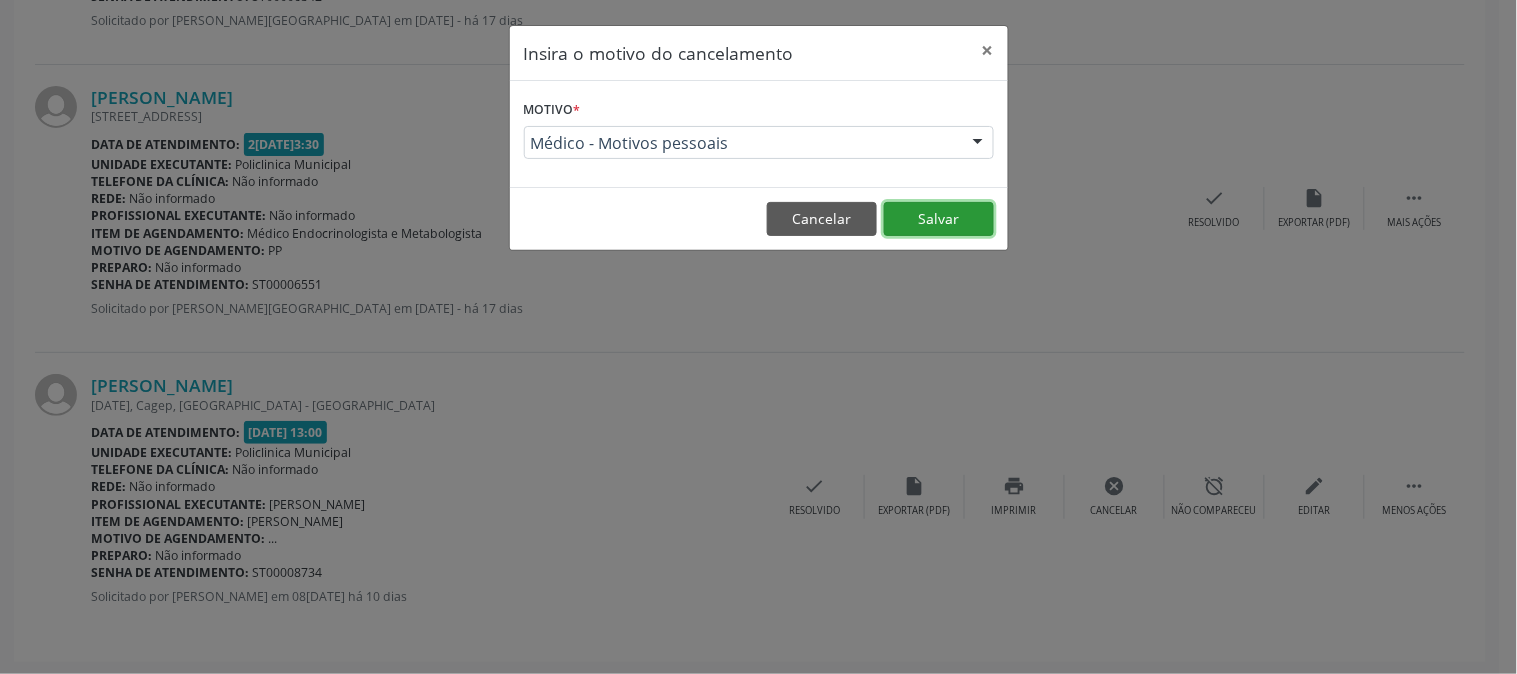 click on "Salvar" at bounding box center (939, 219) 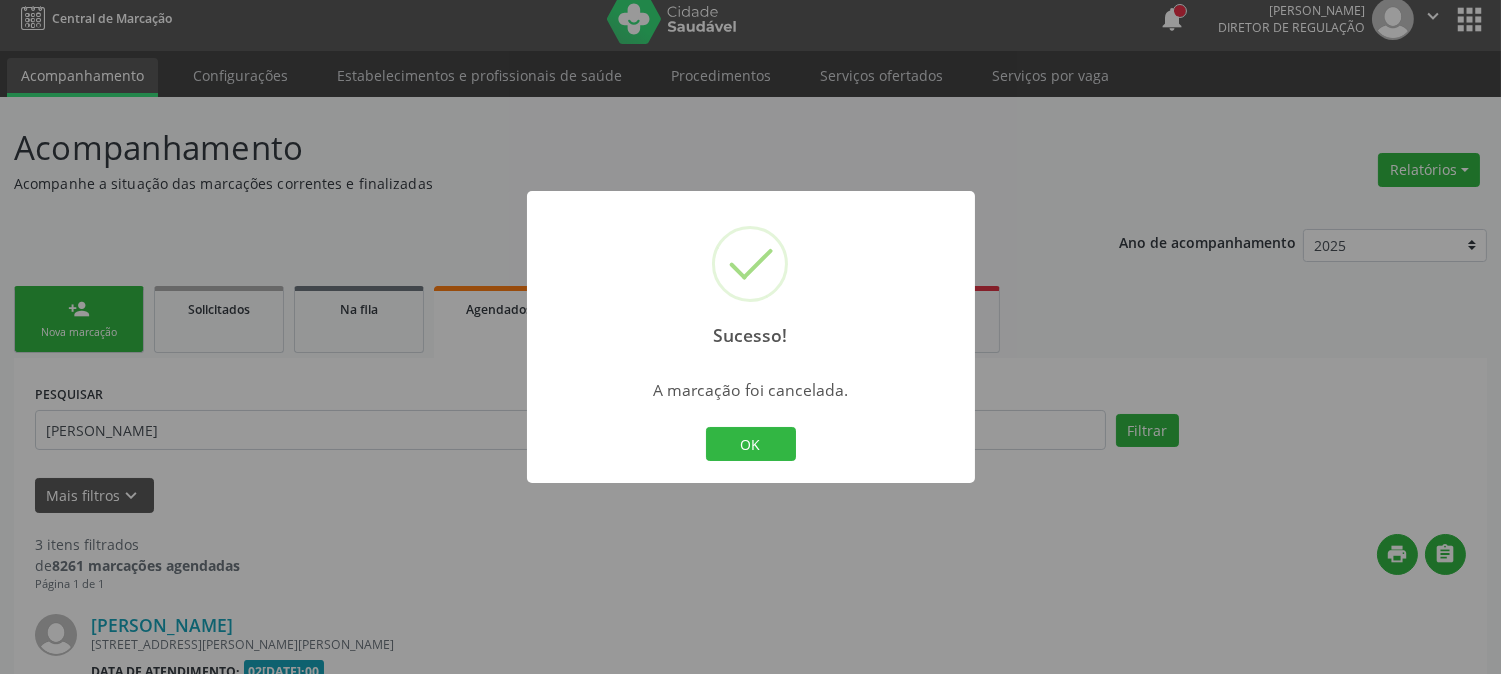 scroll, scrollTop: 828, scrollLeft: 0, axis: vertical 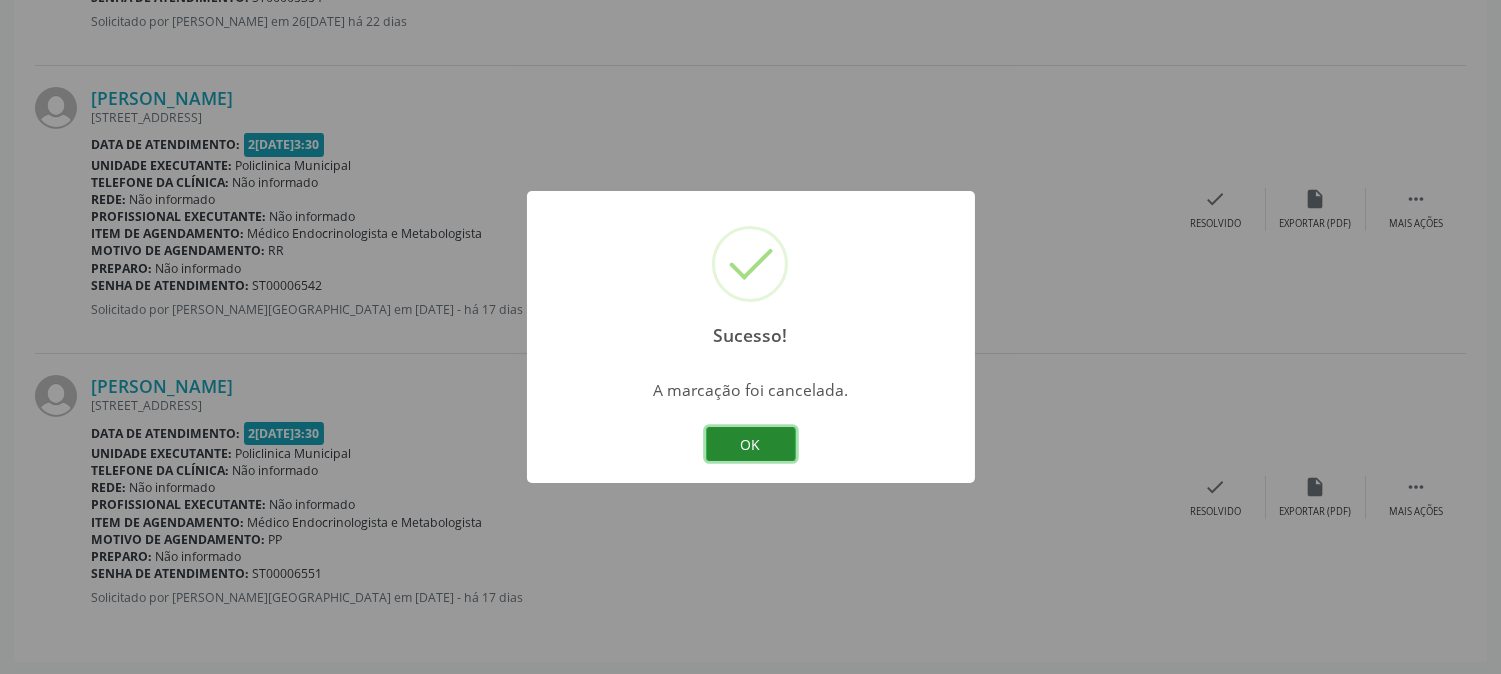 click on "OK" at bounding box center (751, 444) 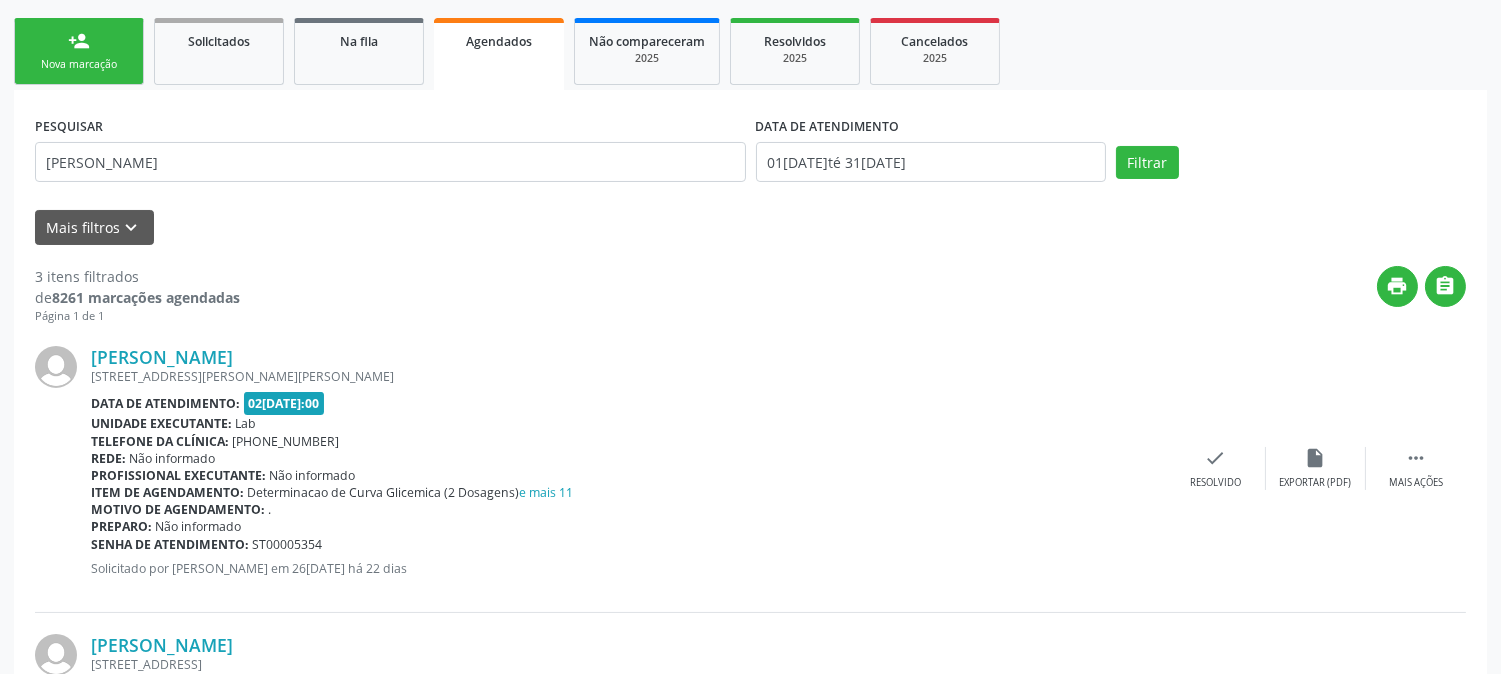scroll, scrollTop: 51, scrollLeft: 0, axis: vertical 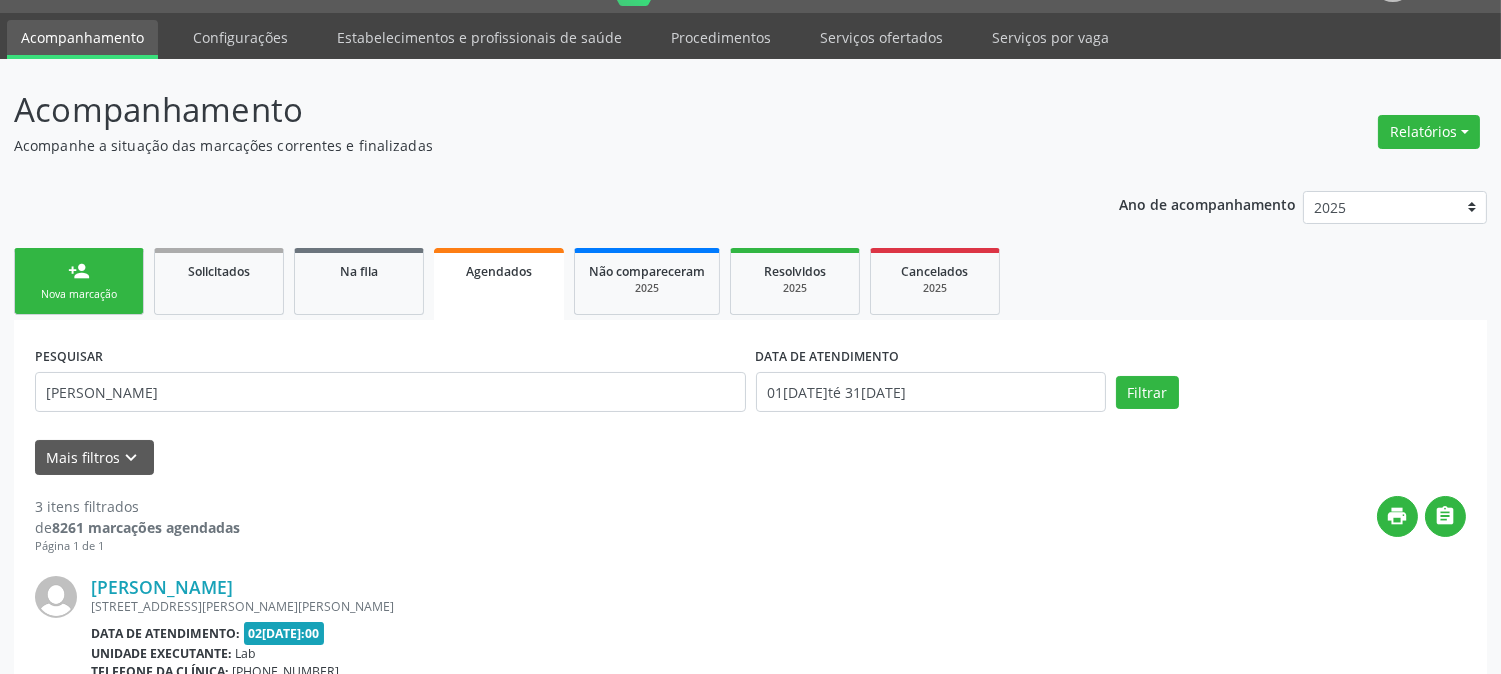 click on "person_add
Nova marcação" at bounding box center [79, 281] 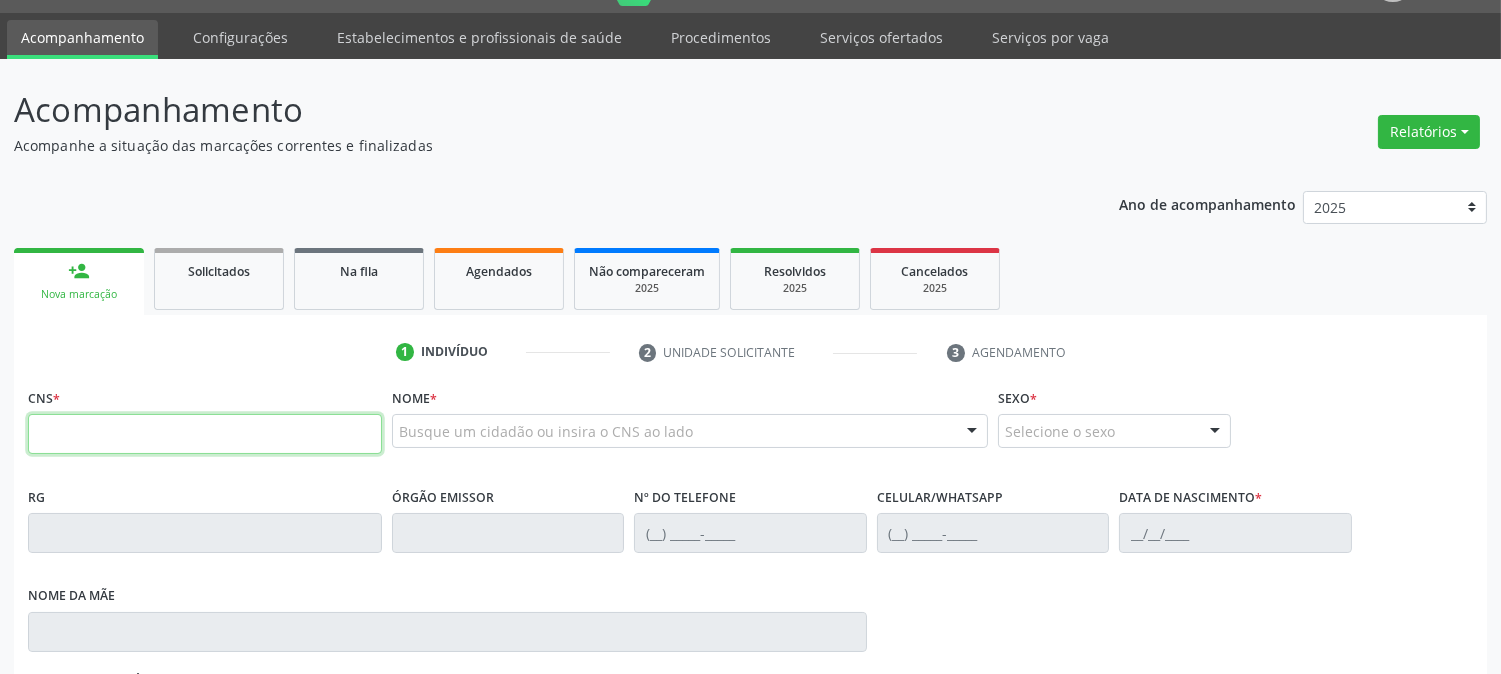 click at bounding box center [205, 434] 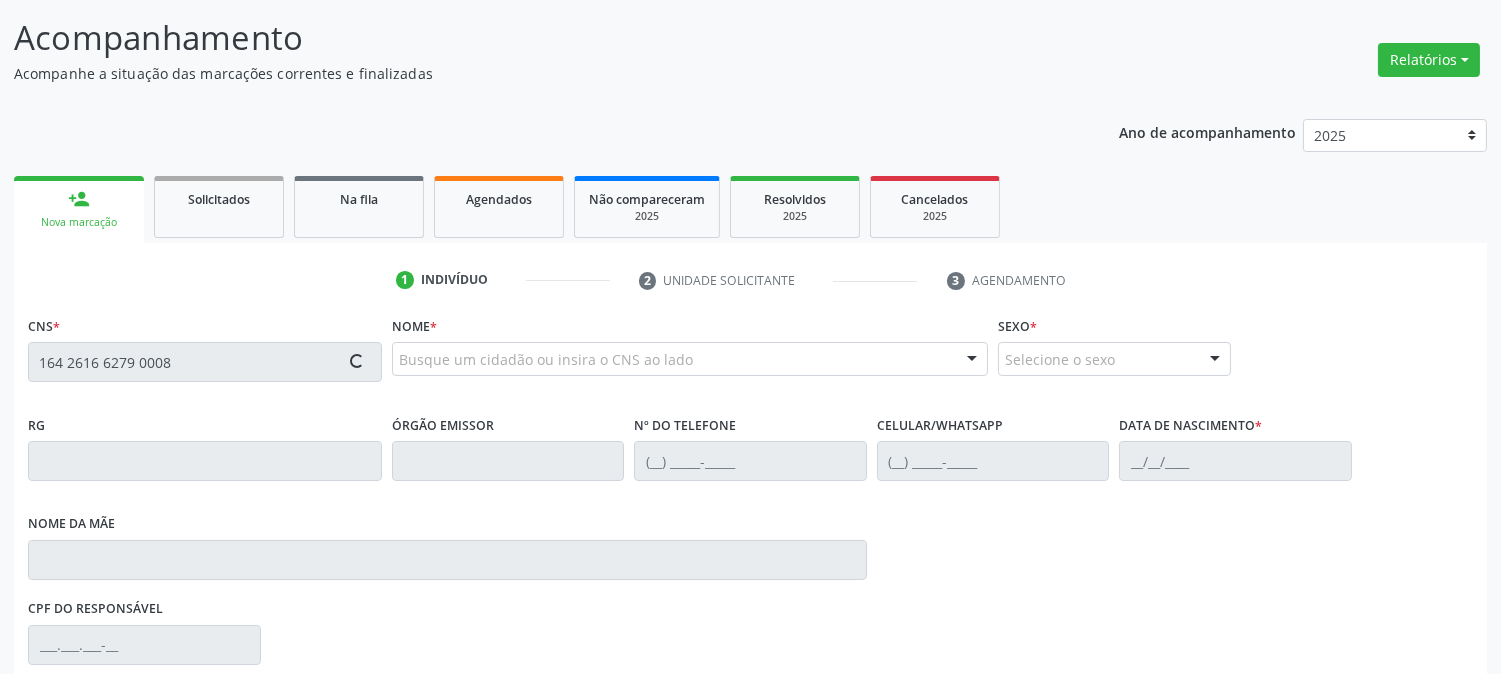 scroll, scrollTop: 162, scrollLeft: 0, axis: vertical 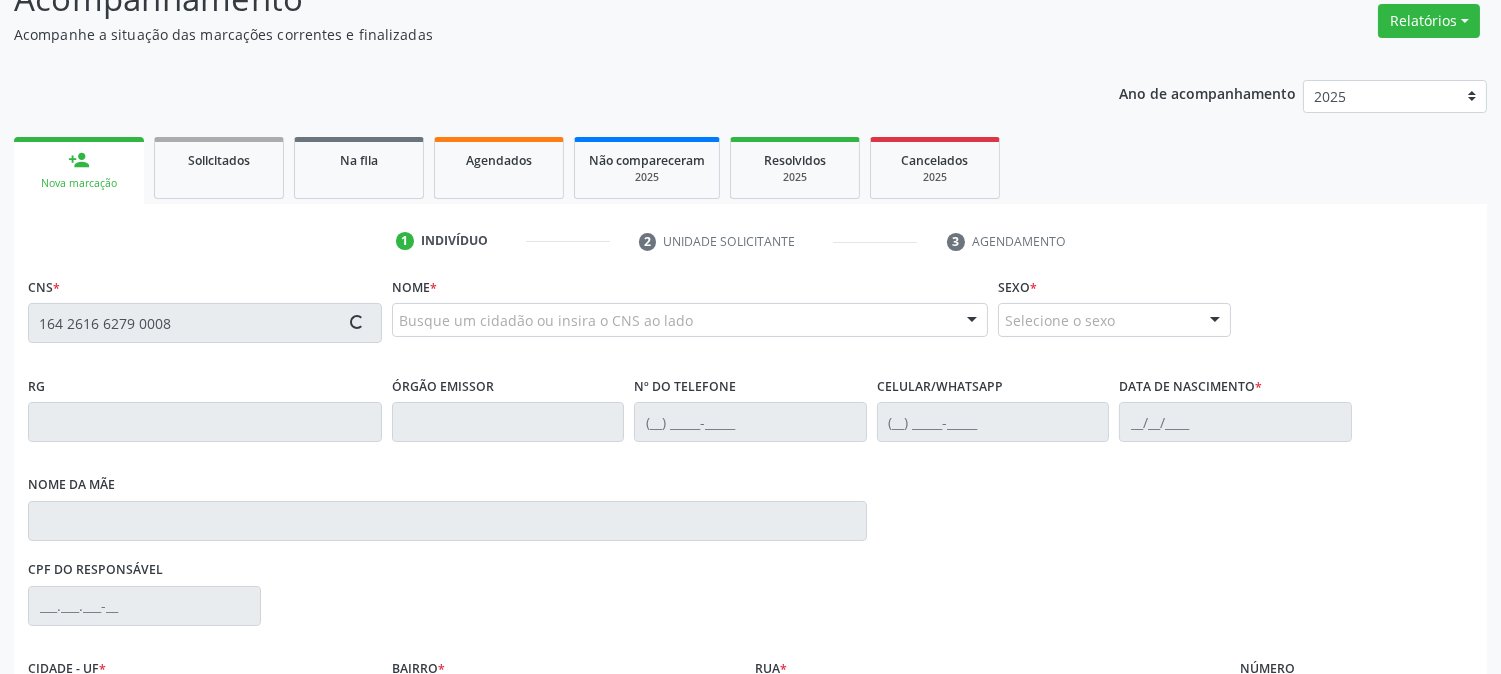 type on "164 2616 6279 0008" 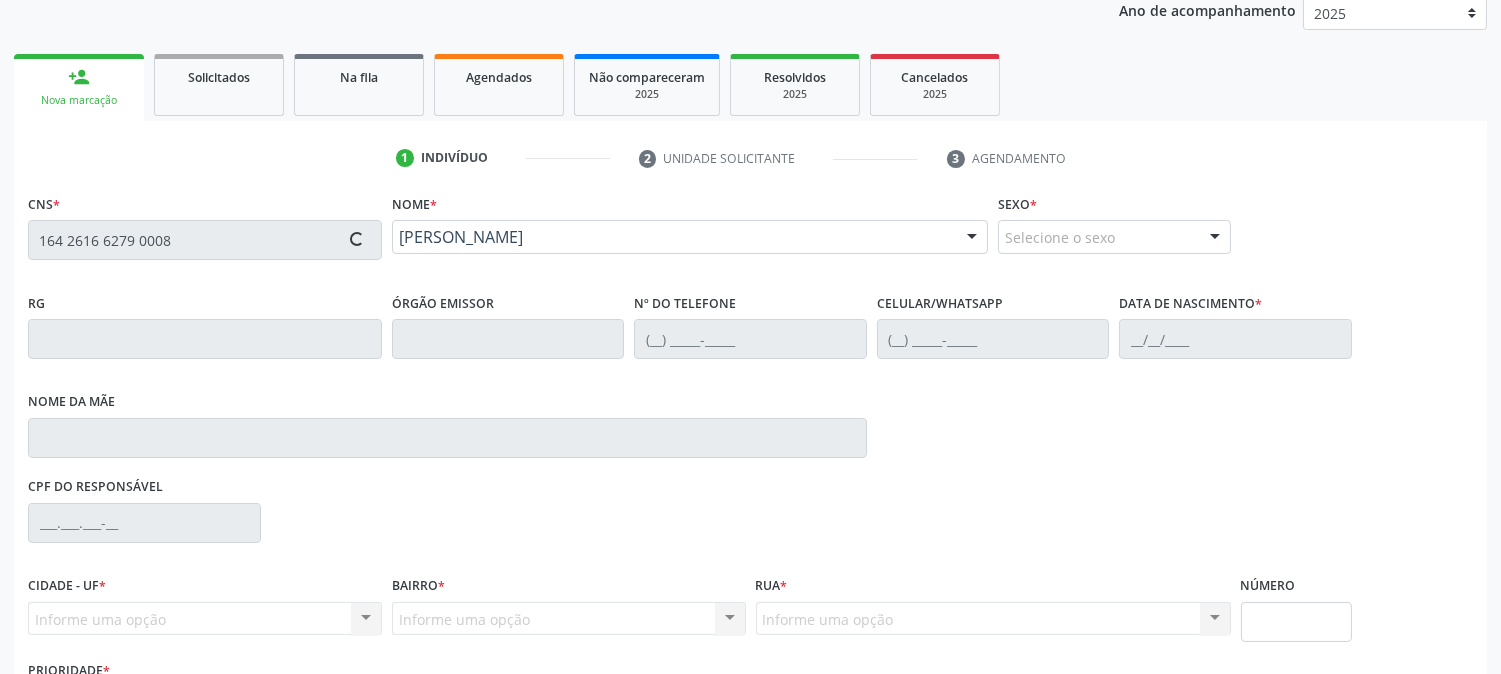 type on "(87) 99807-5439" 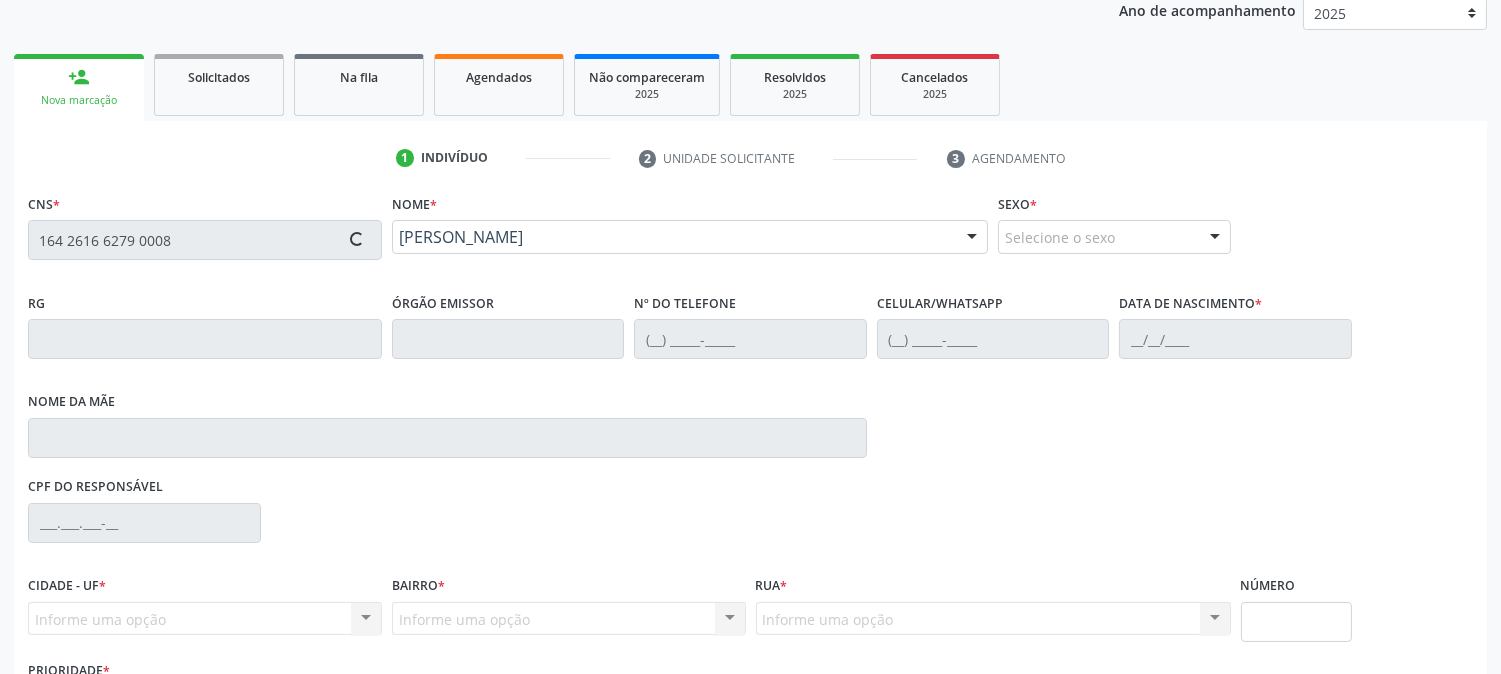 type on "(87) 99807-5439" 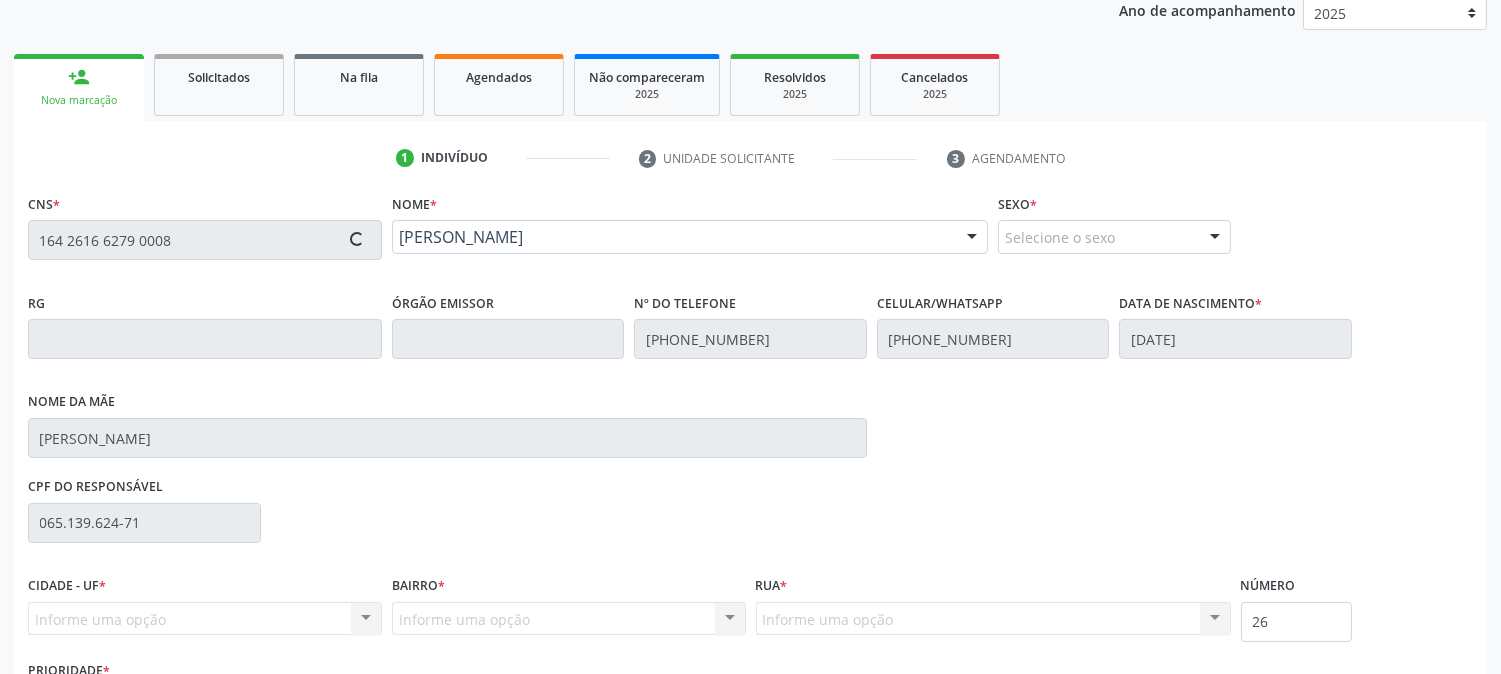 scroll, scrollTop: 395, scrollLeft: 0, axis: vertical 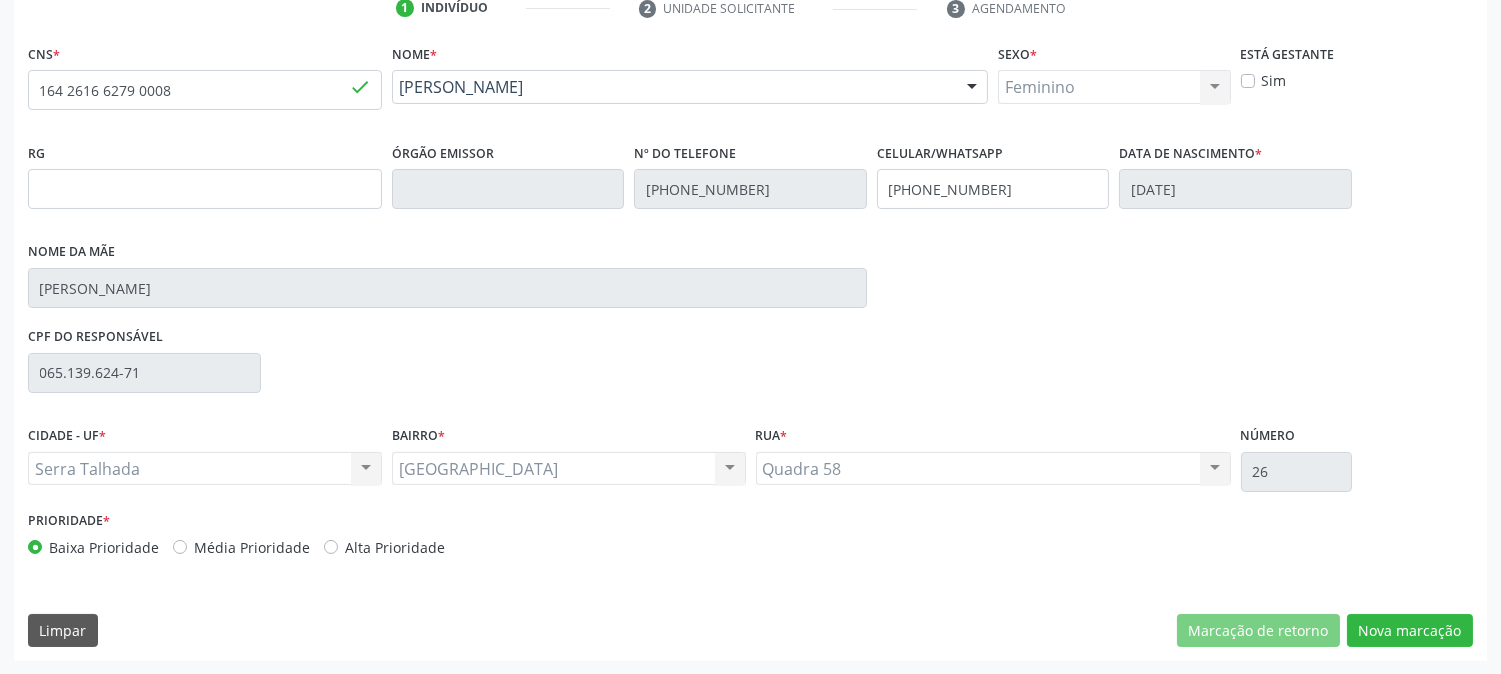 click on "CNS
*
164 2616 6279 0008       done
Nome
*
Maria do Socorro Felix Nascimento Silva
Maria do Socorro Felix Nascimento Silva
CNS:
164 2616 6279 0008
CPF:    --   Nascimento:
11/06/1998
Nenhum resultado encontrado para: "   "
Digite o nome ou CNS para buscar um indivíduo
Sexo
*
Feminino         Masculino   Feminino
Nenhum resultado encontrado para: "   "
Não há nenhuma opção para ser exibida.
Está gestante
Sim
RG
Órgão emissor
Nº do Telefone
(87) 99807-5439
Celular/WhatsApp
(87) 99807-5439
Data de nascimento
*
11/06/1998
Nome da mãe
Maria Ivanir Felix
CPF do responsável
065.139.624-71
CIDADE - UF
*" at bounding box center [750, 350] 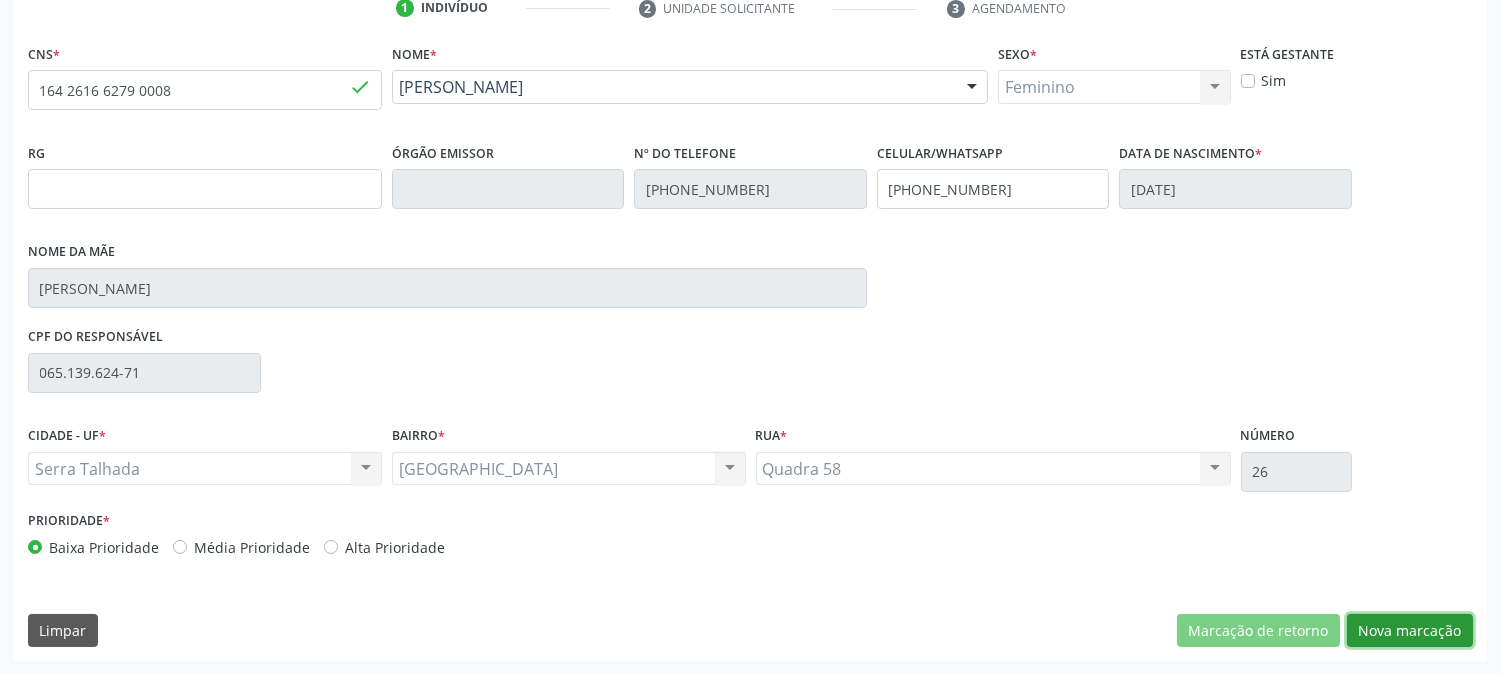 click on "Nova marcação" at bounding box center (1410, 631) 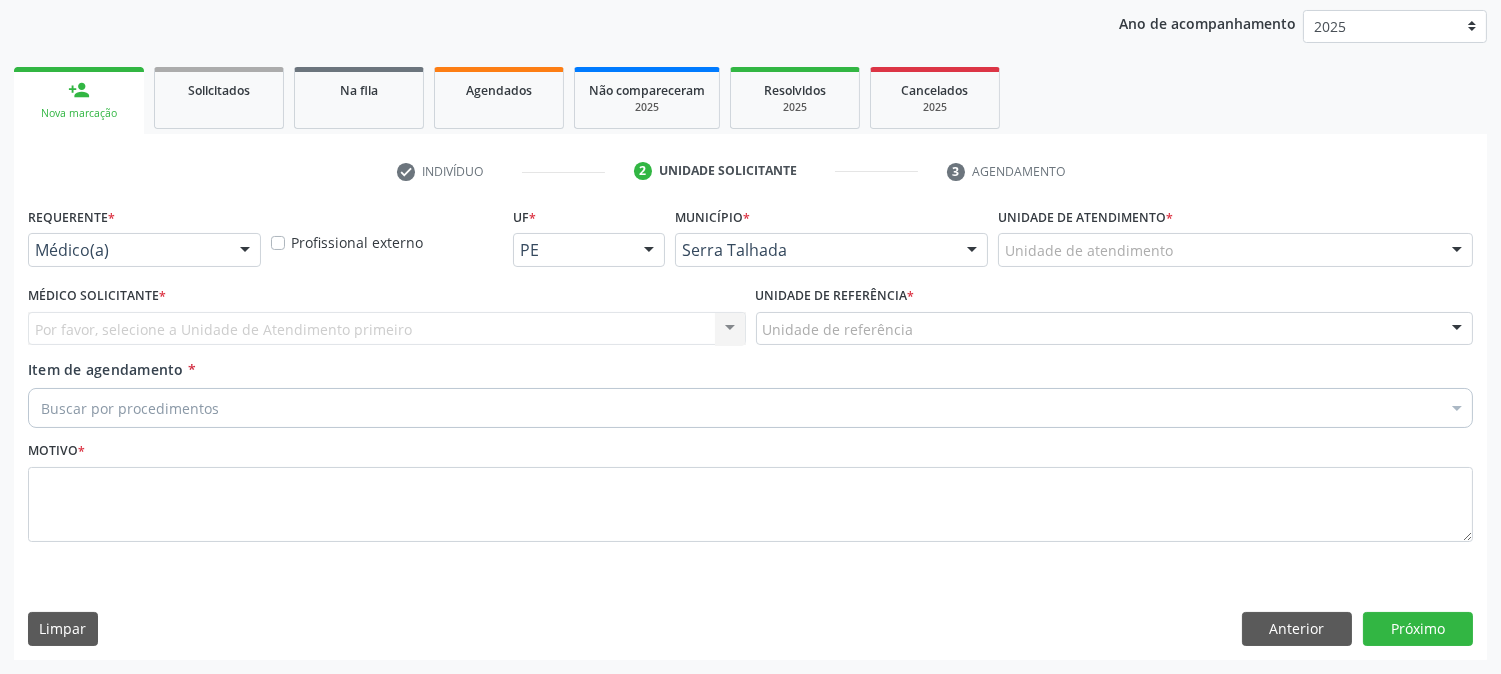 scroll, scrollTop: 231, scrollLeft: 0, axis: vertical 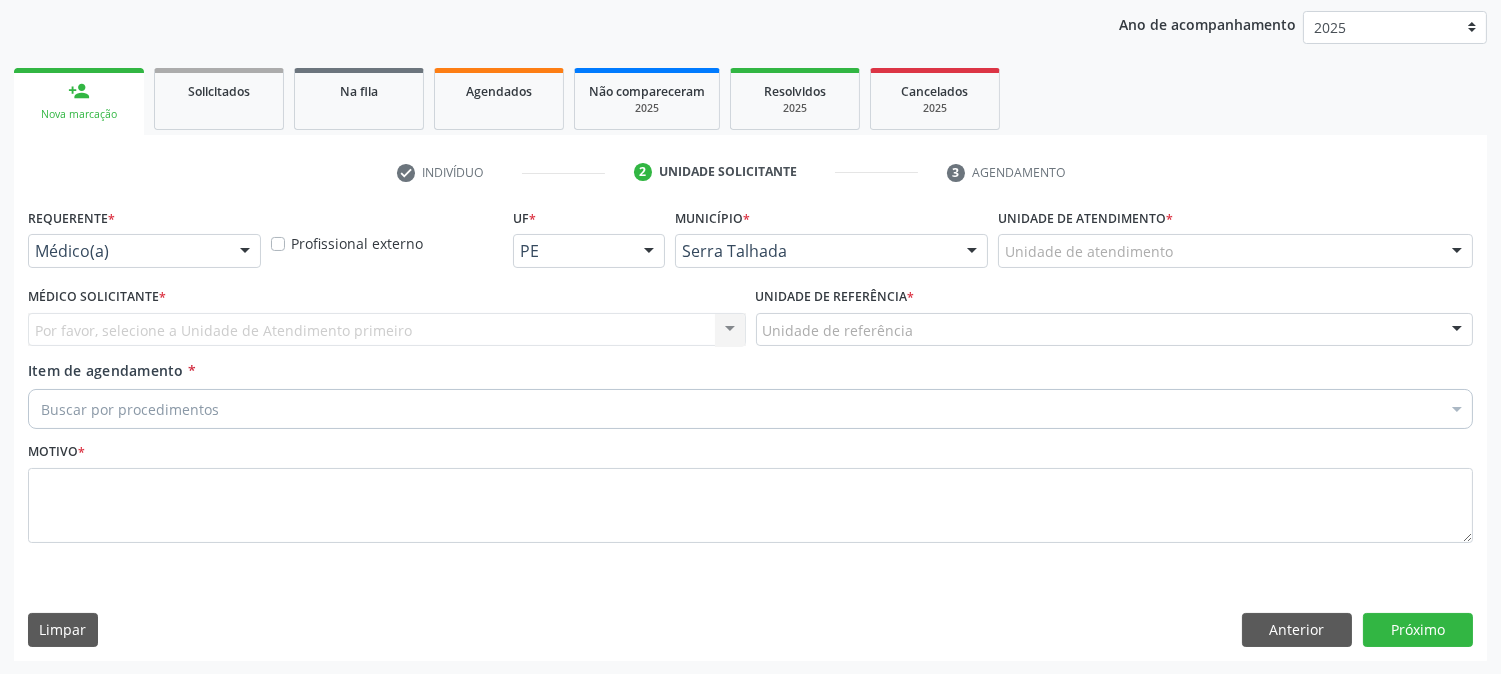 click on "Médico(a)" at bounding box center (144, 251) 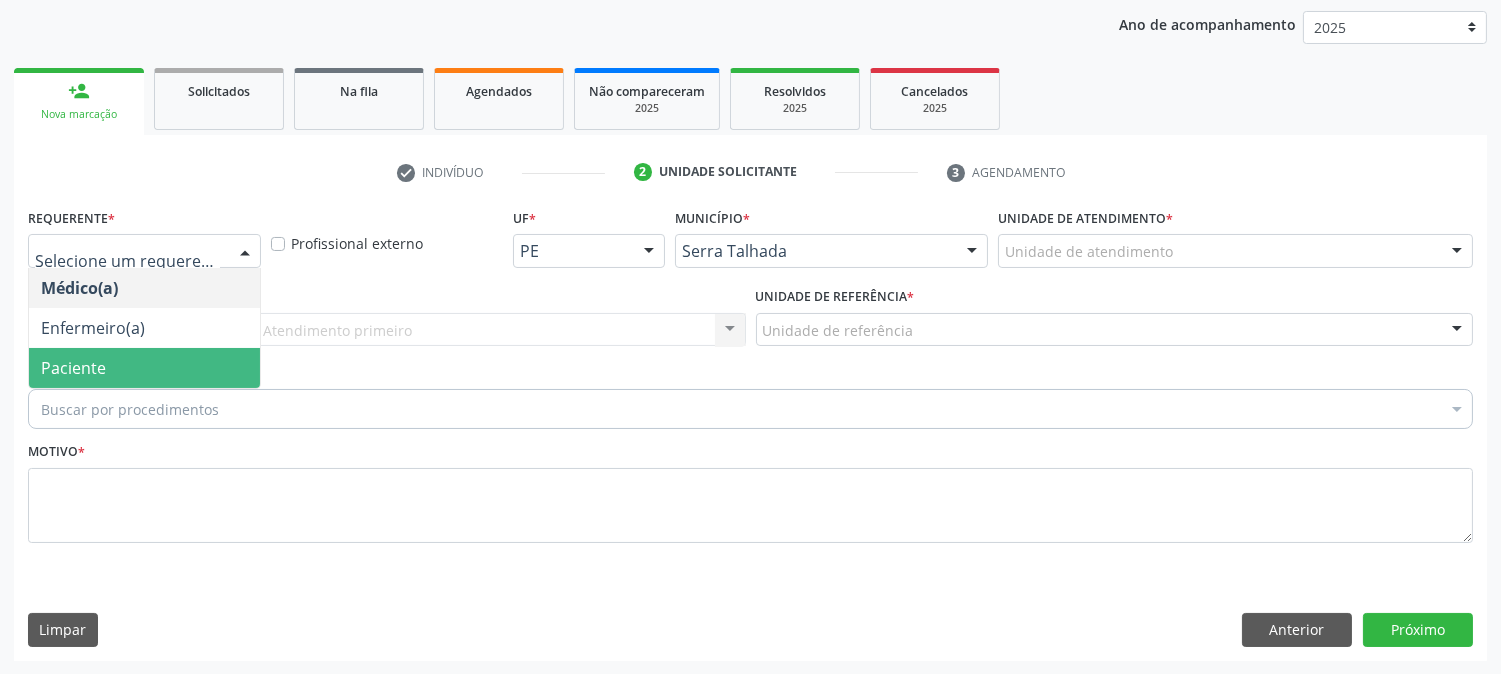 click on "Paciente" at bounding box center (144, 368) 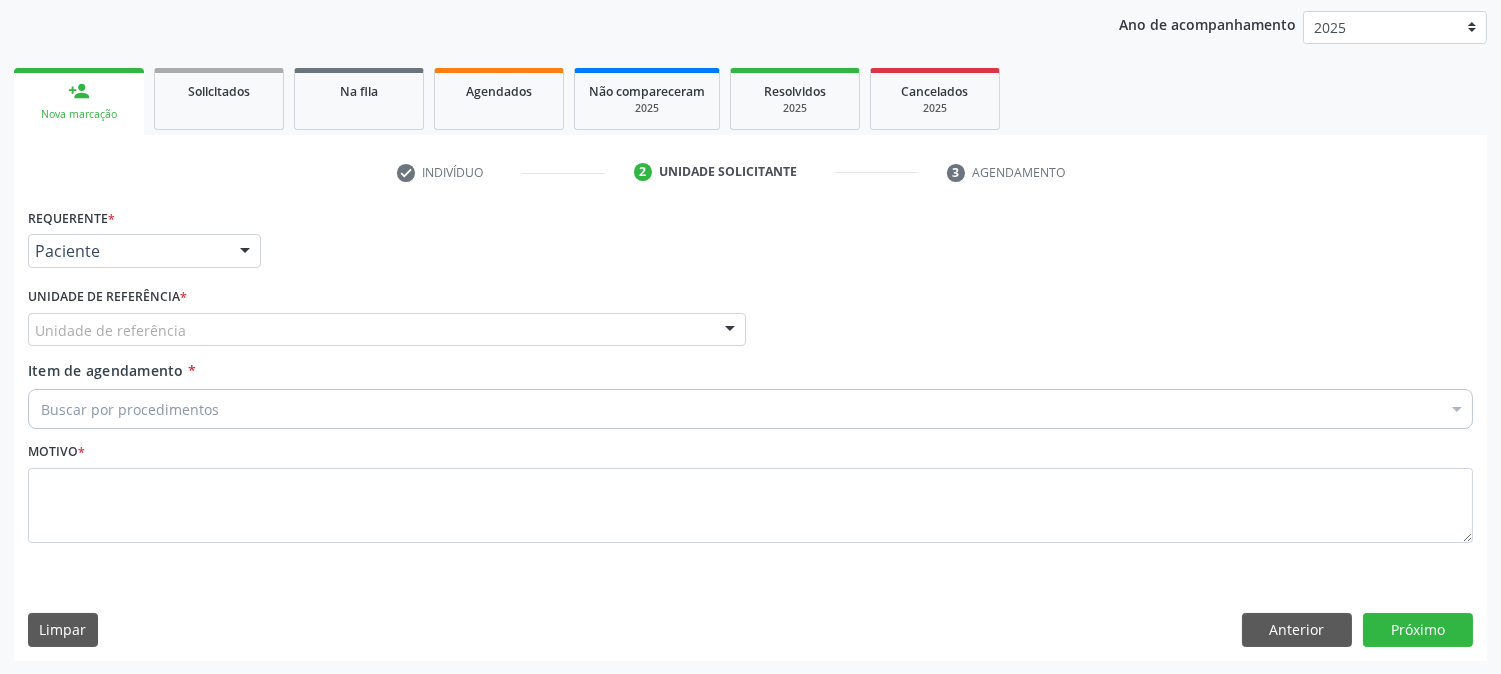 click on "Unidade de referência
*
Unidade de referência
Usf do Mutirao   Usf Cohab   Usf Caicarinha da Penha Tauapiranga   Posto de Saude Bernardo Vieira   Usf Borborema   Usf Bom Jesus I   Usf Ipsep   Usf Sao Cristovao   Usf Santa Rita Bernardo Vieira   Usf Cagep   Usf Caxixola   Usf Bom Jesus II   Usf Malhada Cortada   Usf Alto da Conceicao   Usf Varzea Aabb   Usf Ipsep II   Usf Cohab II   Usf Varzinha   Usf Ipa Faz Nova   Usf Centro I   Usf Vila Bela   Usf Centro II   Usf Luanda Jardim   Usf Ipsep III   Posto de Saude Logradouro   Posto de Saude Poco da Cerca   Posto de Saude de Juazeirinho   Central Regional de Rede de Frio Xi Geres   Hospital Eduardo Campos   Rede de Atencao Ao Covid 19 Leitos de Retaguarda Municipal   Posto de Saude Malhada da Areia   Posto de Saude Malhada do Jua   Vigilancia Epidemiologica   Central de Regulacao Medica das Urgencias Serra Talhada Pe   Usb Base Samu Serra Talhada   Usa Base Samu Serra Talhada   3 Grupamento de Bombeiros" at bounding box center (387, 321) 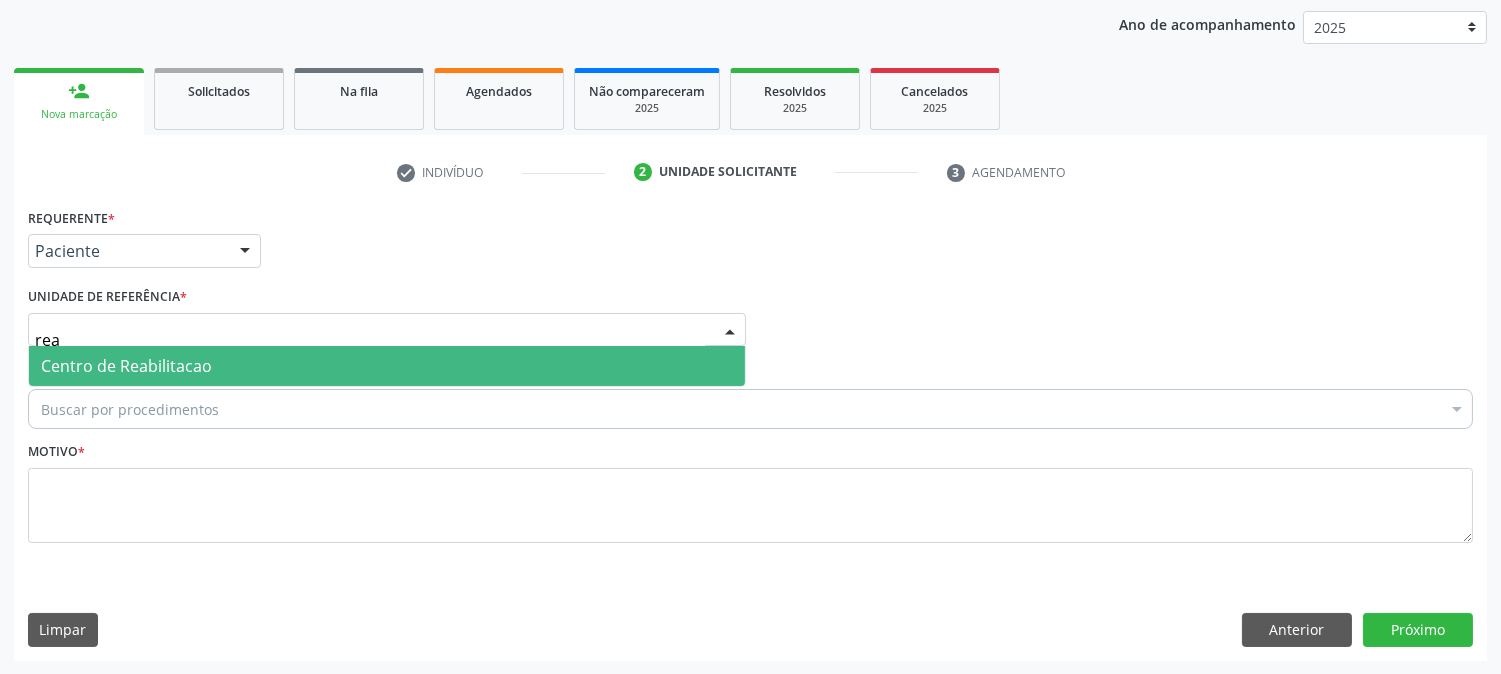type on "reab" 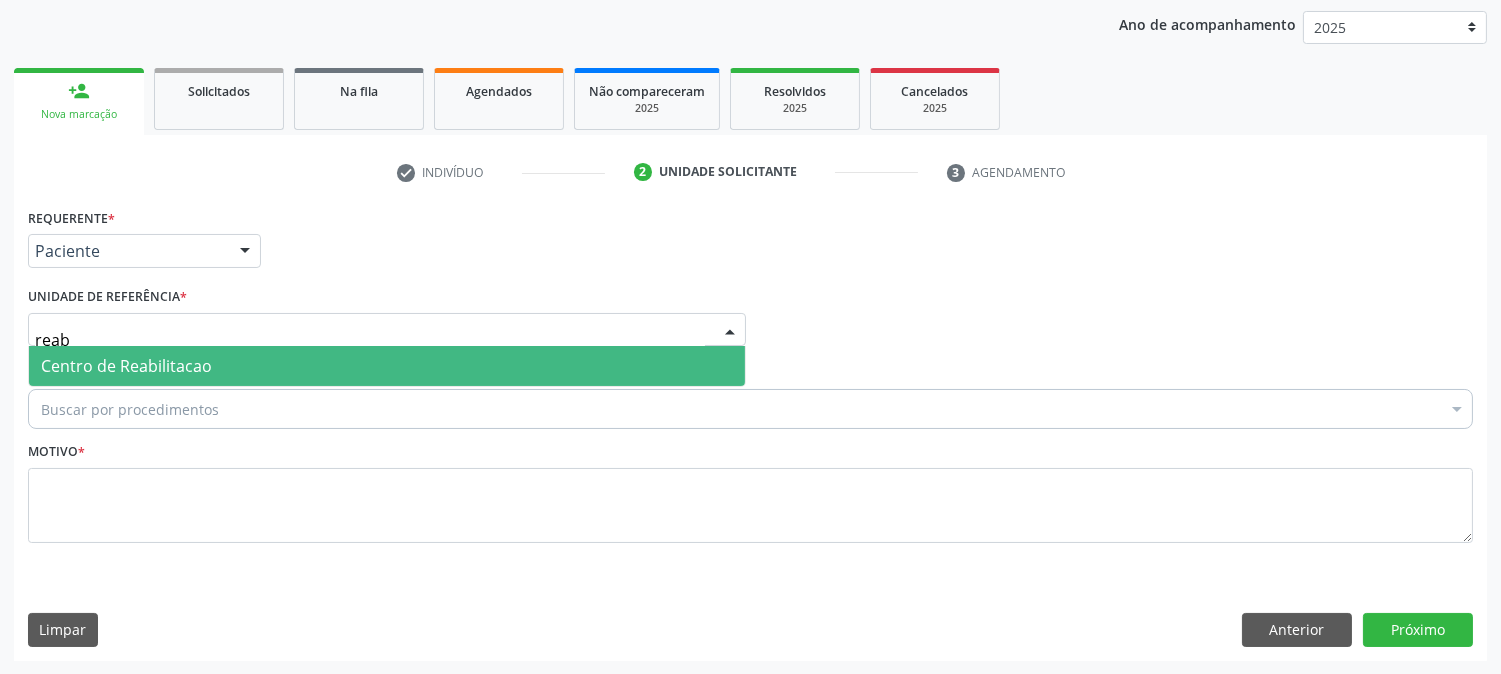 click on "Centro de Reabilitacao" at bounding box center [126, 366] 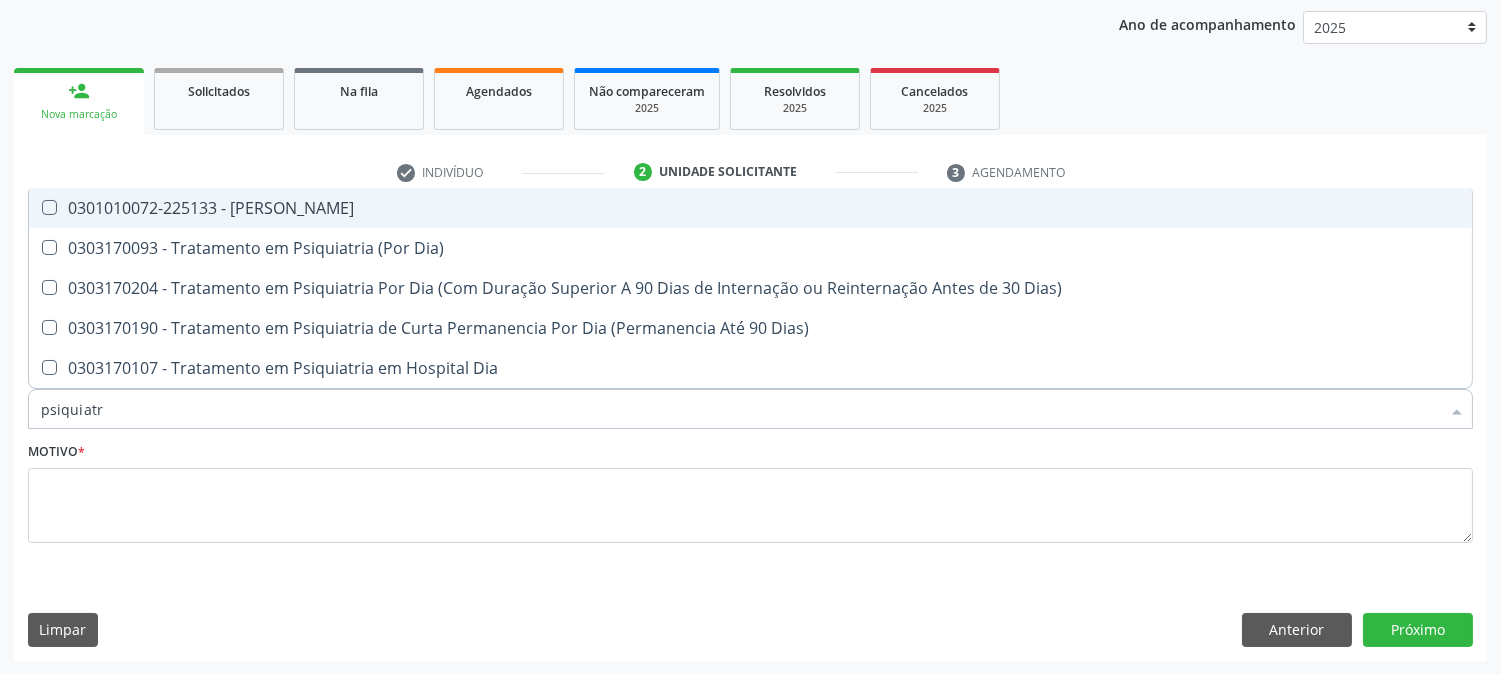 type on "psiquiatra" 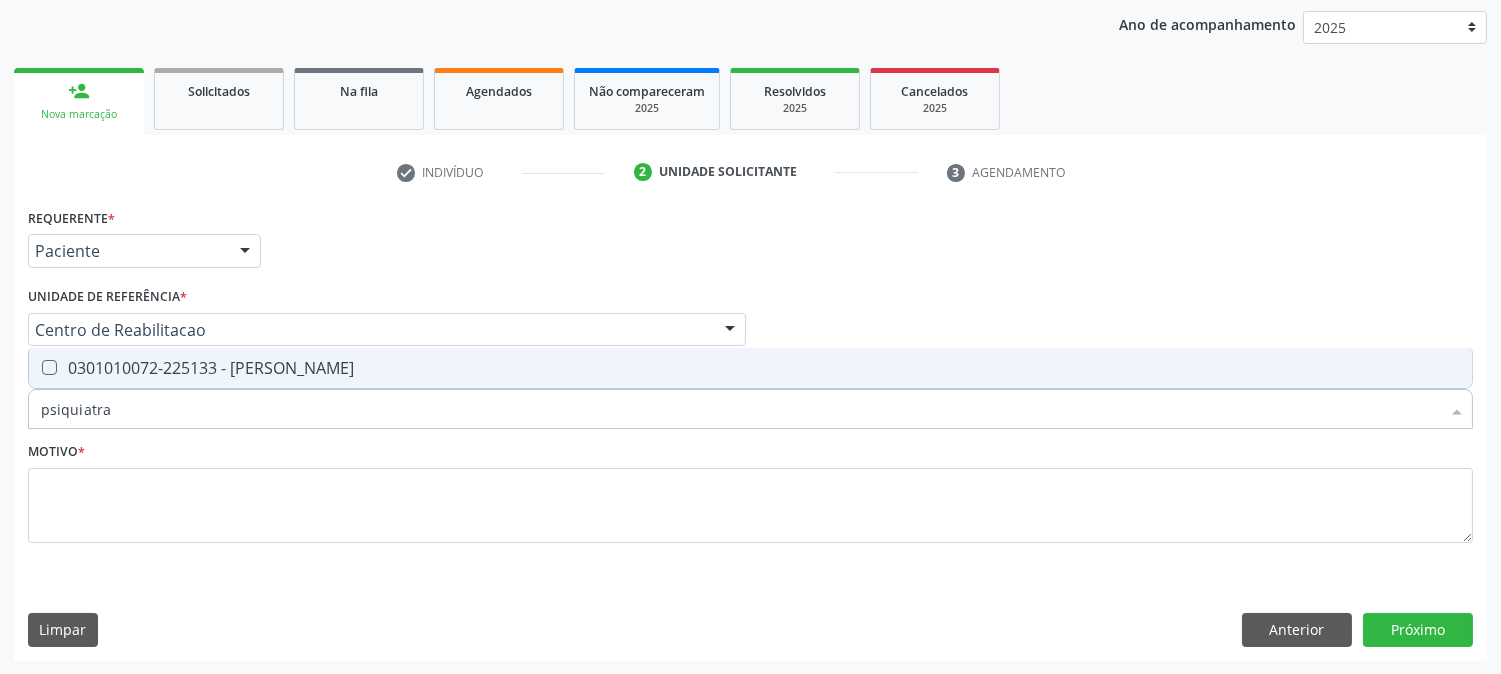 click on "0301010072-225133 - Médico Psiquiatra" at bounding box center (750, 368) 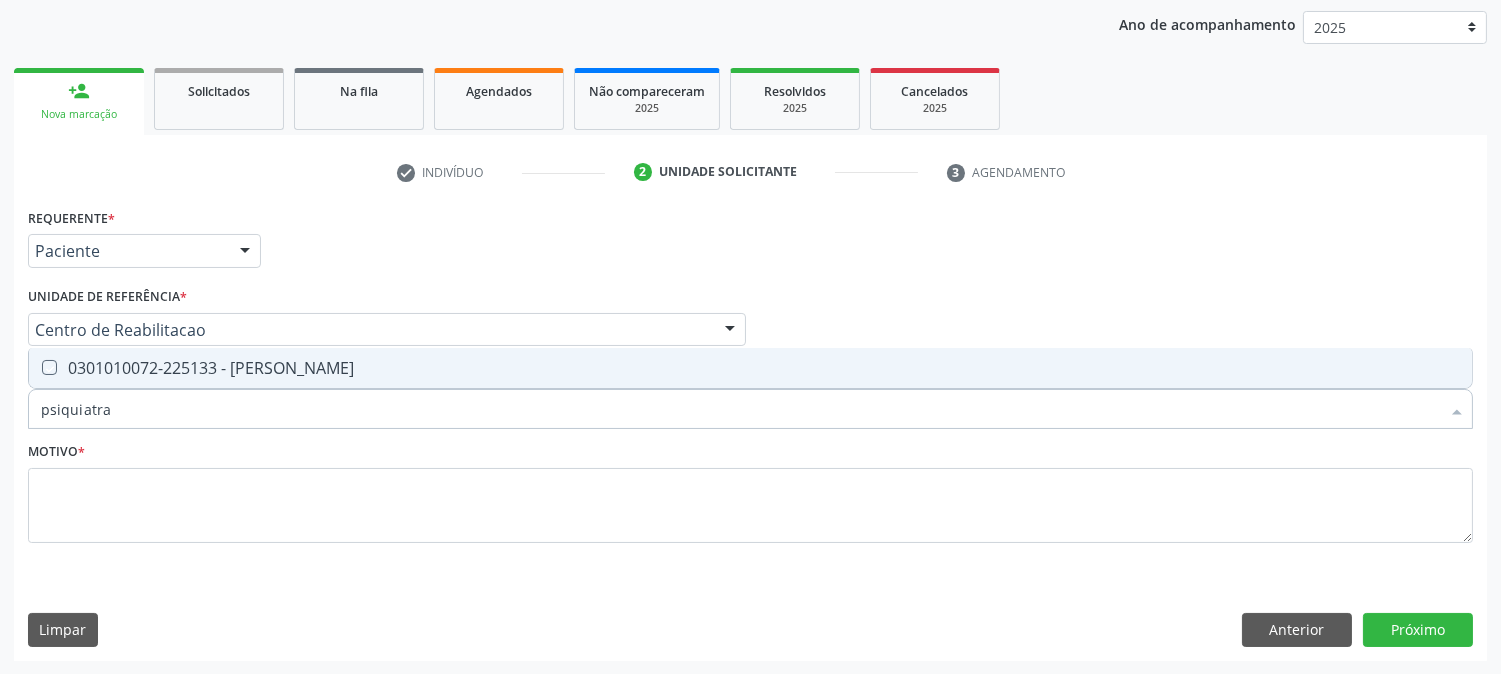 checkbox on "true" 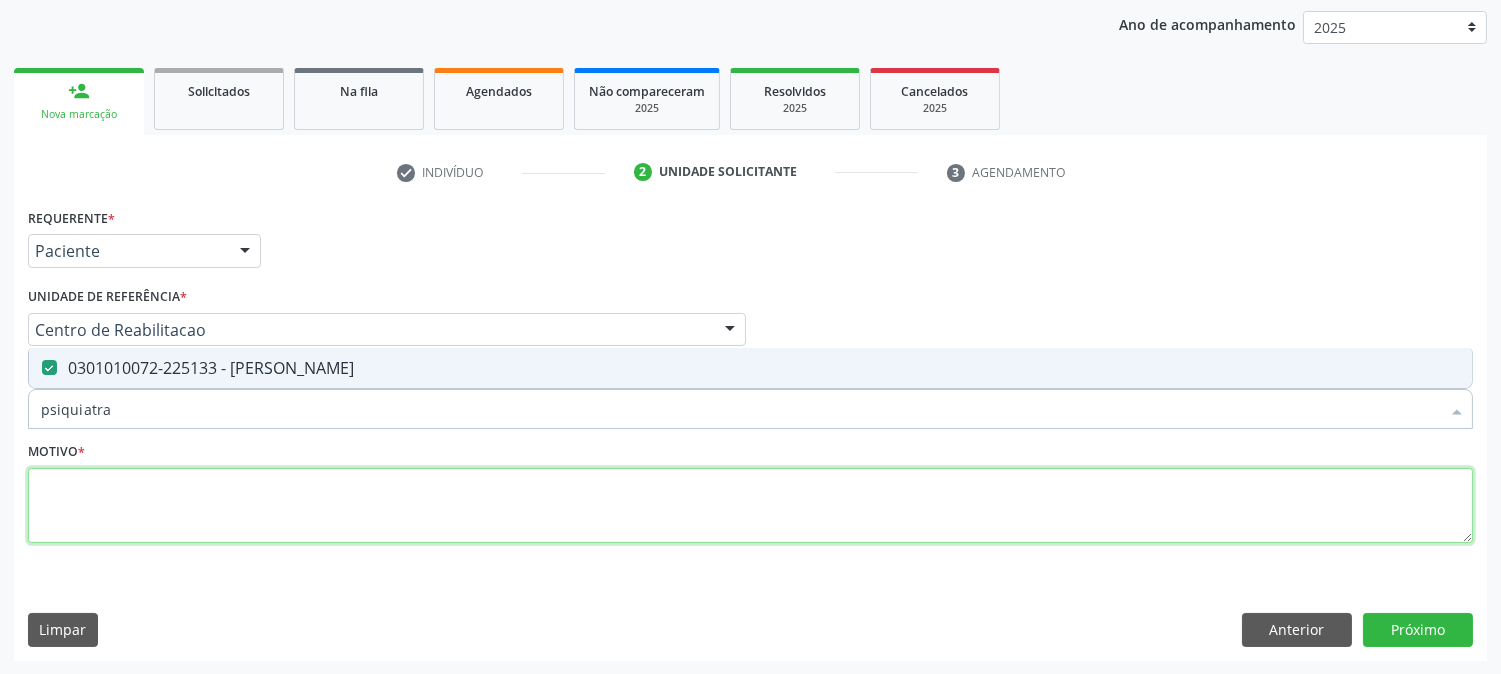 click at bounding box center [750, 506] 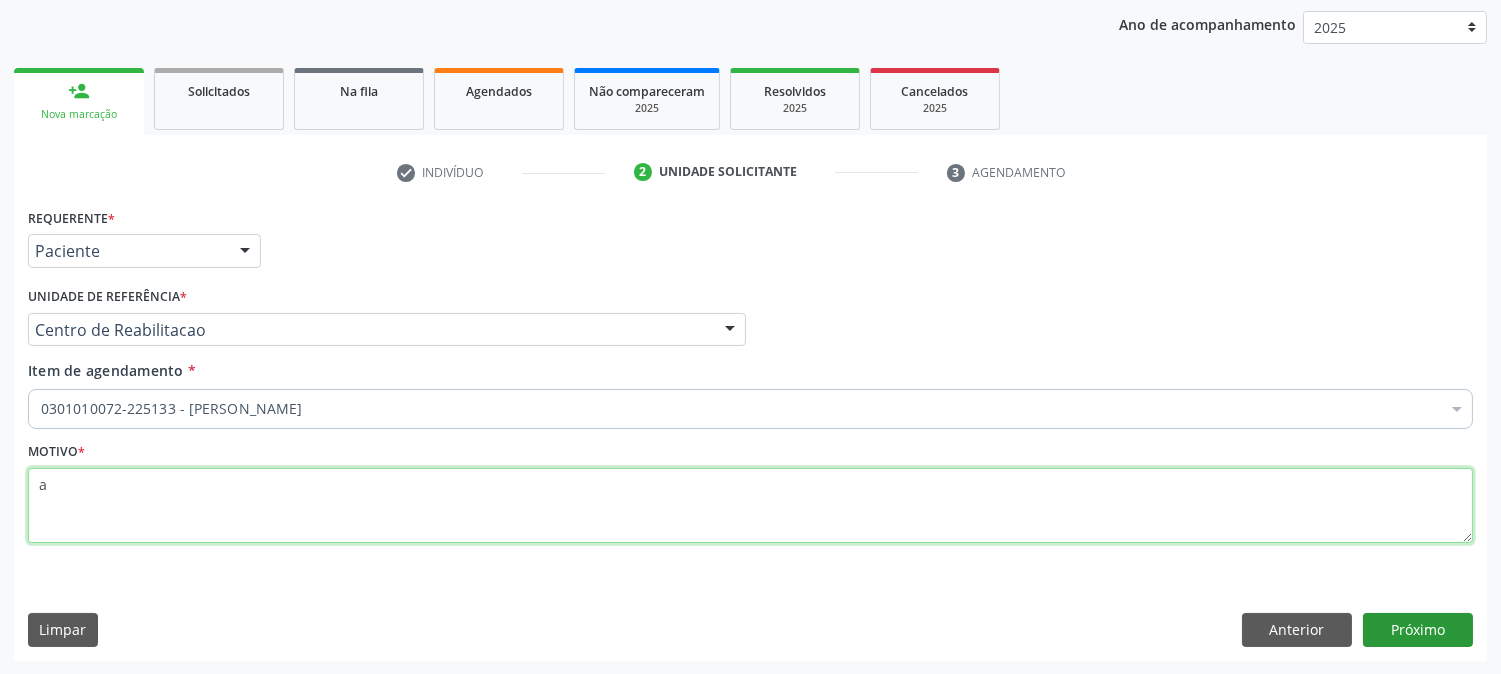 type on "a" 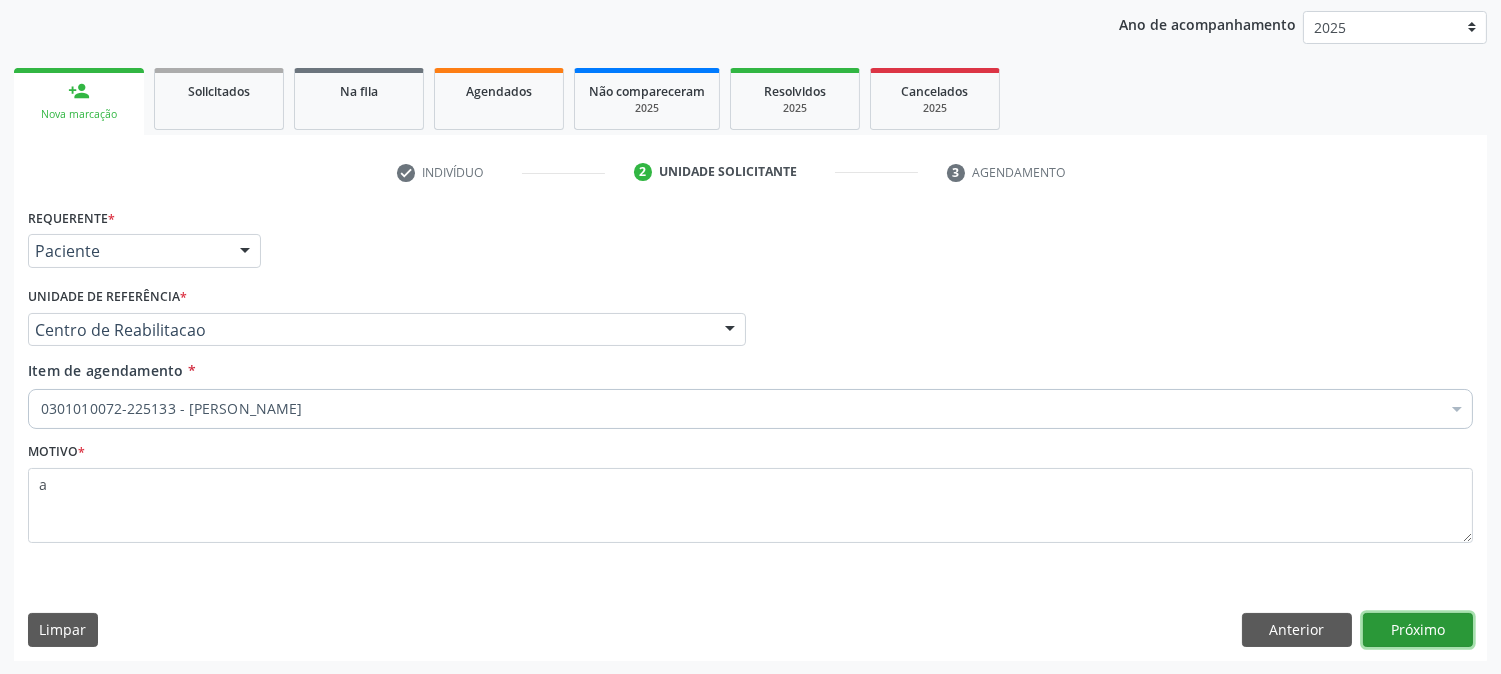 click on "Próximo" at bounding box center (1418, 630) 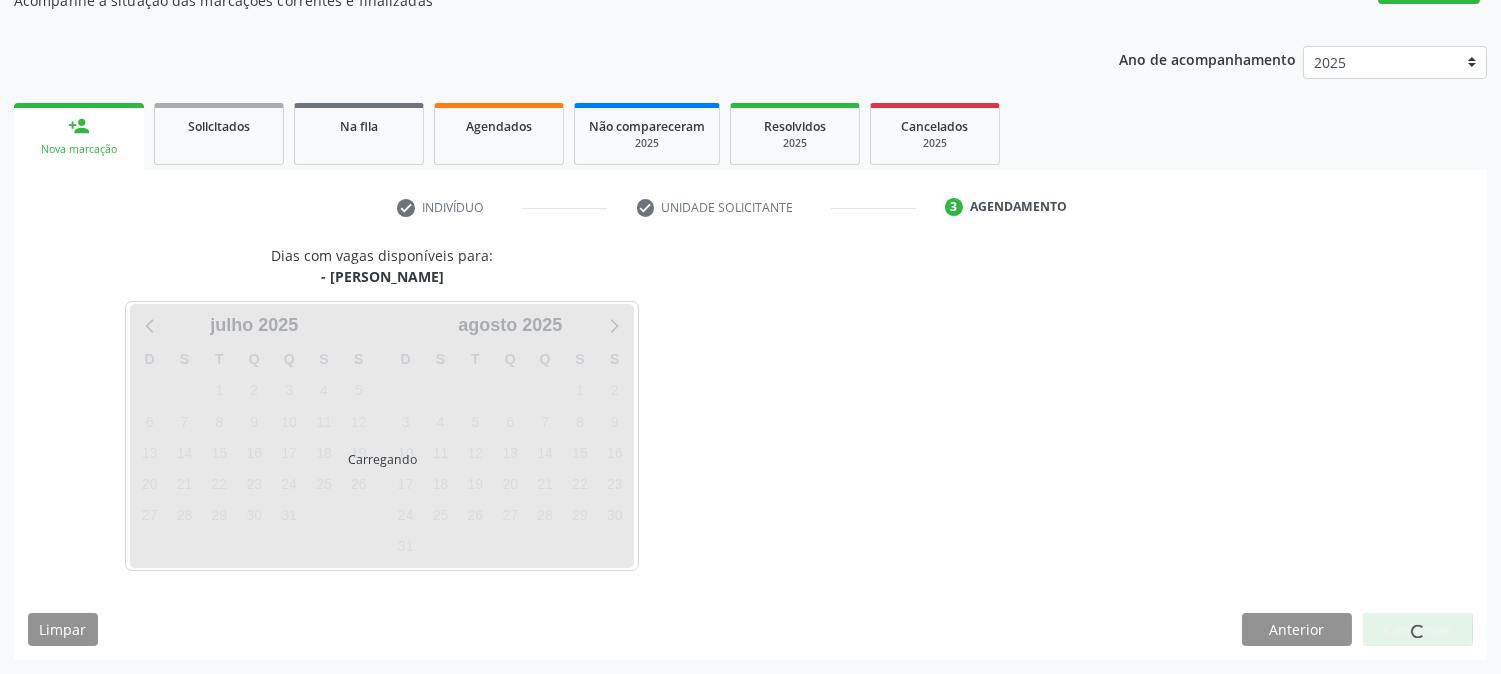 scroll, scrollTop: 195, scrollLeft: 0, axis: vertical 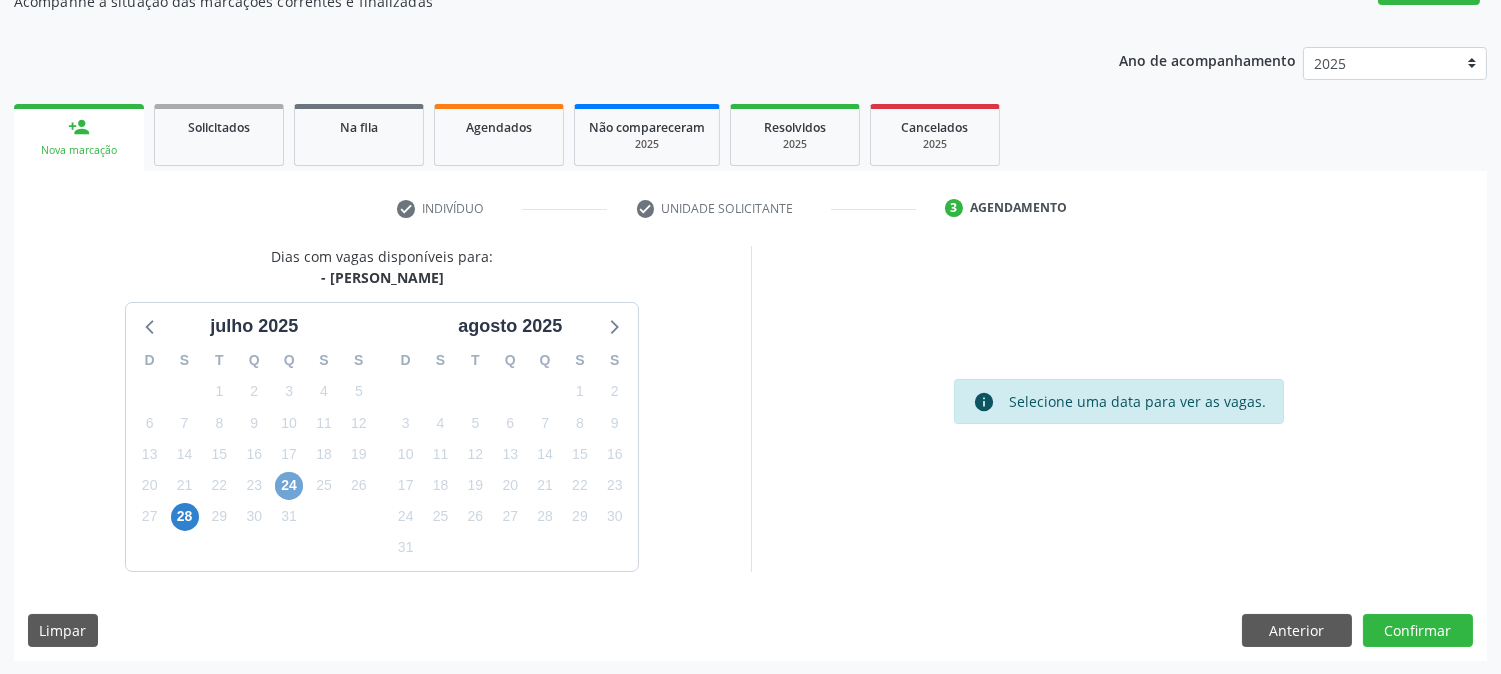 click on "24" at bounding box center [289, 486] 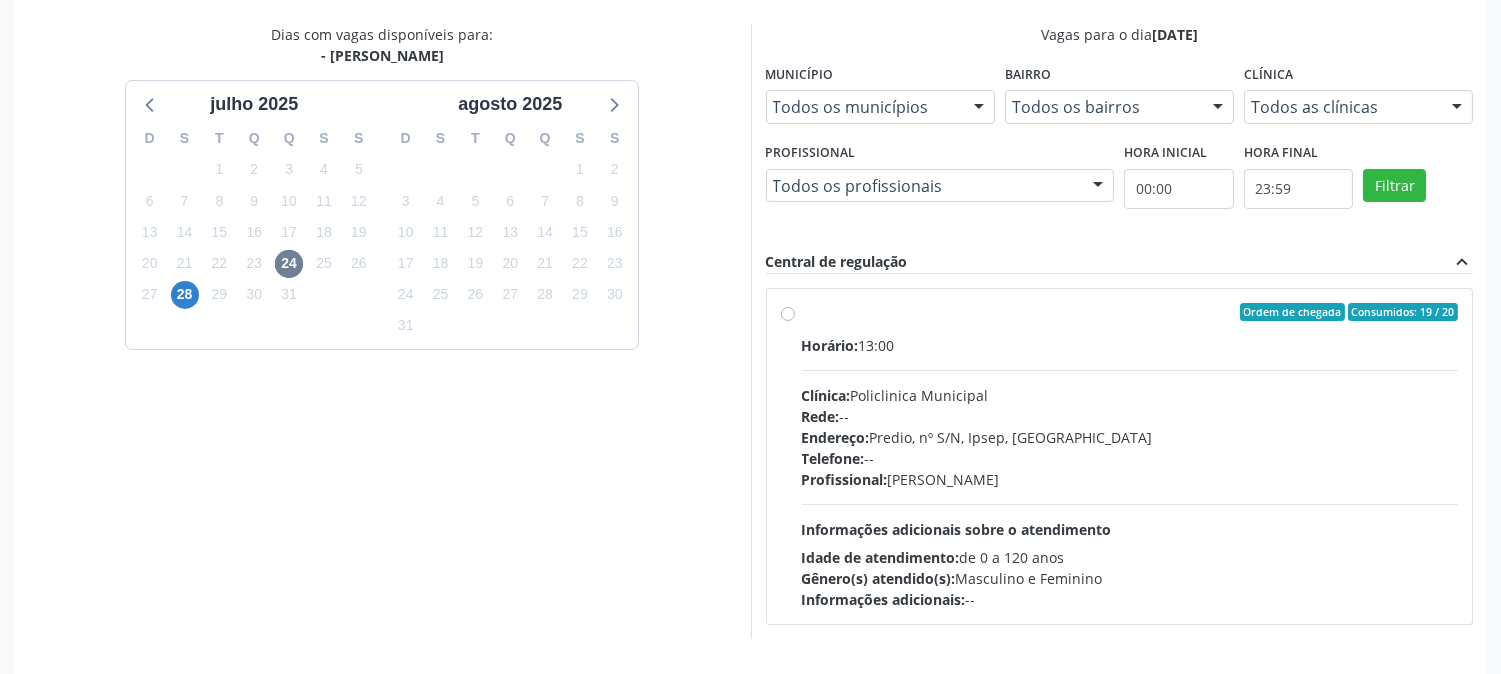 click on "Profissional:
Maria Augusta Soares Sobreira Machado" at bounding box center [1130, 479] 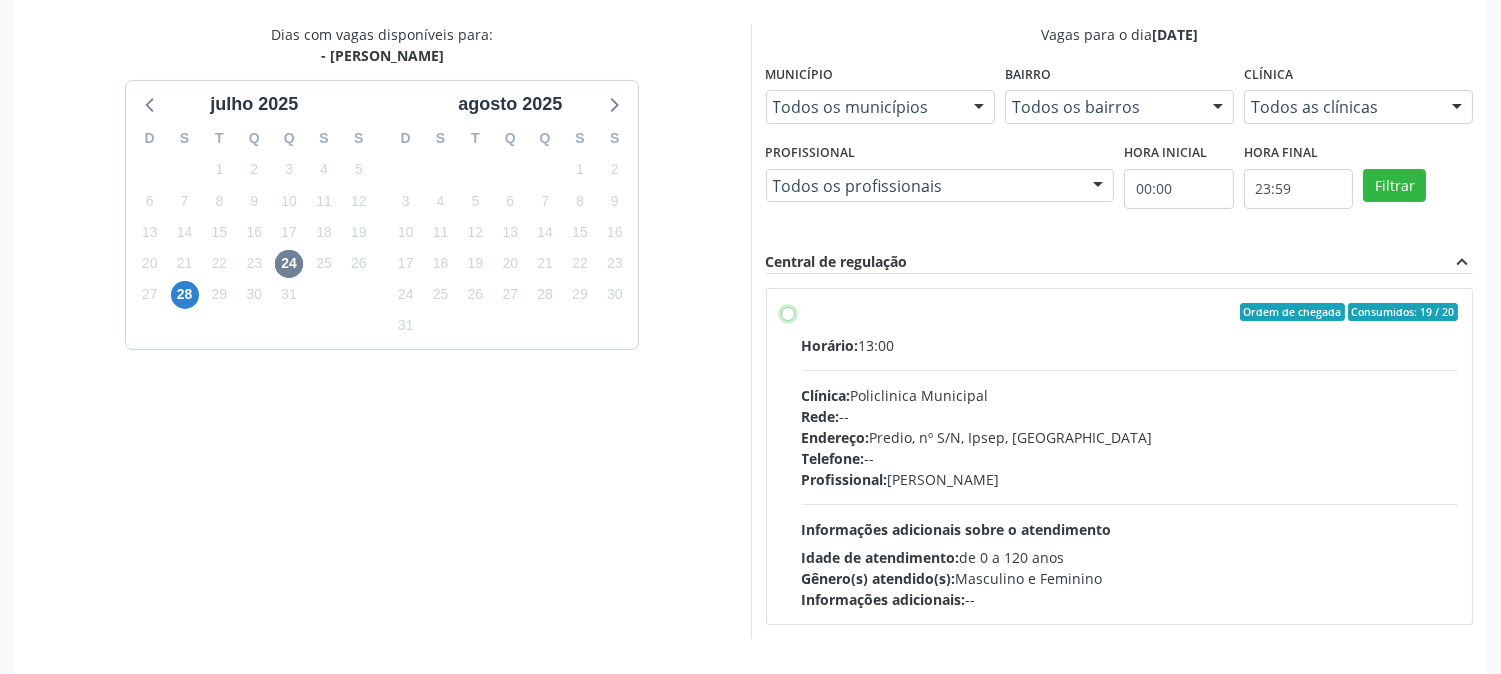 click on "Ordem de chegada
Consumidos: 19 / 20
Horário:   13:00
Clínica:  Policlinica Municipal
Rede:
--
Endereço:   Predio, nº S/N, Ipsep, Serra Talhada - PE
Telefone:   --
Profissional:
Maria Augusta Soares Sobreira Machado
Informações adicionais sobre o atendimento
Idade de atendimento:
de 0 a 120 anos
Gênero(s) atendido(s):
Masculino e Feminino
Informações adicionais:
--" at bounding box center (788, 312) 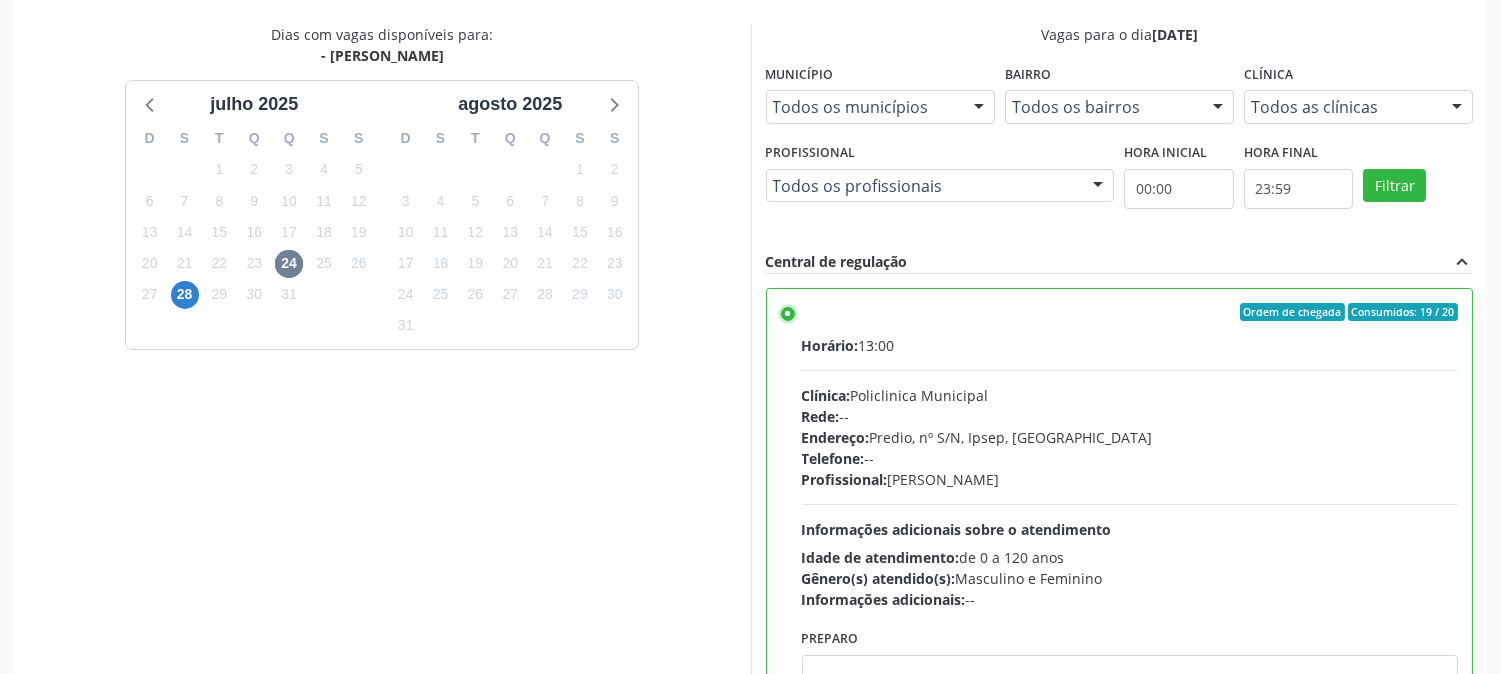 scroll, scrollTop: 520, scrollLeft: 0, axis: vertical 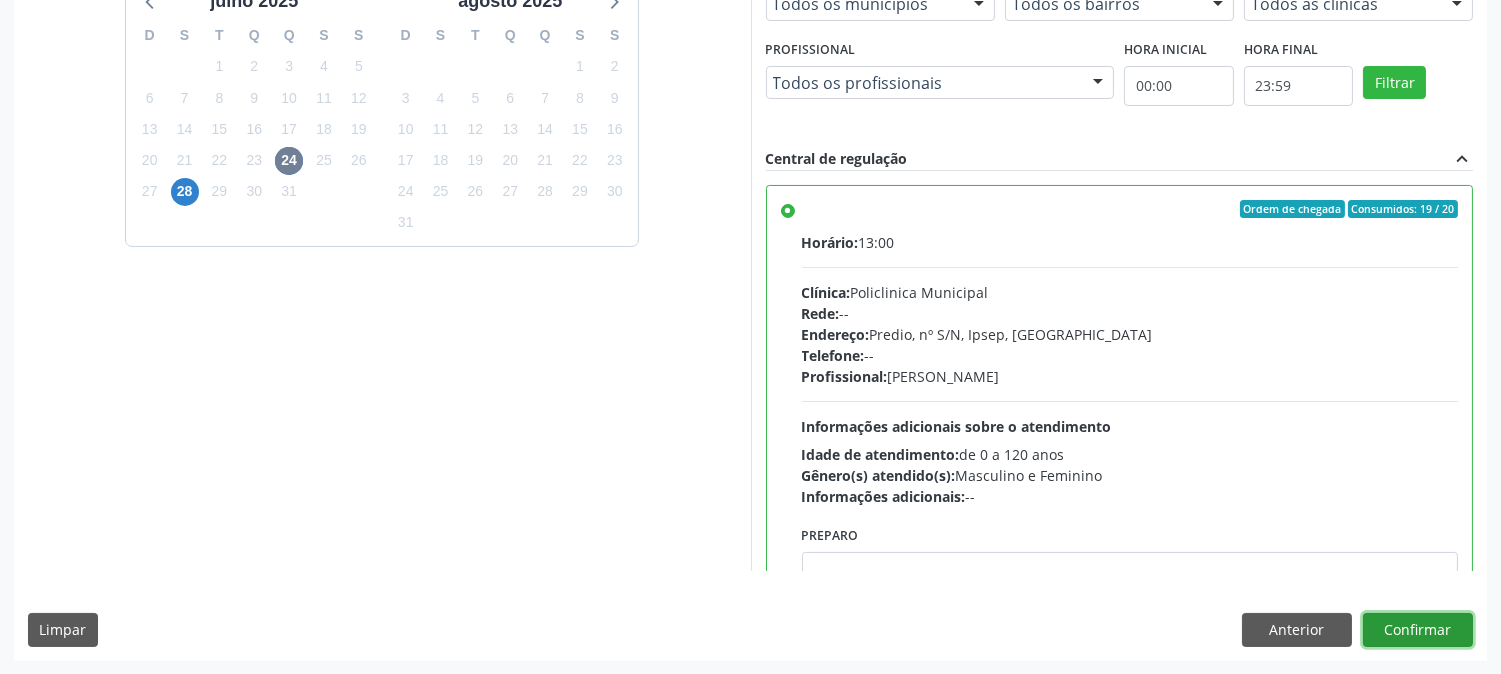 click on "Confirmar" at bounding box center (1418, 630) 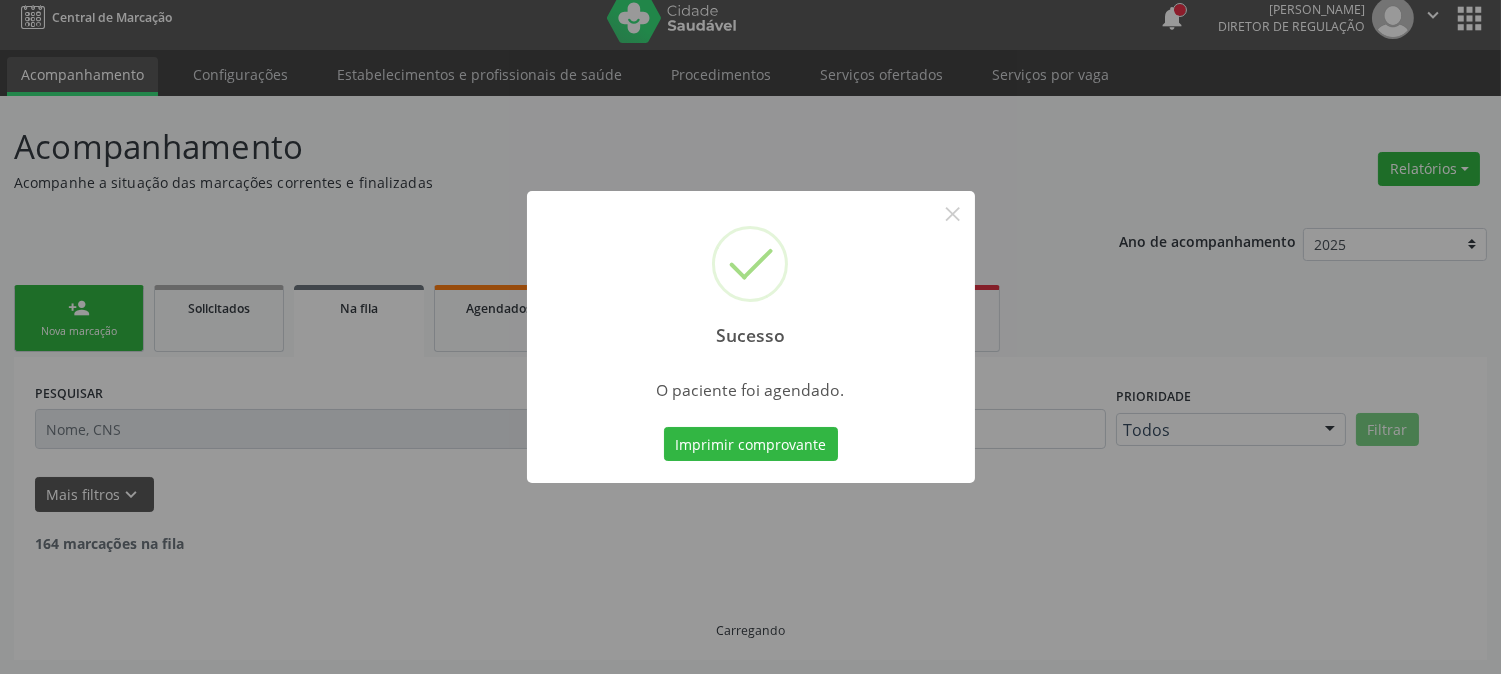 scroll, scrollTop: 0, scrollLeft: 0, axis: both 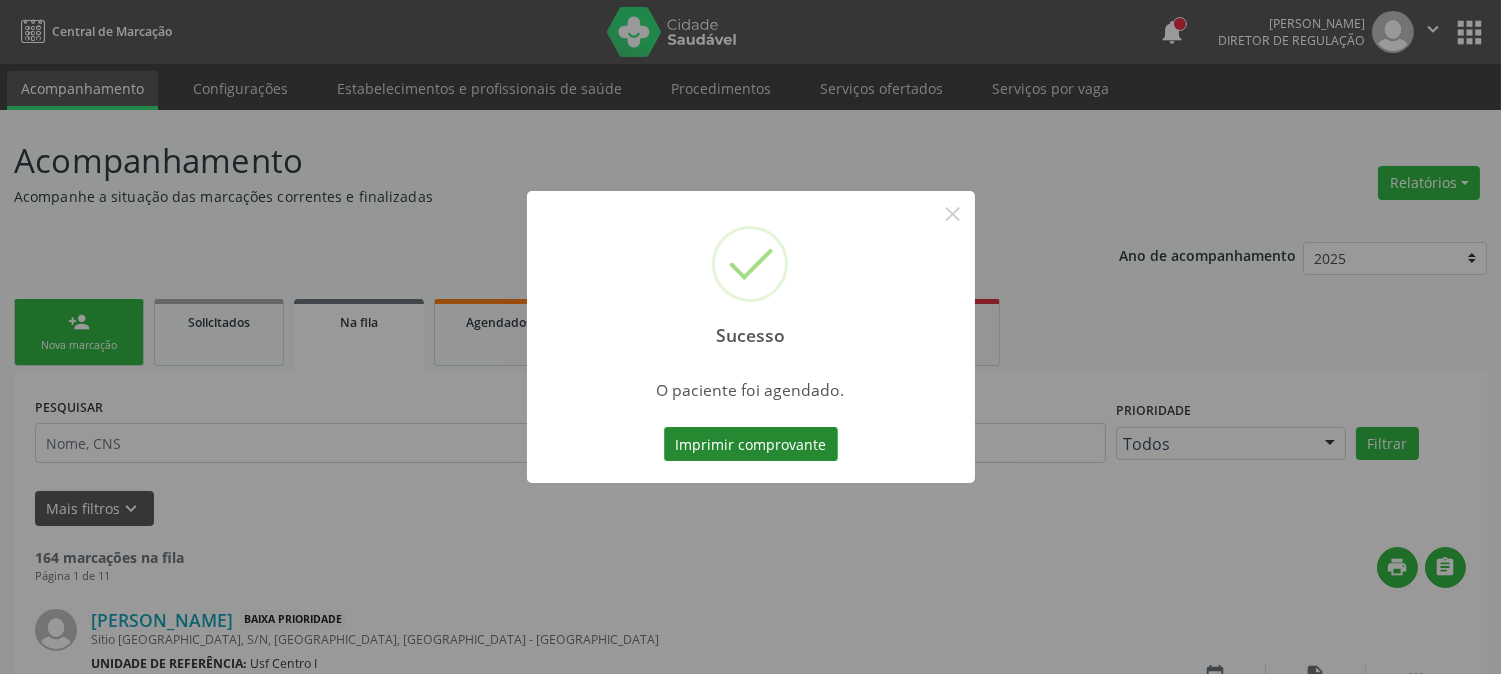 click on "Imprimir comprovante" at bounding box center [751, 444] 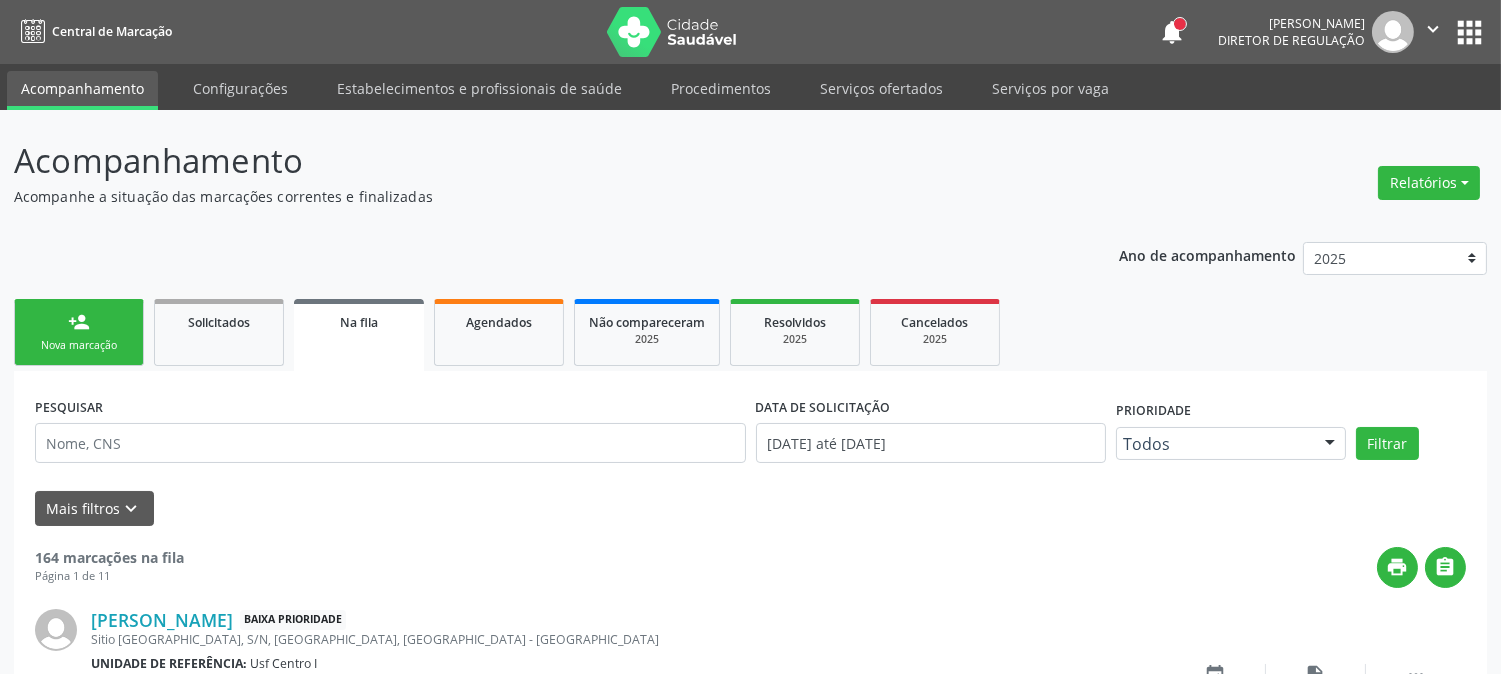 click on "person_add
Nova marcação" at bounding box center (79, 332) 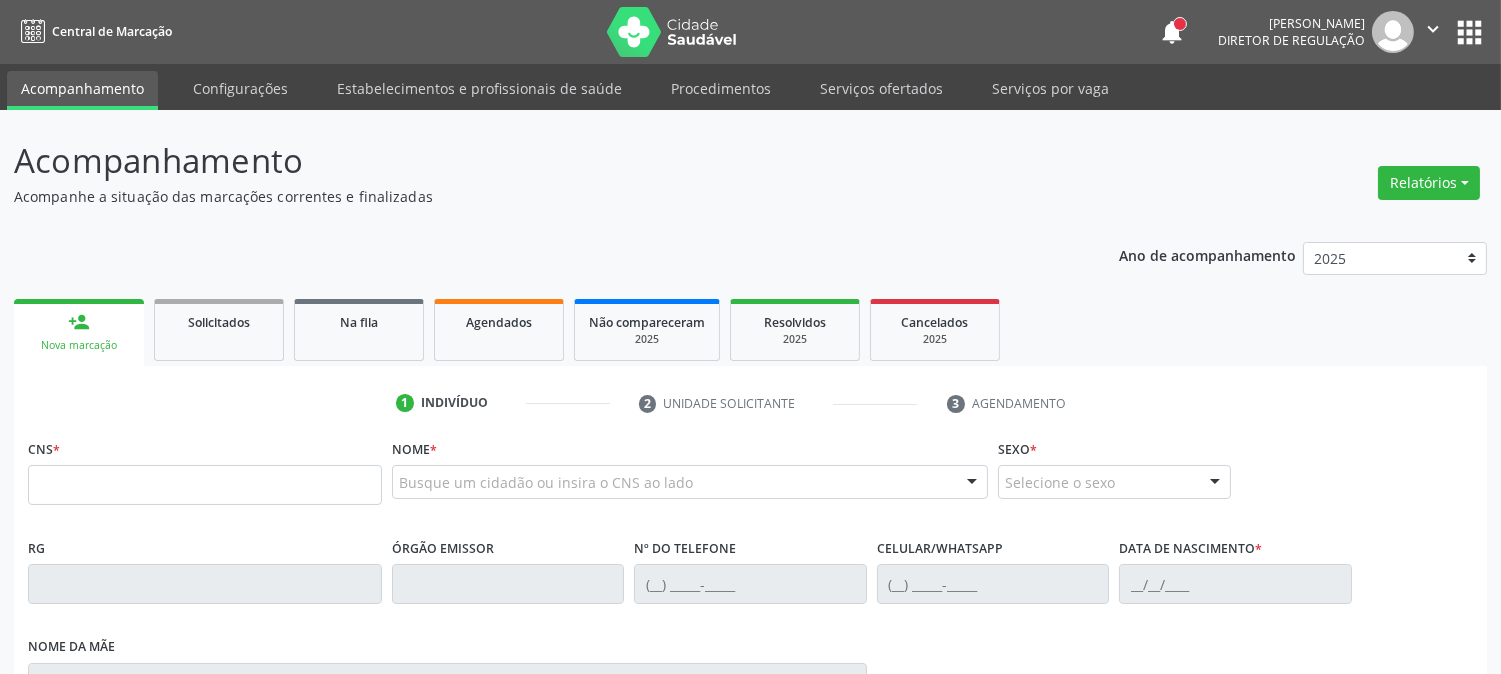 scroll, scrollTop: 111, scrollLeft: 0, axis: vertical 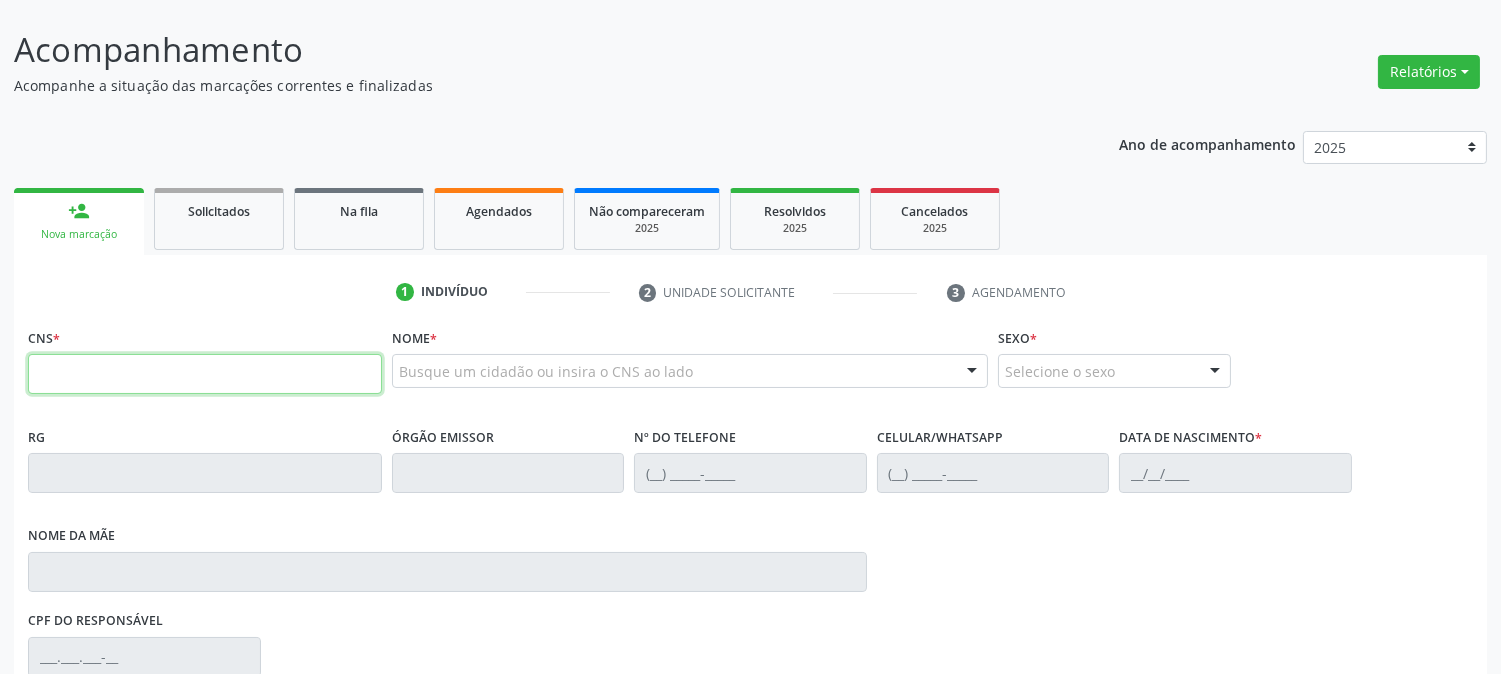 click at bounding box center [205, 374] 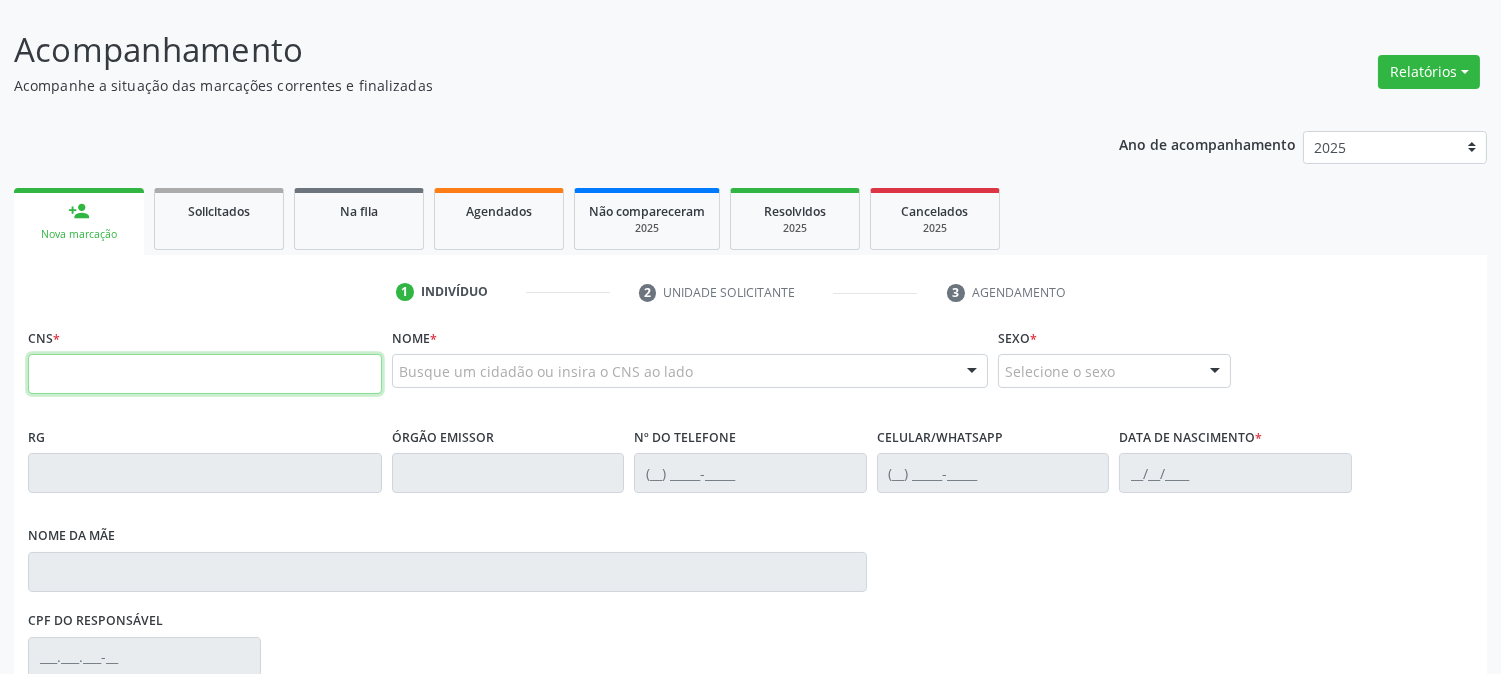 scroll, scrollTop: 222, scrollLeft: 0, axis: vertical 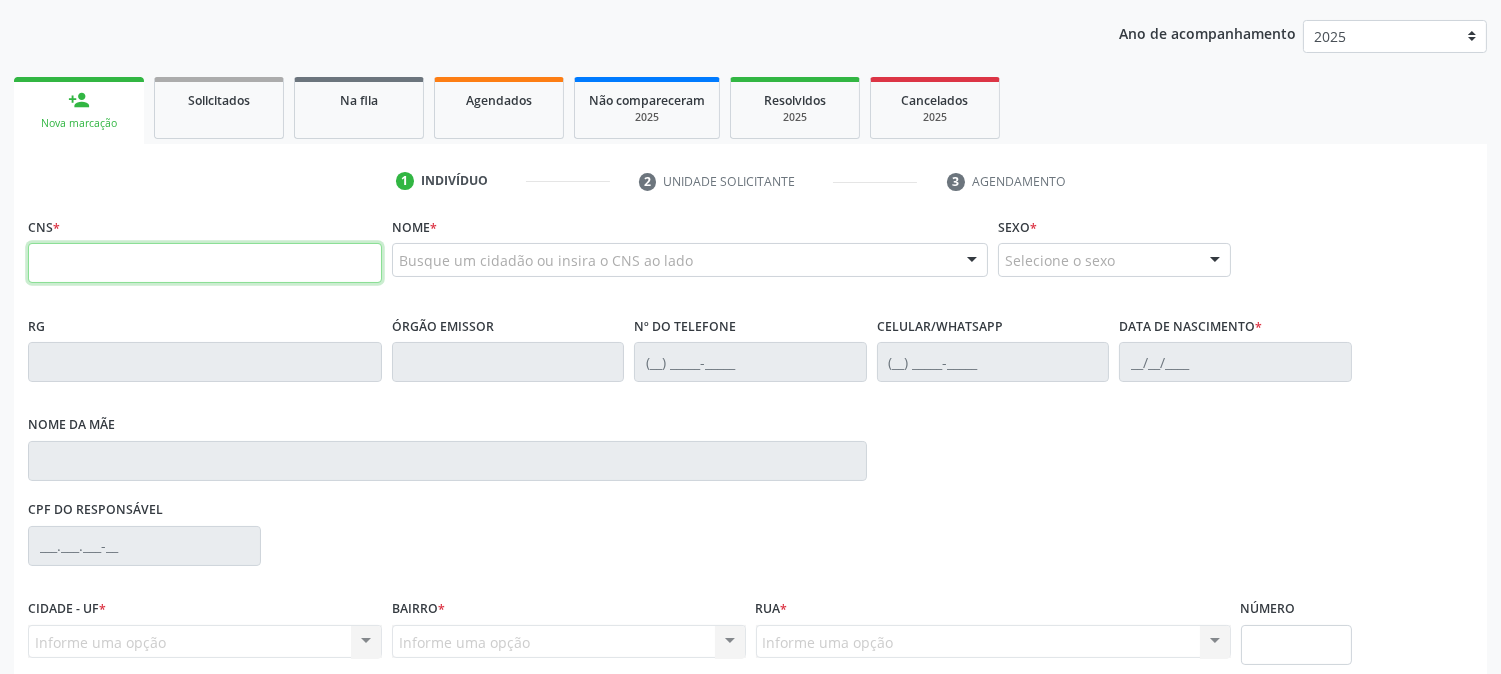click at bounding box center (205, 263) 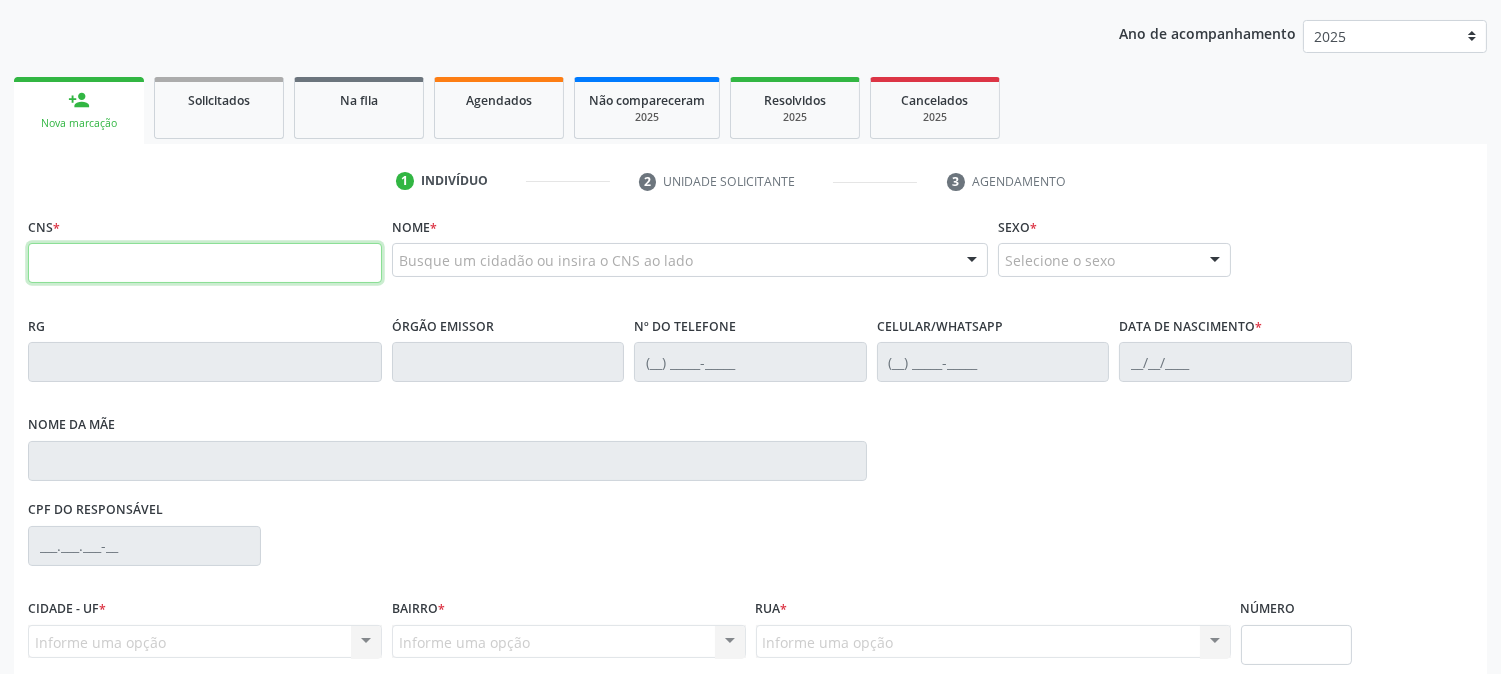 click at bounding box center [205, 263] 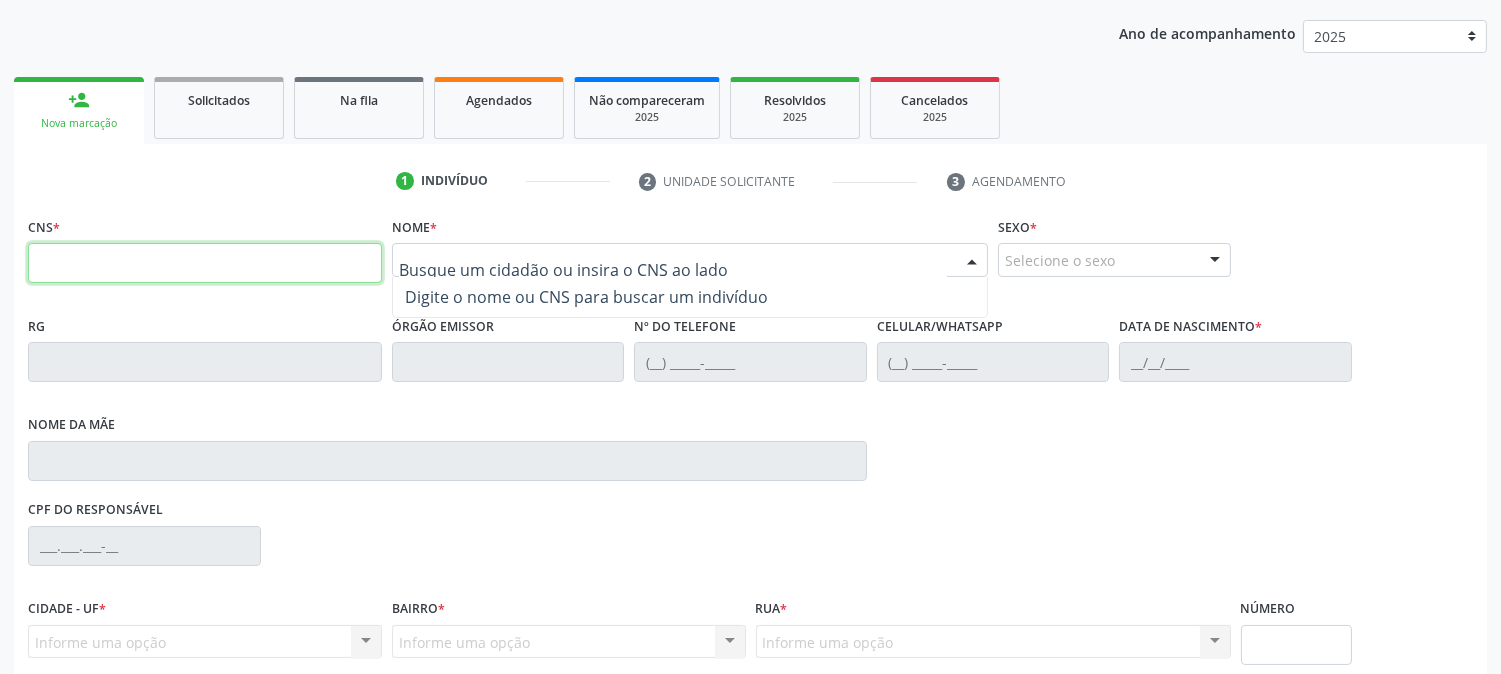 click at bounding box center [205, 263] 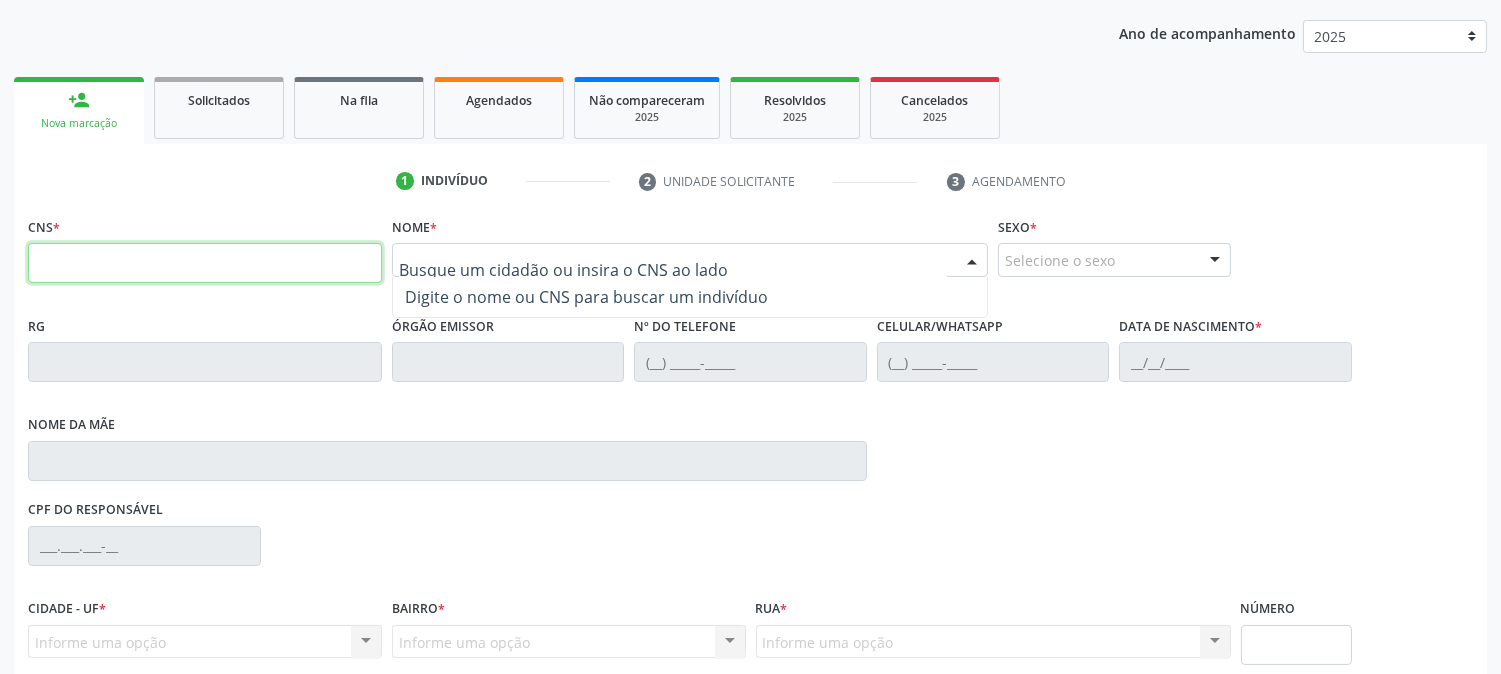 click at bounding box center [205, 263] 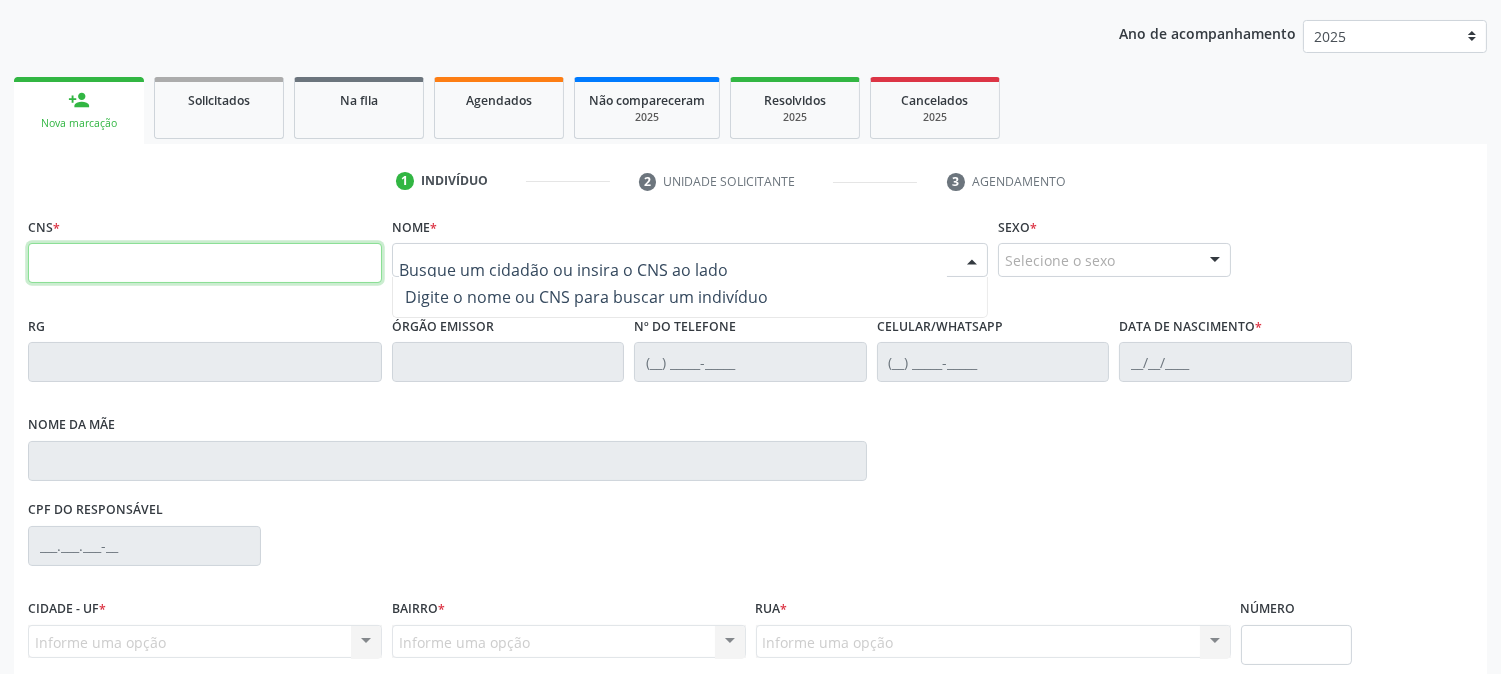 click at bounding box center (205, 263) 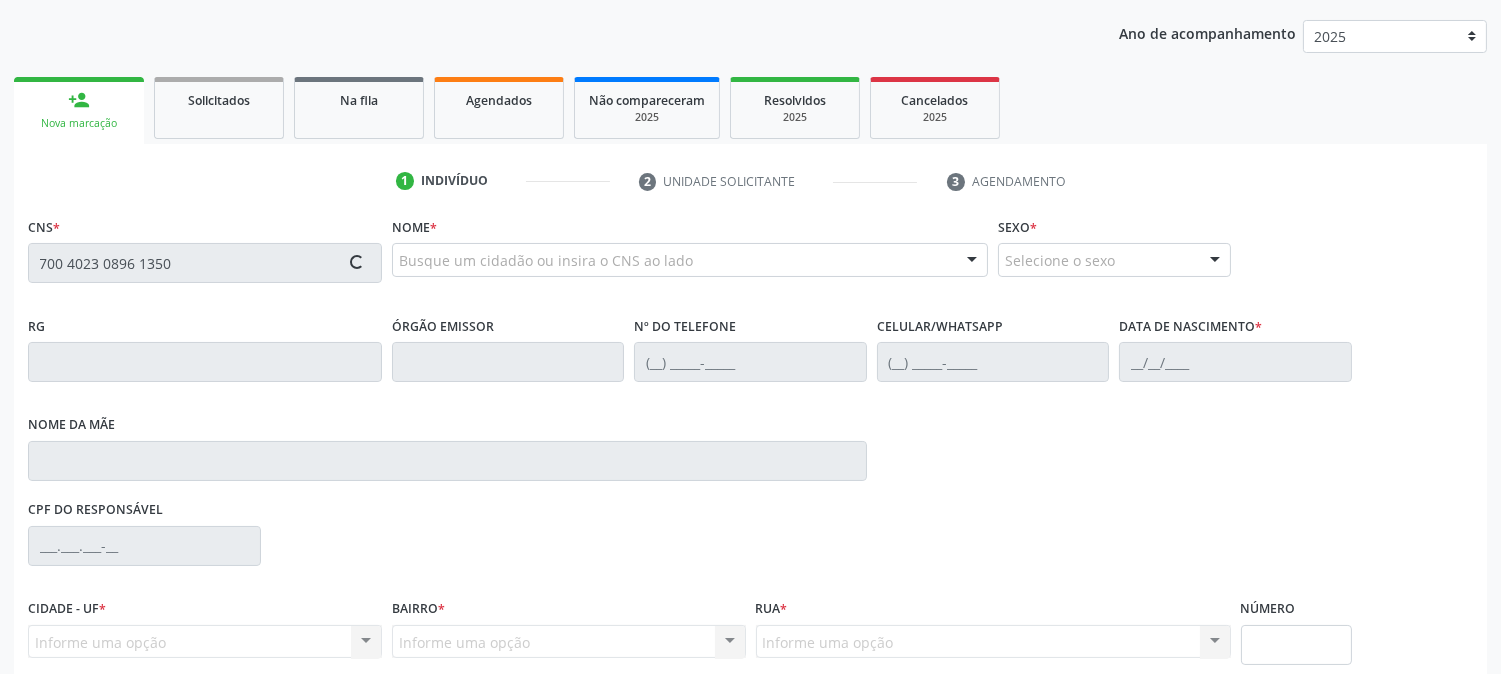 type on "700 4023 0896 1350" 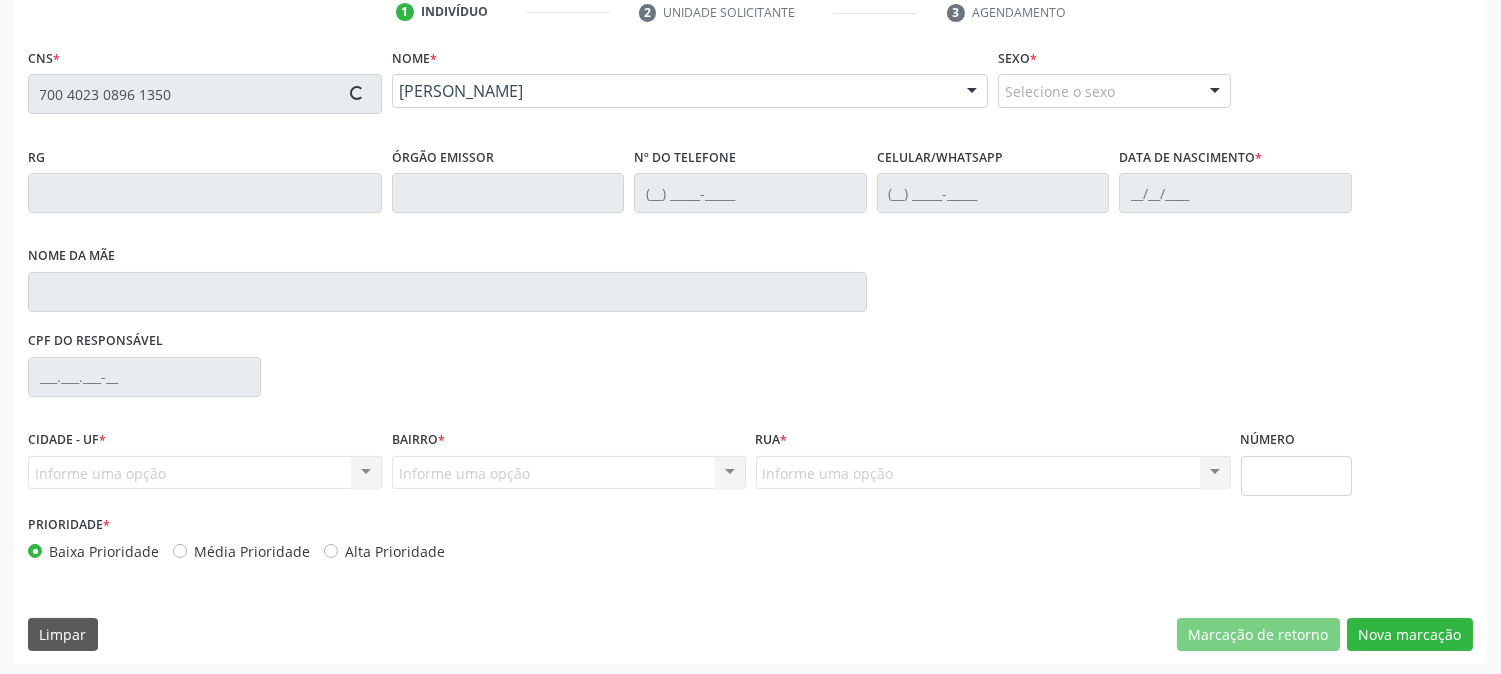 scroll, scrollTop: 395, scrollLeft: 0, axis: vertical 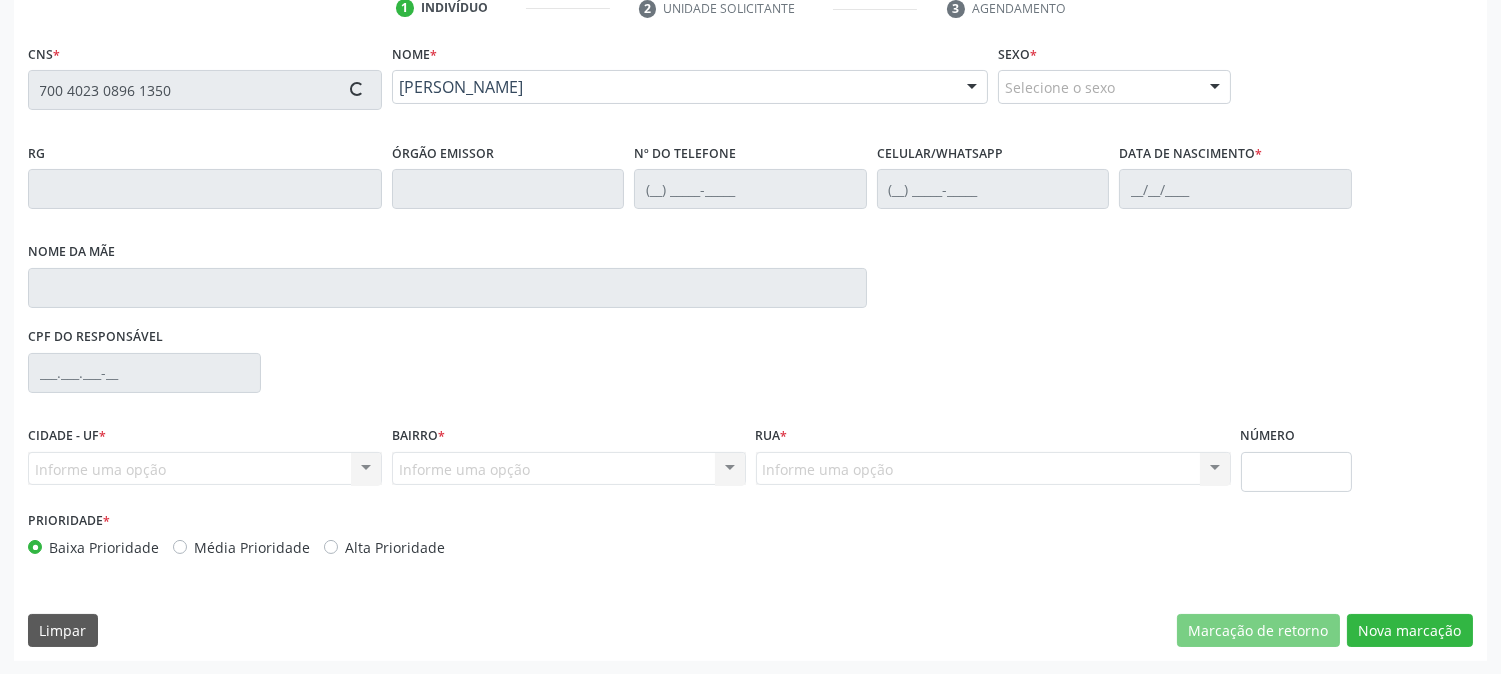 type on "(87) 99948-2555" 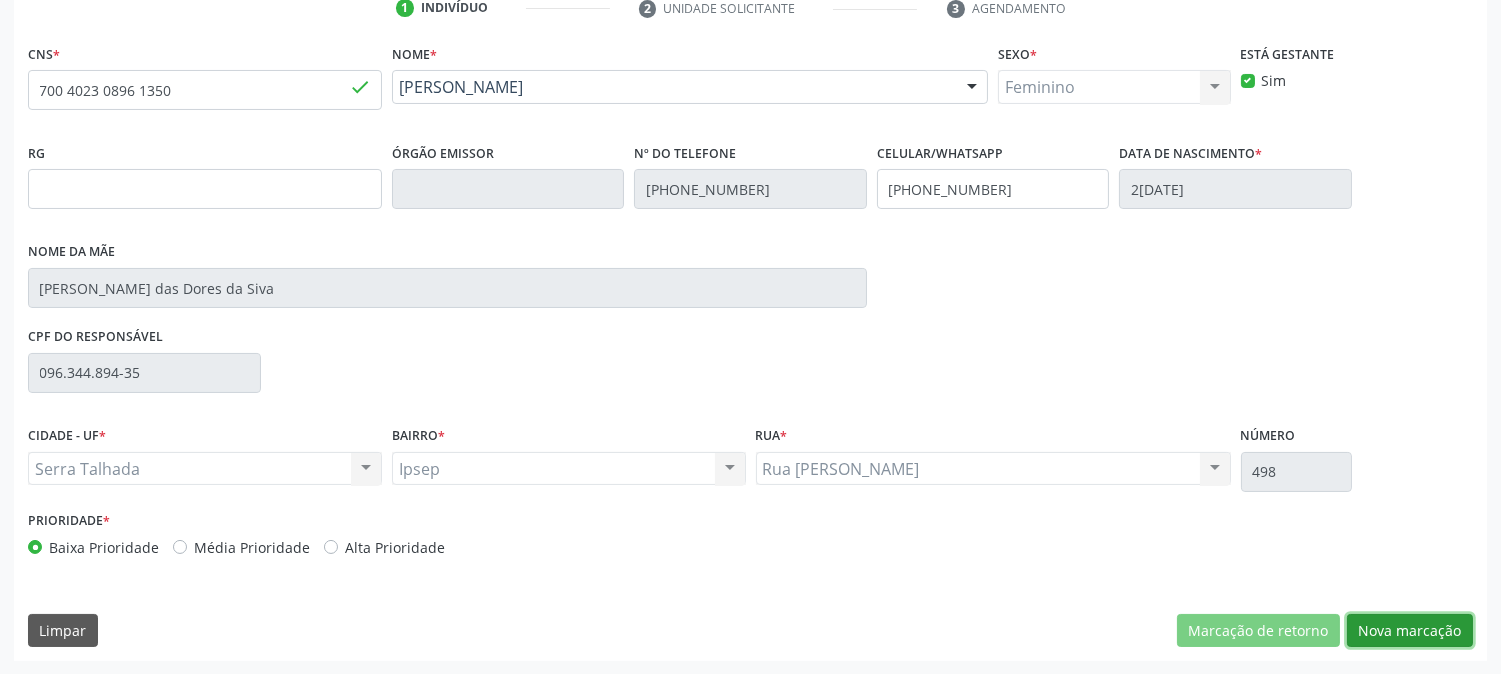 click on "Nova marcação" at bounding box center [1410, 631] 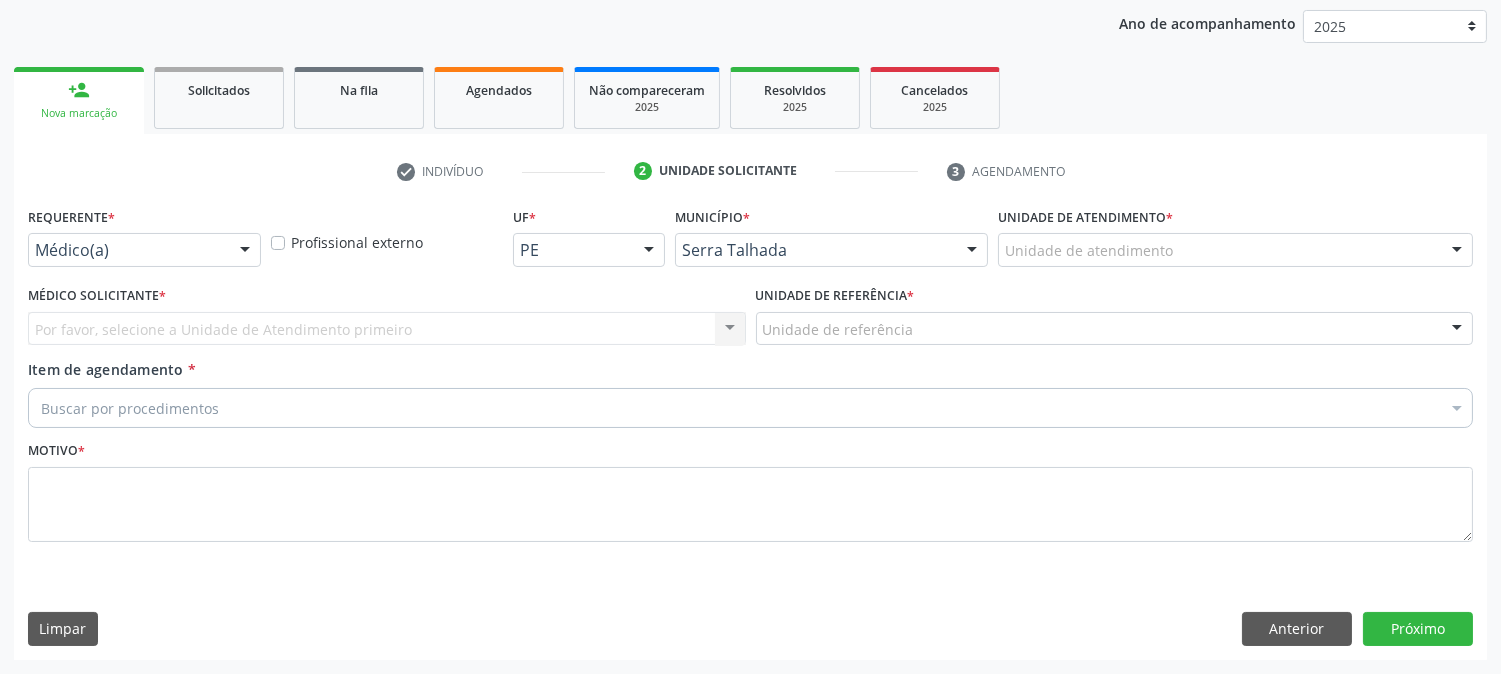 scroll, scrollTop: 231, scrollLeft: 0, axis: vertical 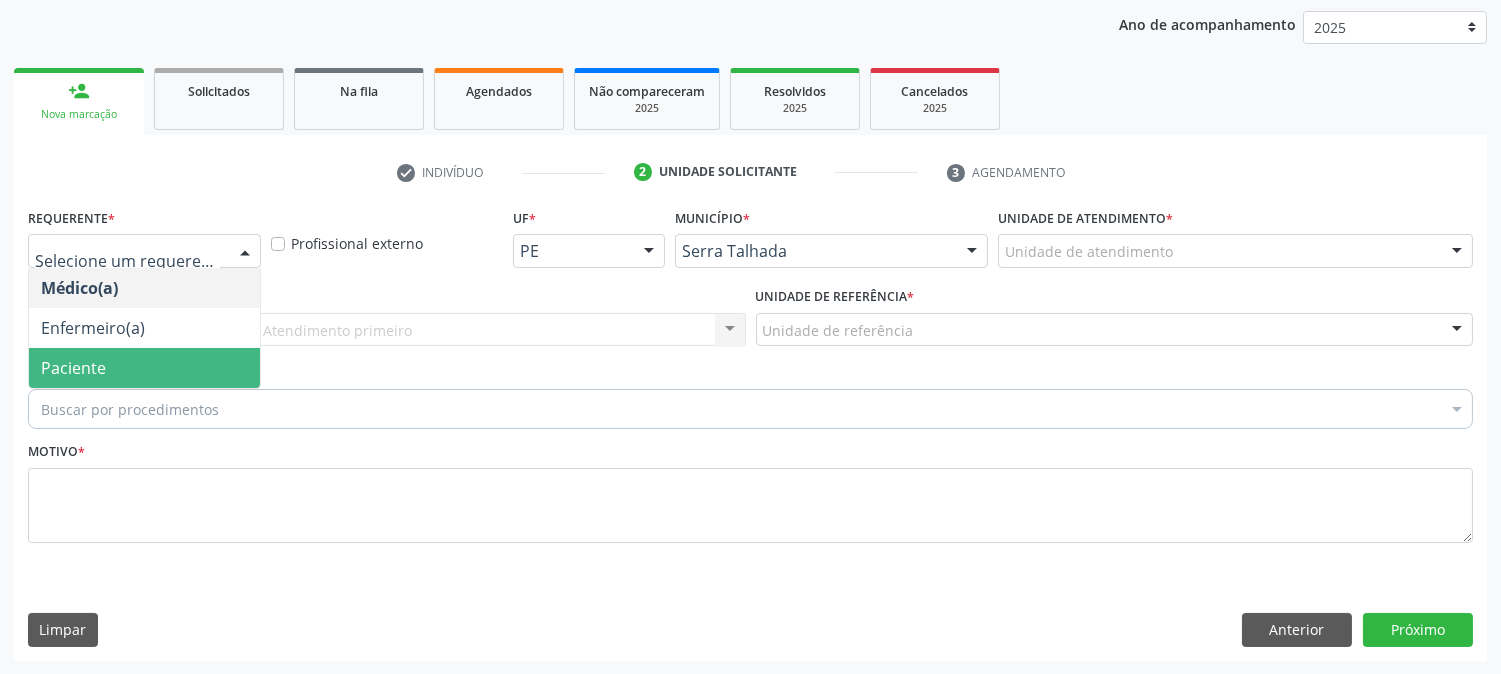 click on "Paciente" at bounding box center (73, 368) 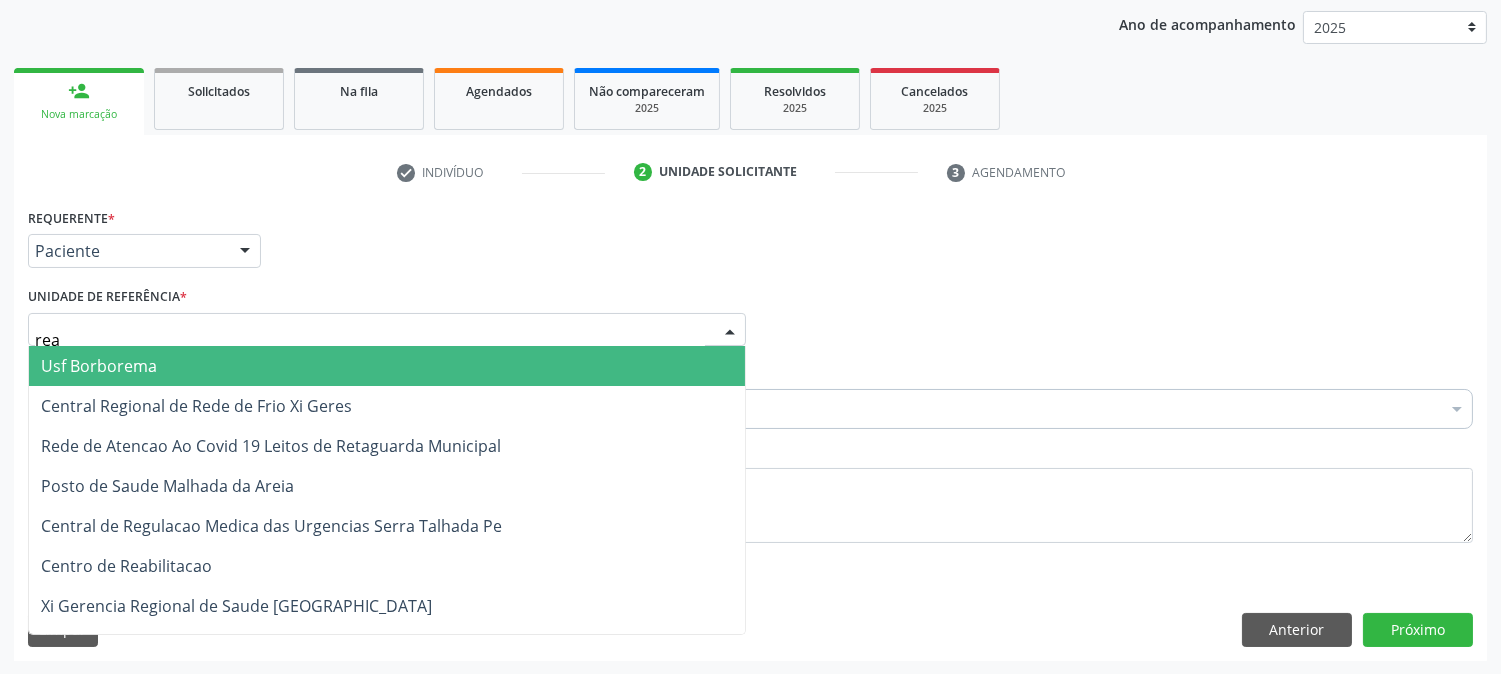 type on "reab" 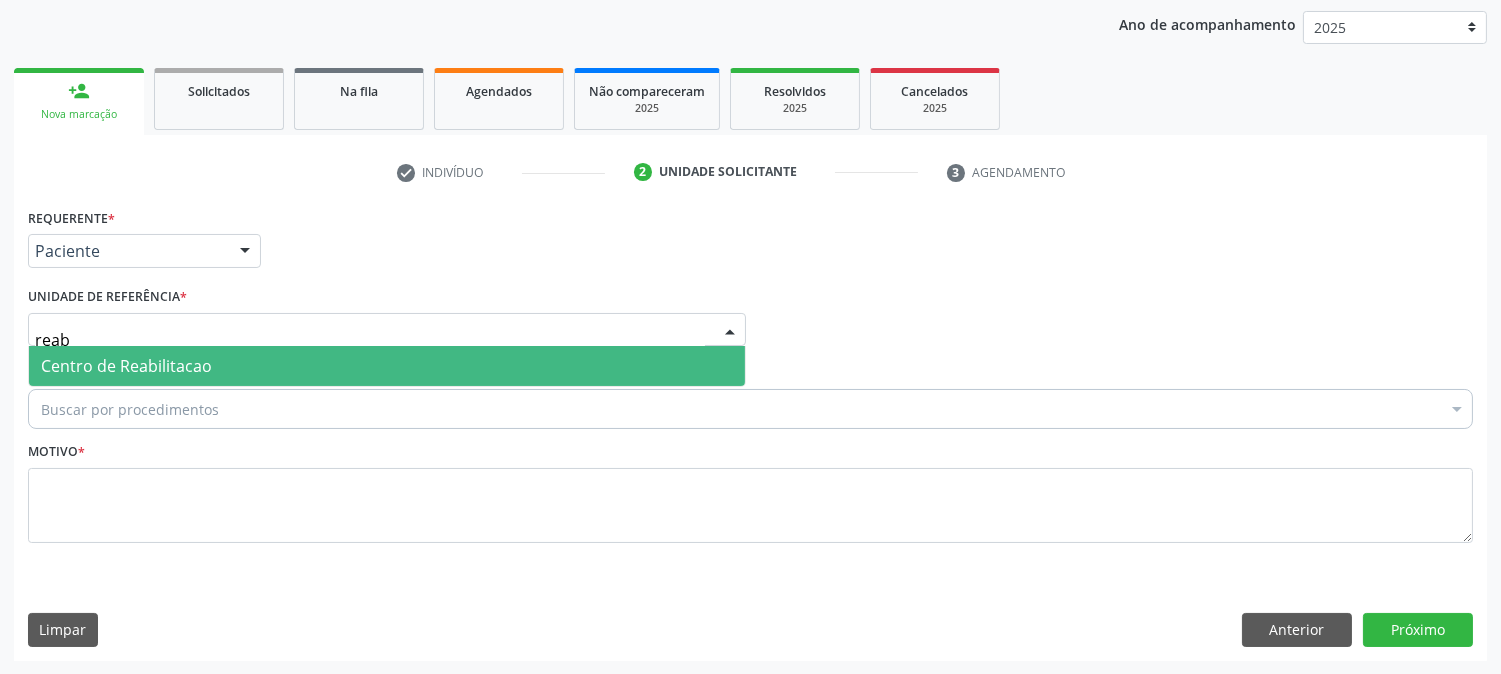 click on "Centro de Reabilitacao" at bounding box center (387, 366) 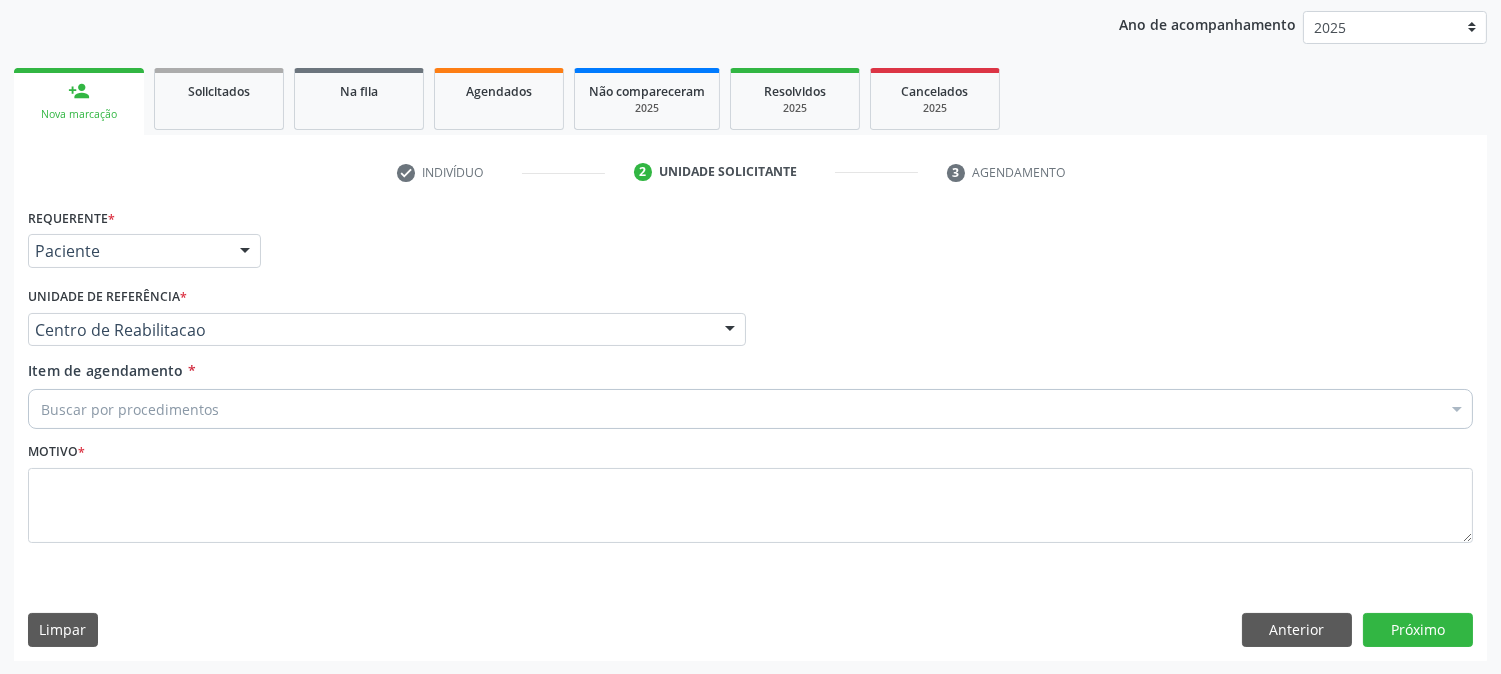 click on "Buscar por procedimentos" at bounding box center (750, 409) 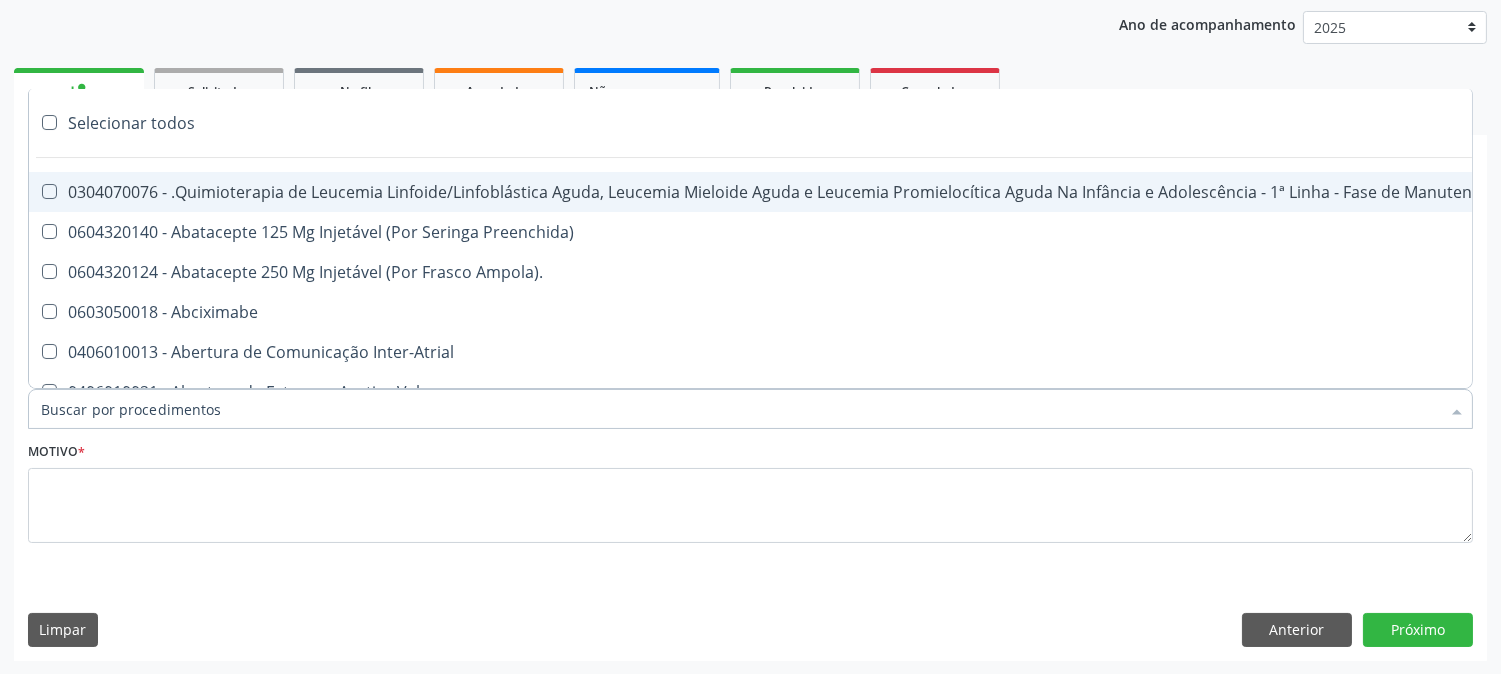 drag, startPoint x: 161, startPoint y: 413, endPoint x: 157, endPoint y: 387, distance: 26.305893 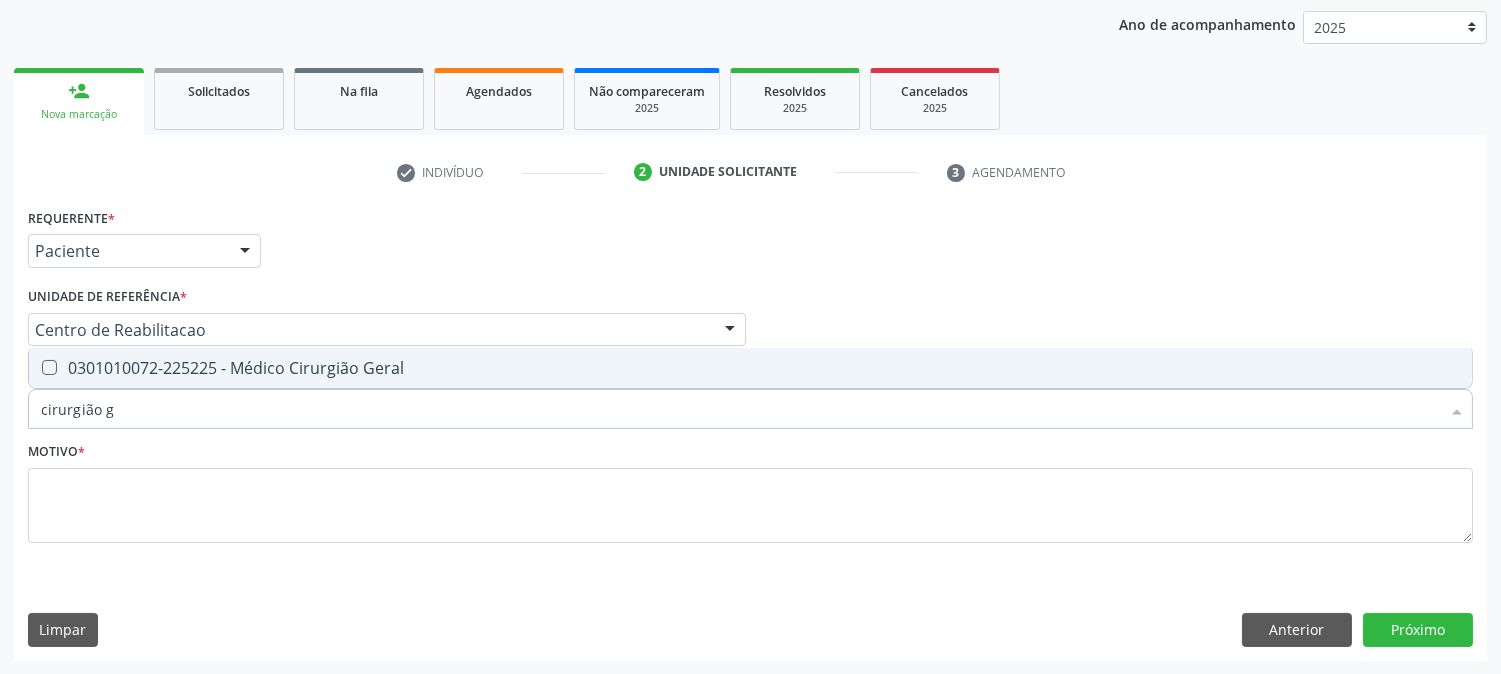 type on "cirurgião ge" 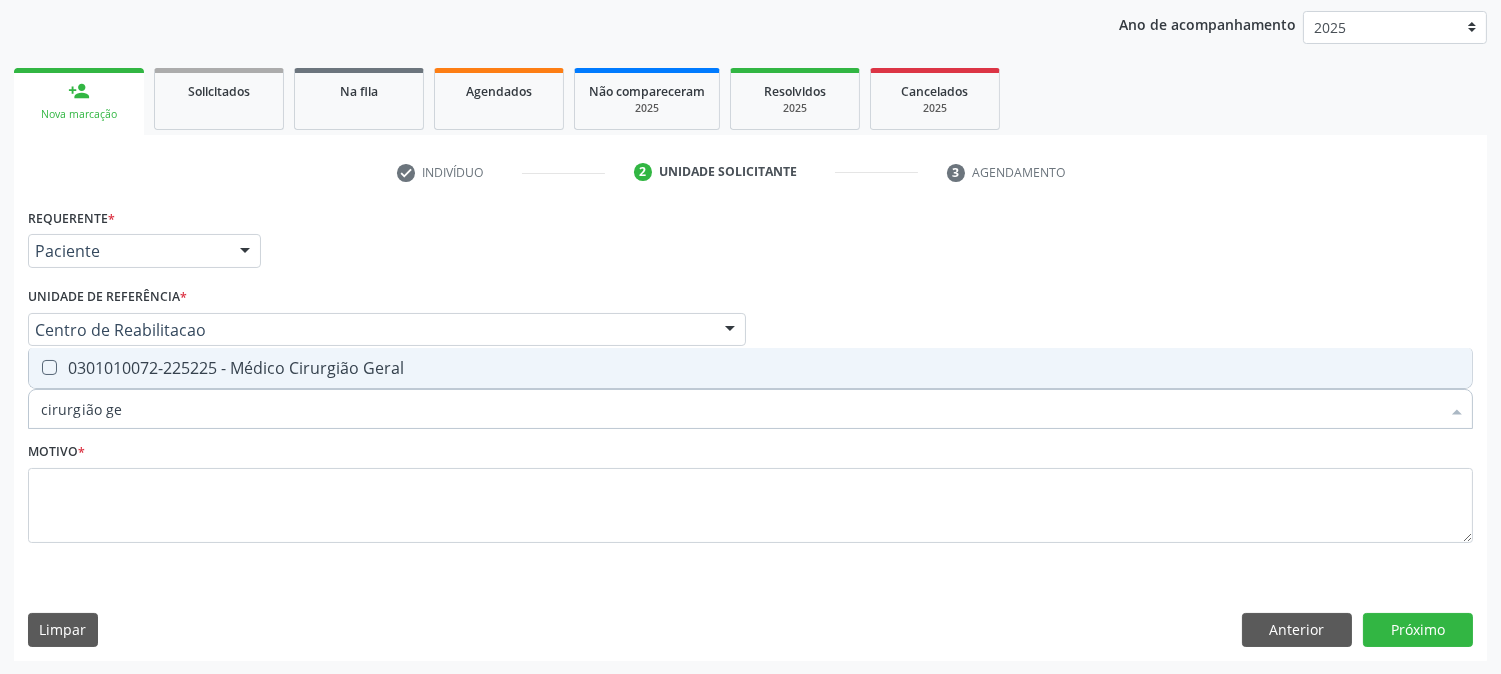 click on "0301010072-225225 - Médico Cirurgião Geral" at bounding box center [750, 368] 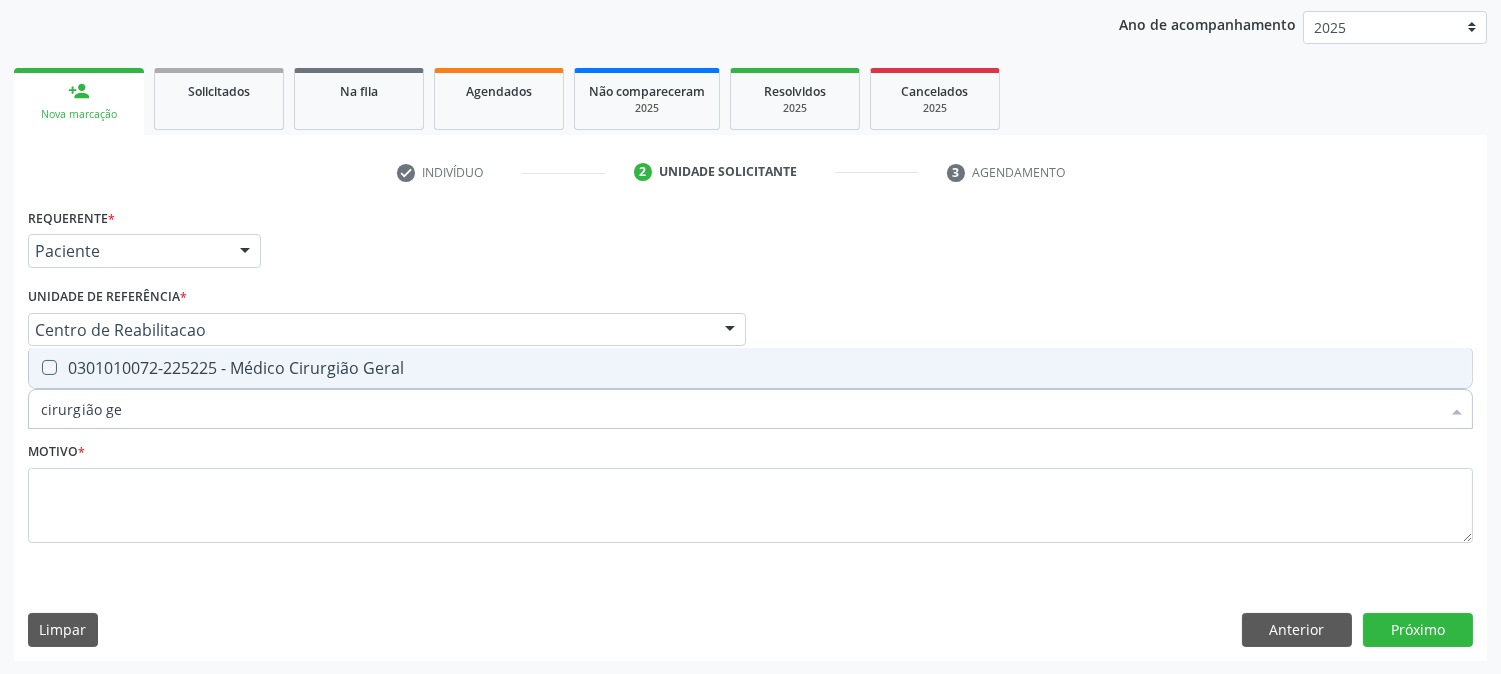 checkbox on "true" 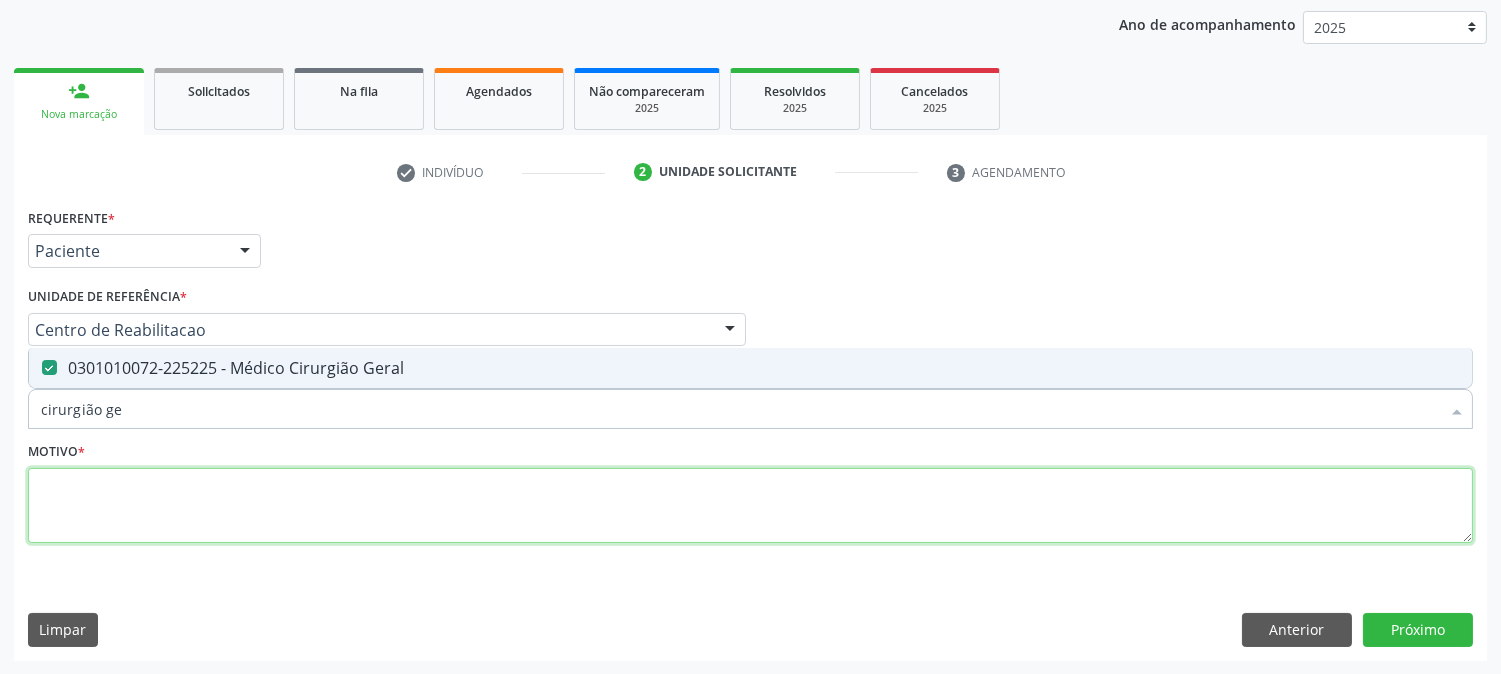 click at bounding box center [750, 506] 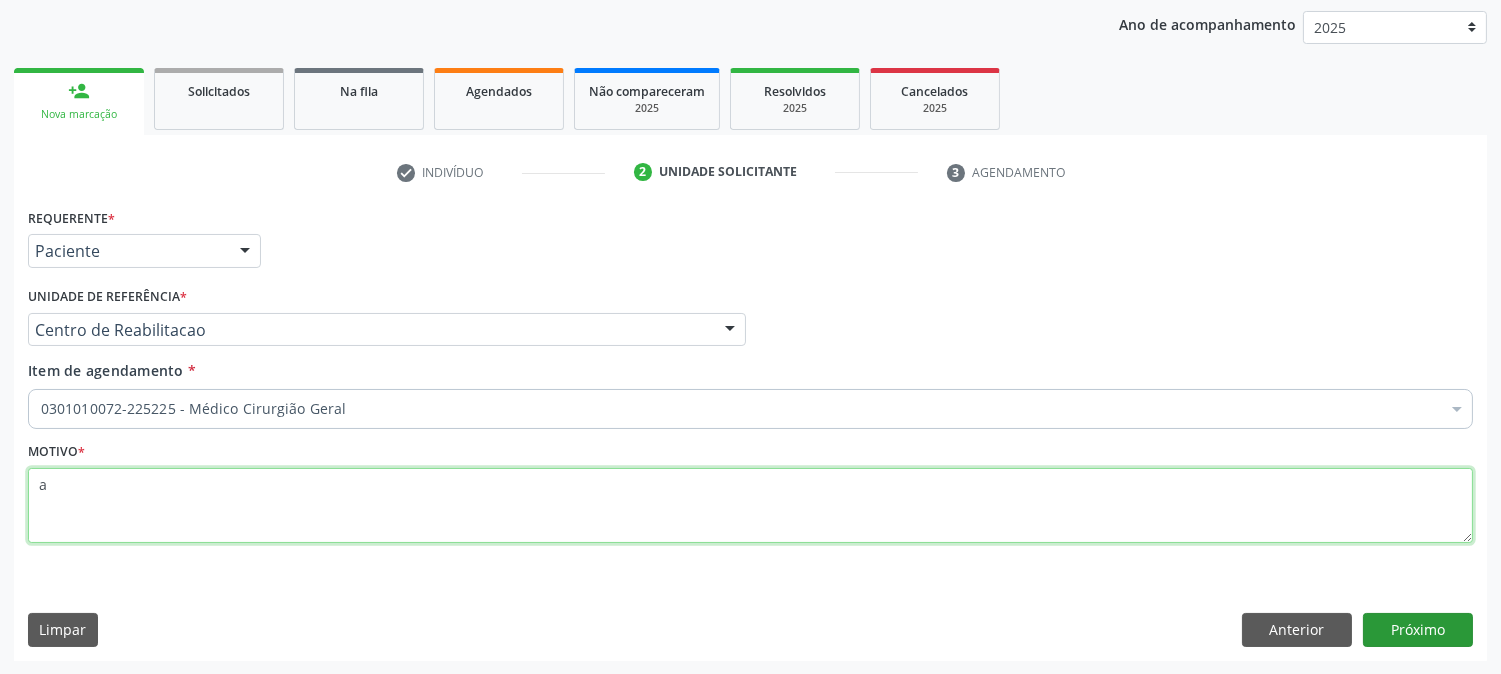 type on "a" 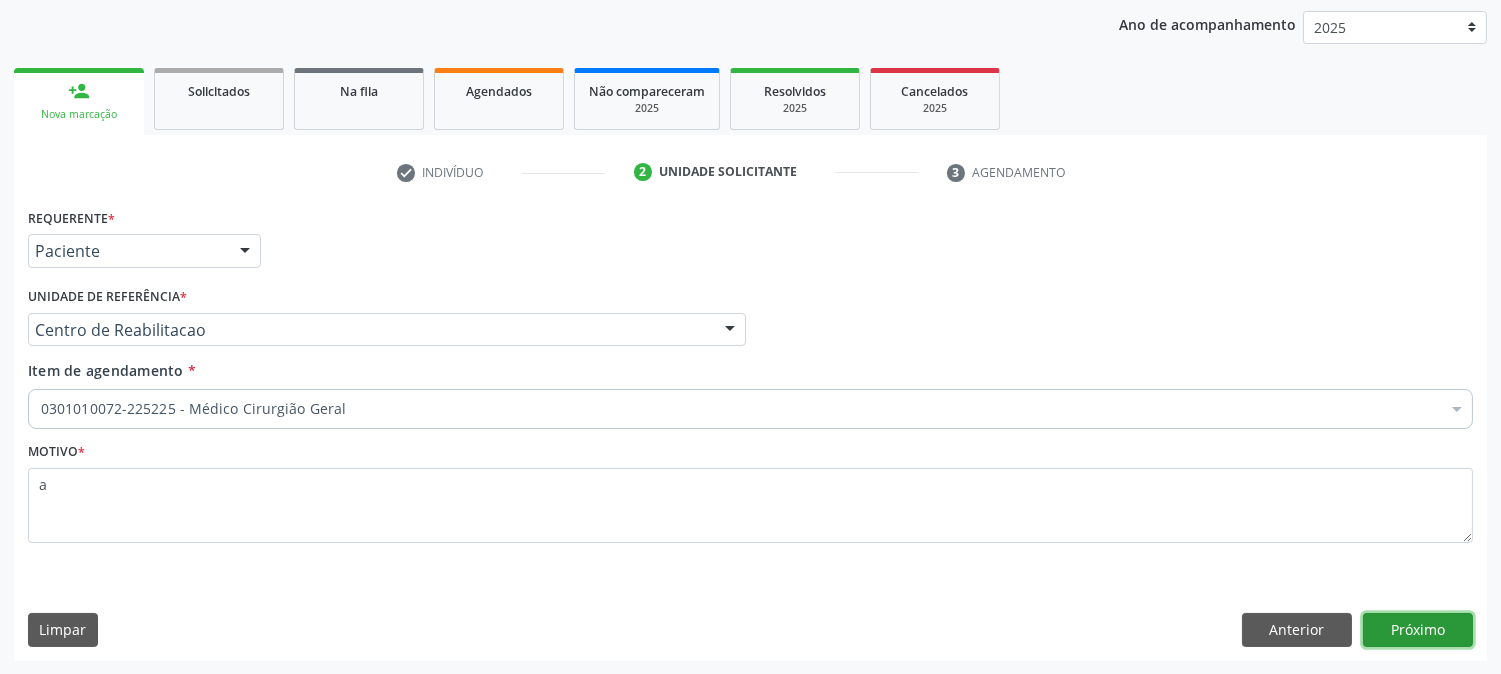 click on "Próximo" at bounding box center (1418, 630) 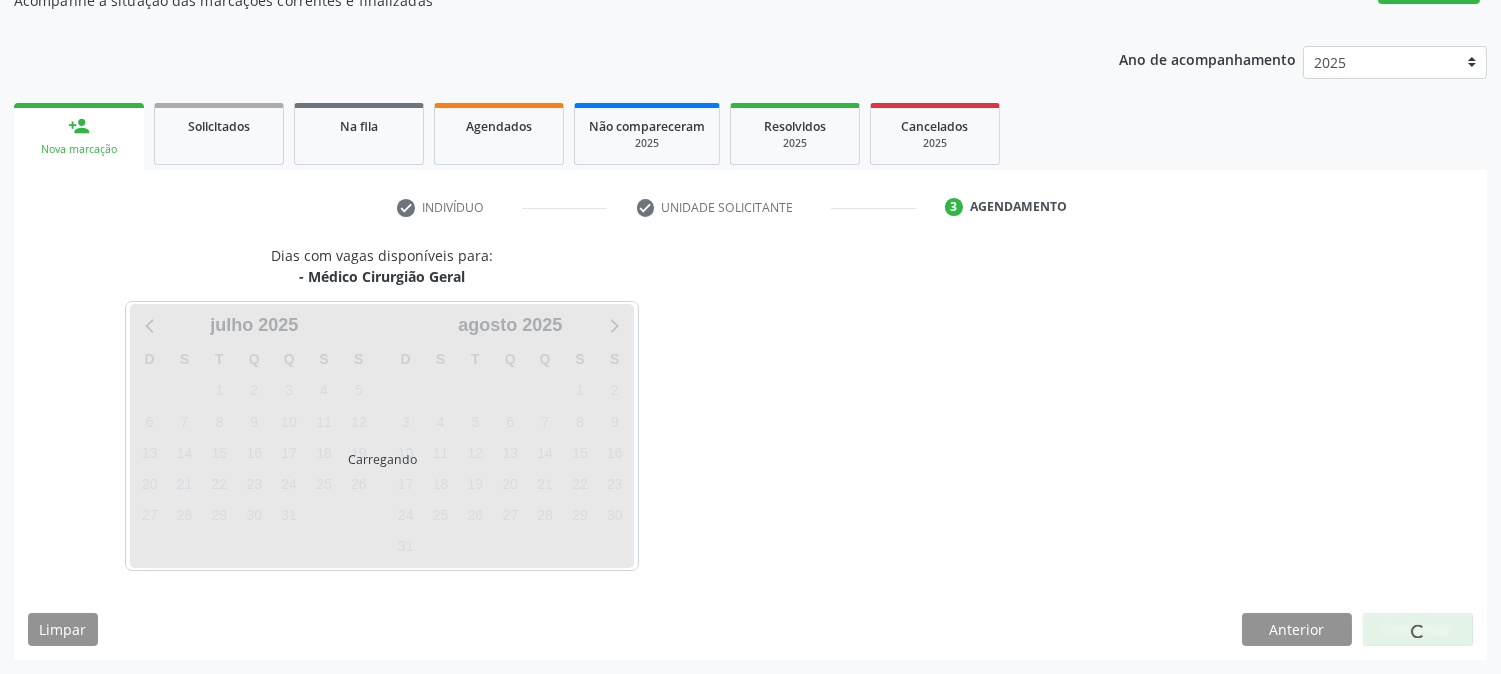 scroll, scrollTop: 195, scrollLeft: 0, axis: vertical 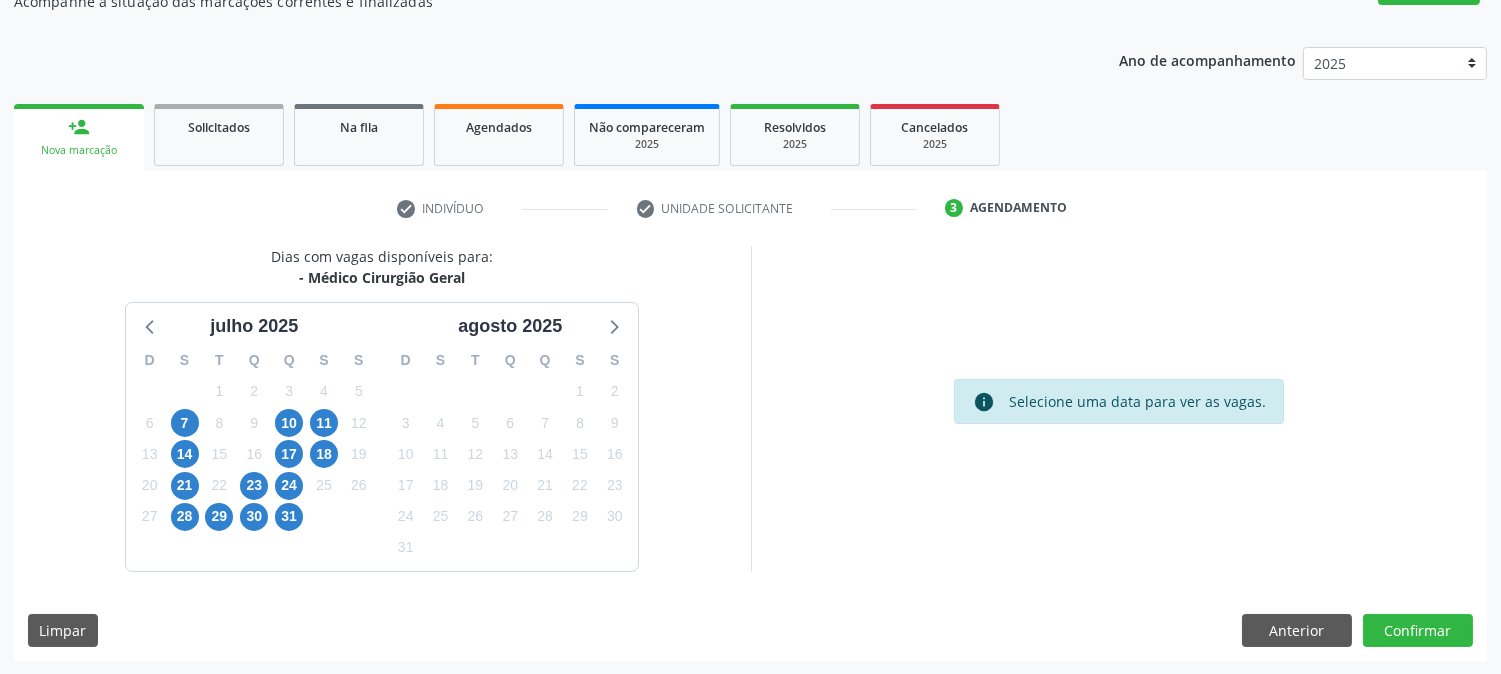 click on "23" at bounding box center [254, 485] 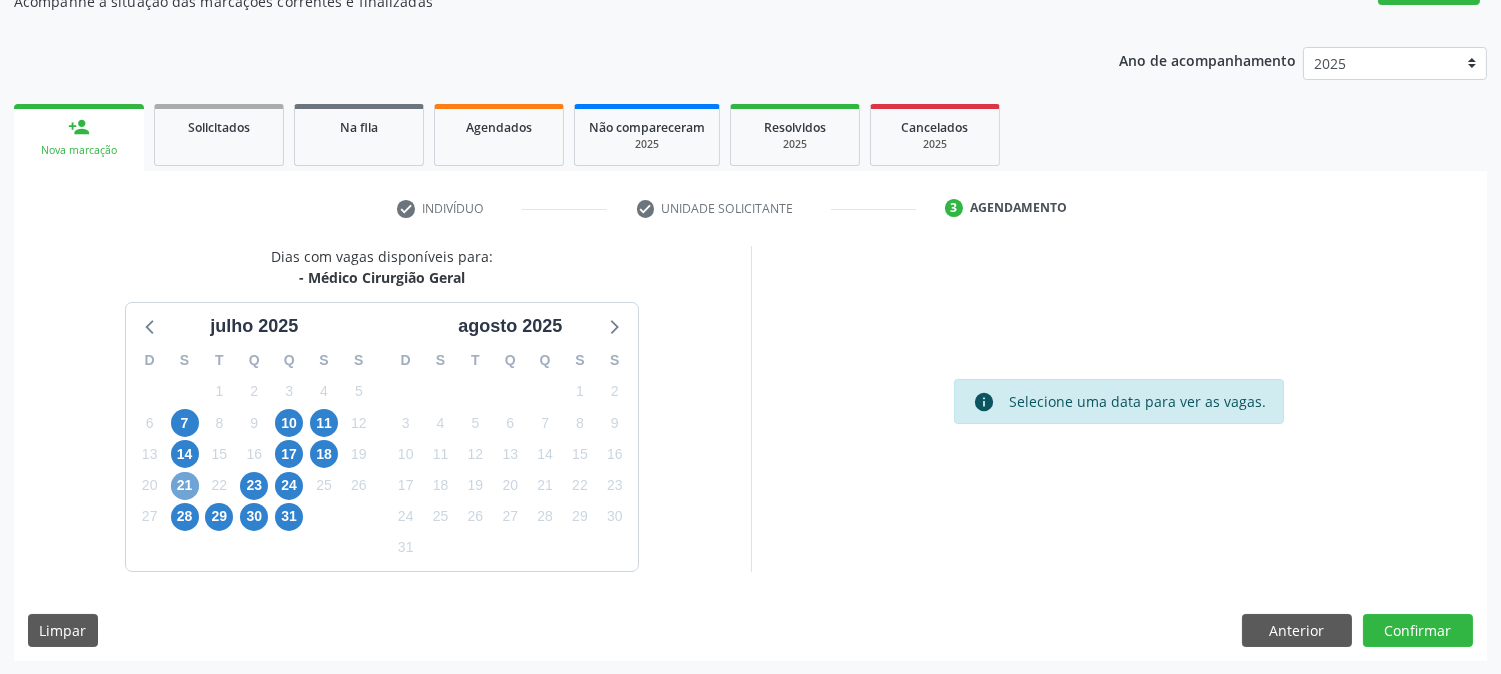 click on "21" at bounding box center (185, 486) 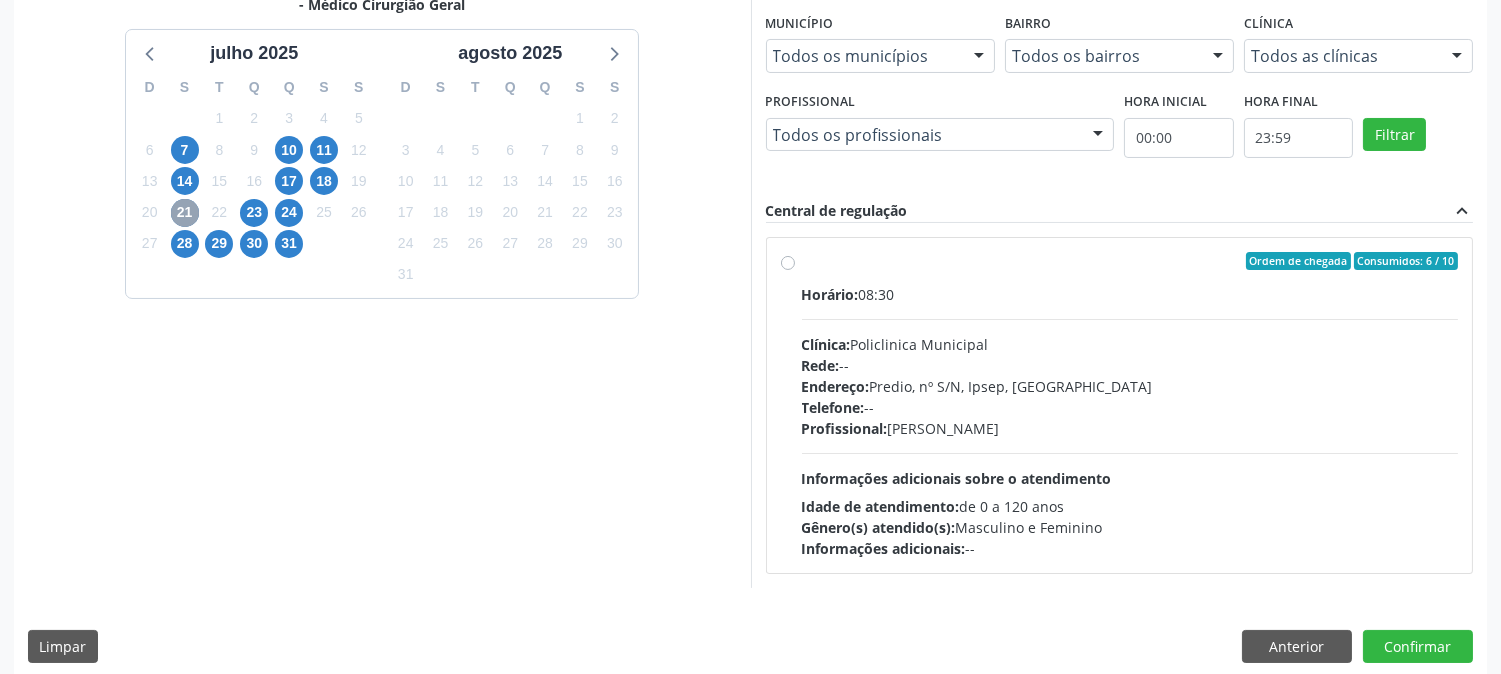 scroll, scrollTop: 484, scrollLeft: 0, axis: vertical 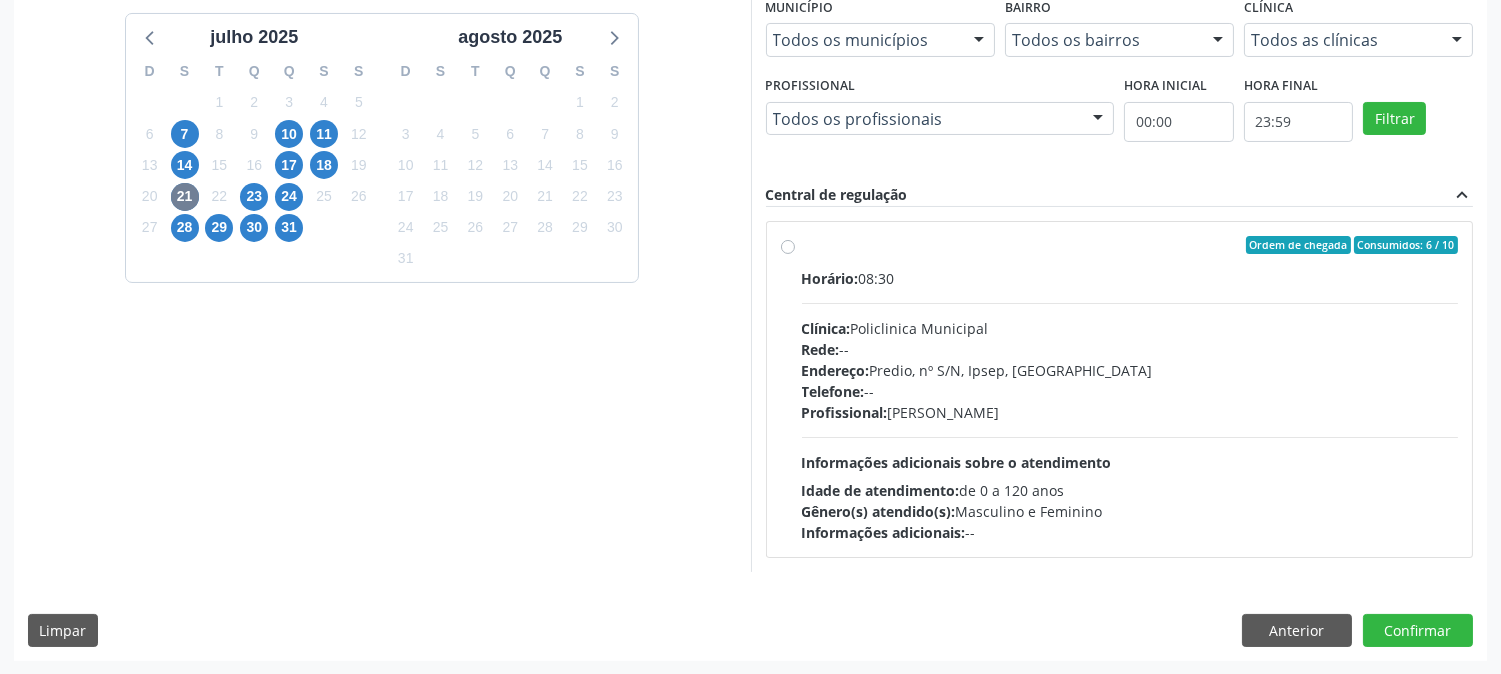 click on "23" at bounding box center (254, 196) 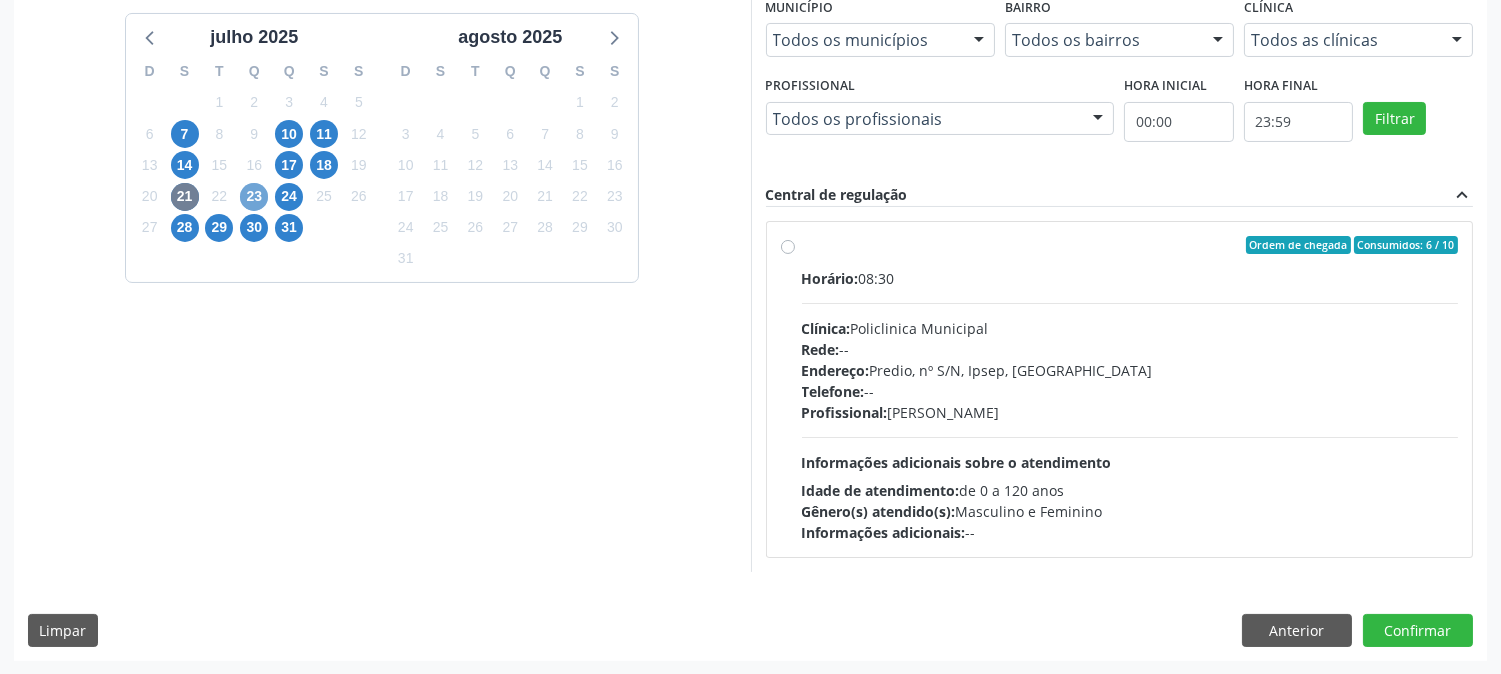 click on "23" at bounding box center (254, 197) 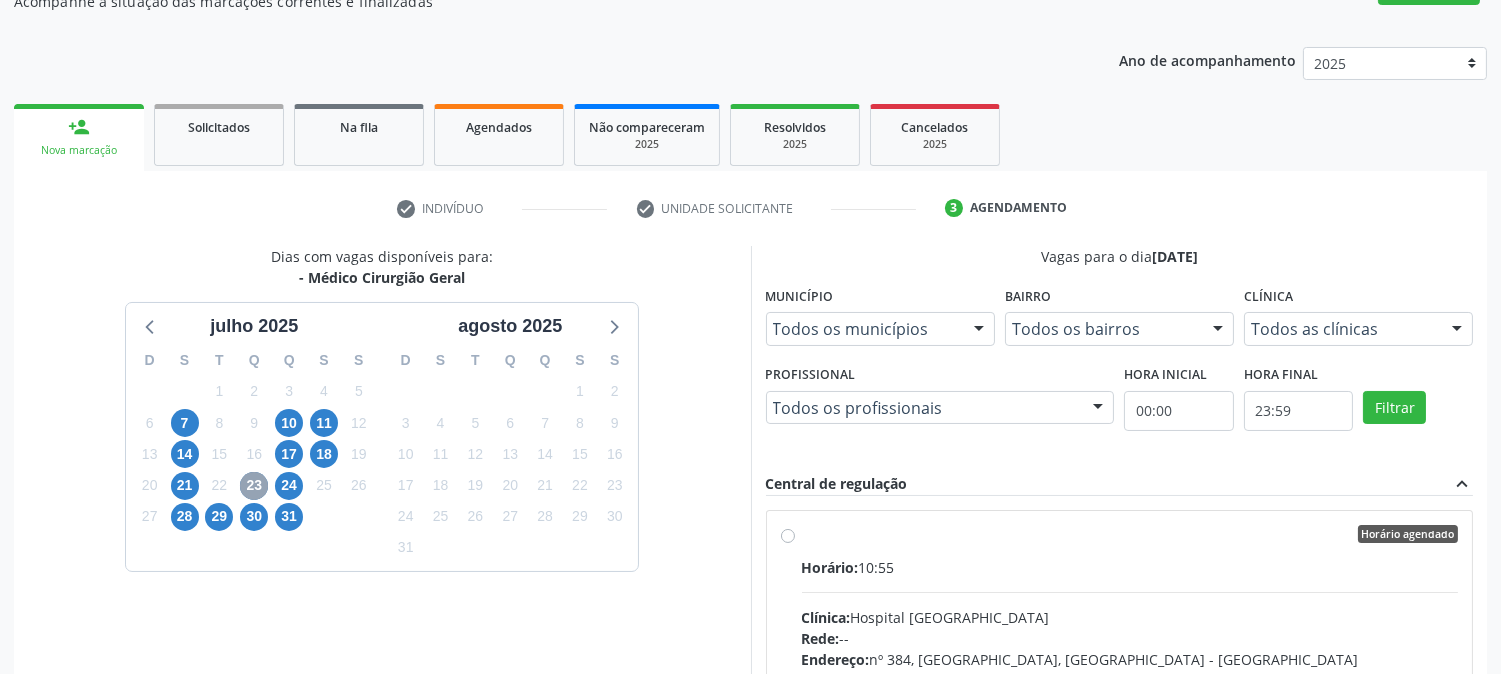 scroll, scrollTop: 484, scrollLeft: 0, axis: vertical 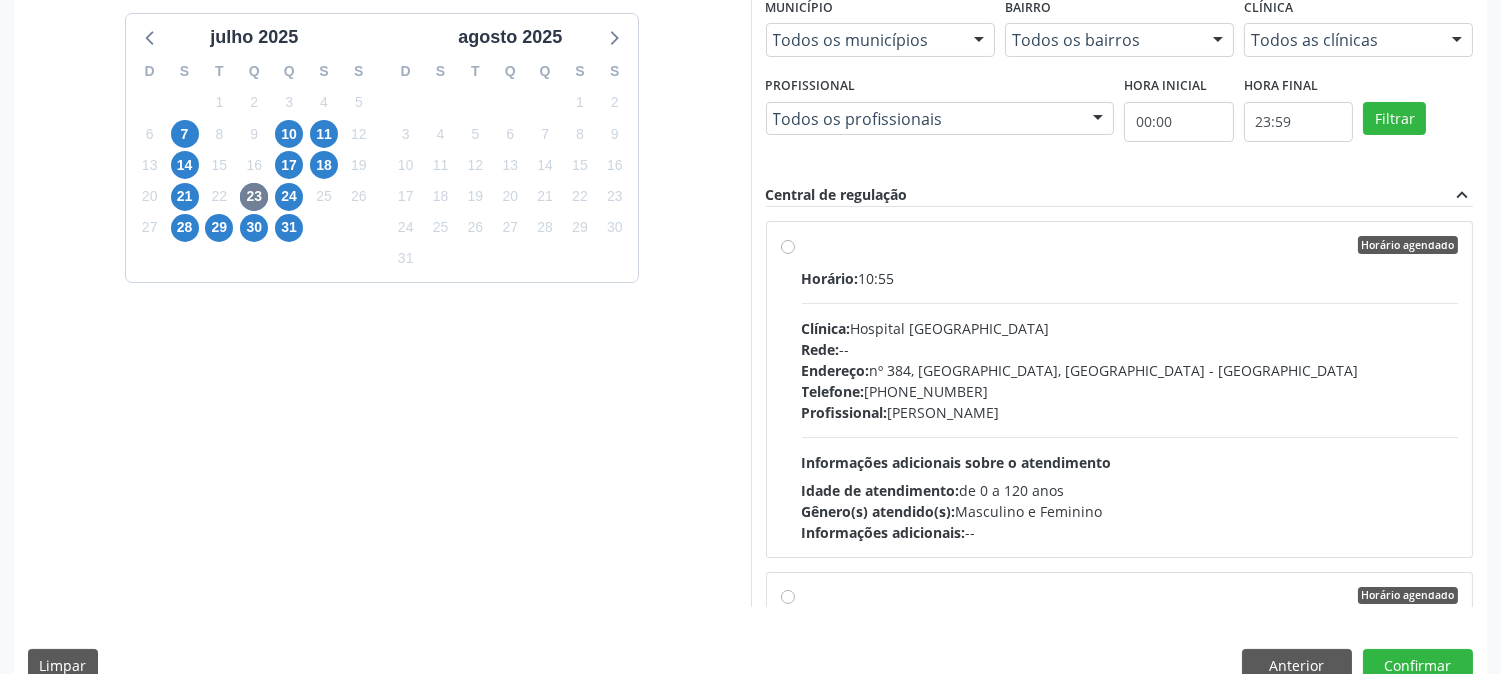 click on "Horário:   10:55
Clínica:  Hospital Sao Francisco
Rede:
--
Endereço:   nº 384, Varzea, Serra Talhada - PE
Telefone:   (81) 38312142
Profissional:
Francisco Anselmo Magalhaes
Informações adicionais sobre o atendimento
Idade de atendimento:
de 0 a 120 anos
Gênero(s) atendido(s):
Masculino e Feminino
Informações adicionais:
--" at bounding box center [1130, 405] 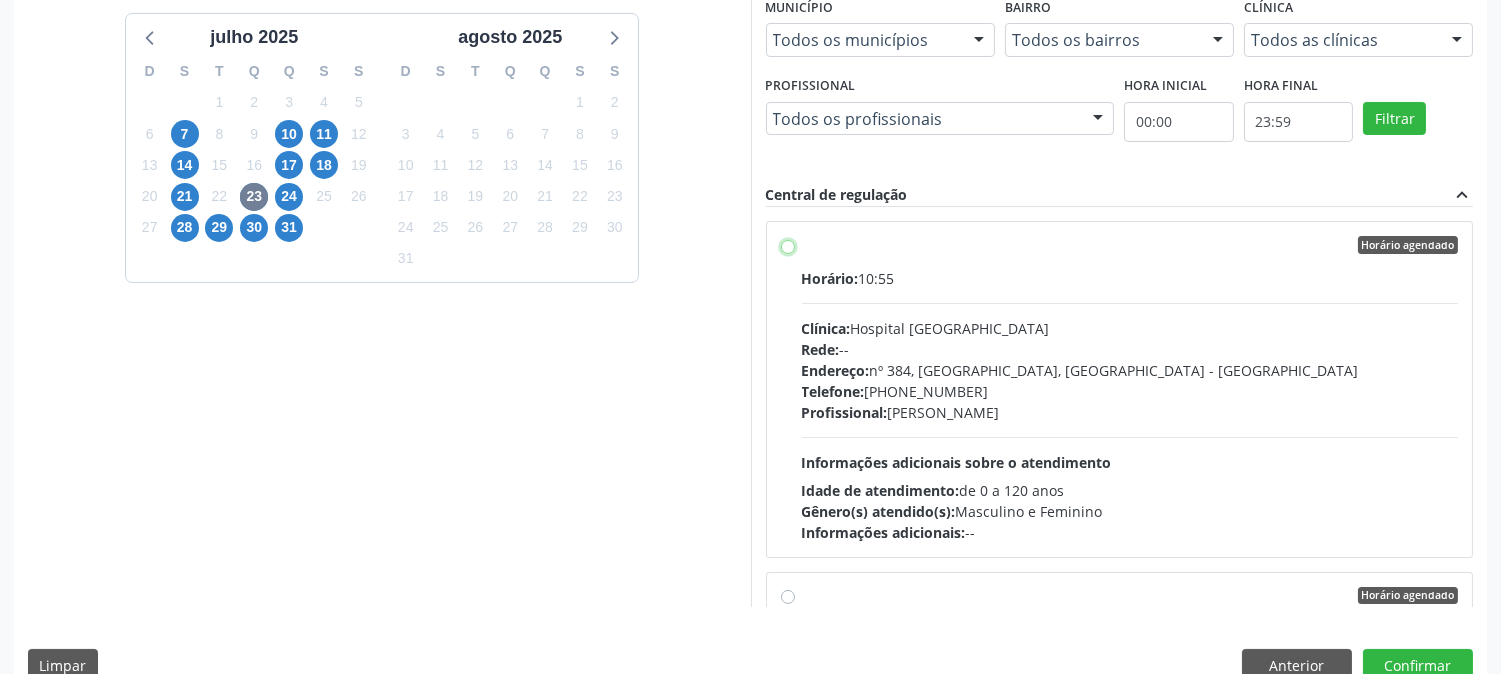 click on "Horário agendado
Horário:   10:55
Clínica:  Hospital Sao Francisco
Rede:
--
Endereço:   nº 384, Varzea, Serra Talhada - PE
Telefone:   (81) 38312142
Profissional:
Francisco Anselmo Magalhaes
Informações adicionais sobre o atendimento
Idade de atendimento:
de 0 a 120 anos
Gênero(s) atendido(s):
Masculino e Feminino
Informações adicionais:
--" at bounding box center [788, 245] 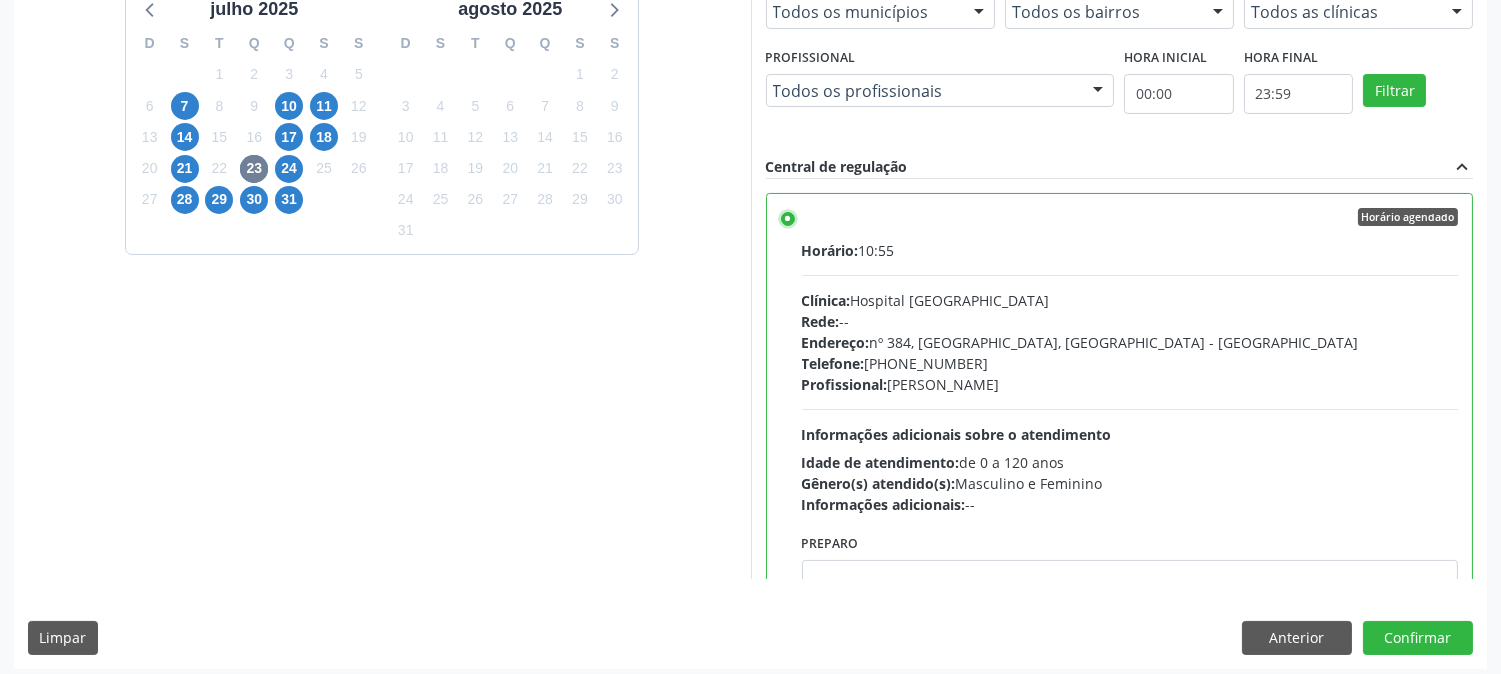 scroll, scrollTop: 520, scrollLeft: 0, axis: vertical 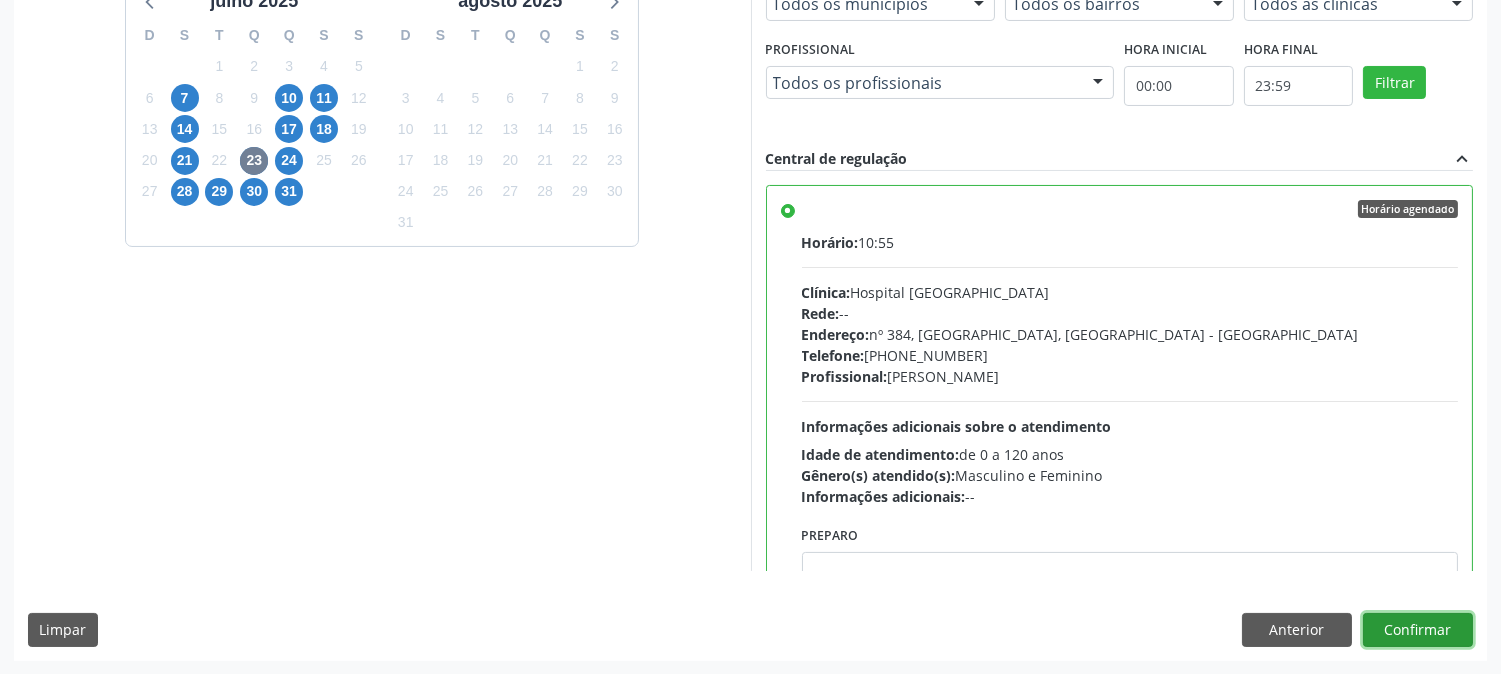 click on "Confirmar" at bounding box center (1418, 630) 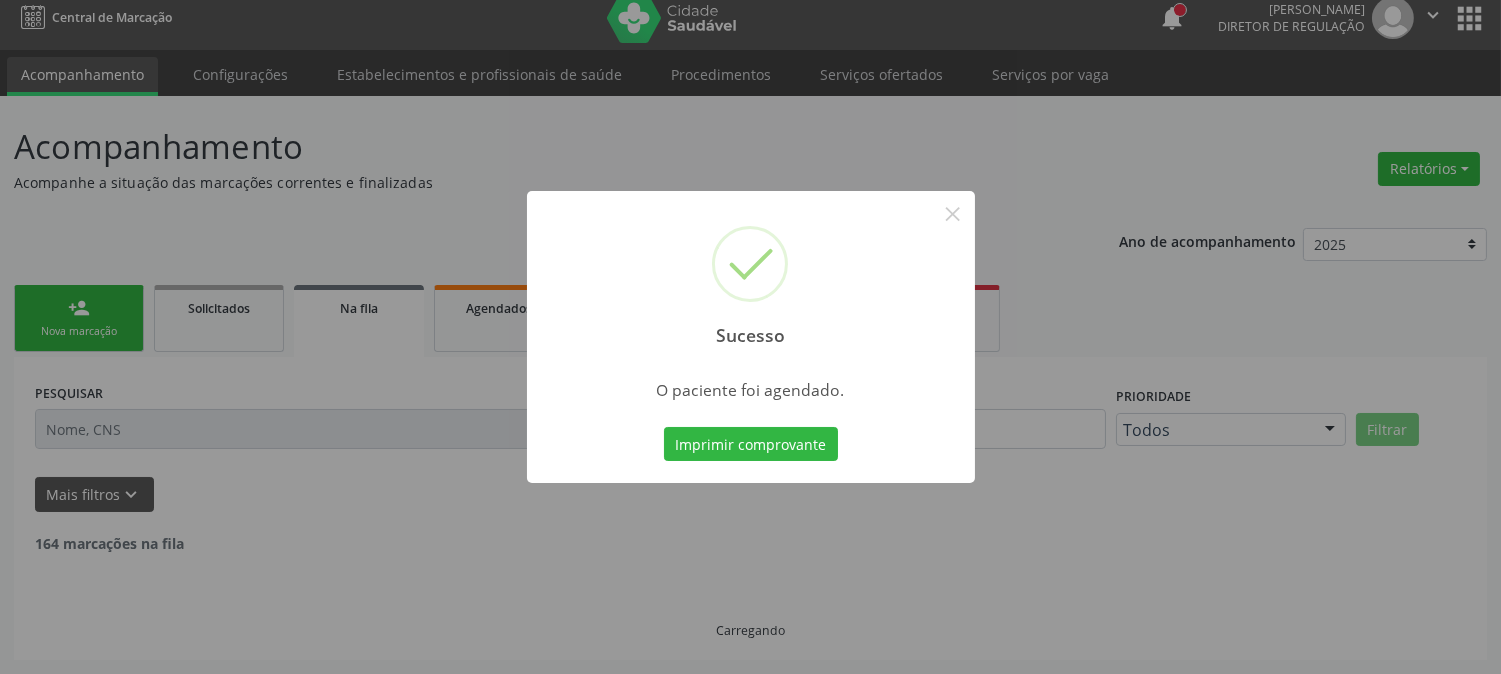 scroll, scrollTop: 0, scrollLeft: 0, axis: both 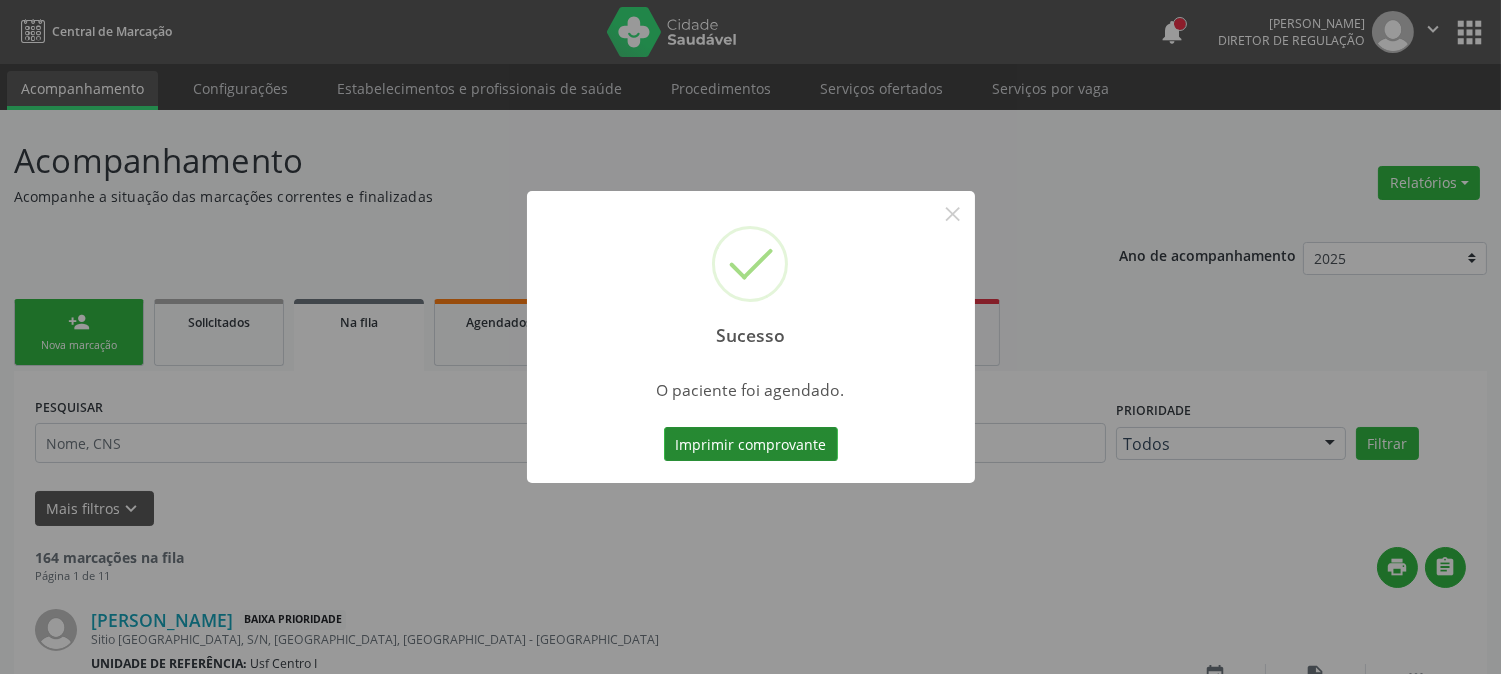 click on "Imprimir comprovante" at bounding box center [751, 444] 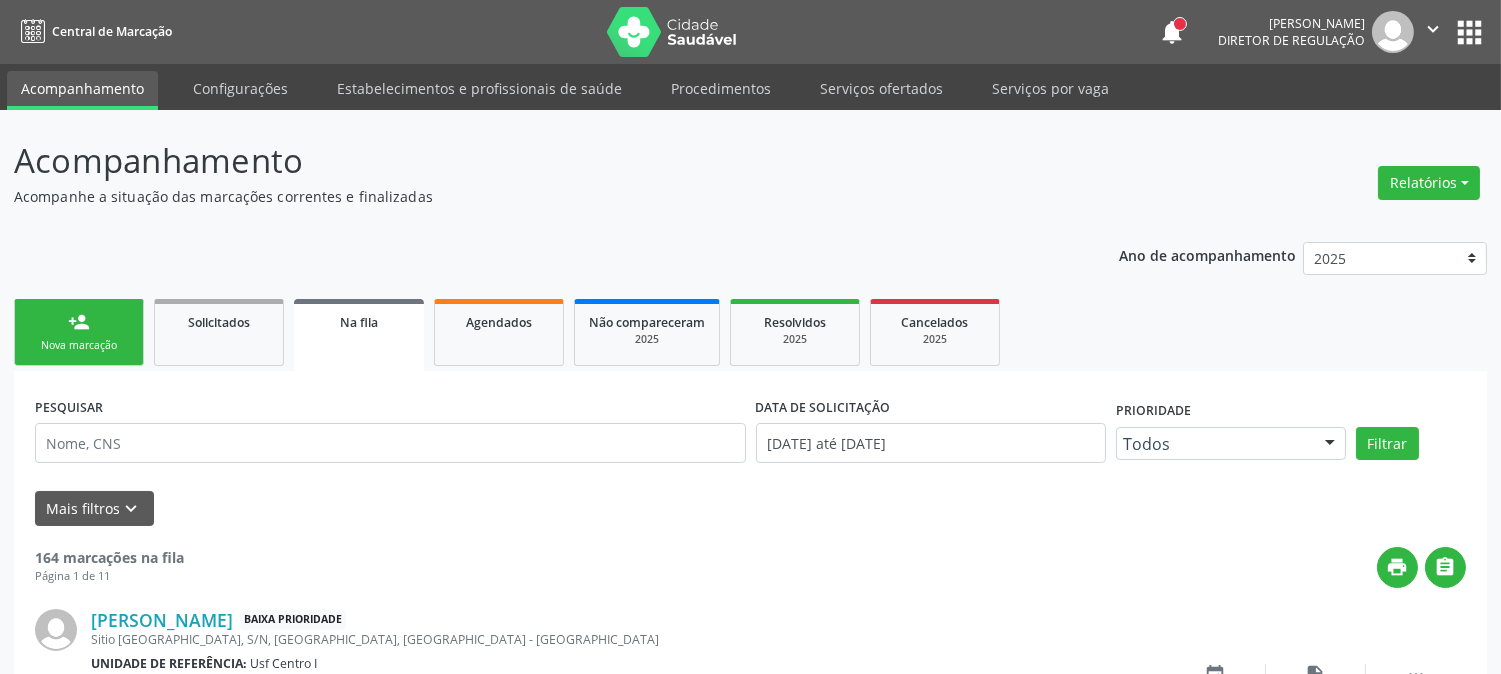 click on "person_add
Nova marcação" at bounding box center [79, 332] 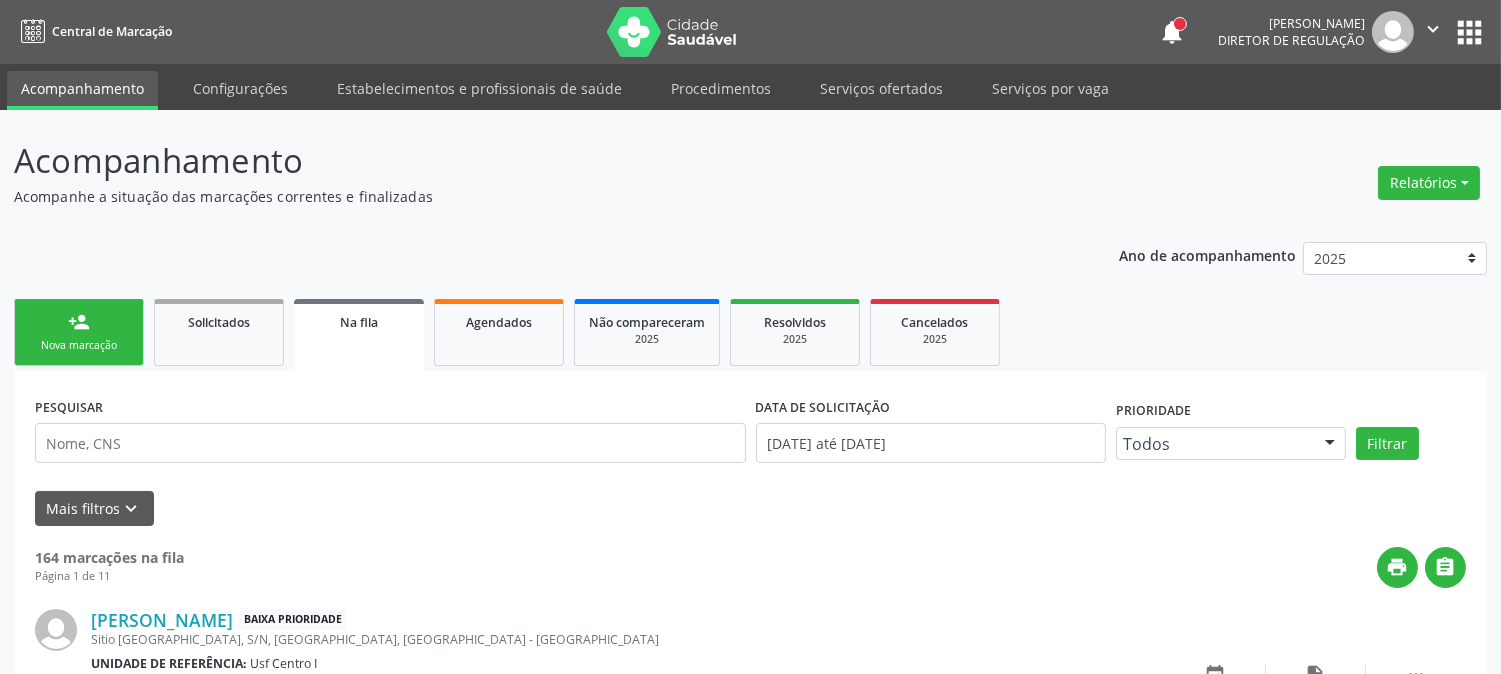 click on "person_add
Nova marcação" at bounding box center [79, 332] 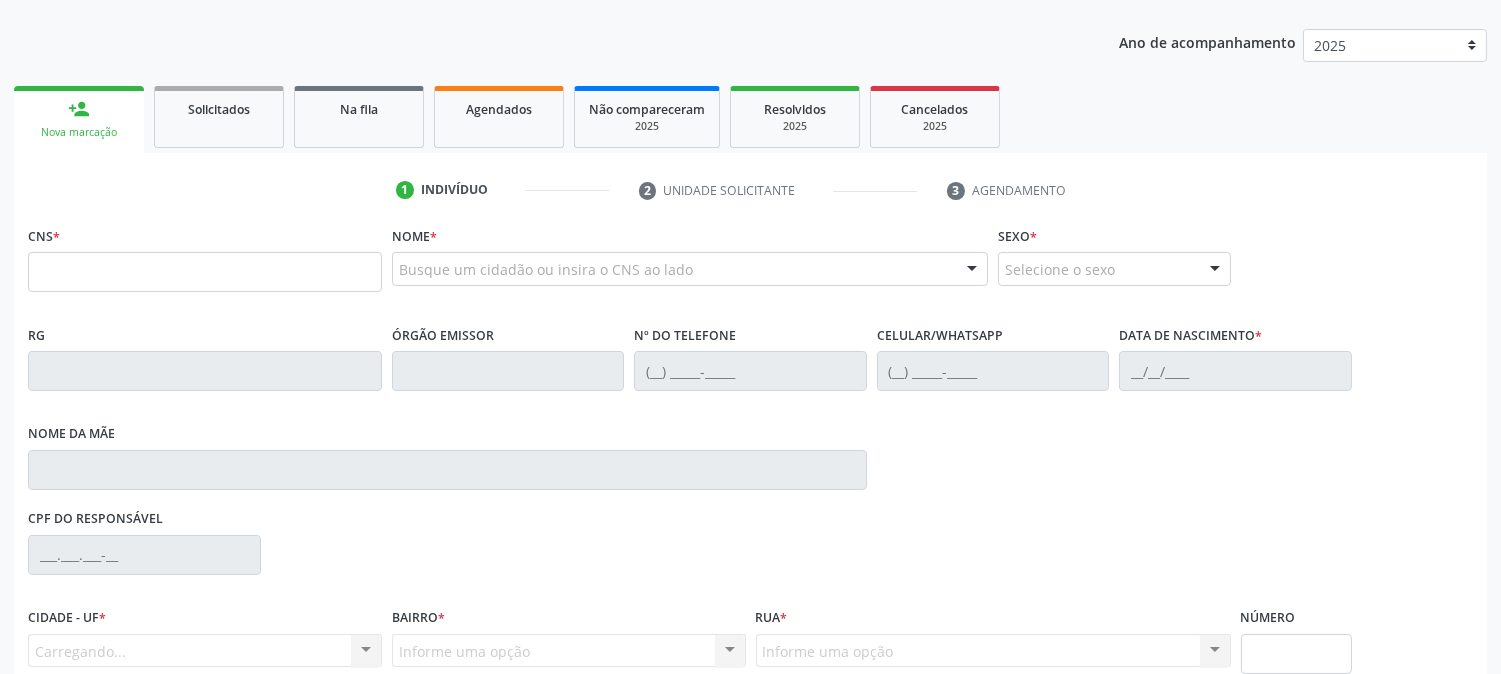 scroll, scrollTop: 333, scrollLeft: 0, axis: vertical 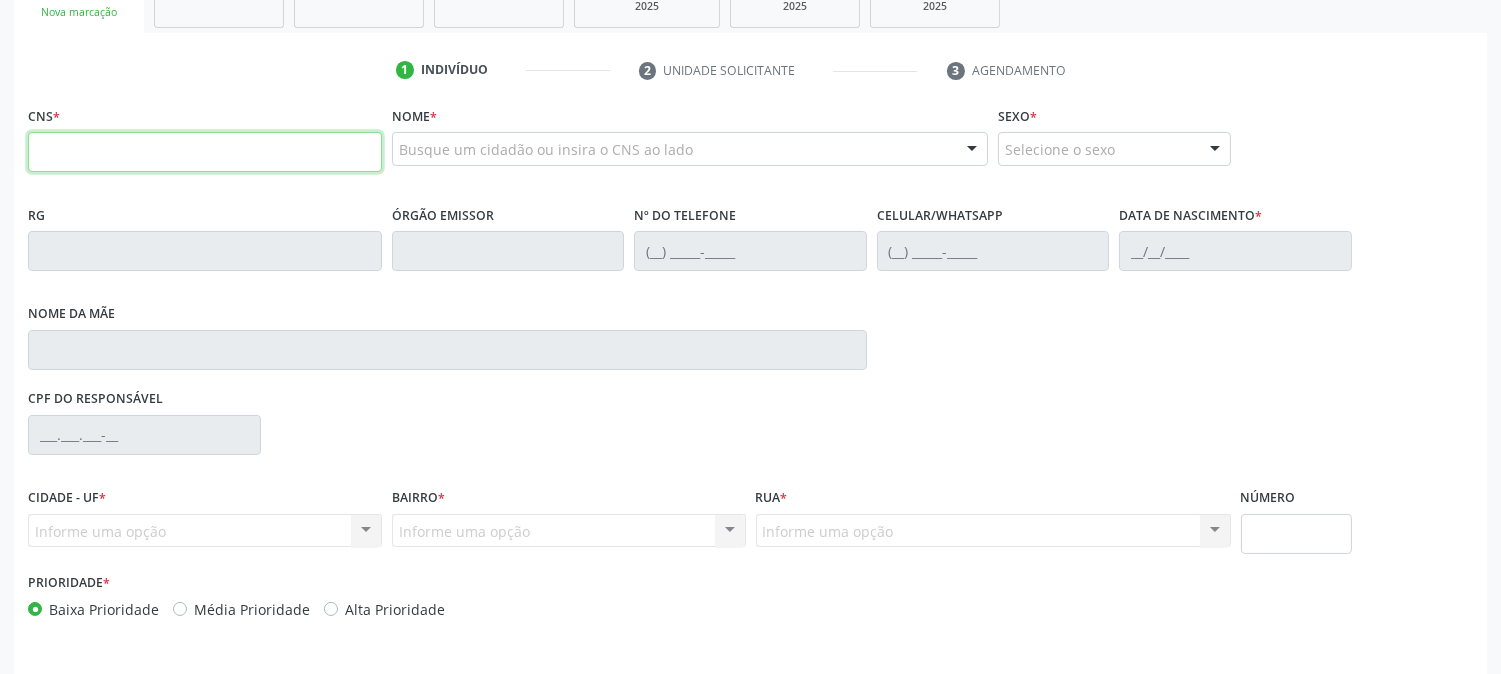 click at bounding box center [205, 152] 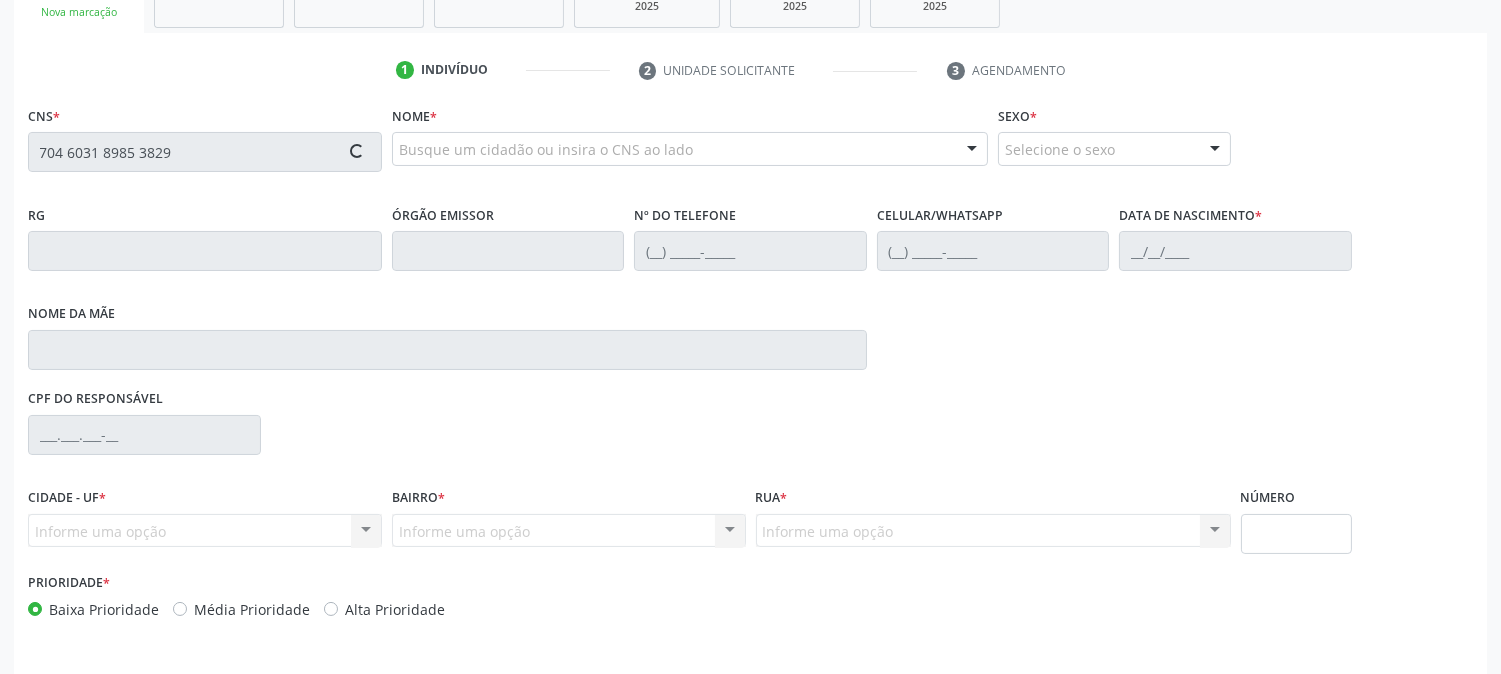 type on "704 6031 8985 3829" 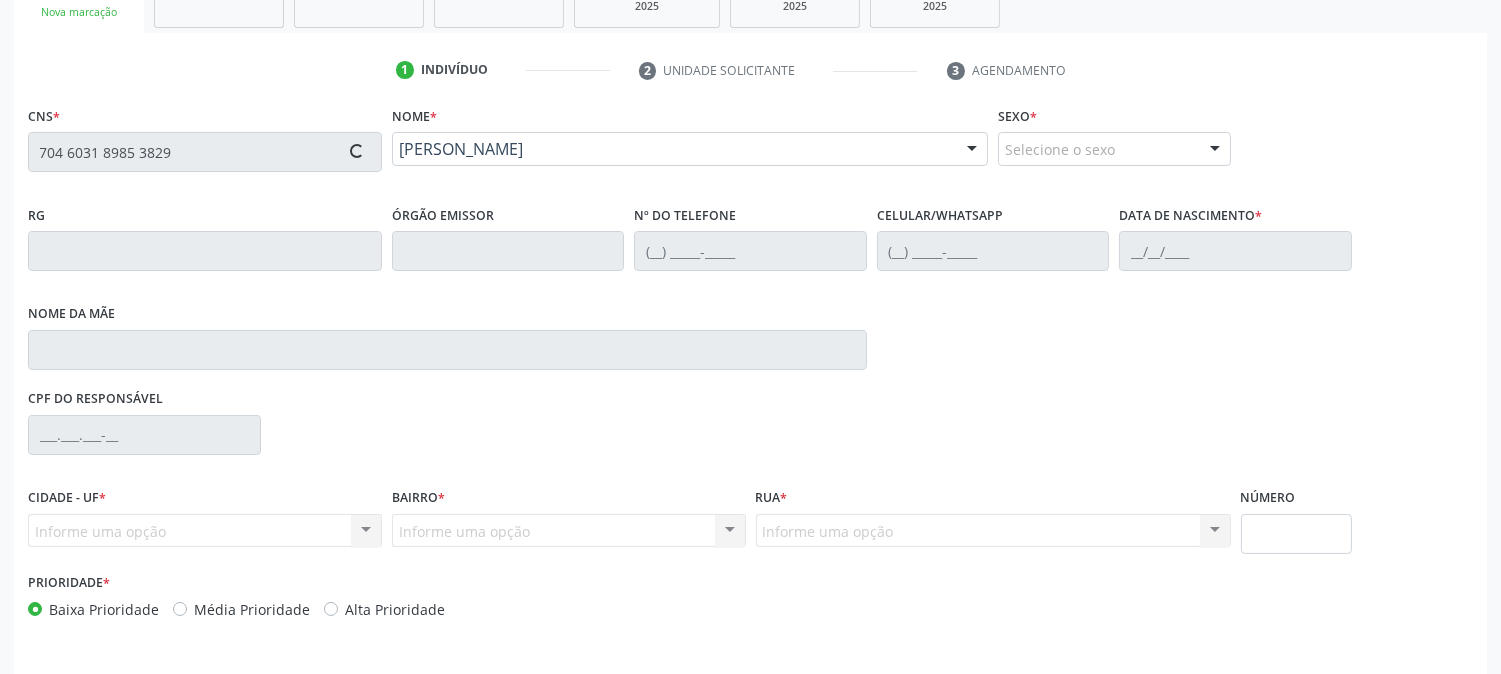 type on "(87) 99650-1151" 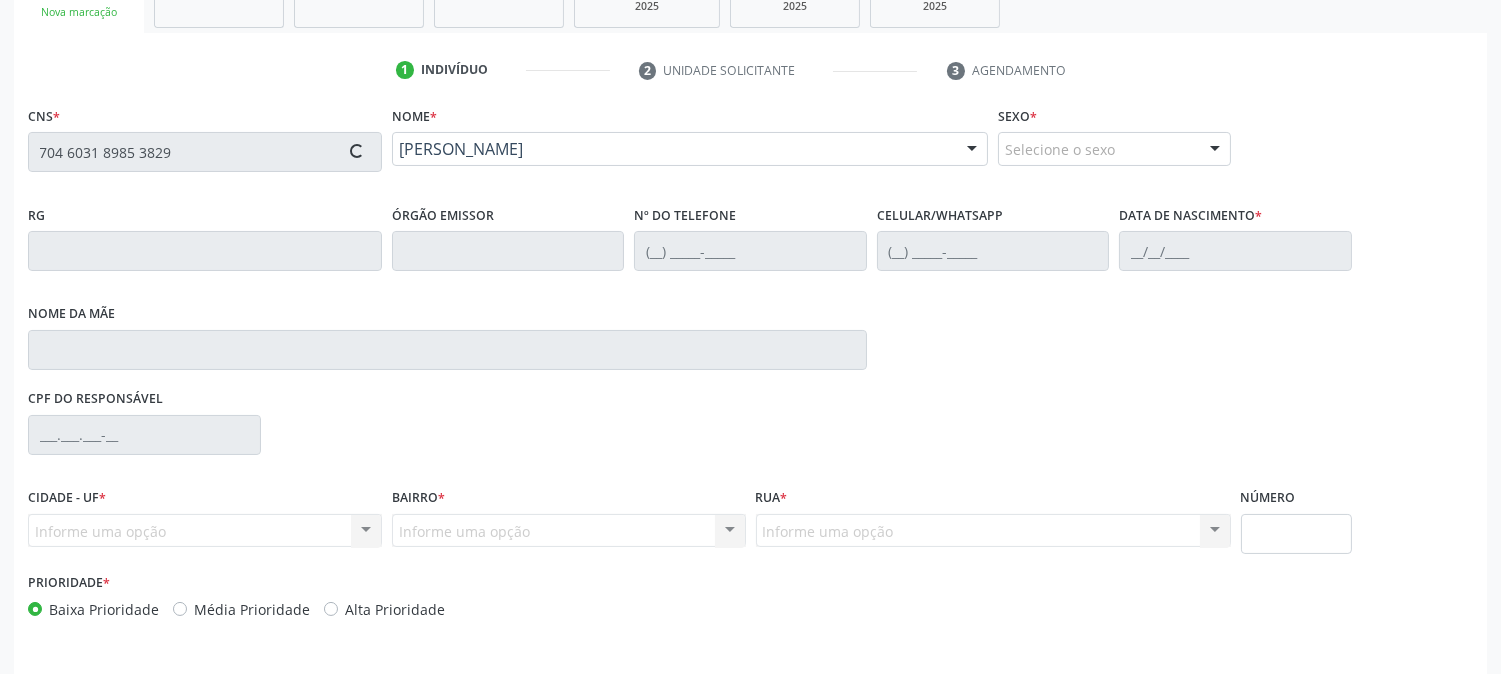 type on "30/12/2019" 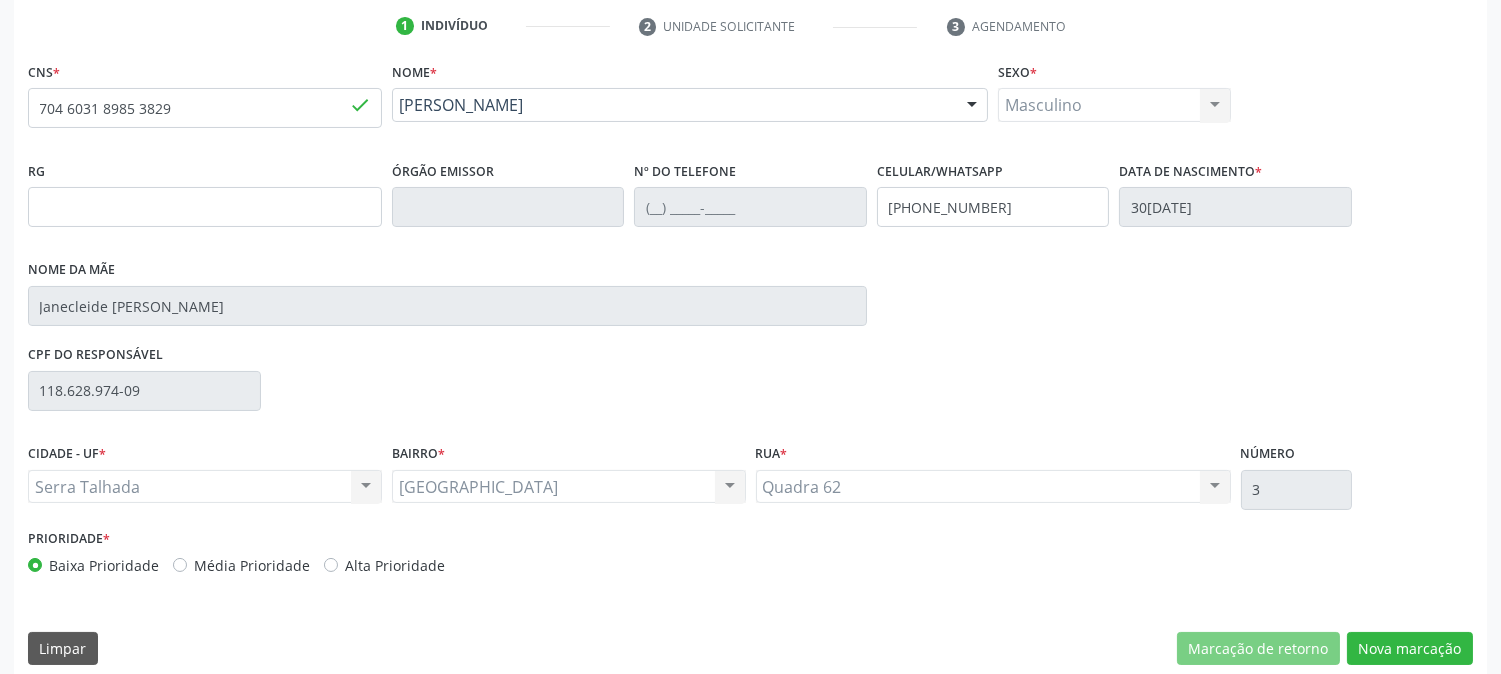 scroll, scrollTop: 395, scrollLeft: 0, axis: vertical 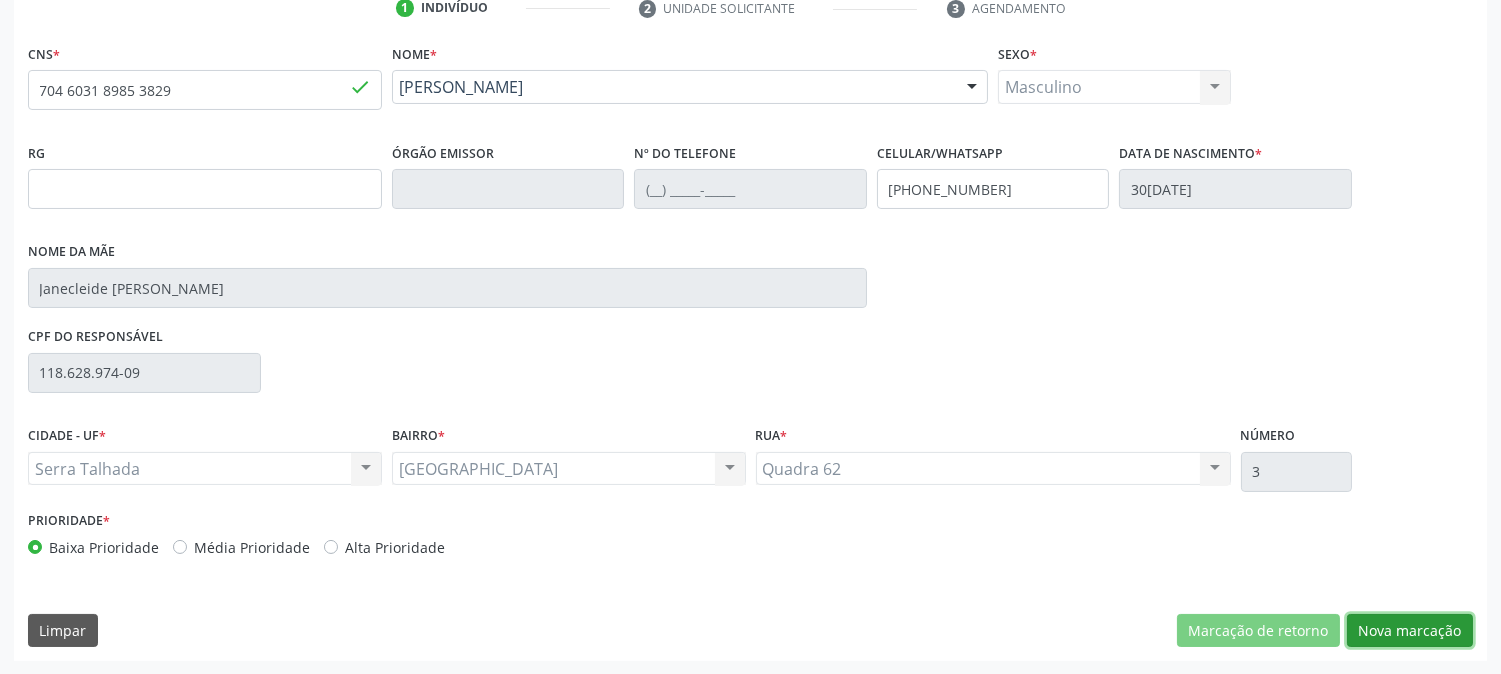 click on "Nova marcação" at bounding box center [1410, 631] 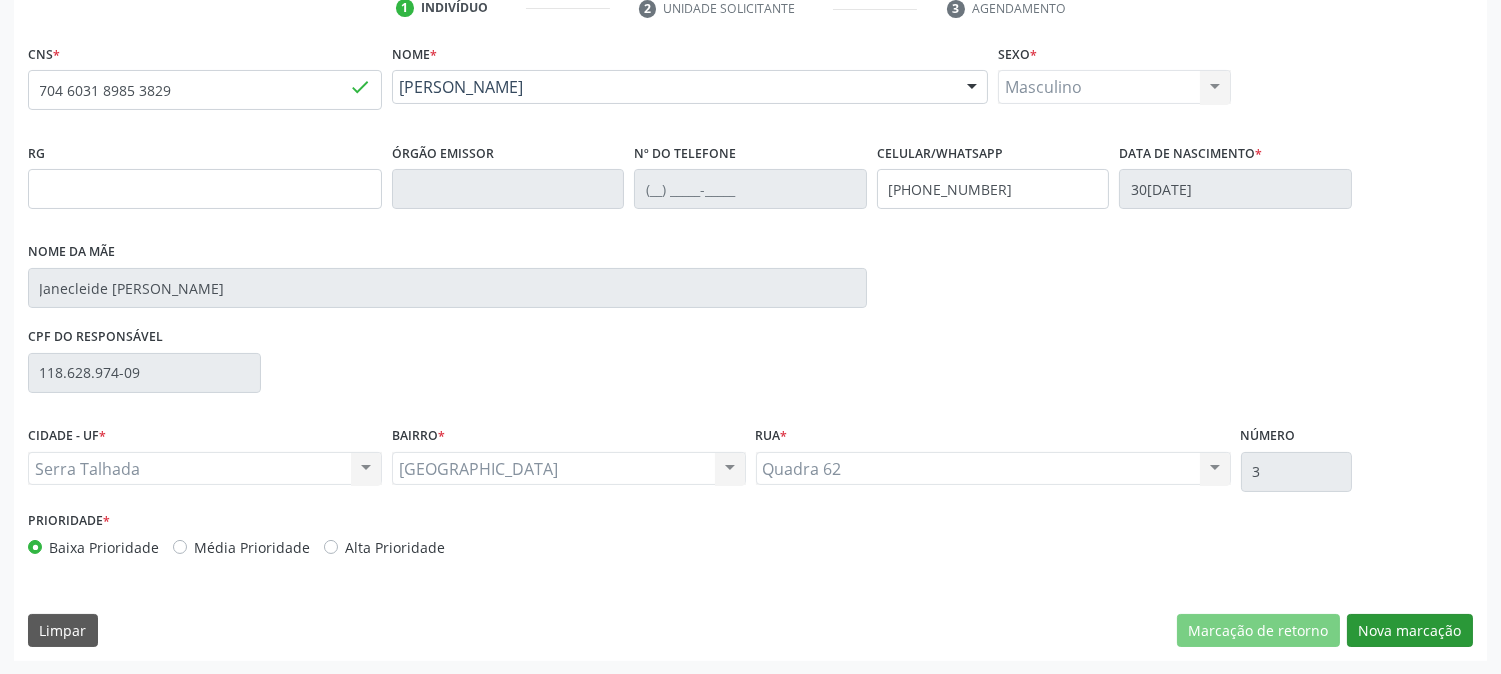 scroll, scrollTop: 231, scrollLeft: 0, axis: vertical 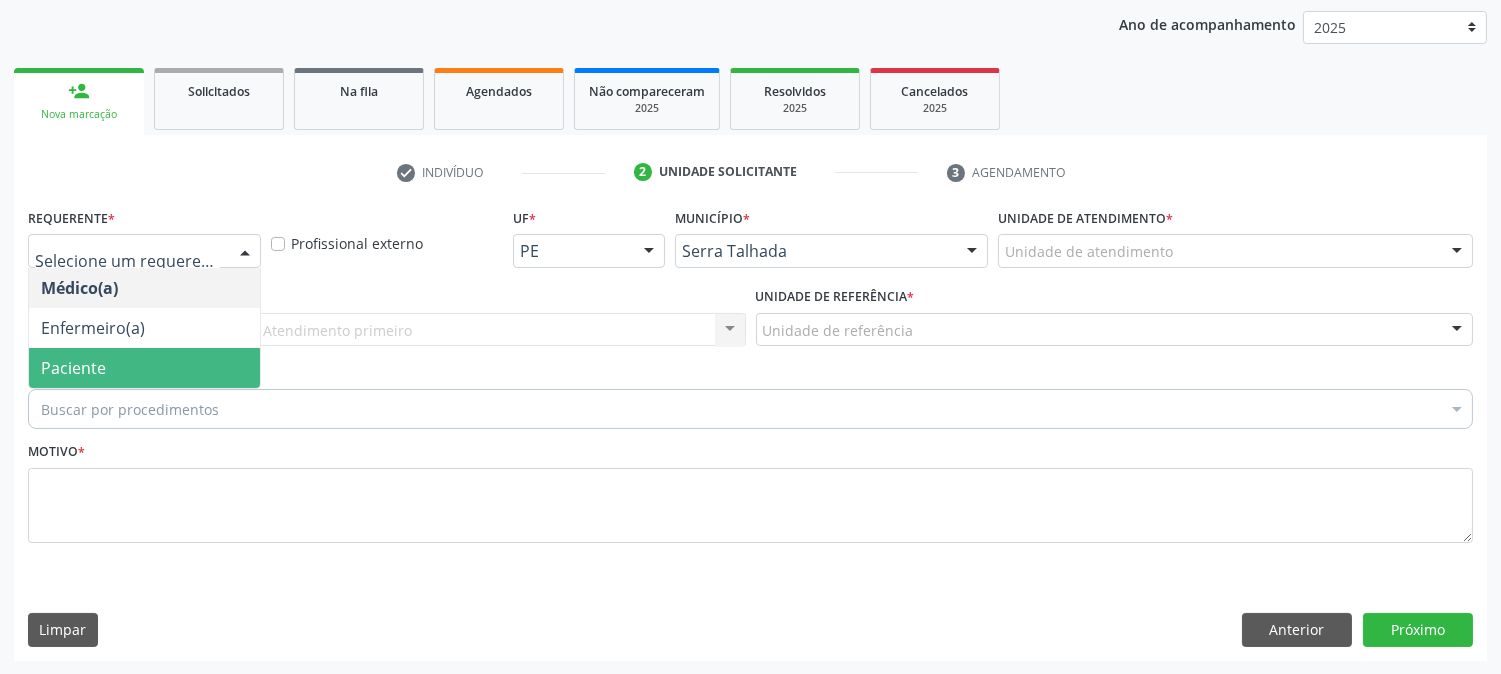 click on "Paciente" at bounding box center [144, 368] 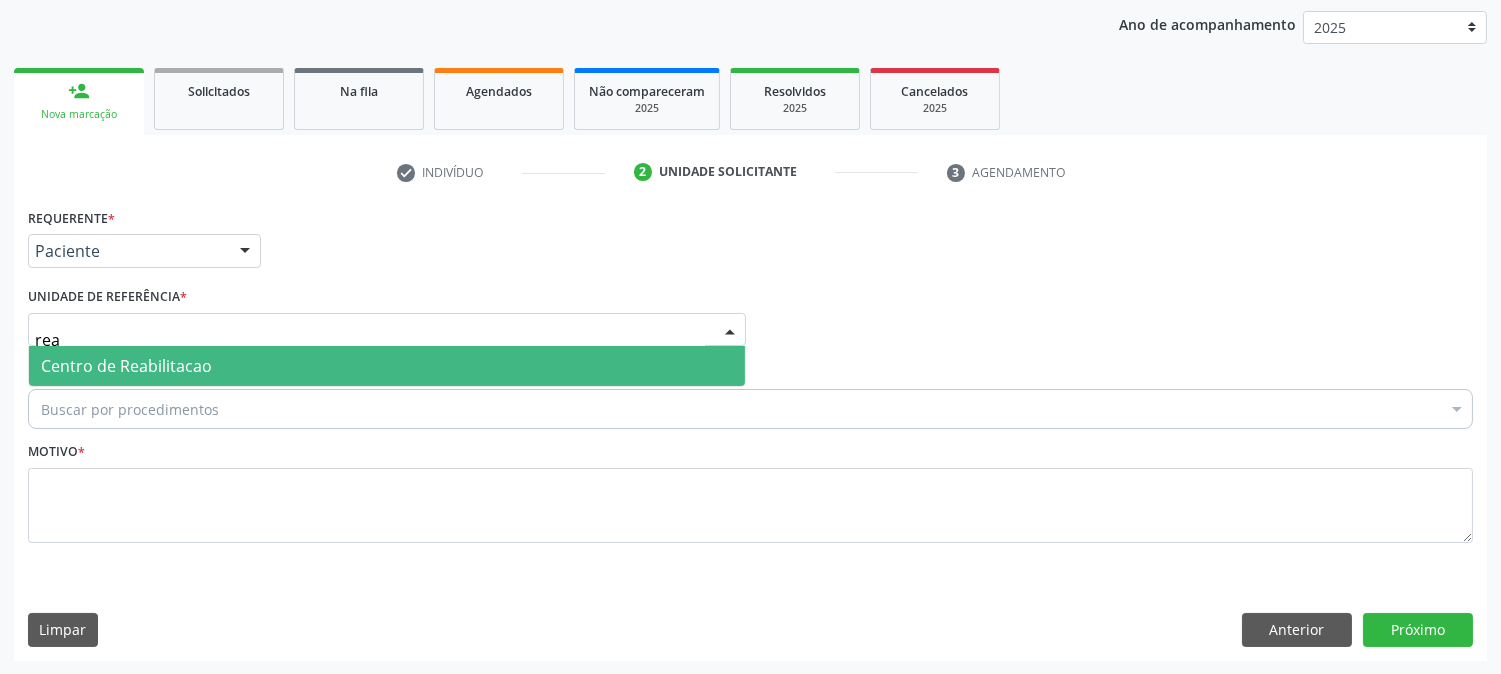 type on "reab" 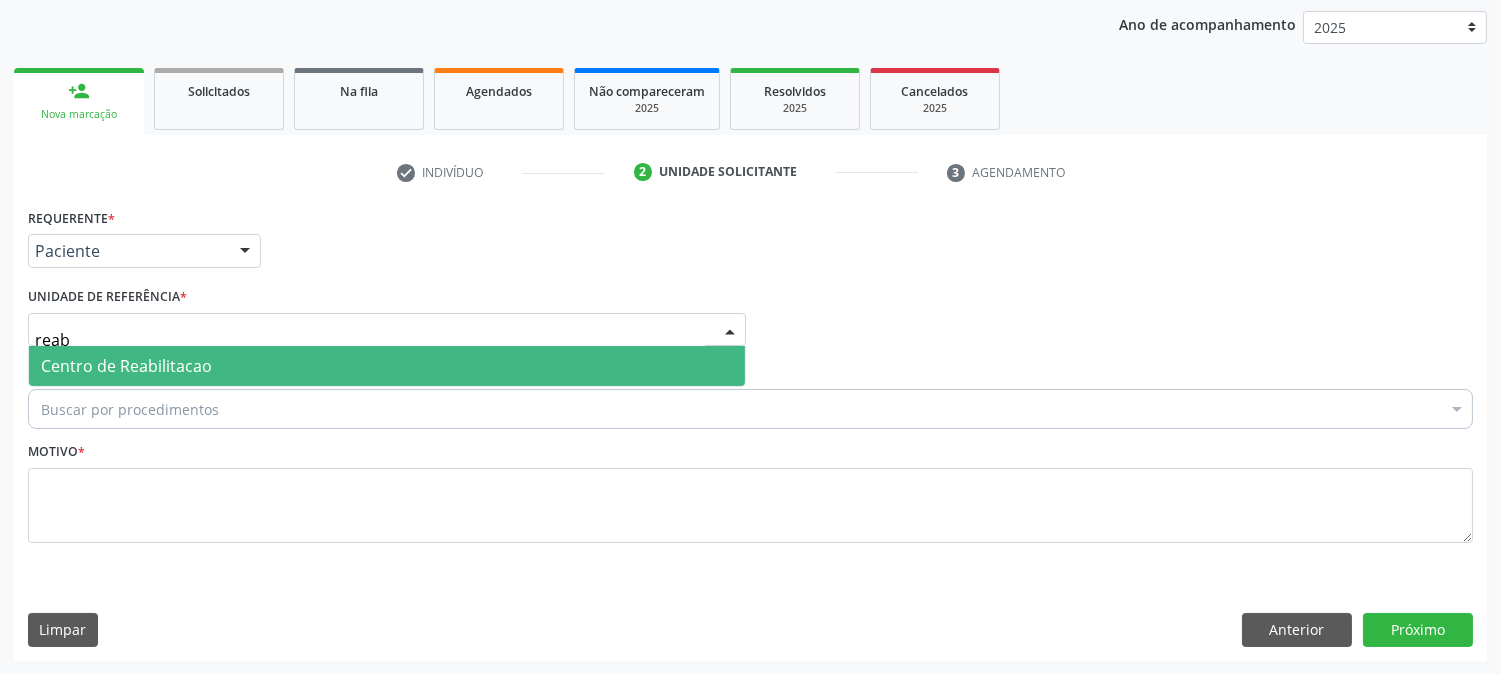 click on "Centro de Reabilitacao" at bounding box center (387, 366) 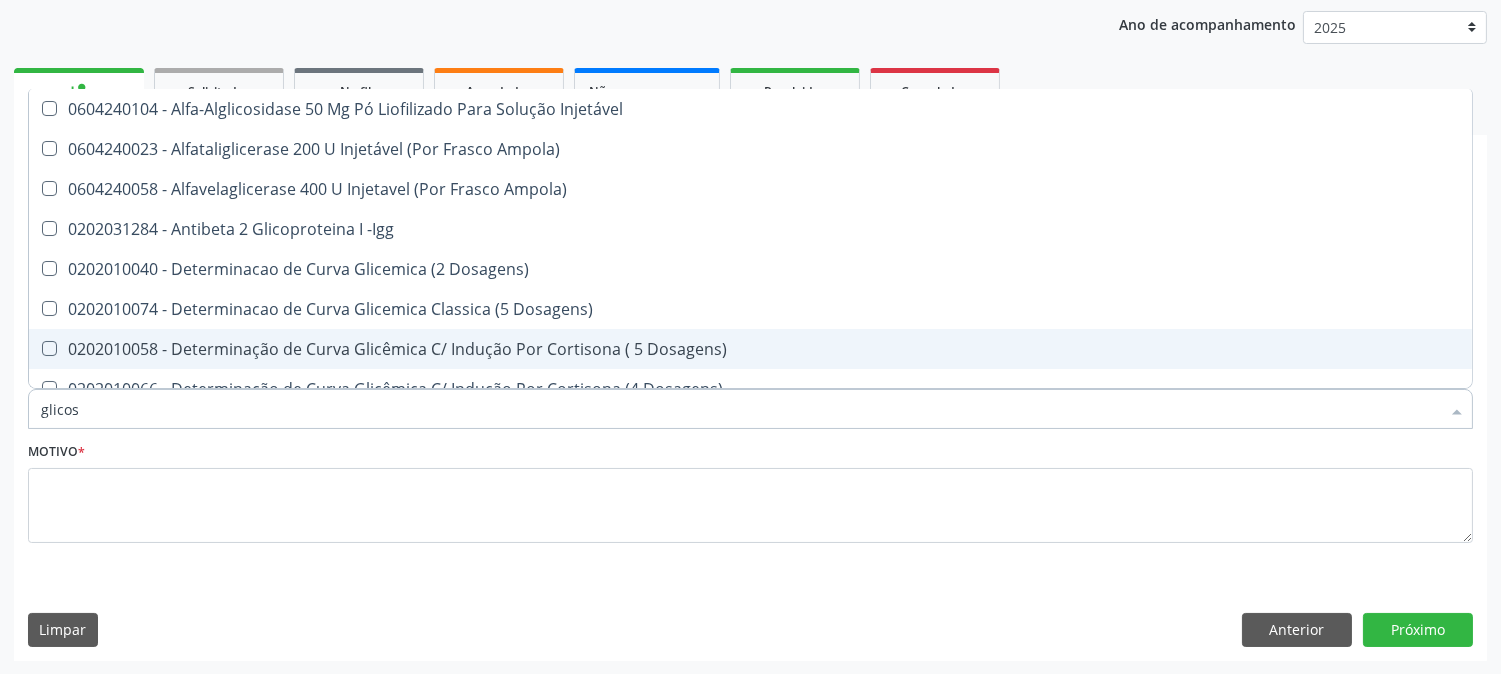 type on "glicose" 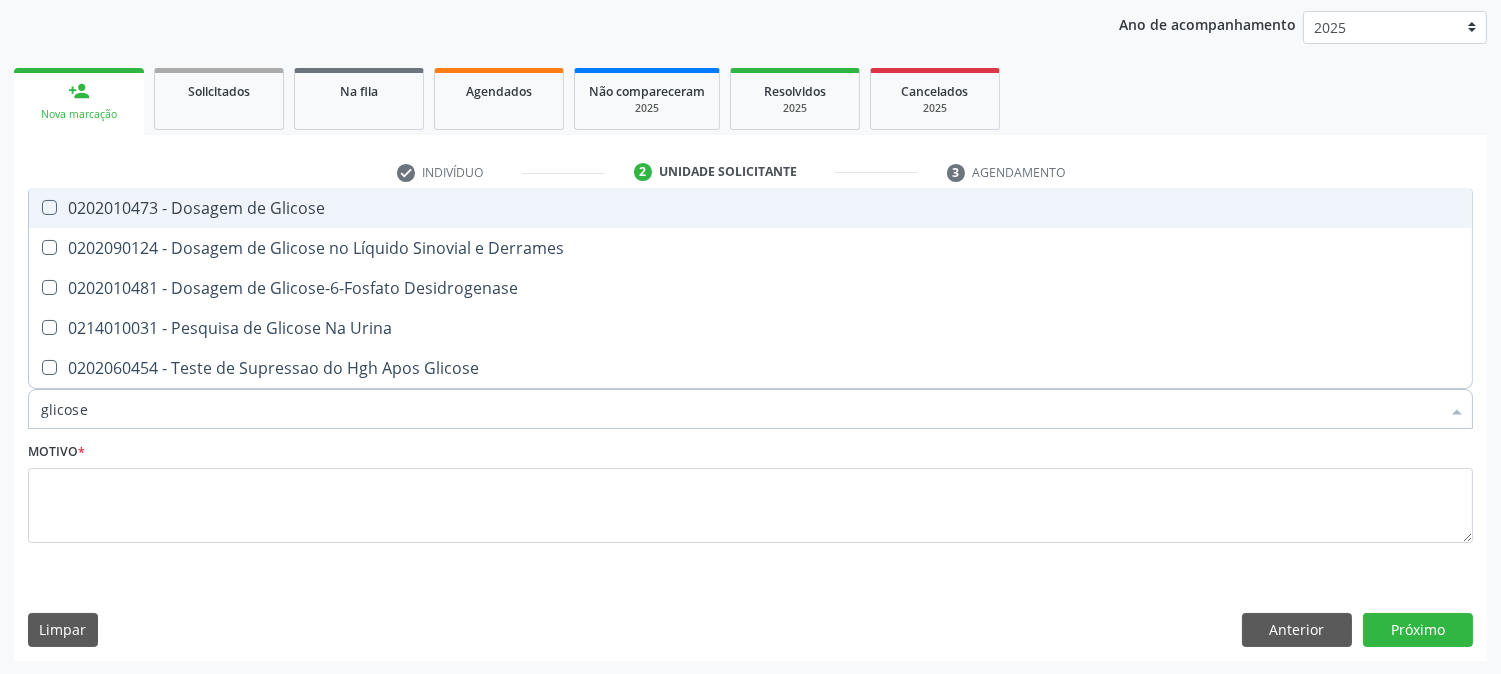 click on "0202010473 - Dosagem de Glicose" at bounding box center [750, 208] 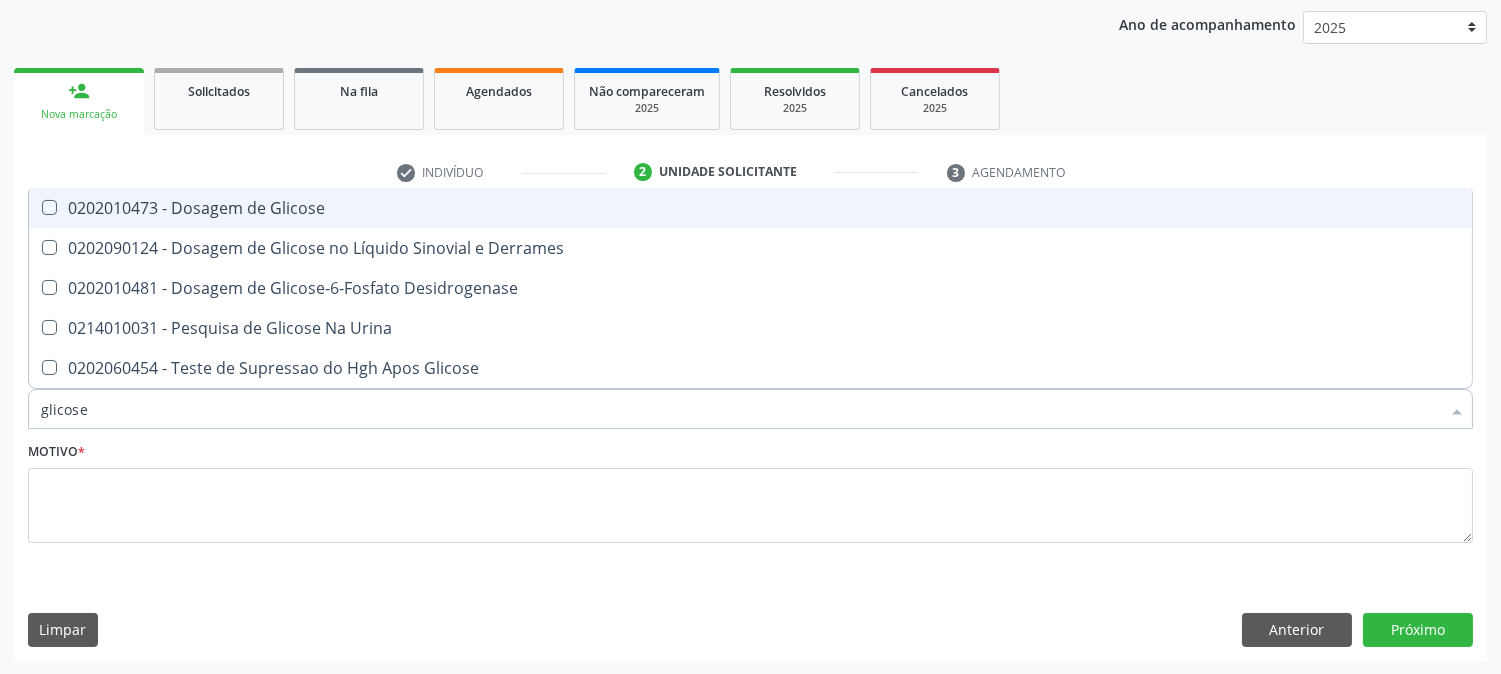 checkbox on "true" 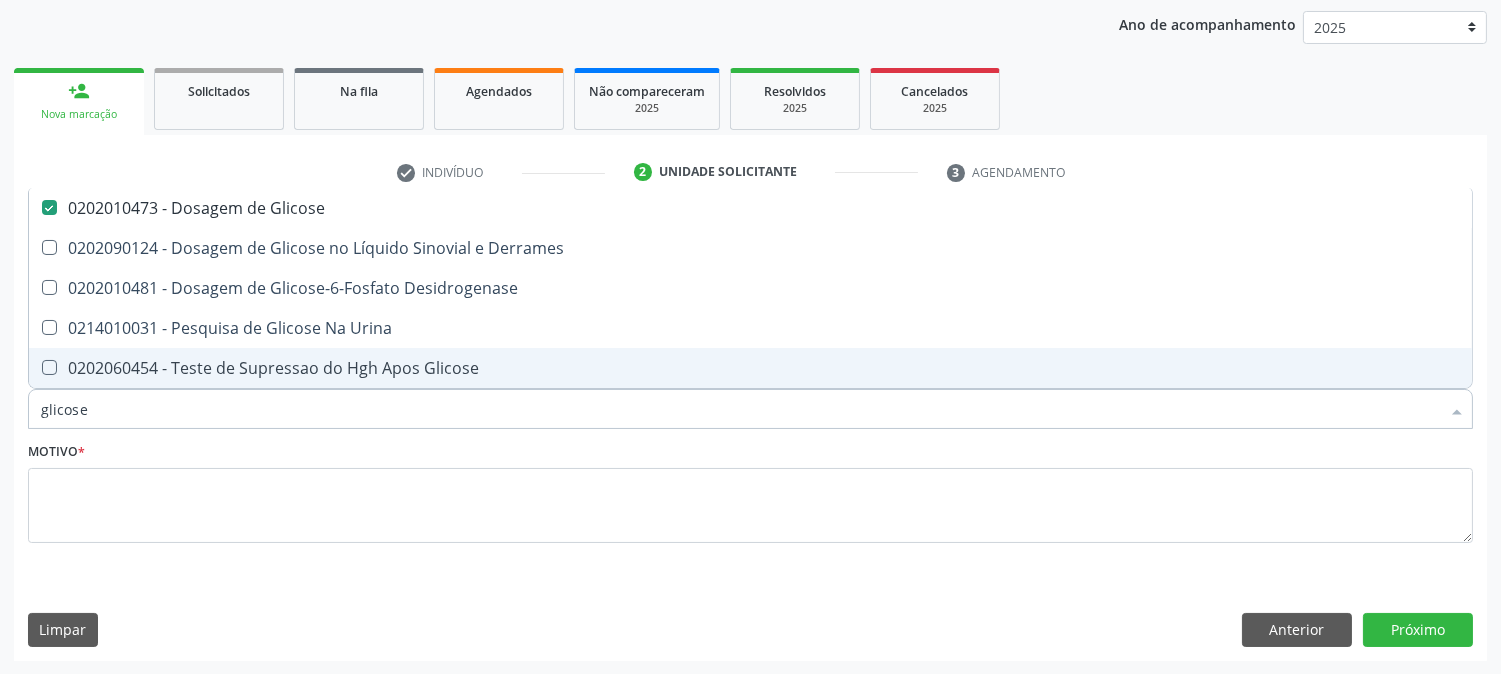 drag, startPoint x: 167, startPoint y: 403, endPoint x: 0, endPoint y: 388, distance: 167.6723 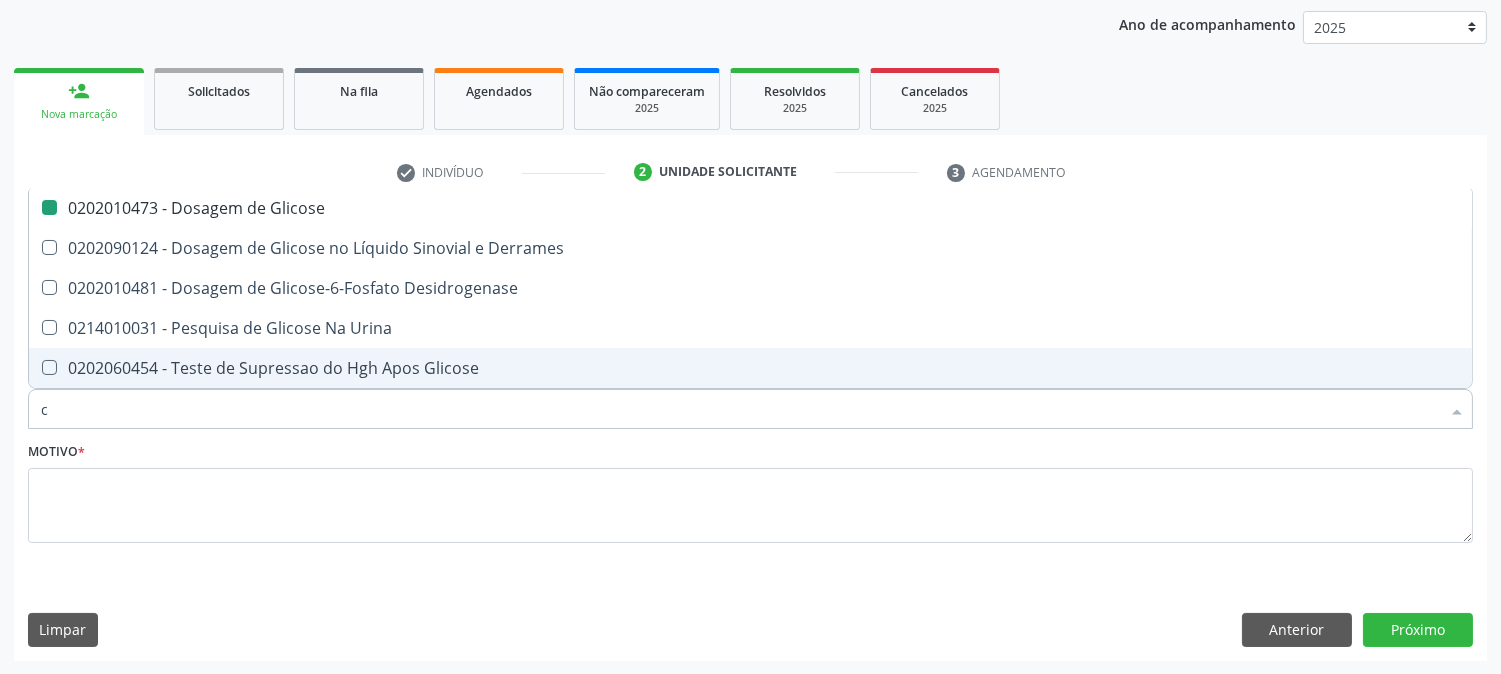 type on "co" 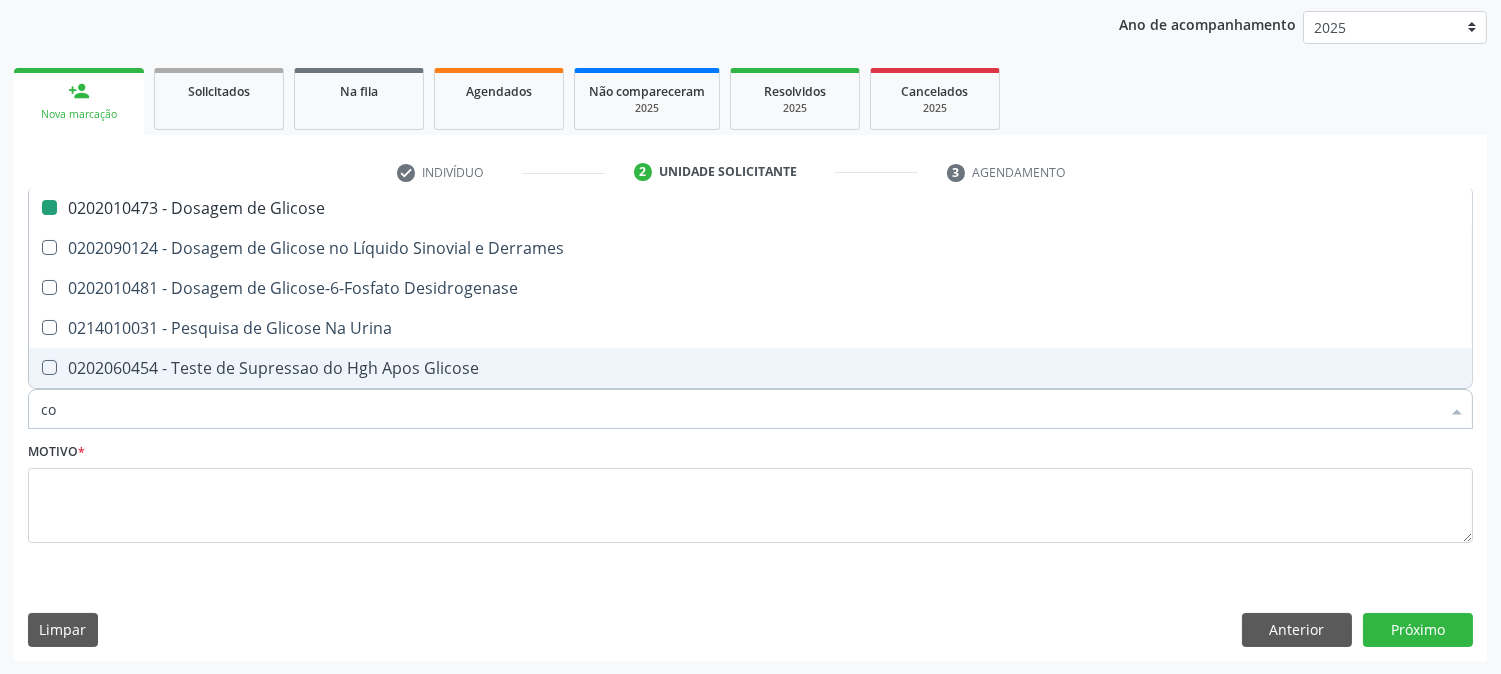 checkbox on "false" 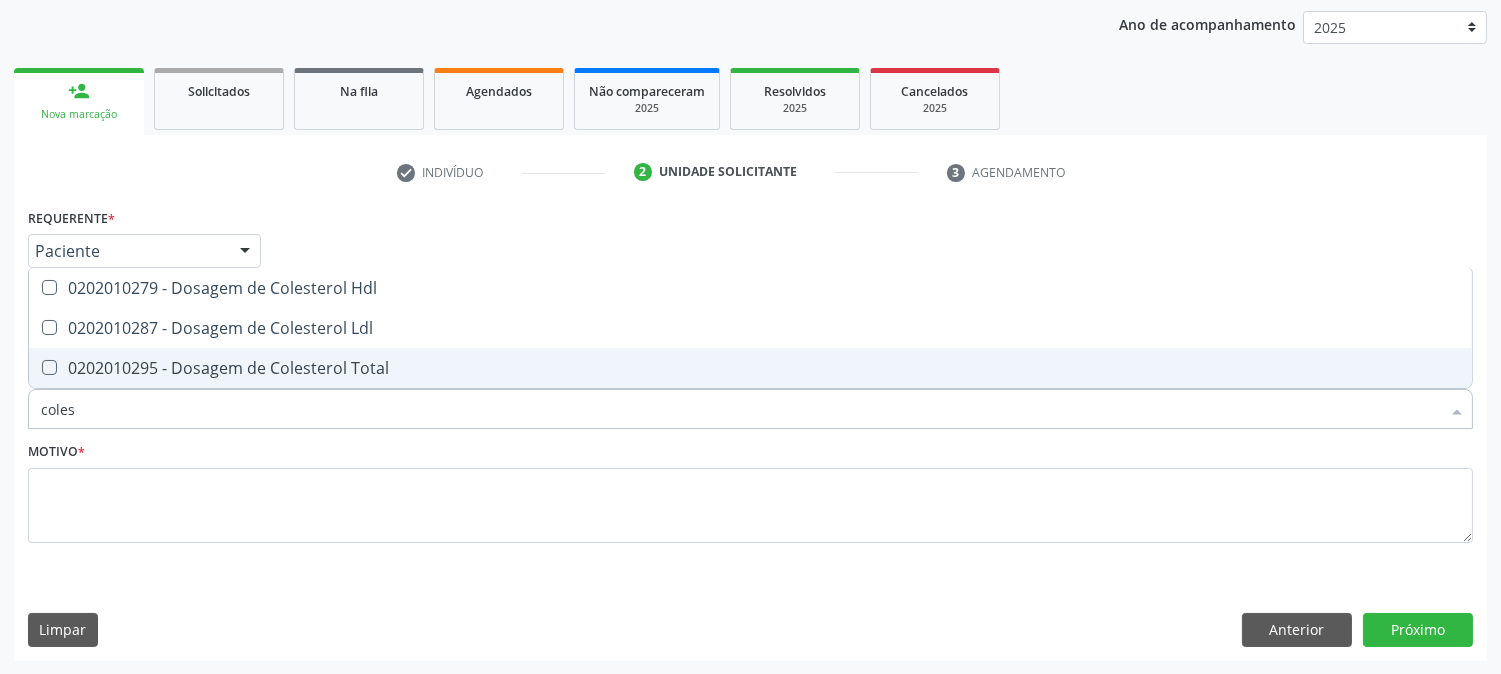 type on "colest" 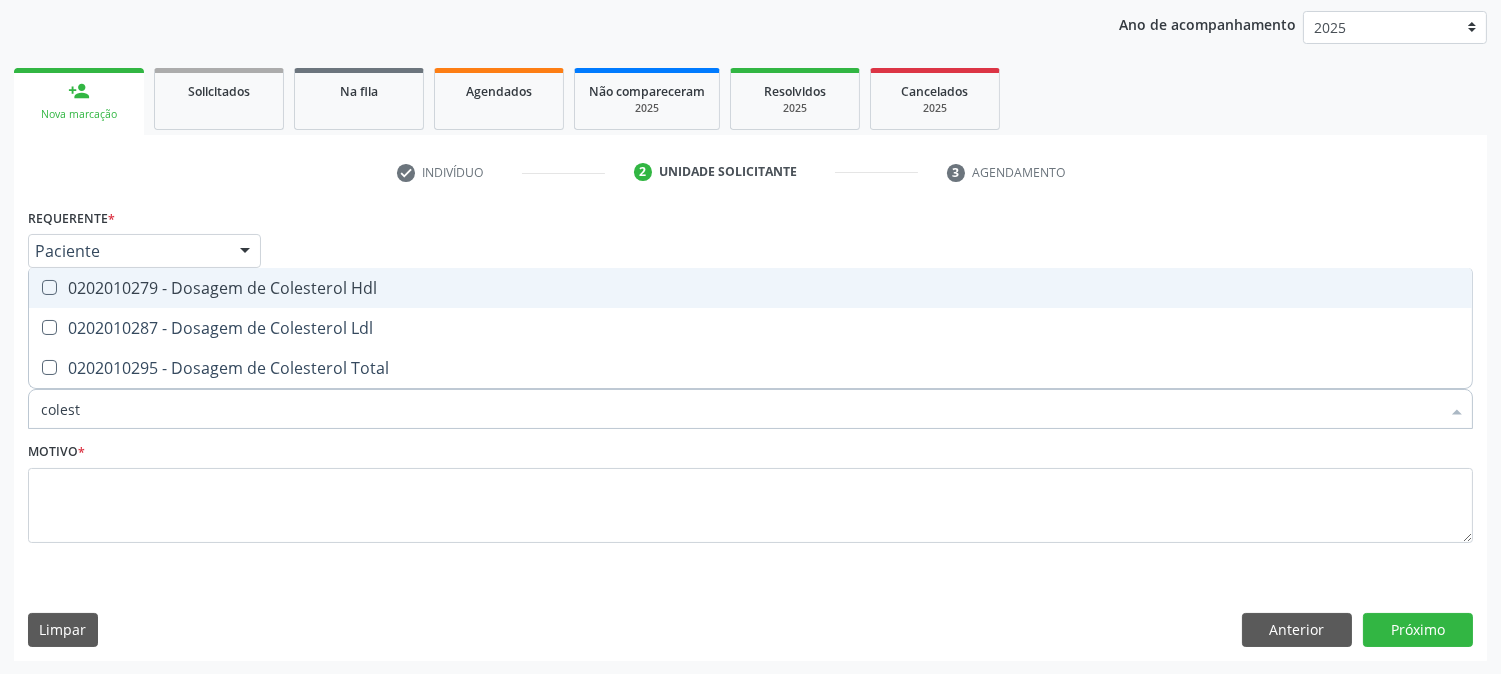 click on "0202010279 - Dosagem de Colesterol Hdl" at bounding box center (750, 288) 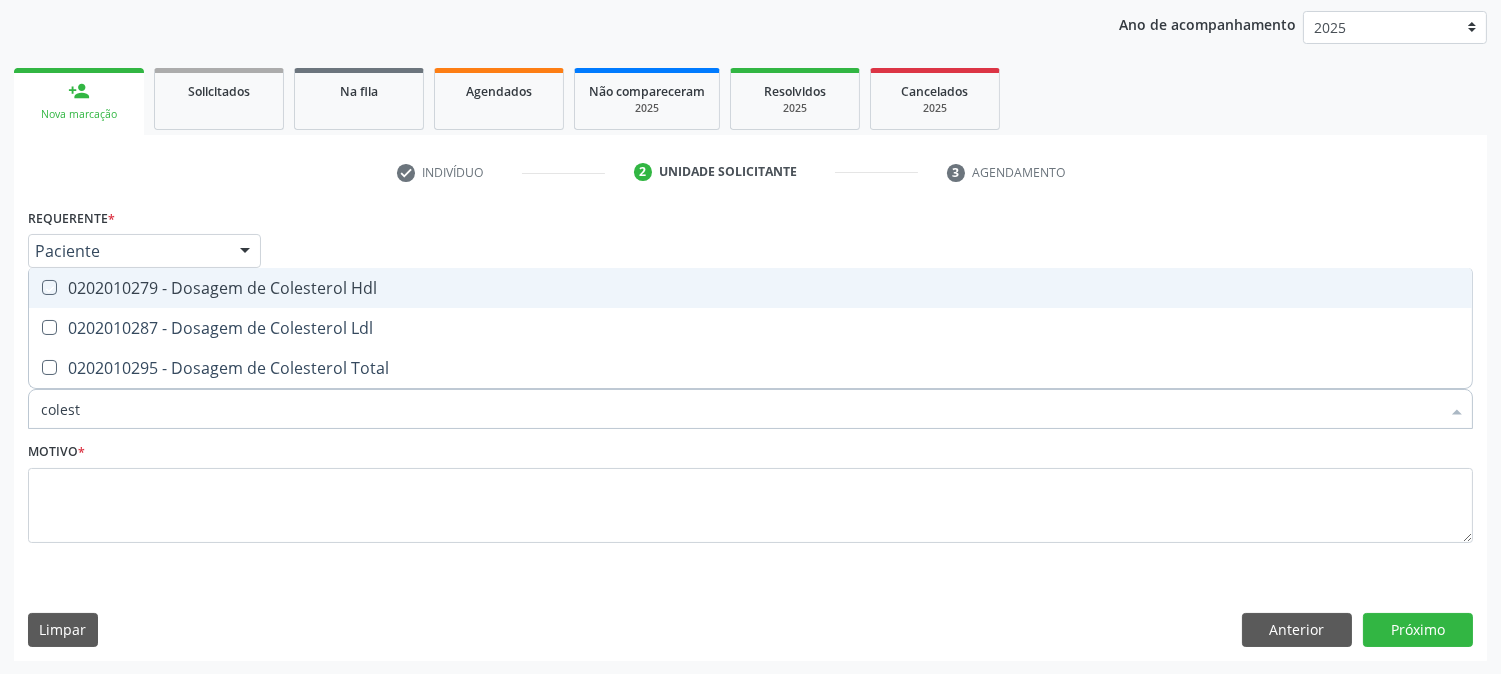 checkbox on "true" 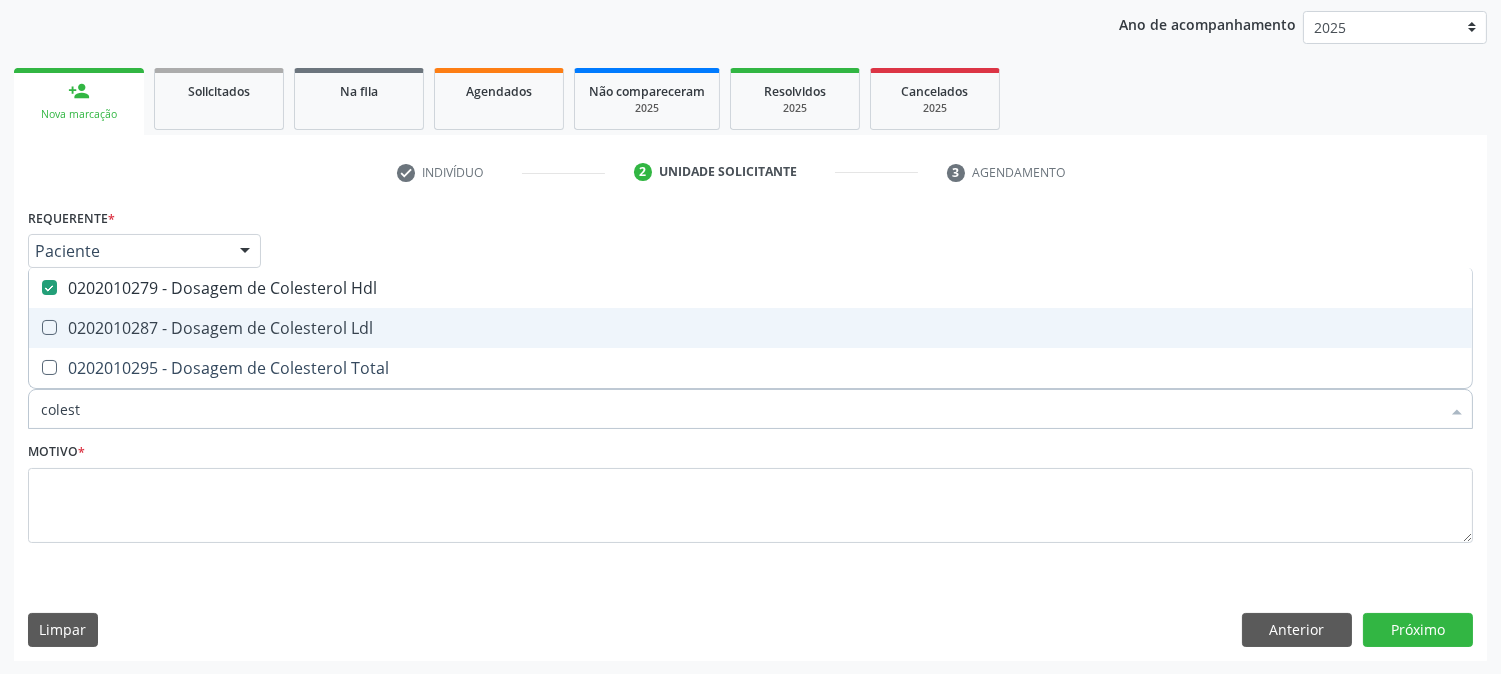 drag, startPoint x: 310, startPoint y: 333, endPoint x: 302, endPoint y: 350, distance: 18.788294 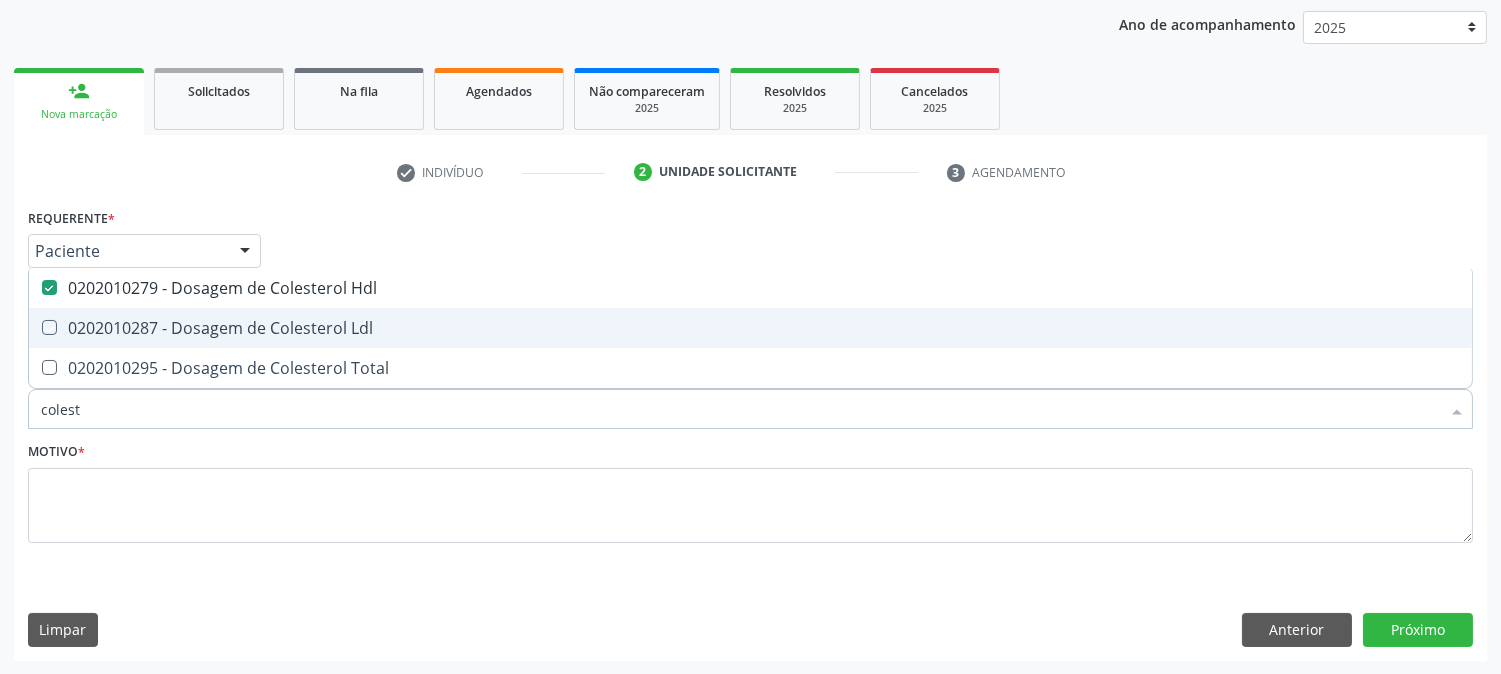checkbox on "true" 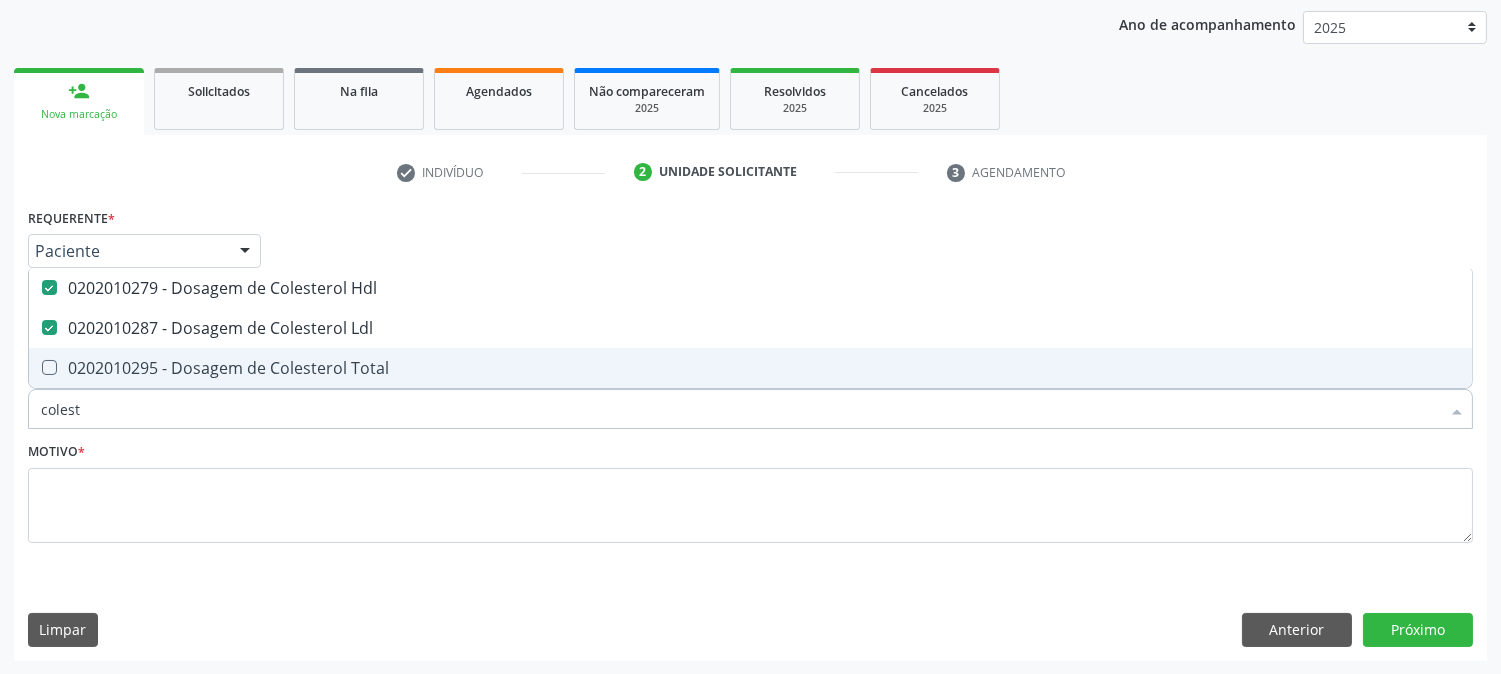 click on "0202010295 - Dosagem de Colesterol Total" at bounding box center [750, 368] 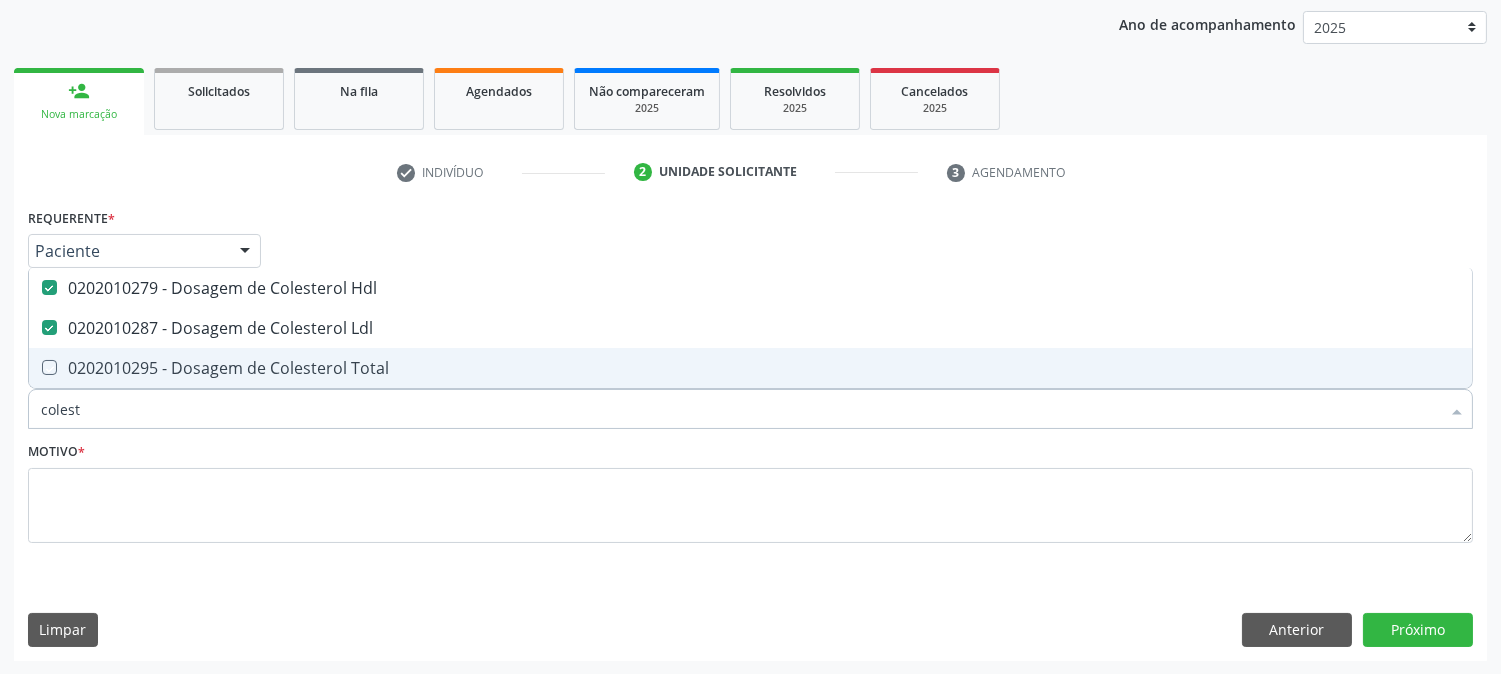 checkbox on "true" 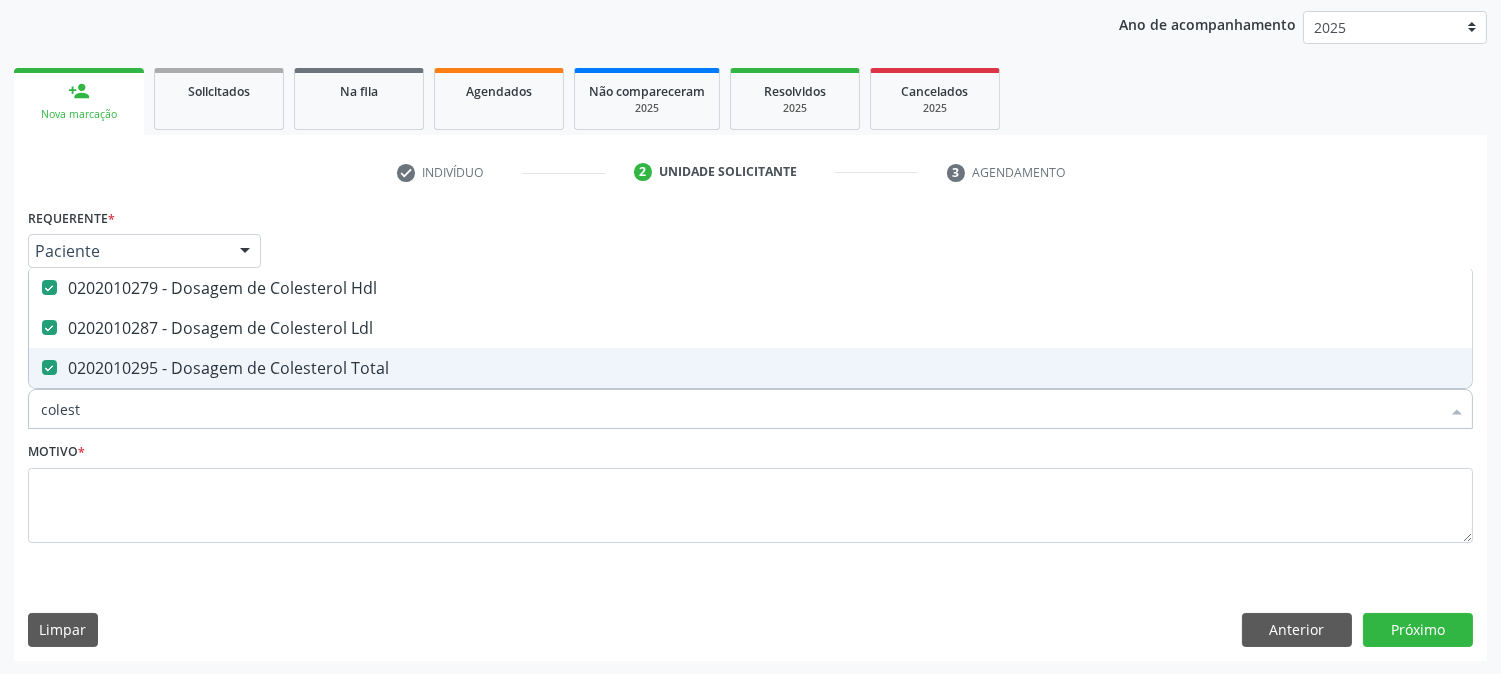 click on "colest" at bounding box center [740, 409] 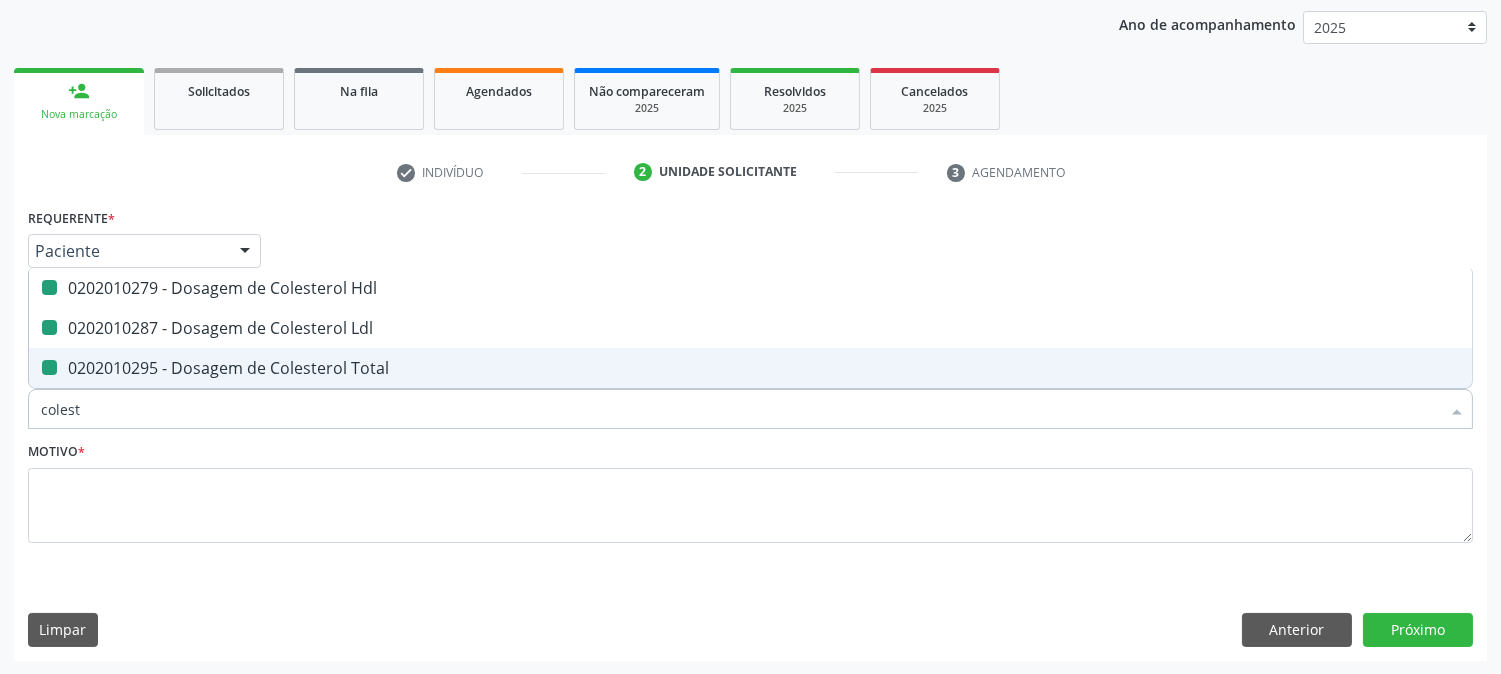 type 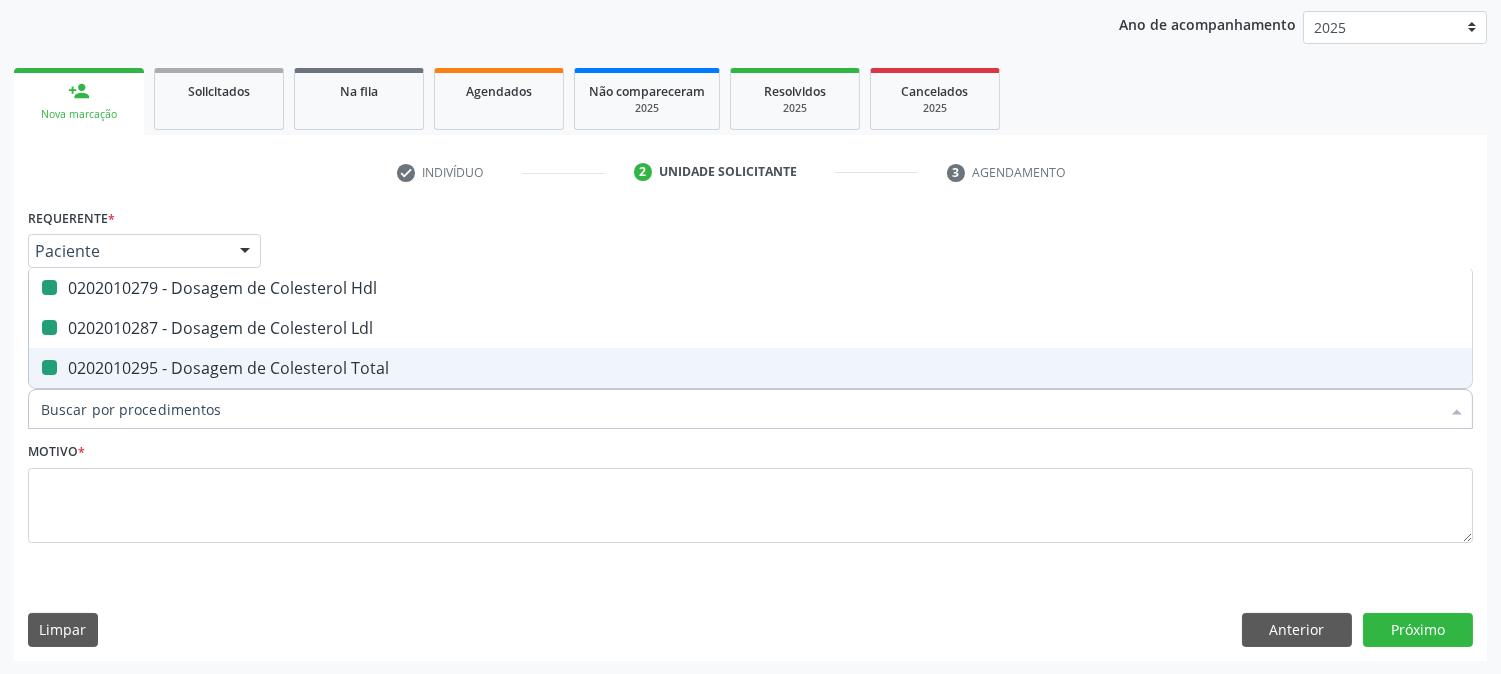 checkbox on "false" 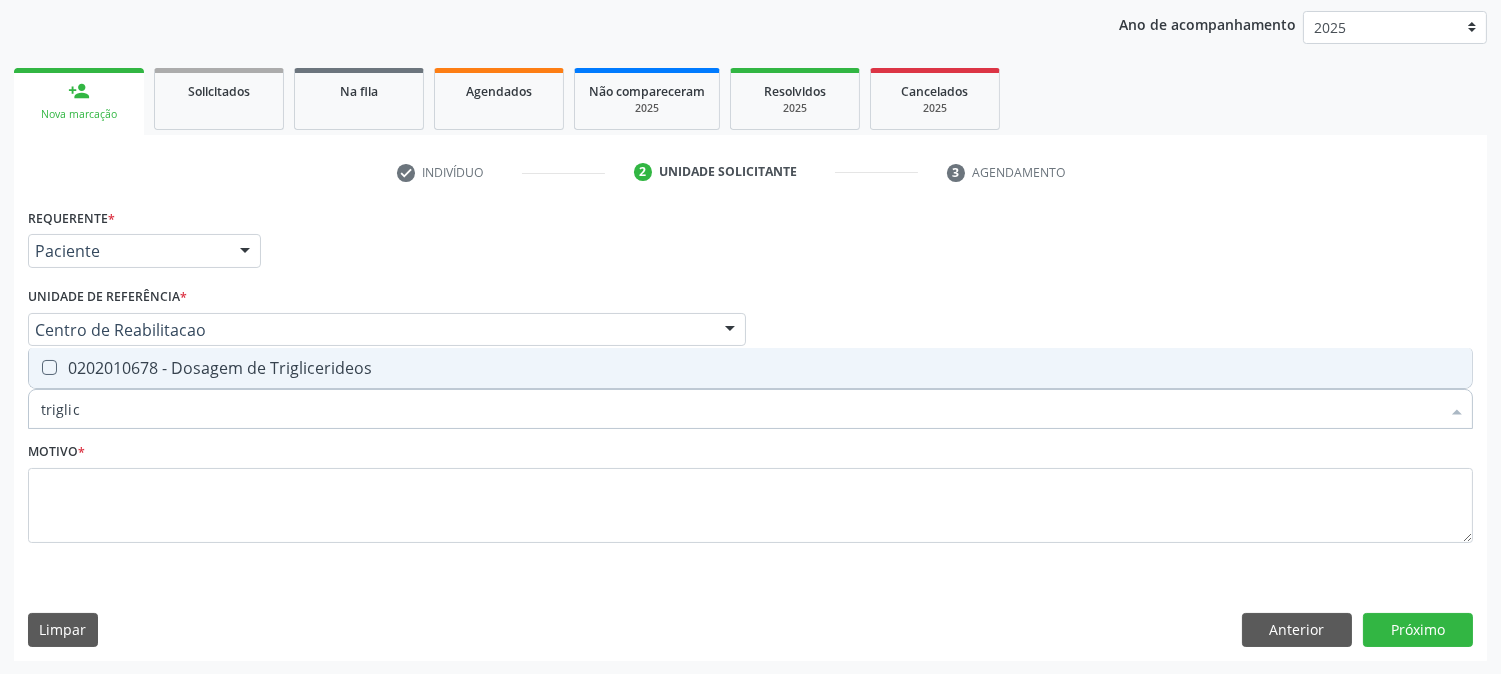 type on "triglice" 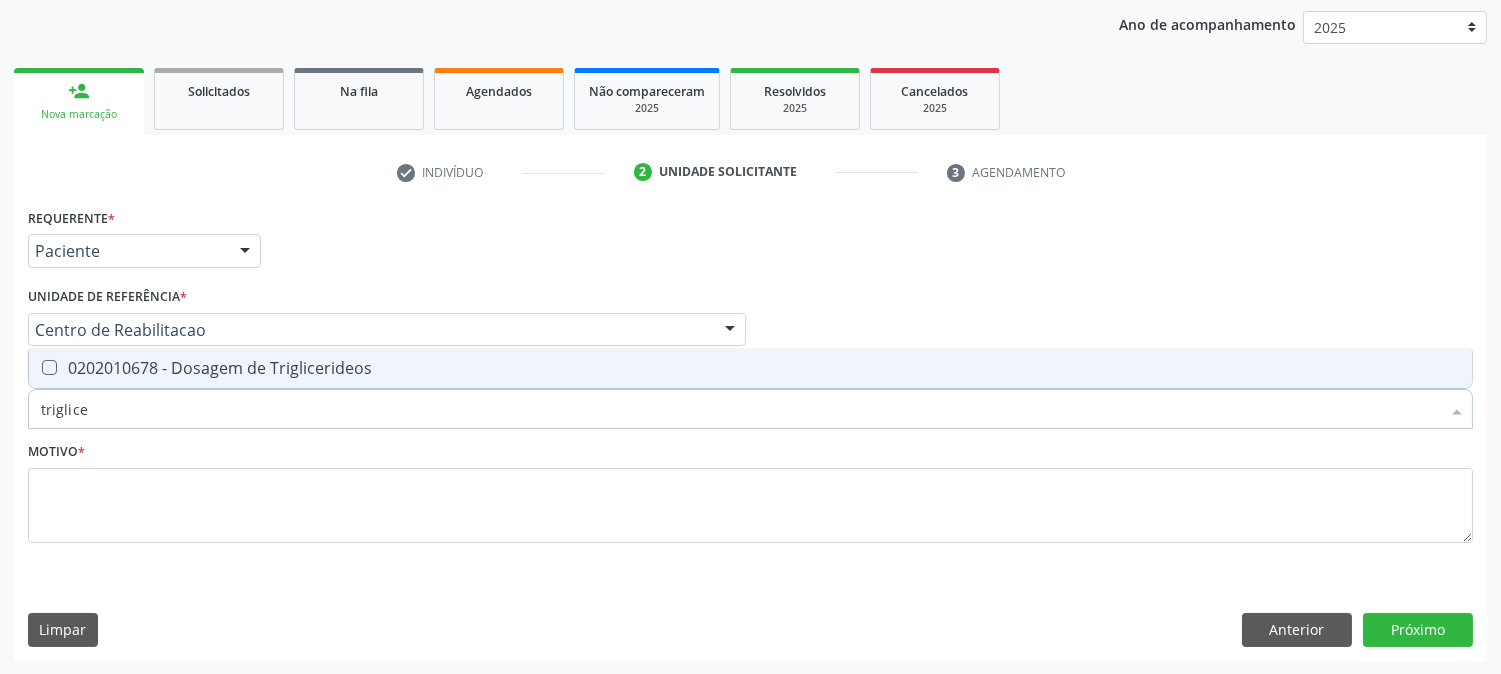 click on "0202010678 - Dosagem de Triglicerideos" at bounding box center (750, 368) 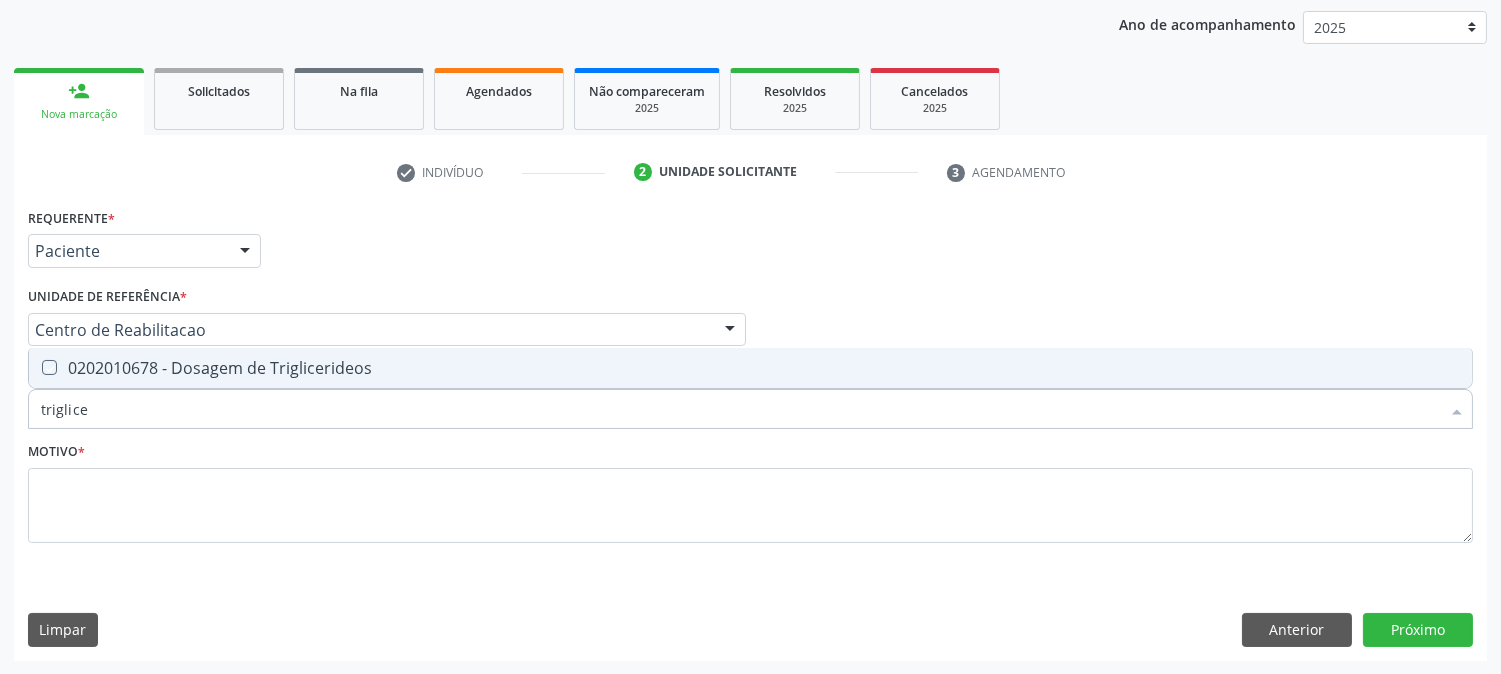 checkbox on "true" 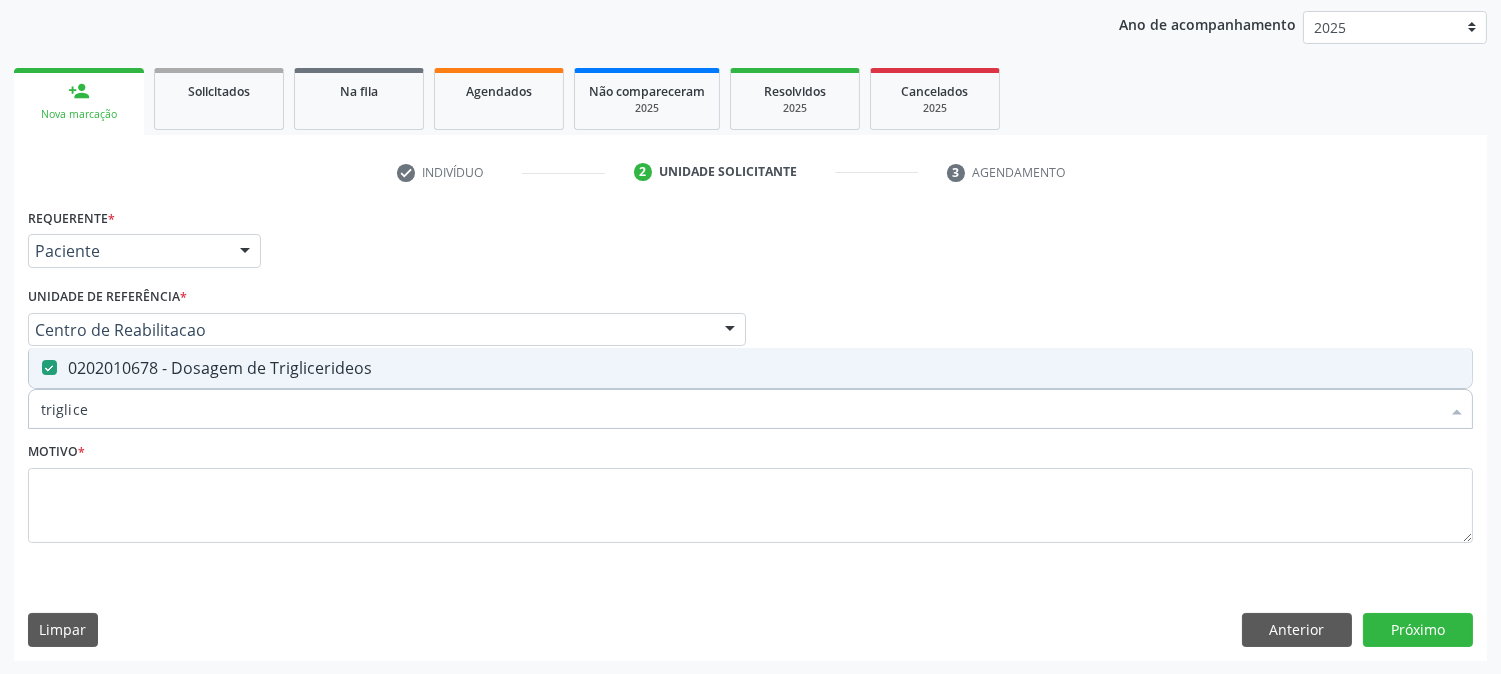 drag, startPoint x: 202, startPoint y: 404, endPoint x: 0, endPoint y: 404, distance: 202 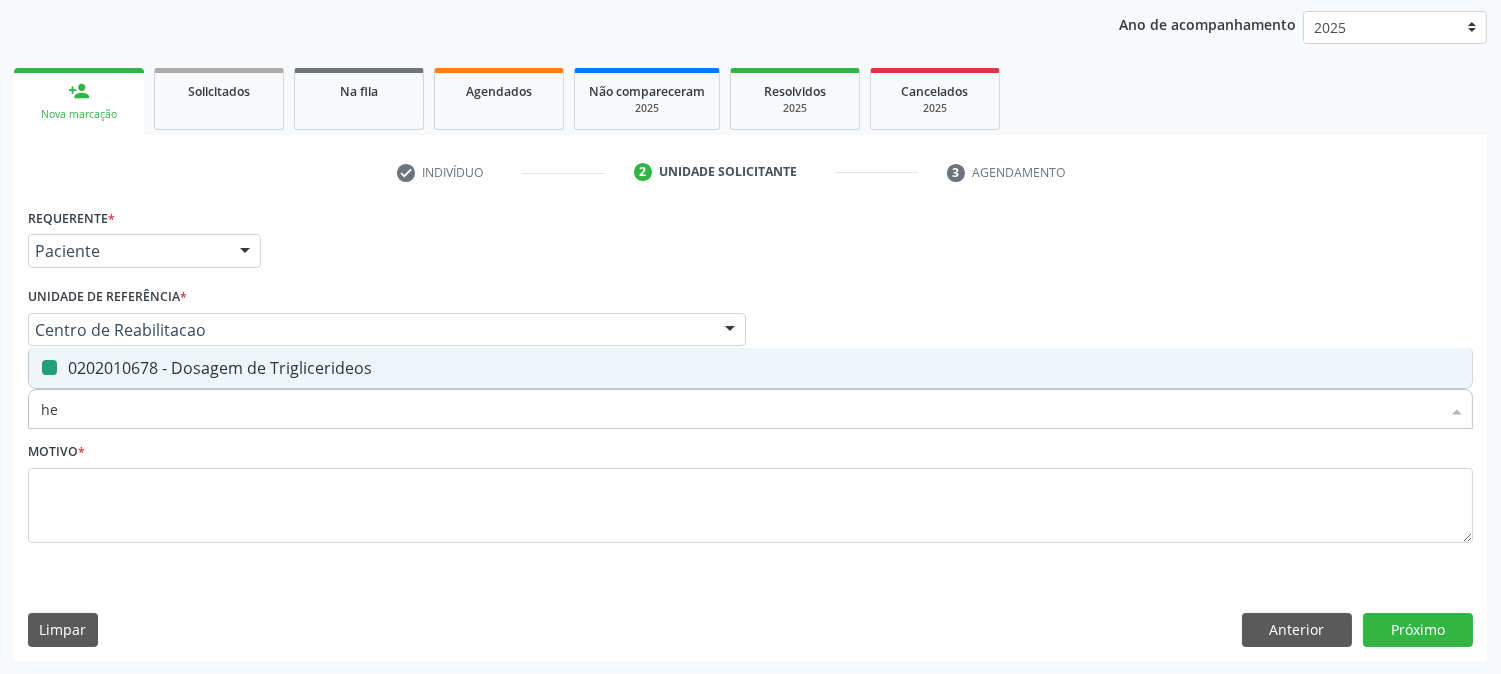 type on "hem" 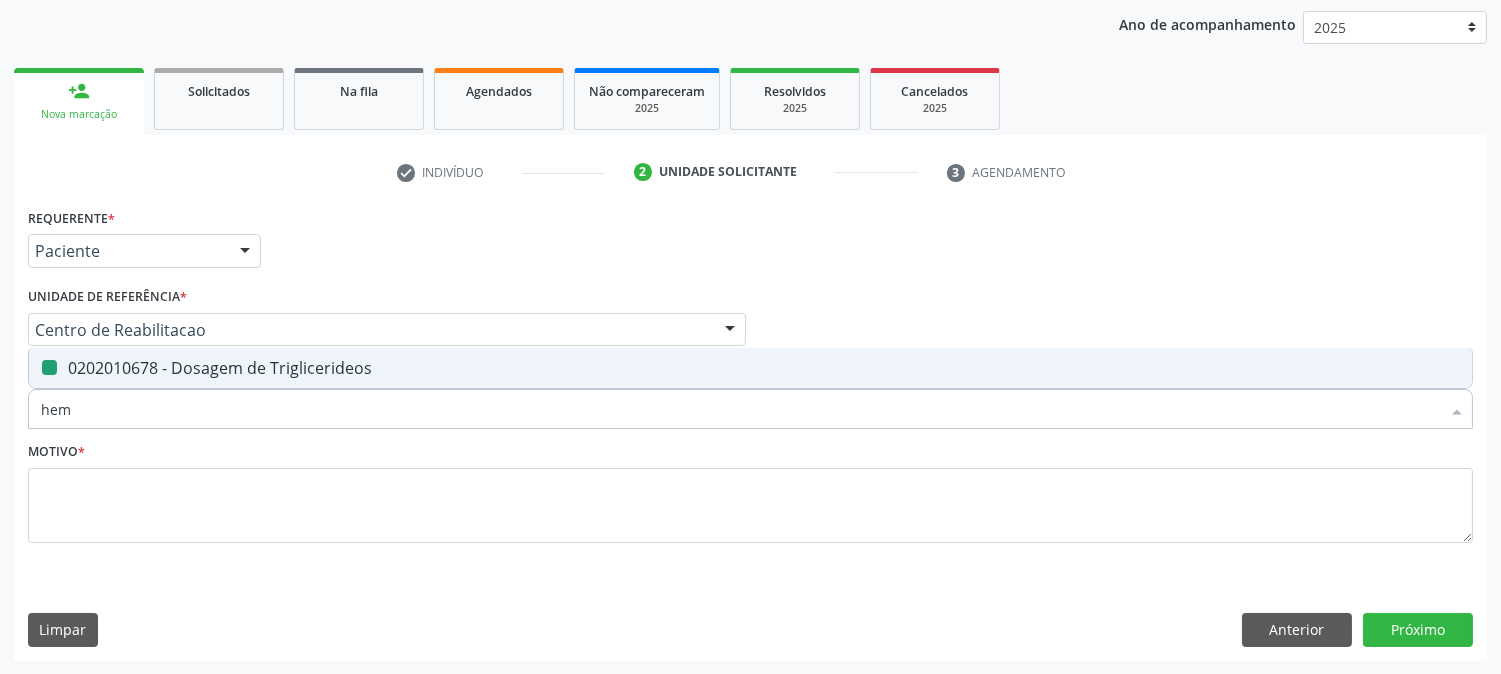 checkbox on "false" 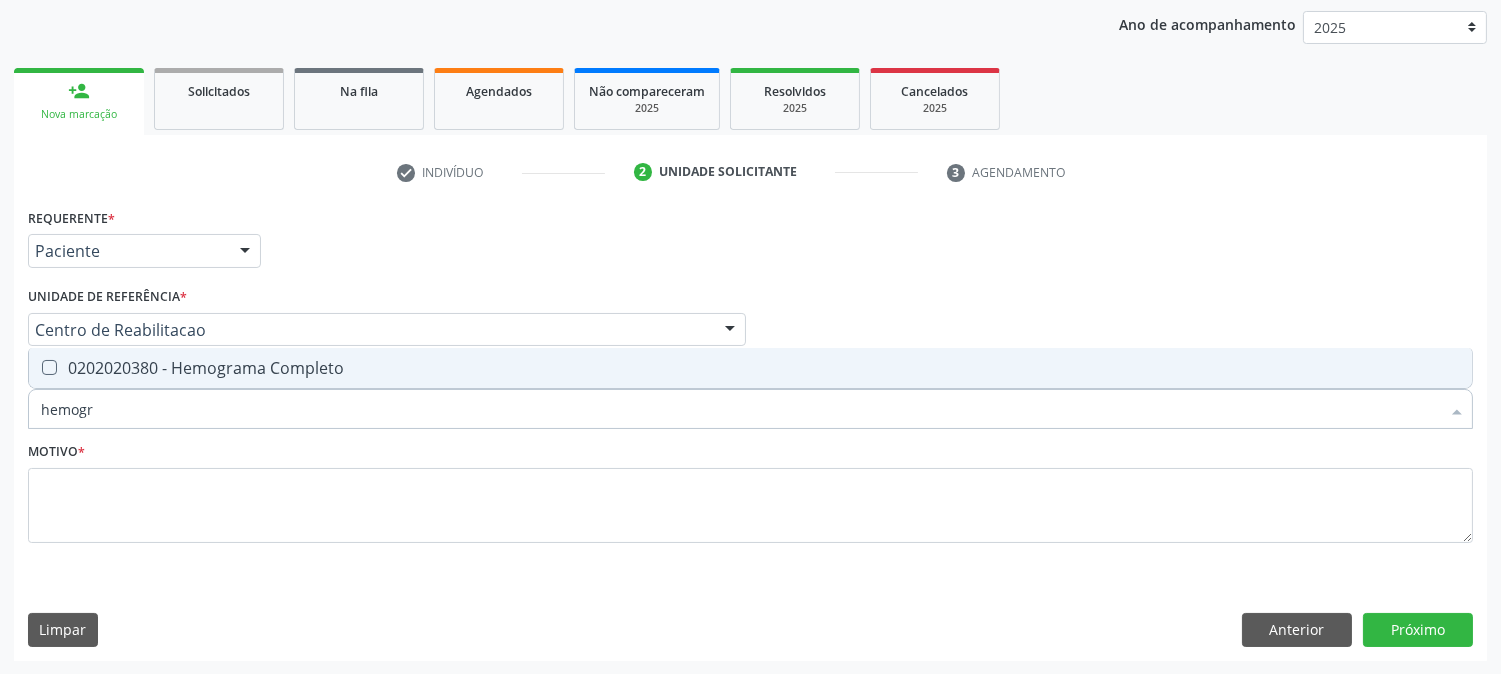 type on "hemogra" 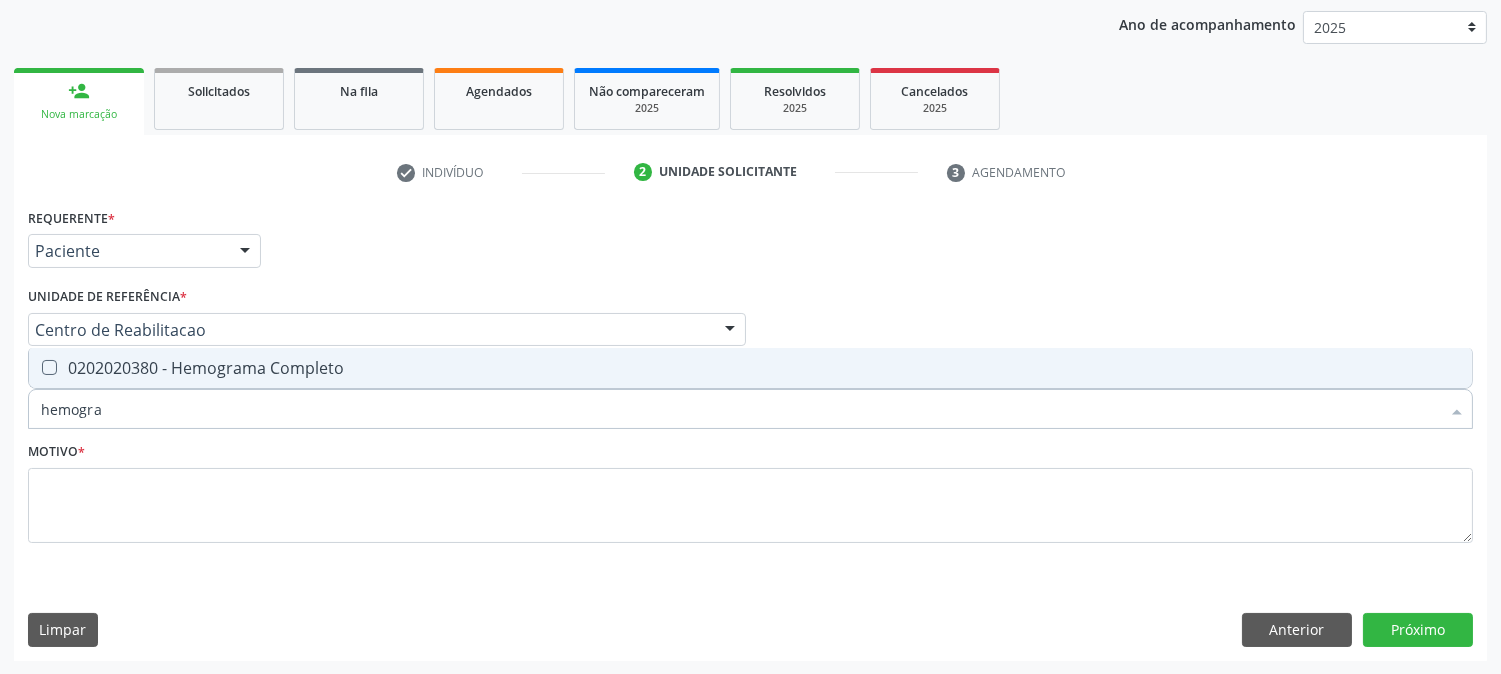 click on "0202020380 - Hemograma Completo" at bounding box center (750, 368) 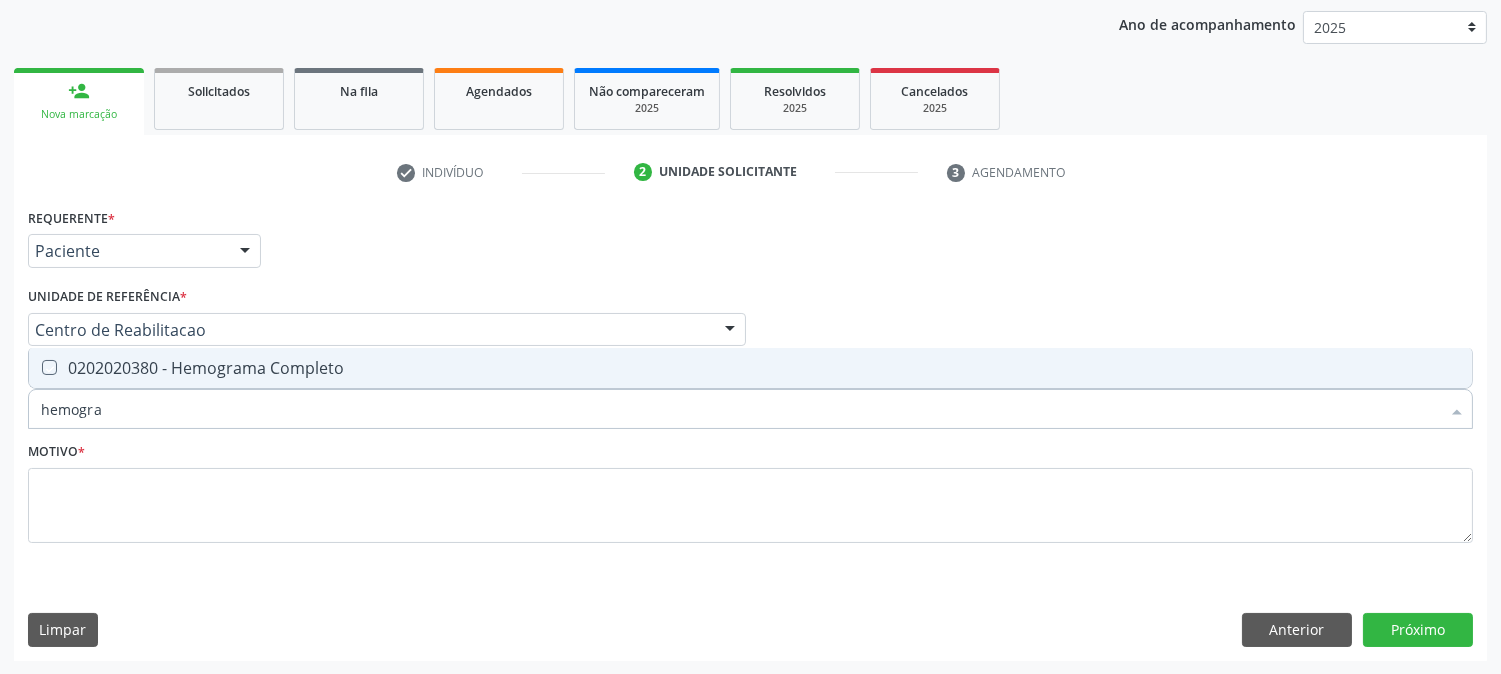 checkbox on "true" 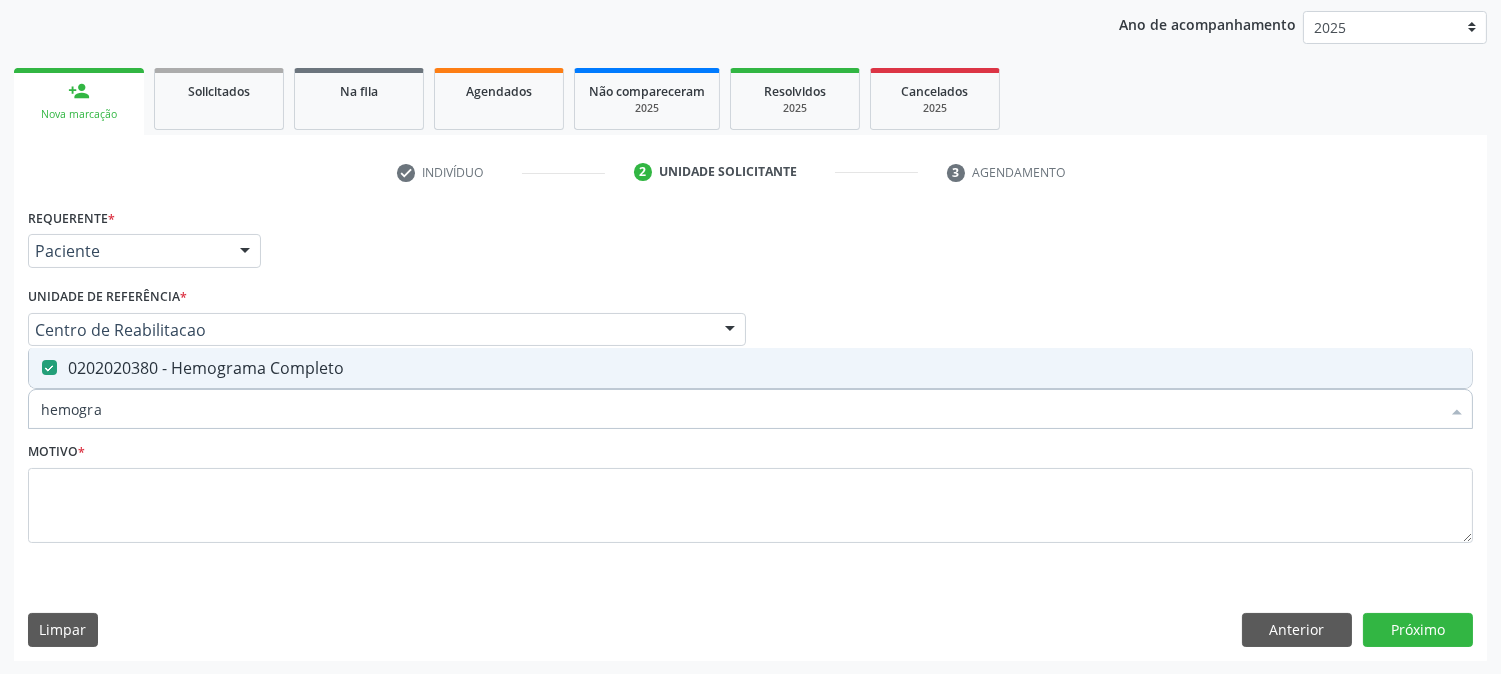 click on "hemogra" at bounding box center [740, 409] 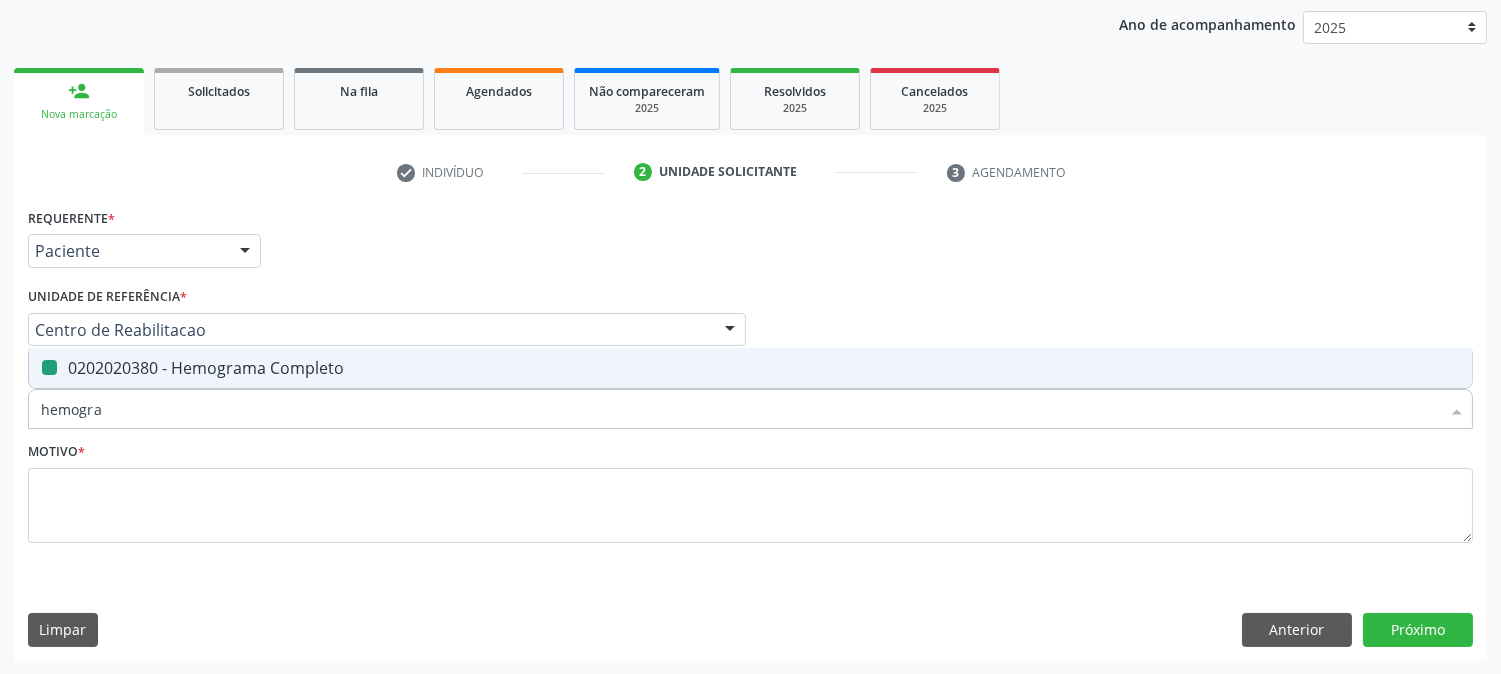 type on "t" 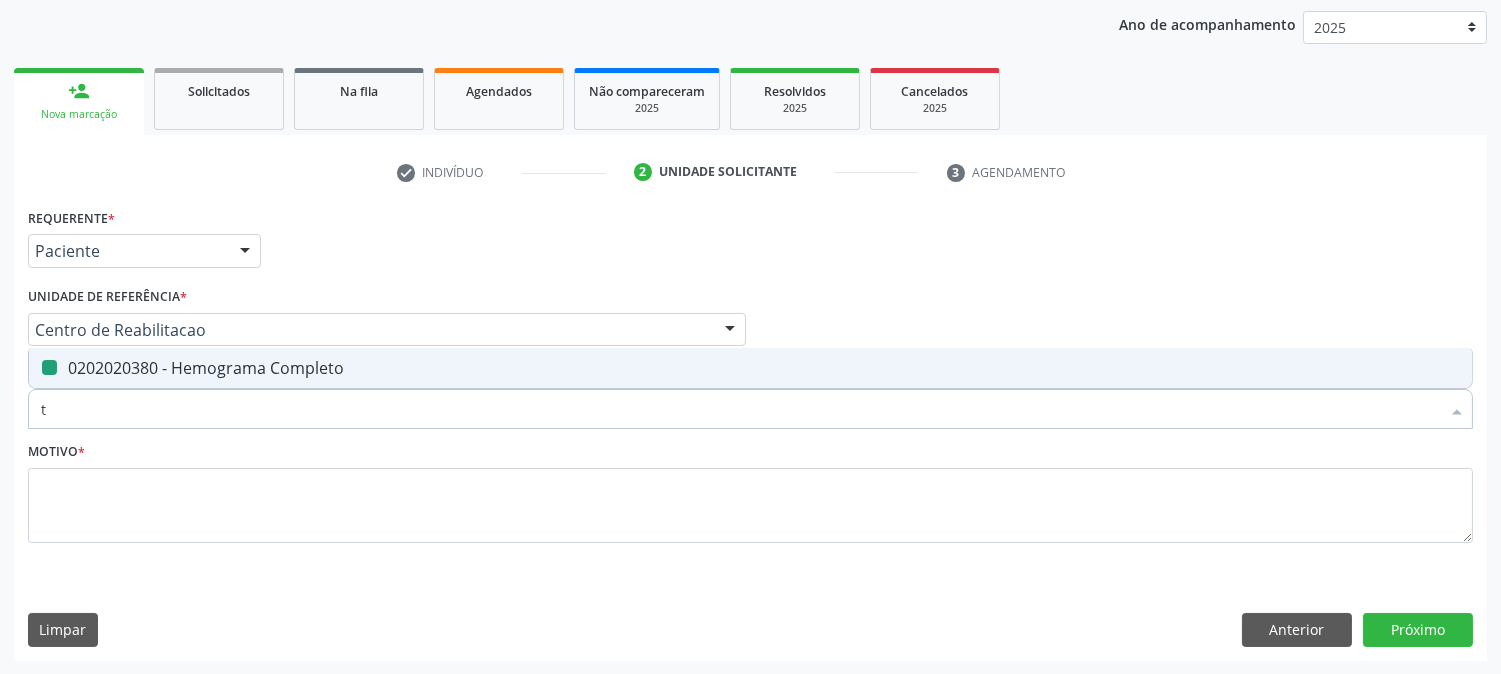 checkbox on "false" 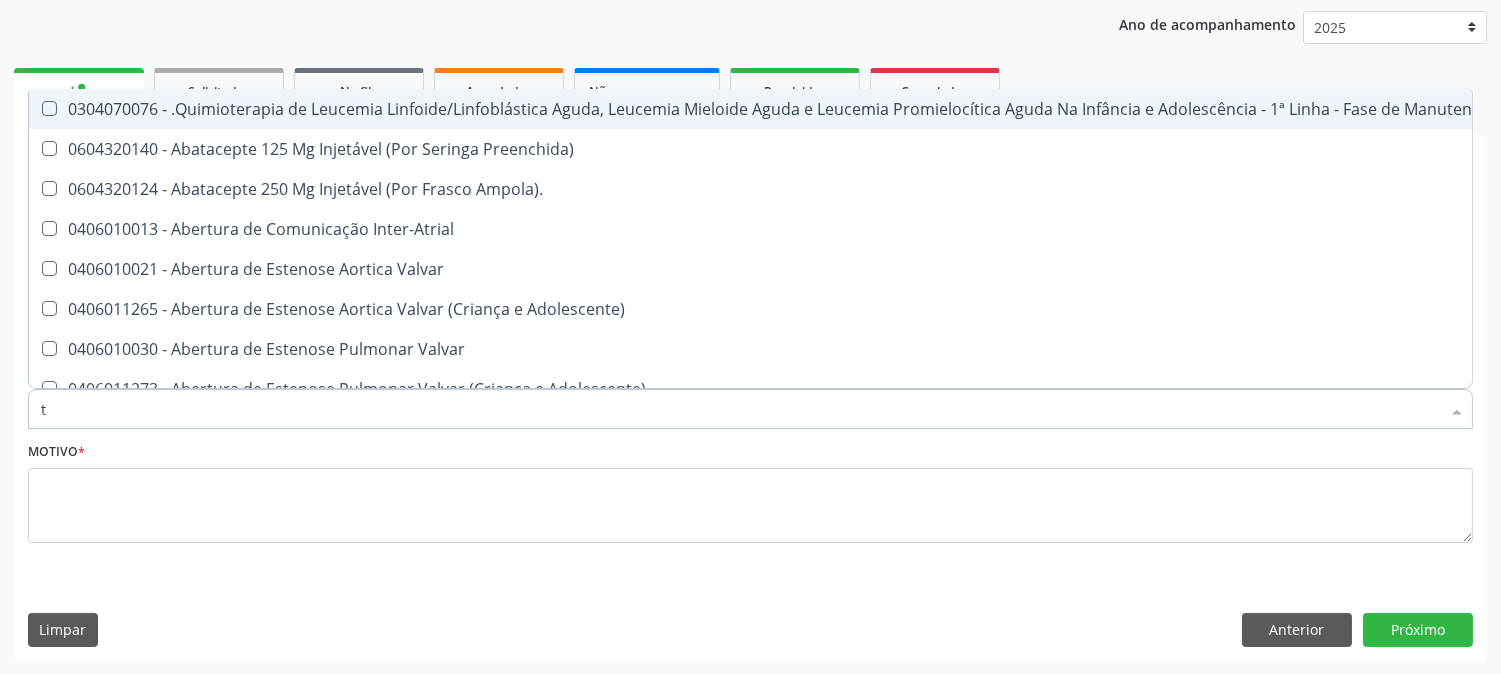 type on "t4" 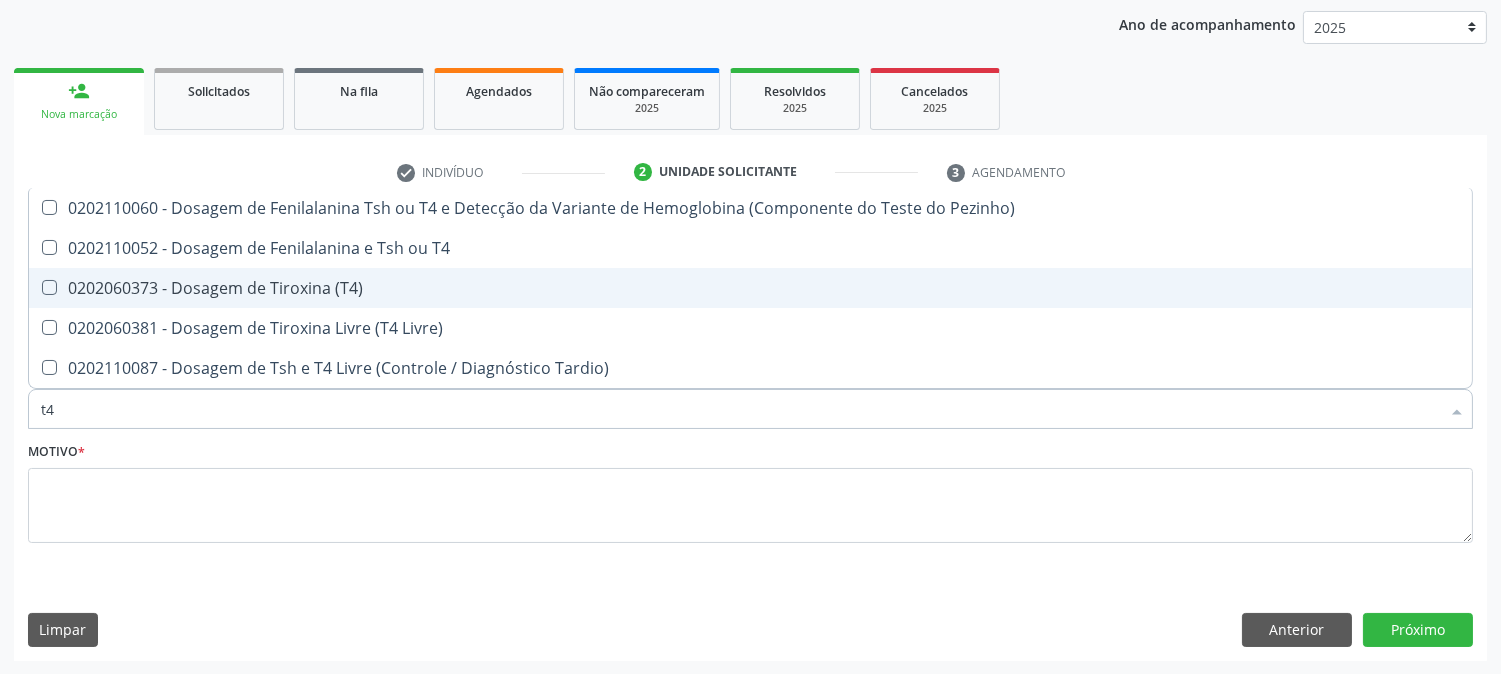 click on "0202060373 - Dosagem de Tiroxina (T4)" at bounding box center (750, 288) 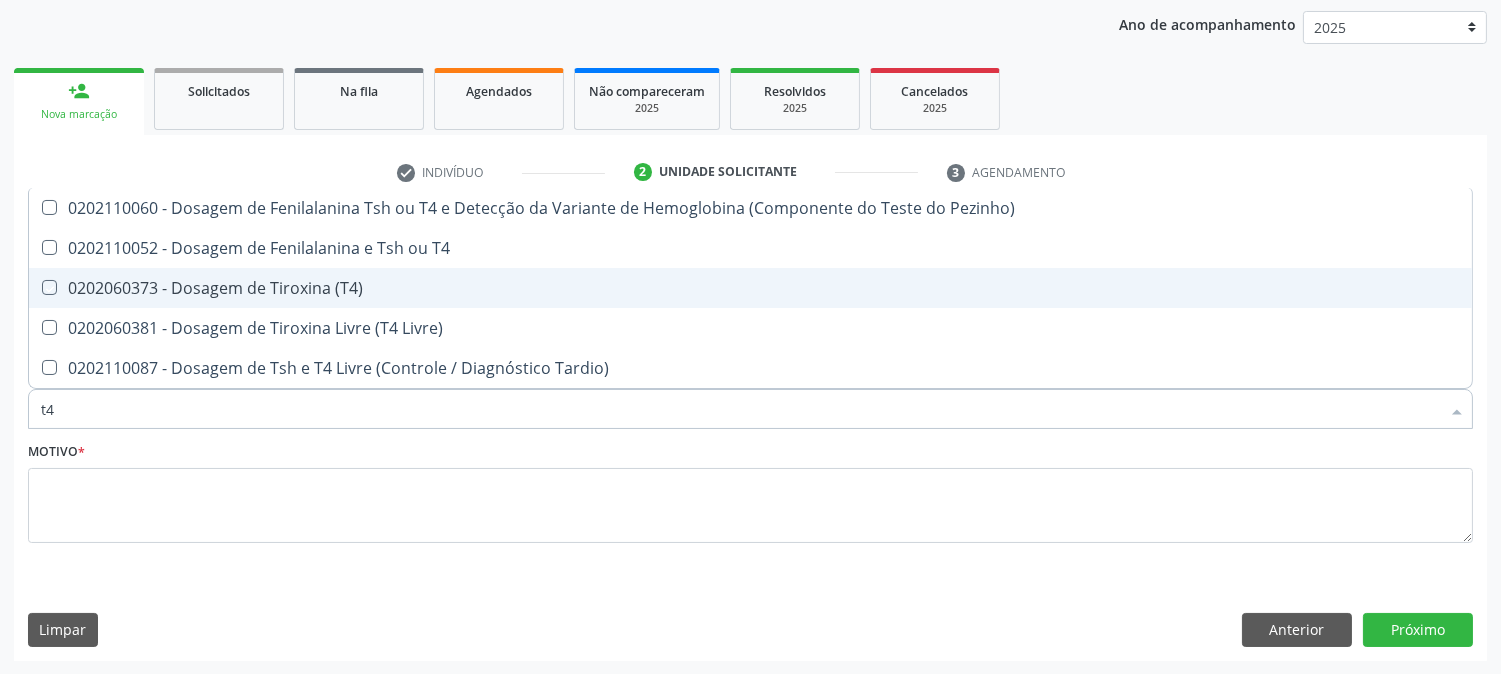checkbox on "true" 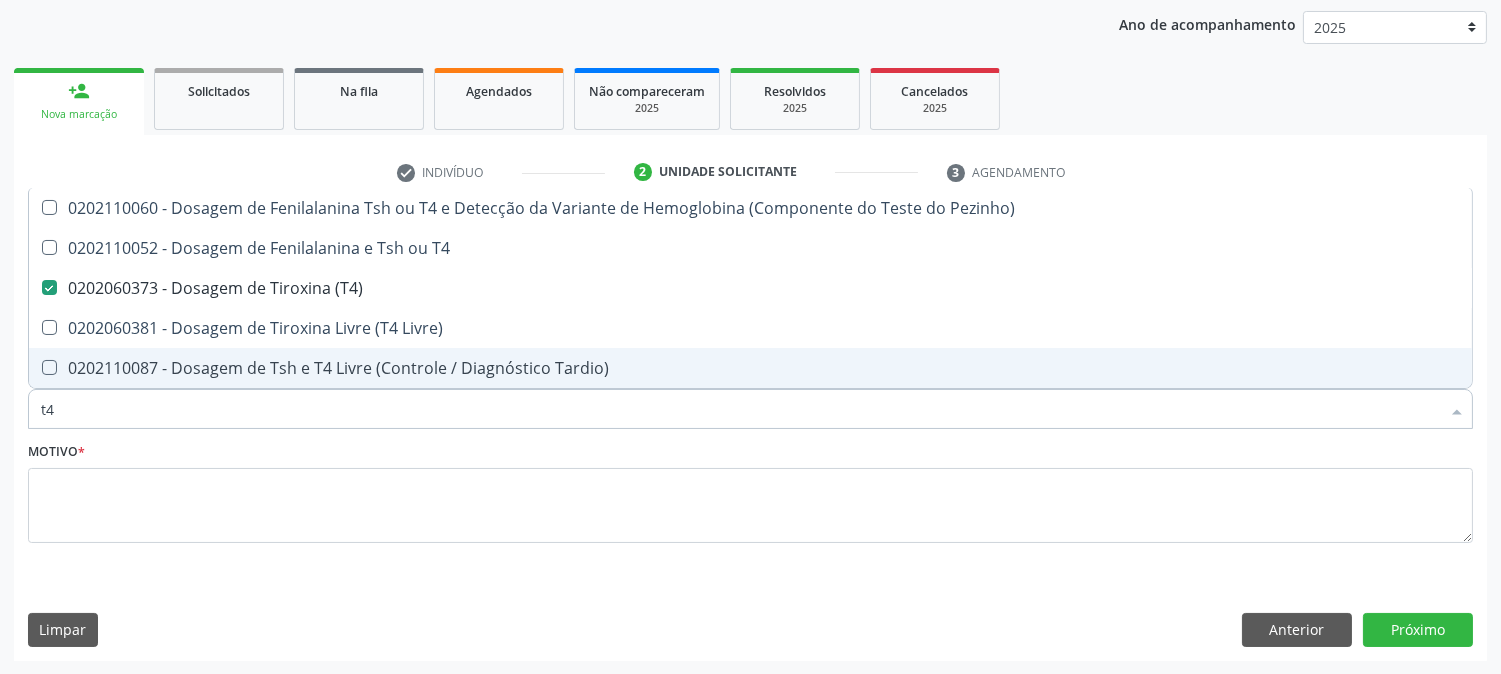 type on "t" 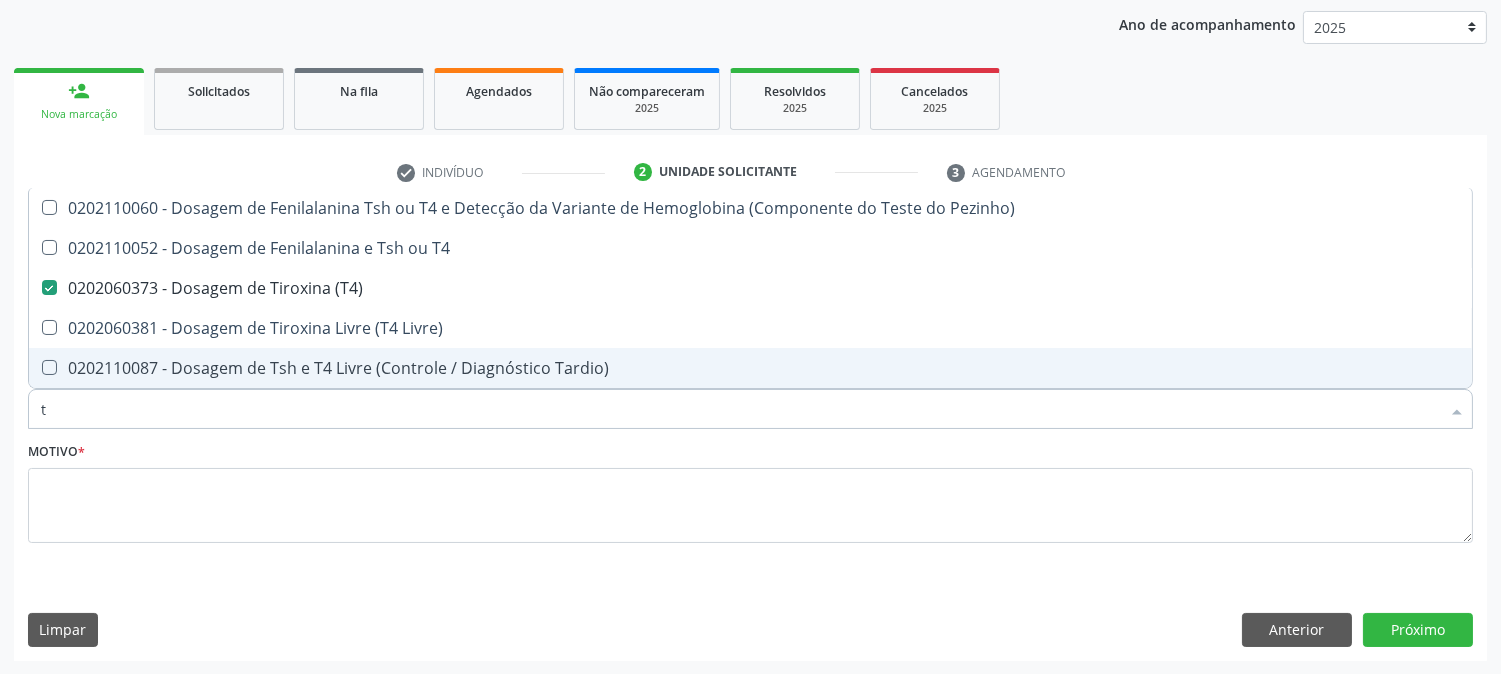 type 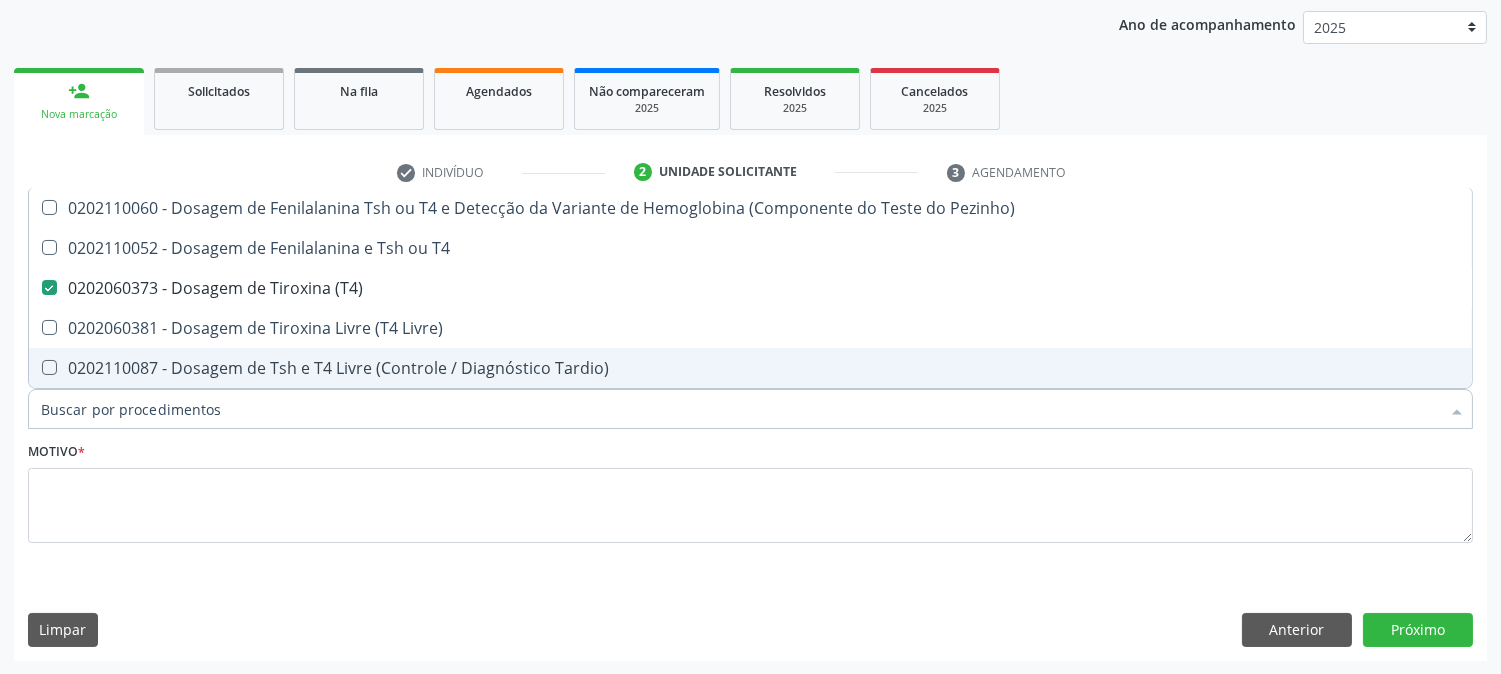 checkbox on "false" 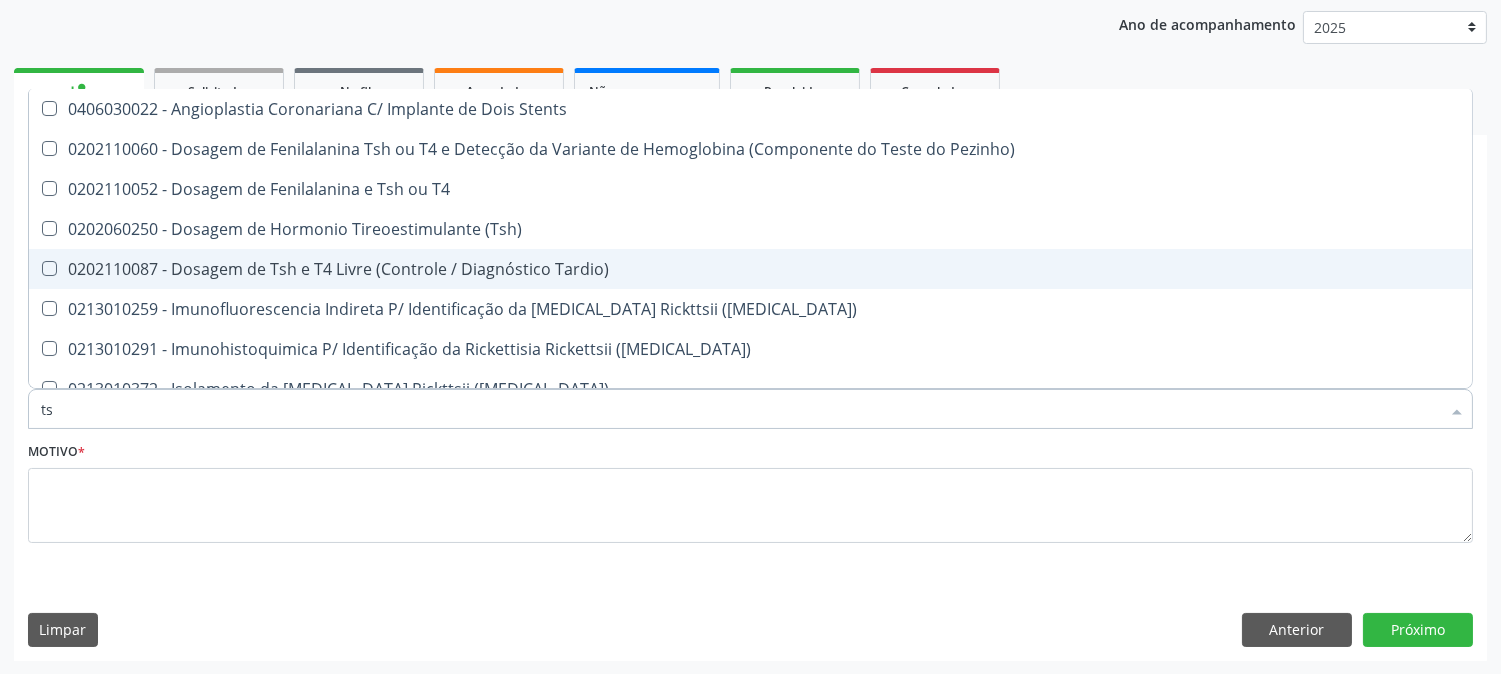 type on "tsh" 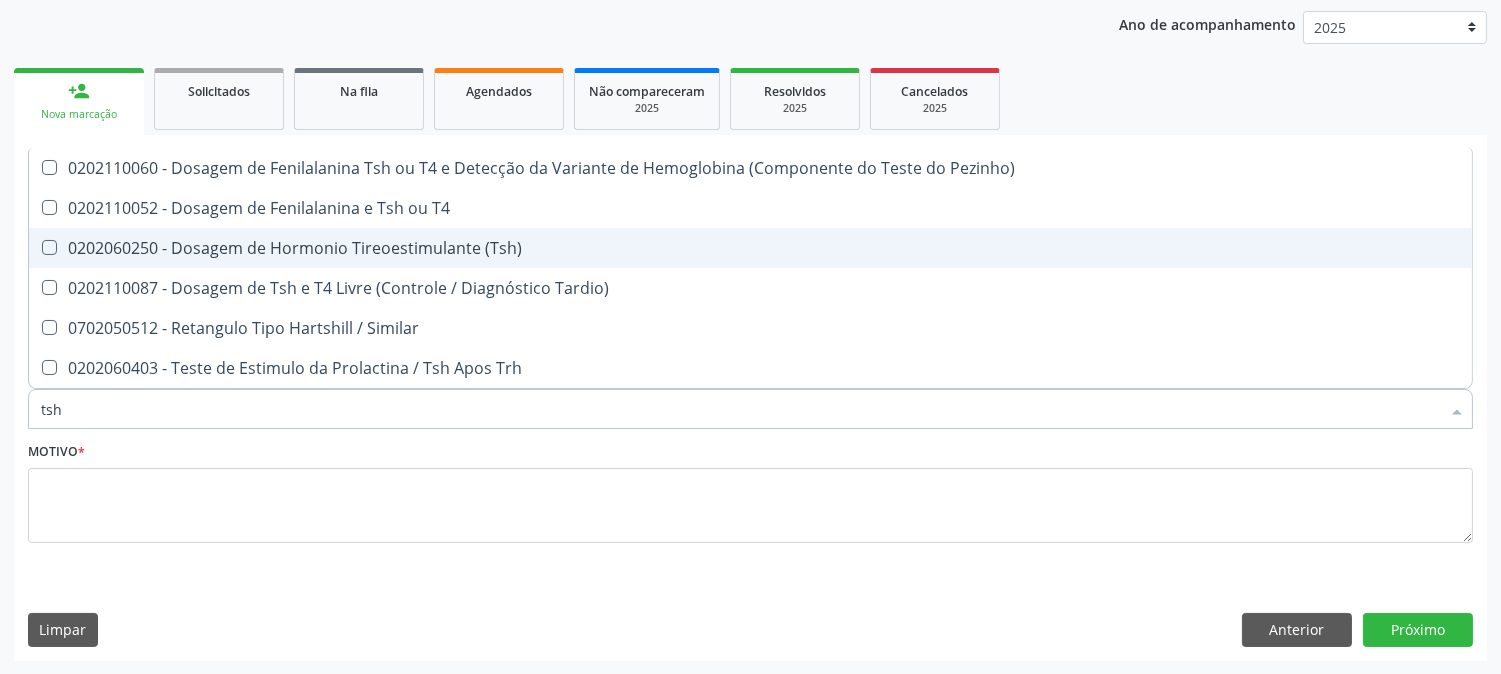 click on "0202060250 - Dosagem de Hormonio Tireoestimulante (Tsh)" at bounding box center (750, 248) 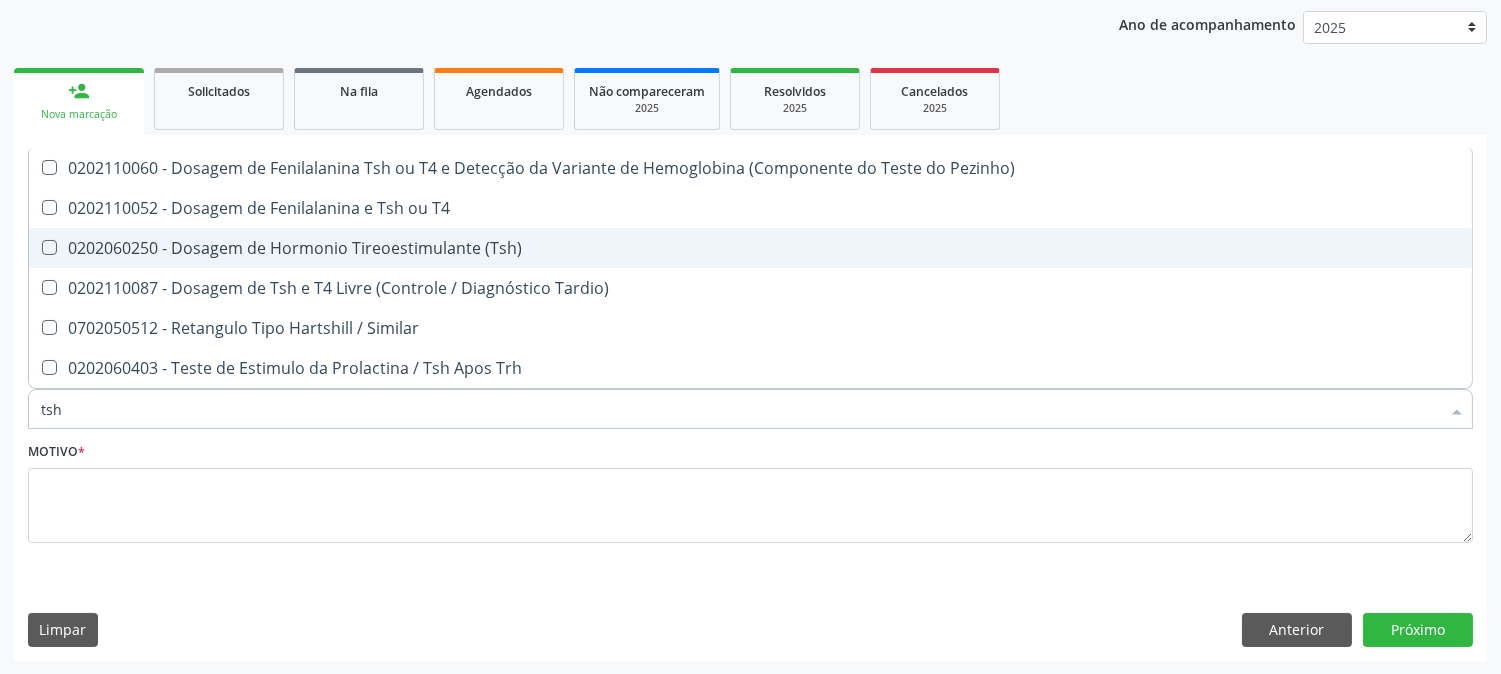 checkbox on "true" 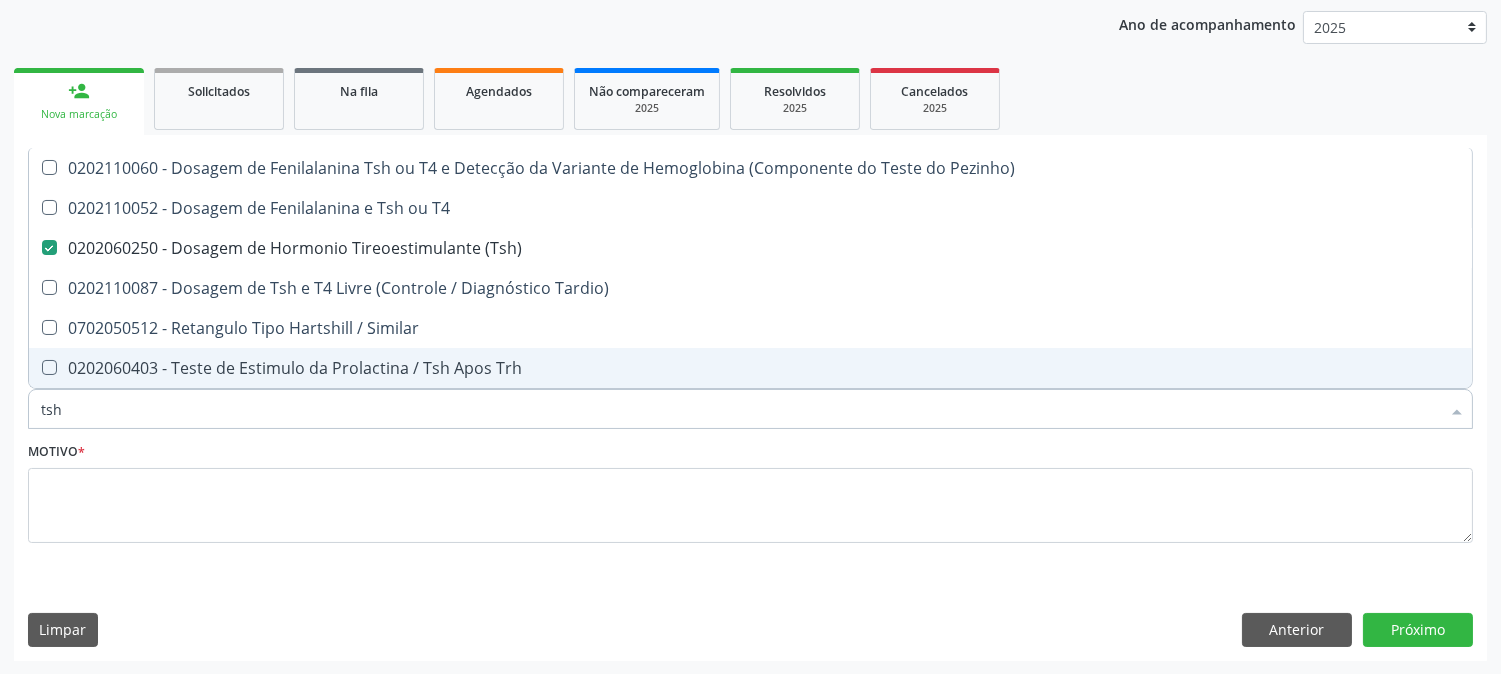 drag, startPoint x: 131, startPoint y: 402, endPoint x: 0, endPoint y: 390, distance: 131.54848 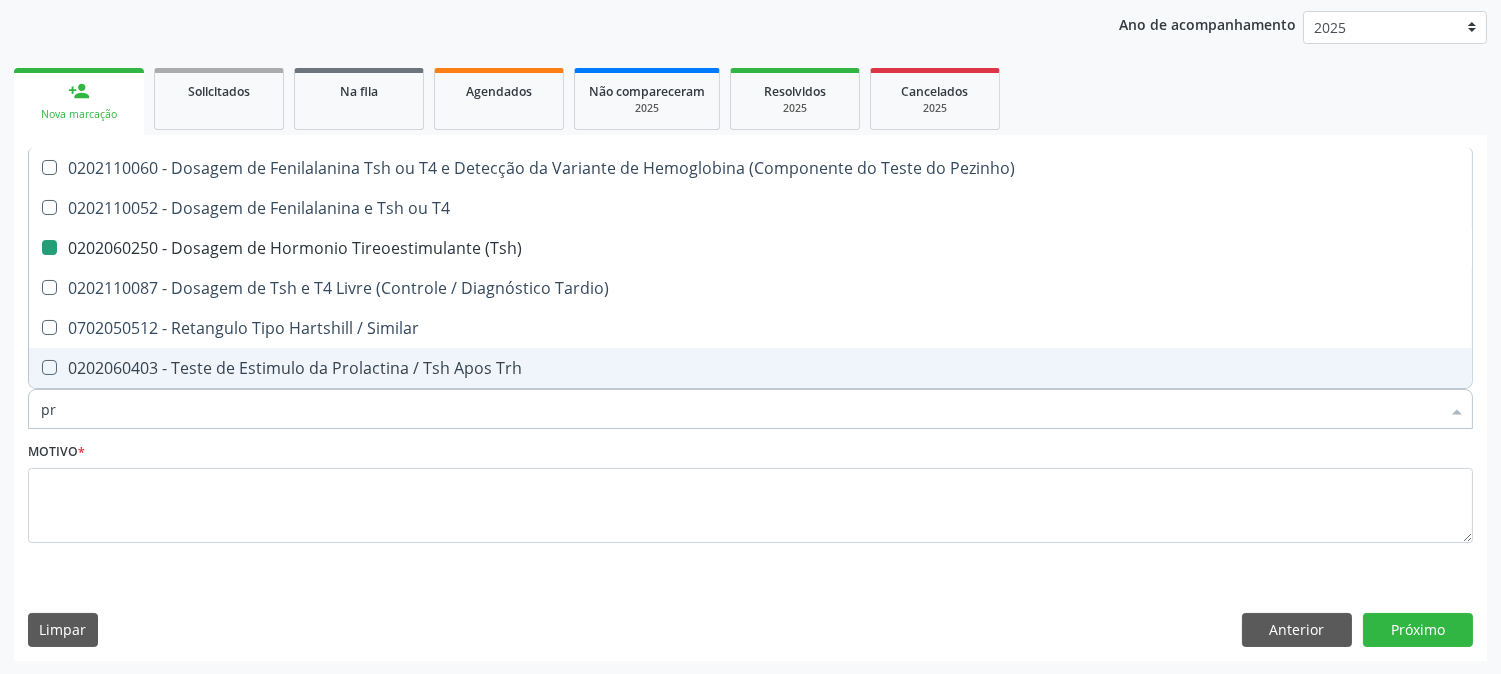 type on "pro" 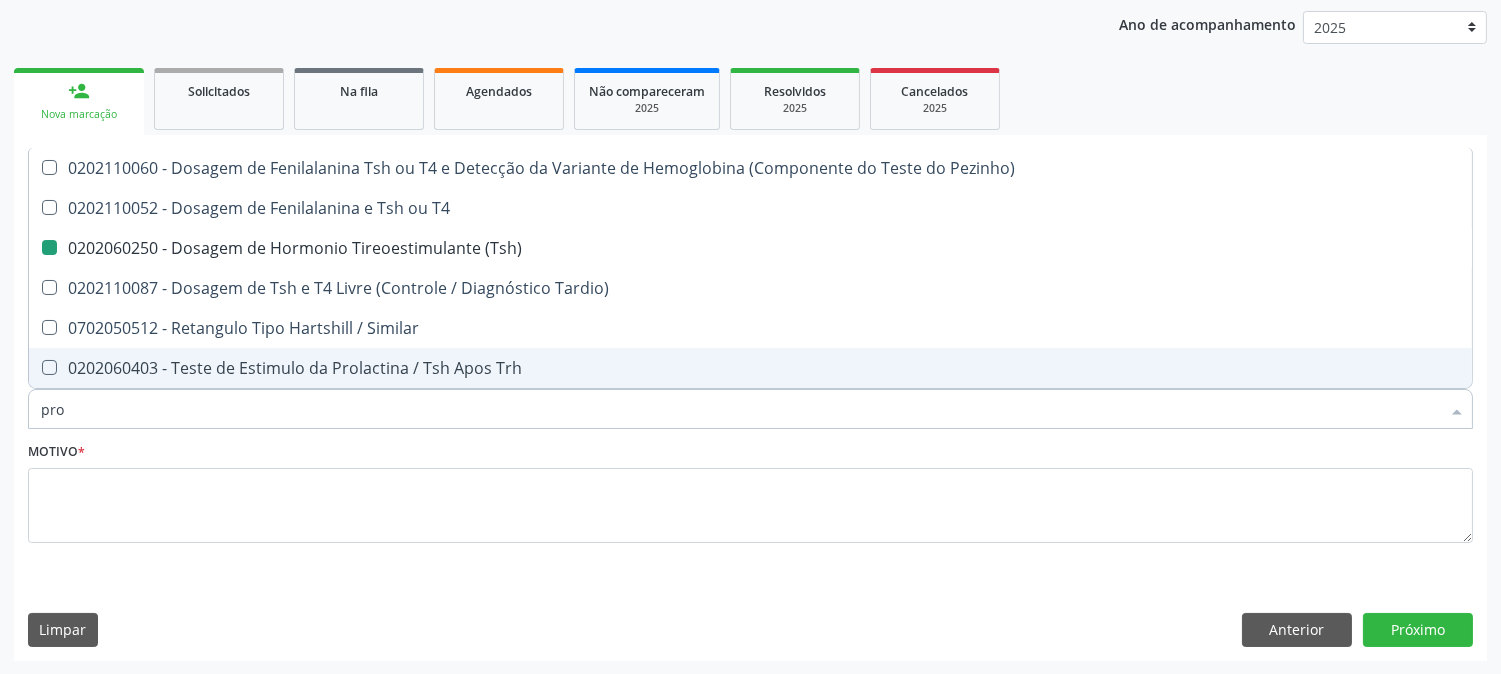 checkbox on "false" 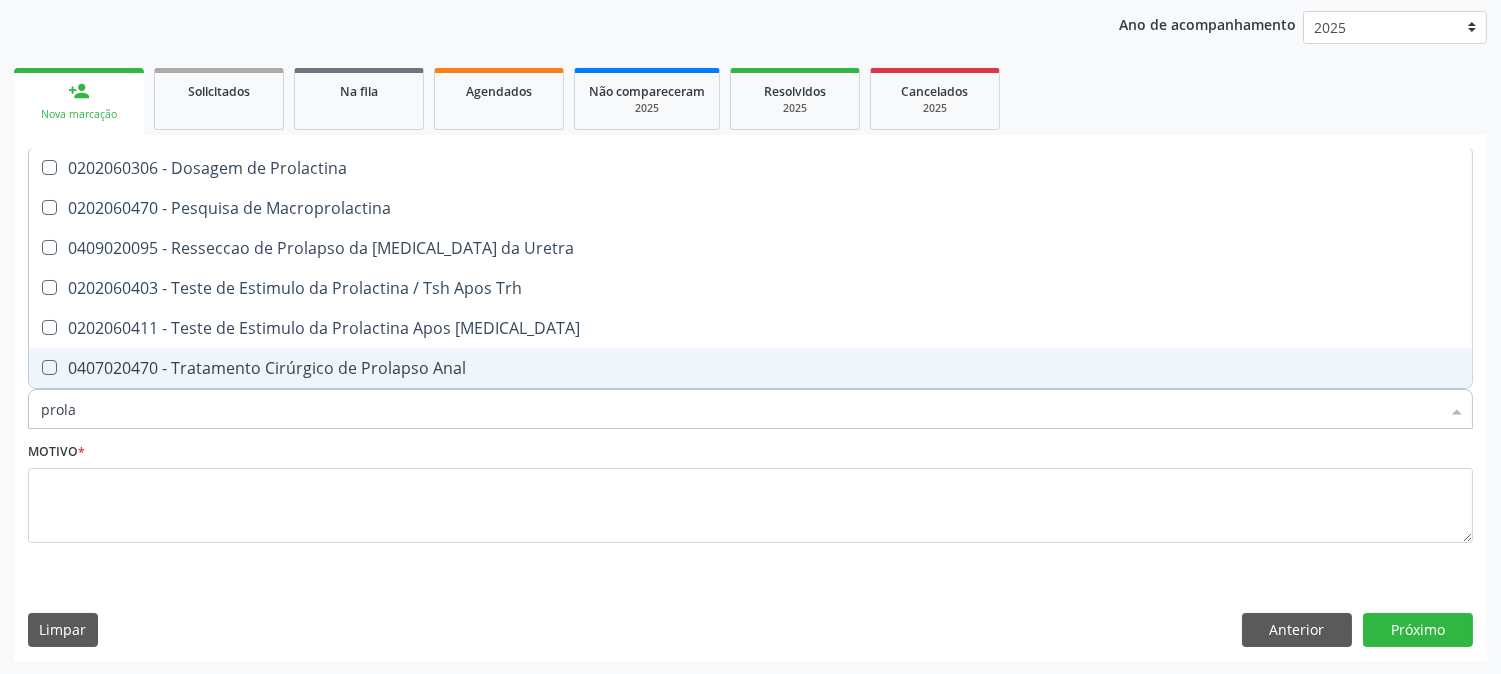 type on "prolac" 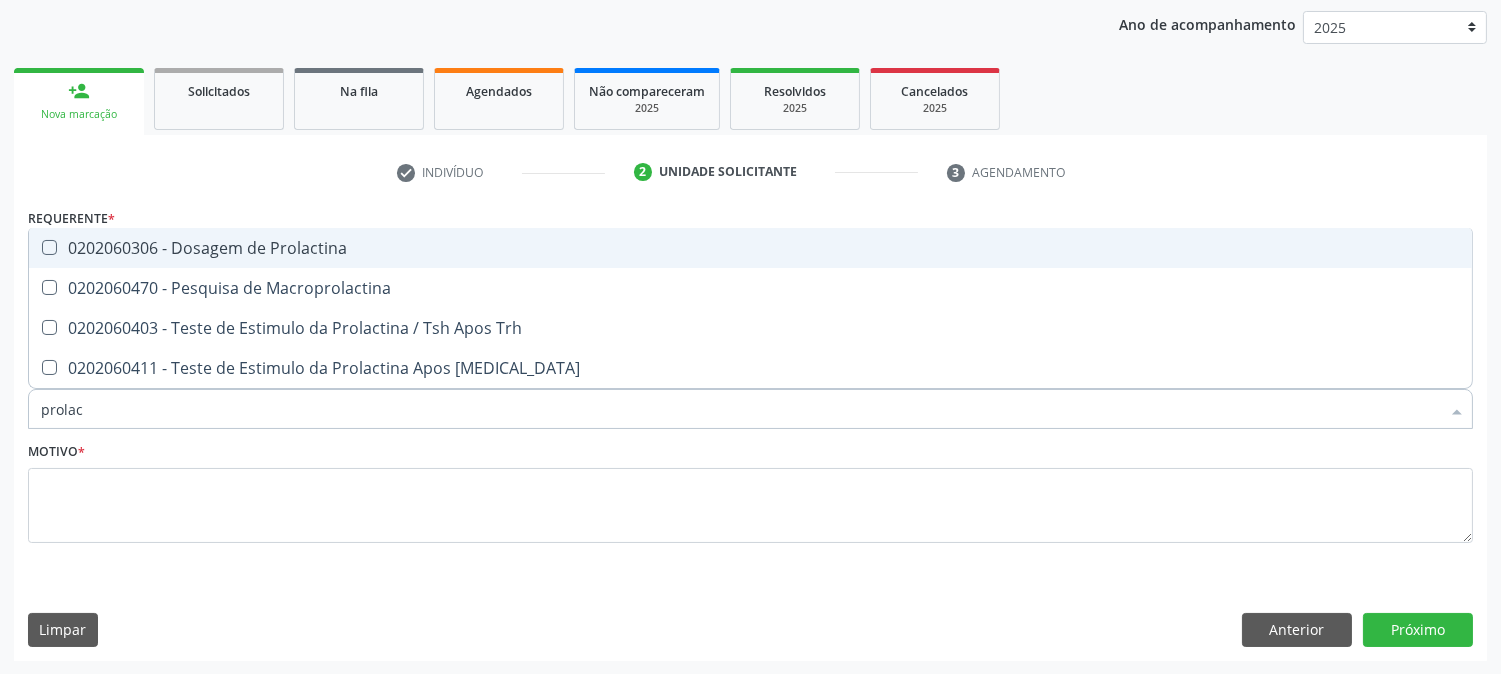 click on "0202060306 - Dosagem de Prolactina" at bounding box center [750, 248] 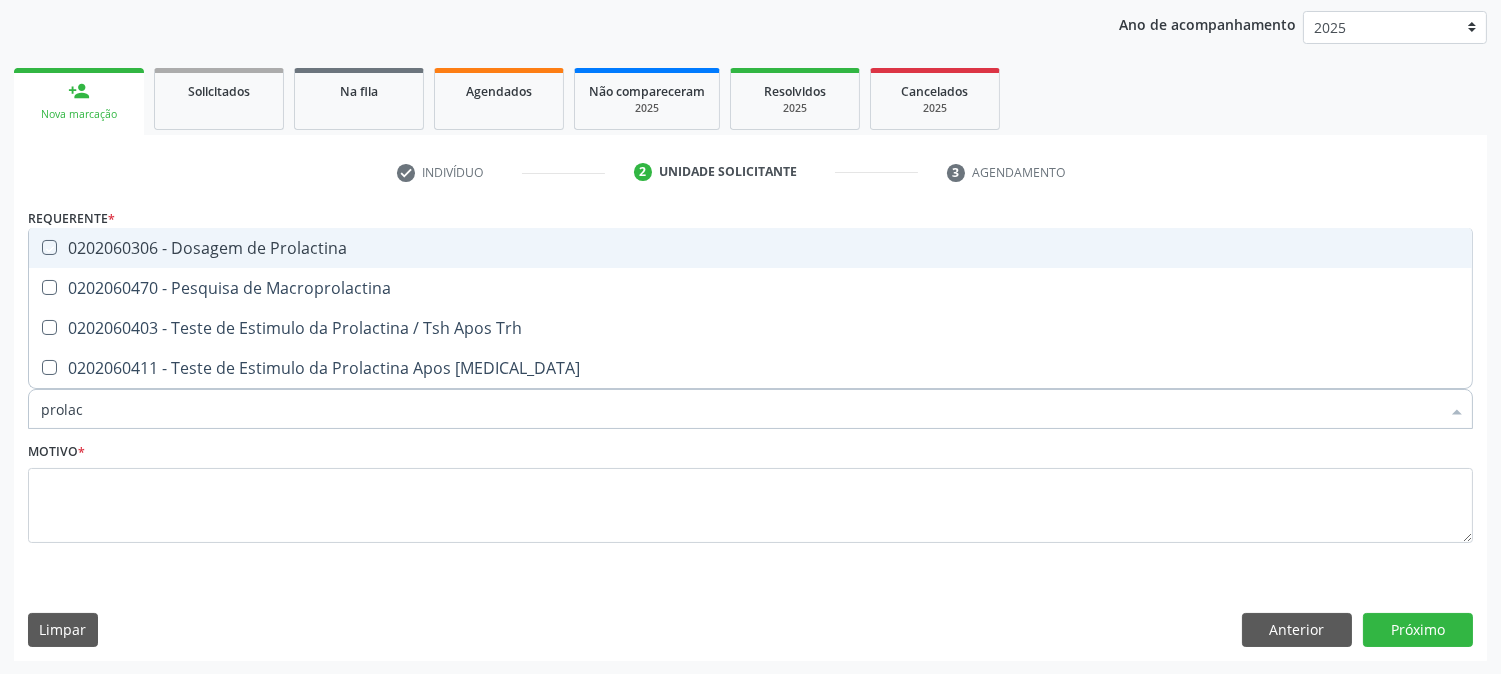 checkbox on "true" 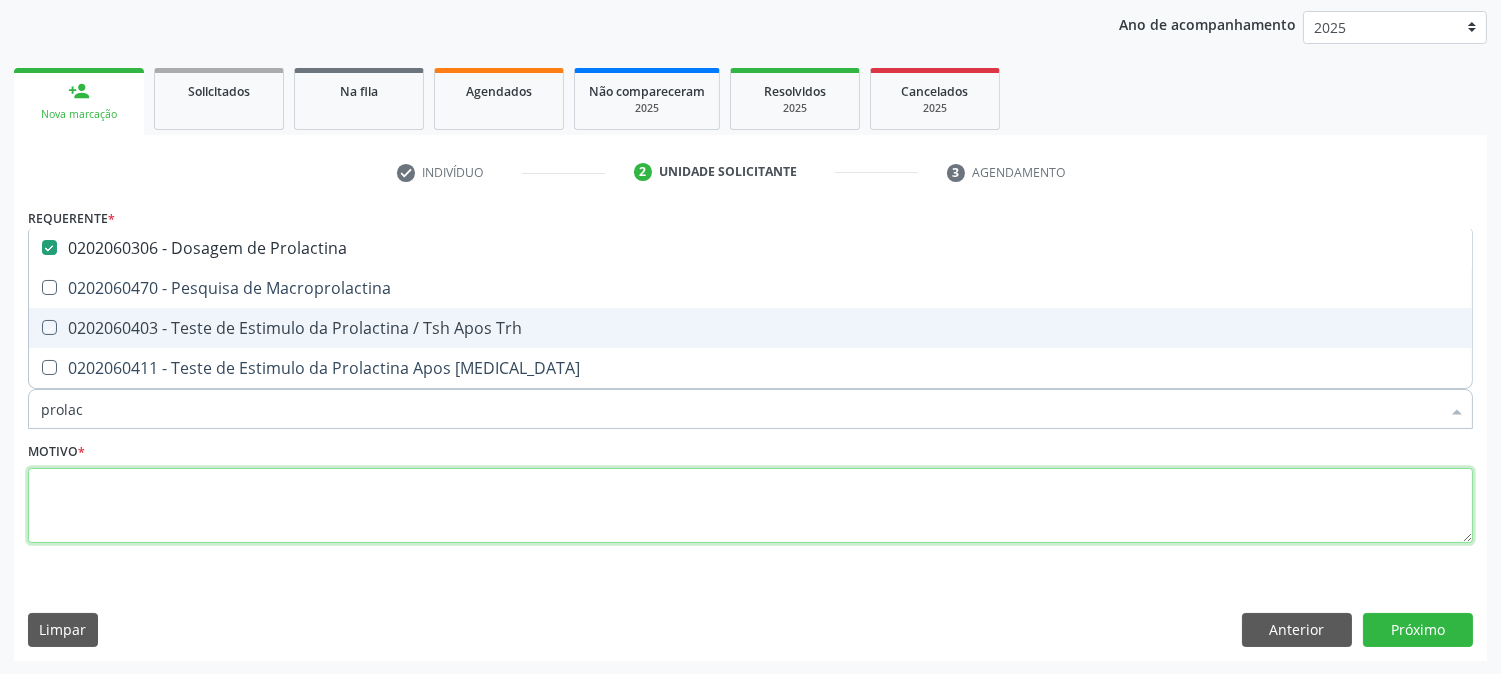 click at bounding box center (750, 506) 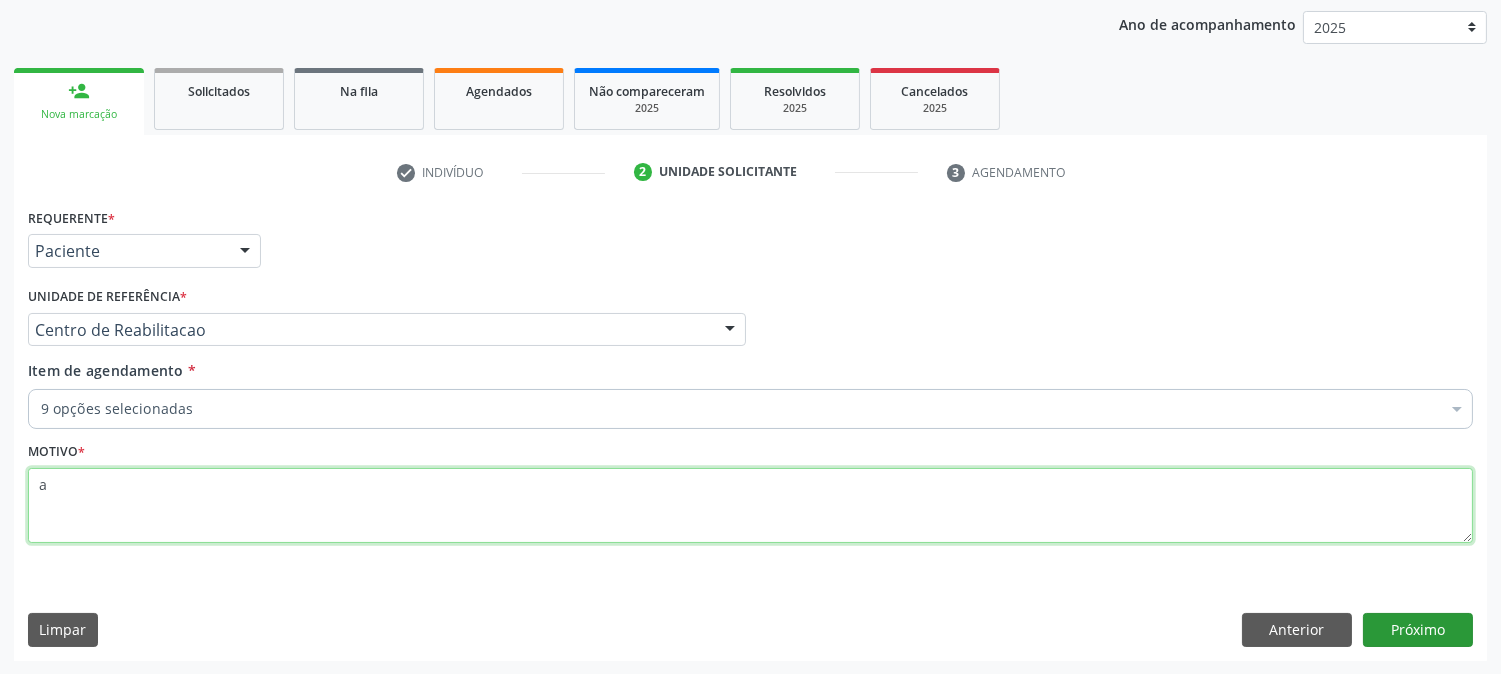 type on "a" 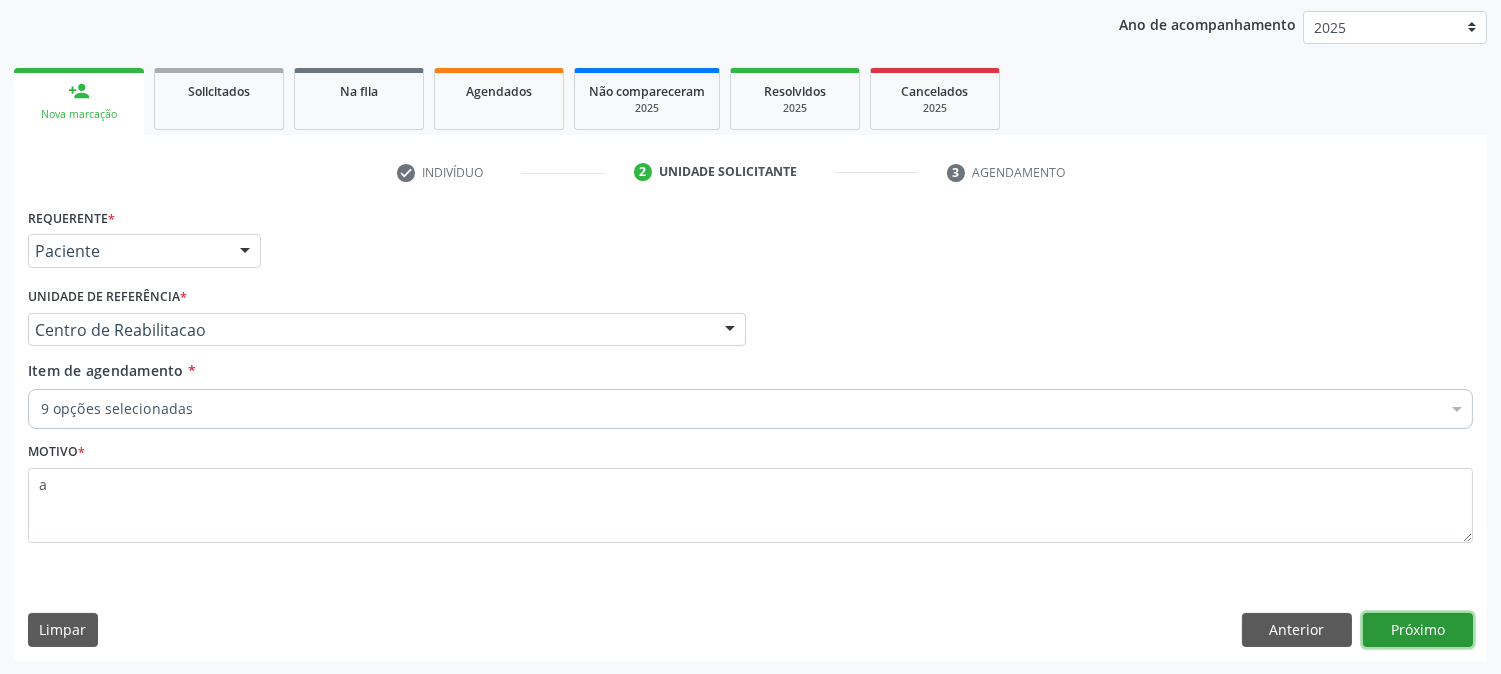 click on "Próximo" at bounding box center [1418, 630] 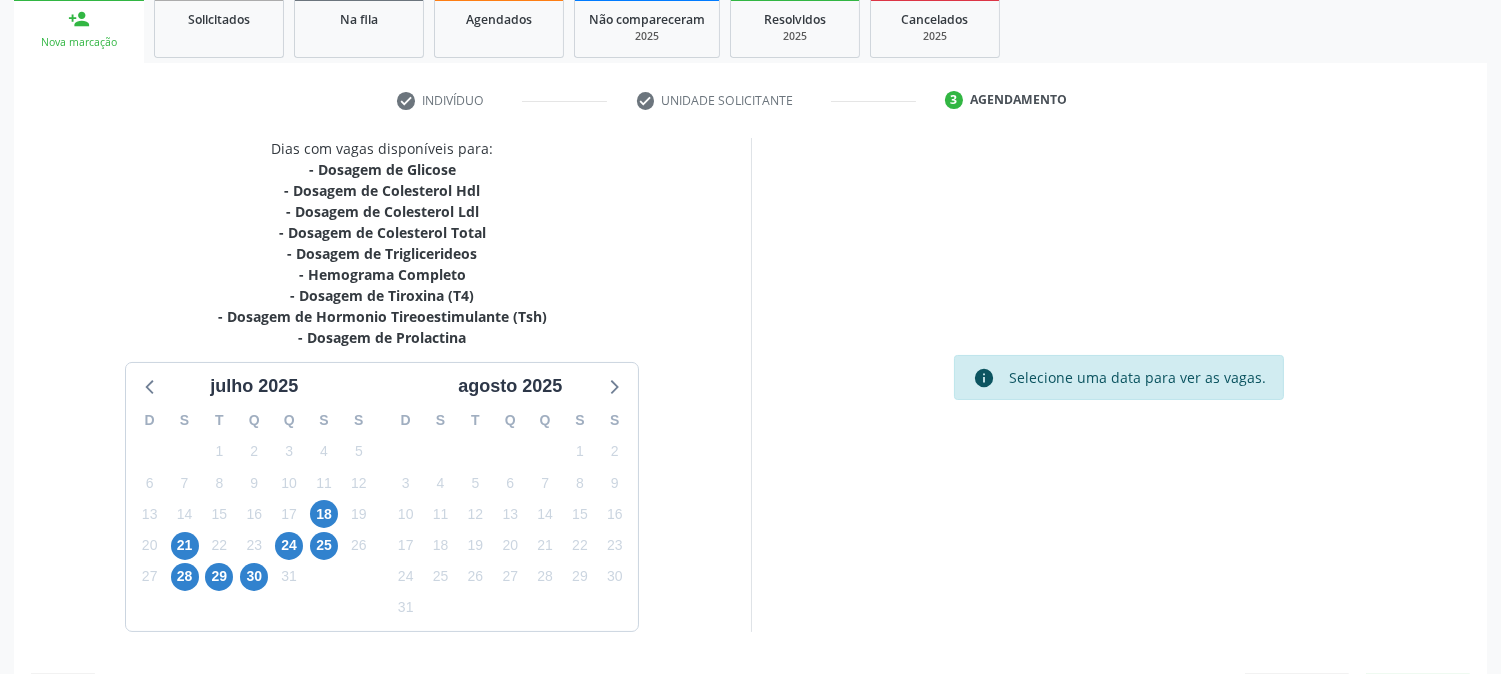 scroll, scrollTop: 342, scrollLeft: 0, axis: vertical 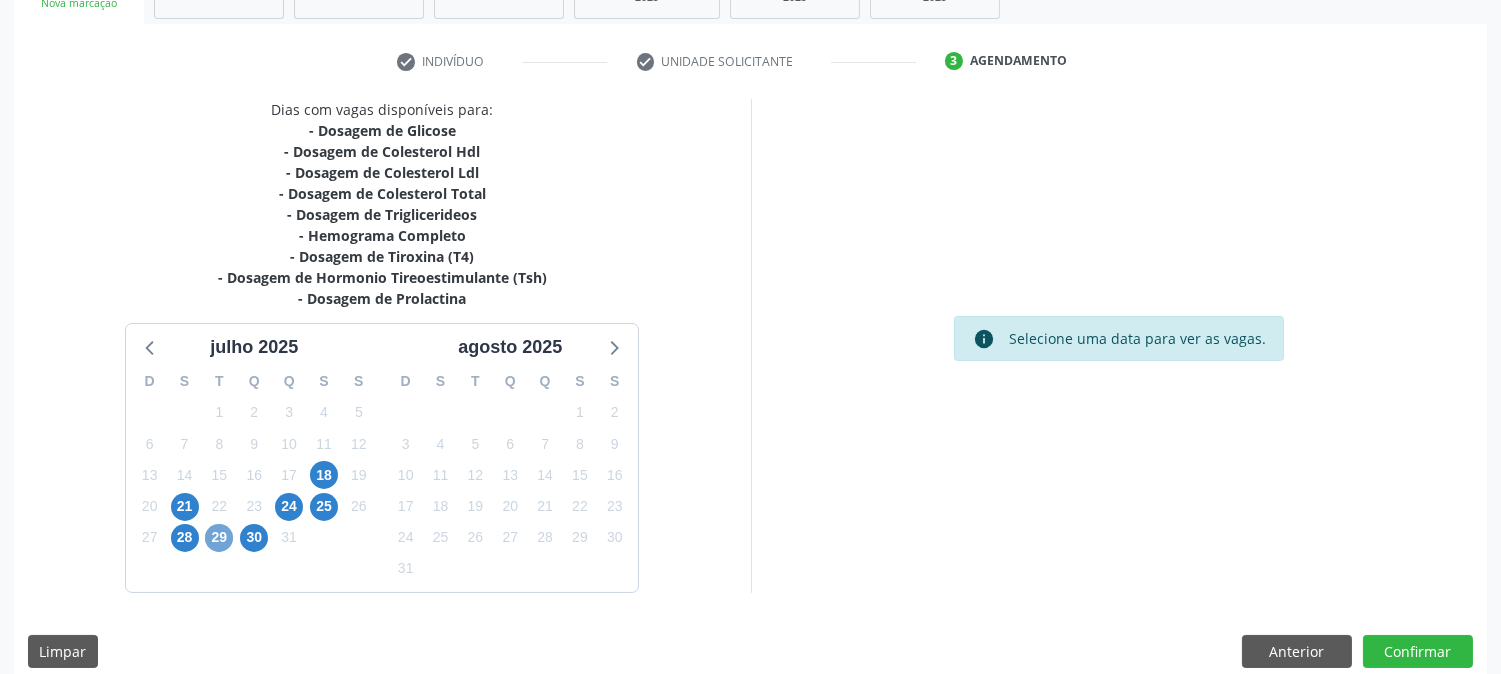 click on "29" at bounding box center (219, 538) 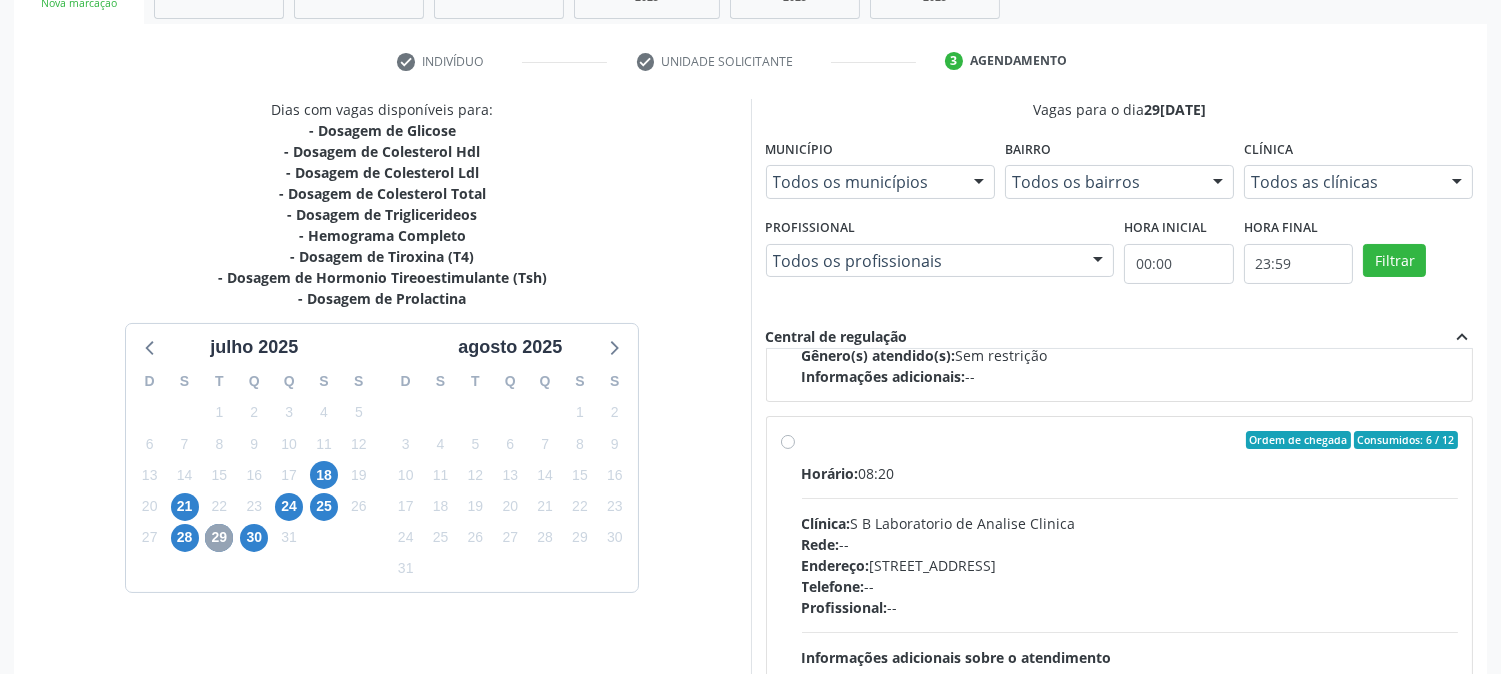 scroll, scrollTop: 665, scrollLeft: 0, axis: vertical 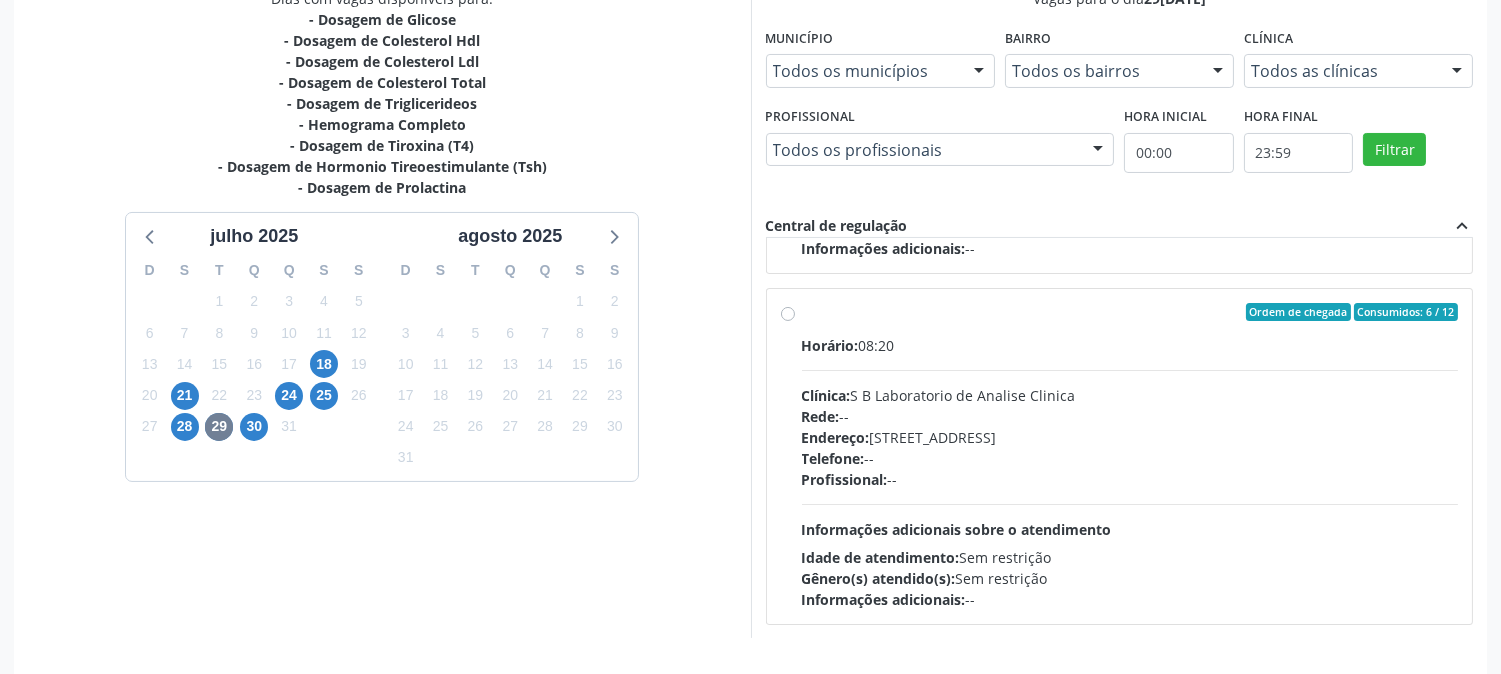 click on "Telefone:   --" at bounding box center [1130, 458] 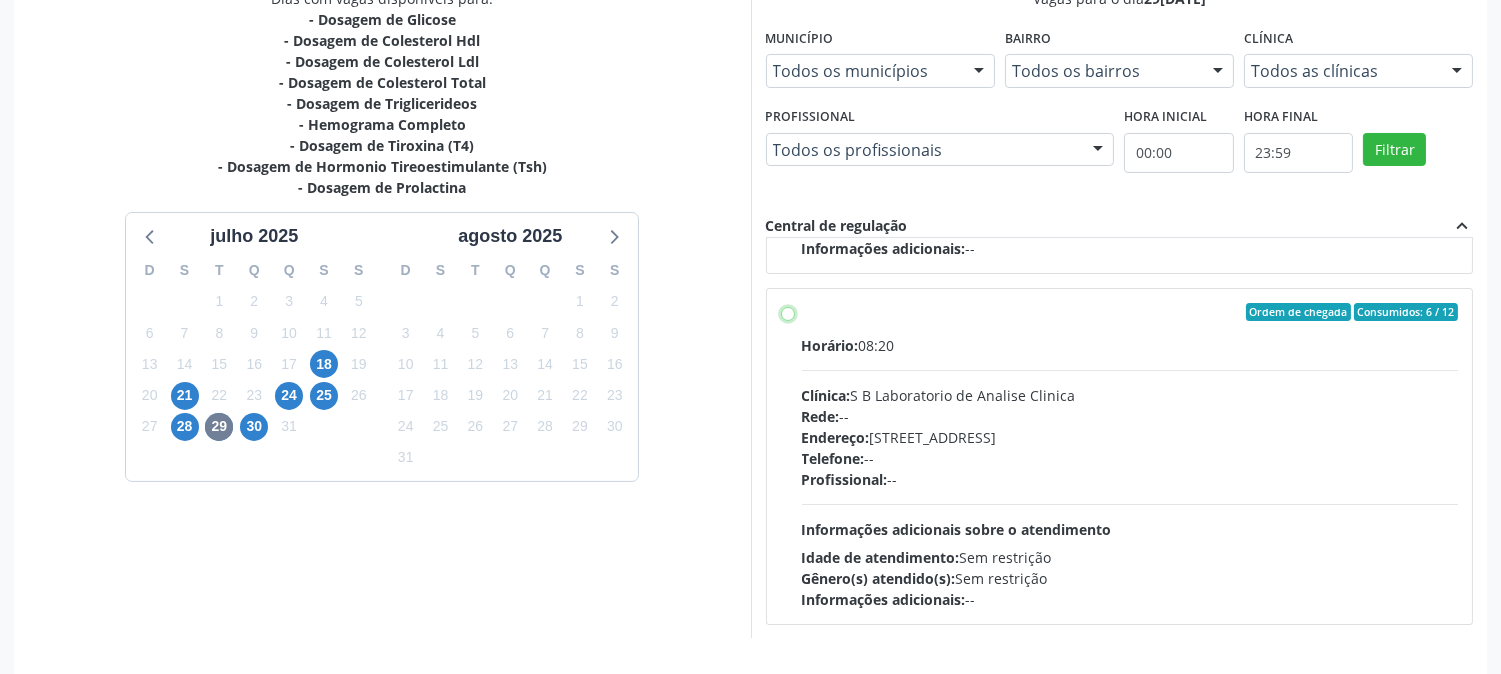 click on "Ordem de chegada
Consumidos: 6 / 12
Horário:   08:20
Clínica:  S B Laboratorio de Analise Clinica
Rede:
--
Endereço:   Casa, nº 679, Centro, Serra Talhada - PE
Telefone:   --
Profissional:
--
Informações adicionais sobre o atendimento
Idade de atendimento:
Sem restrição
Gênero(s) atendido(s):
Sem restrição
Informações adicionais:
--" at bounding box center [788, 312] 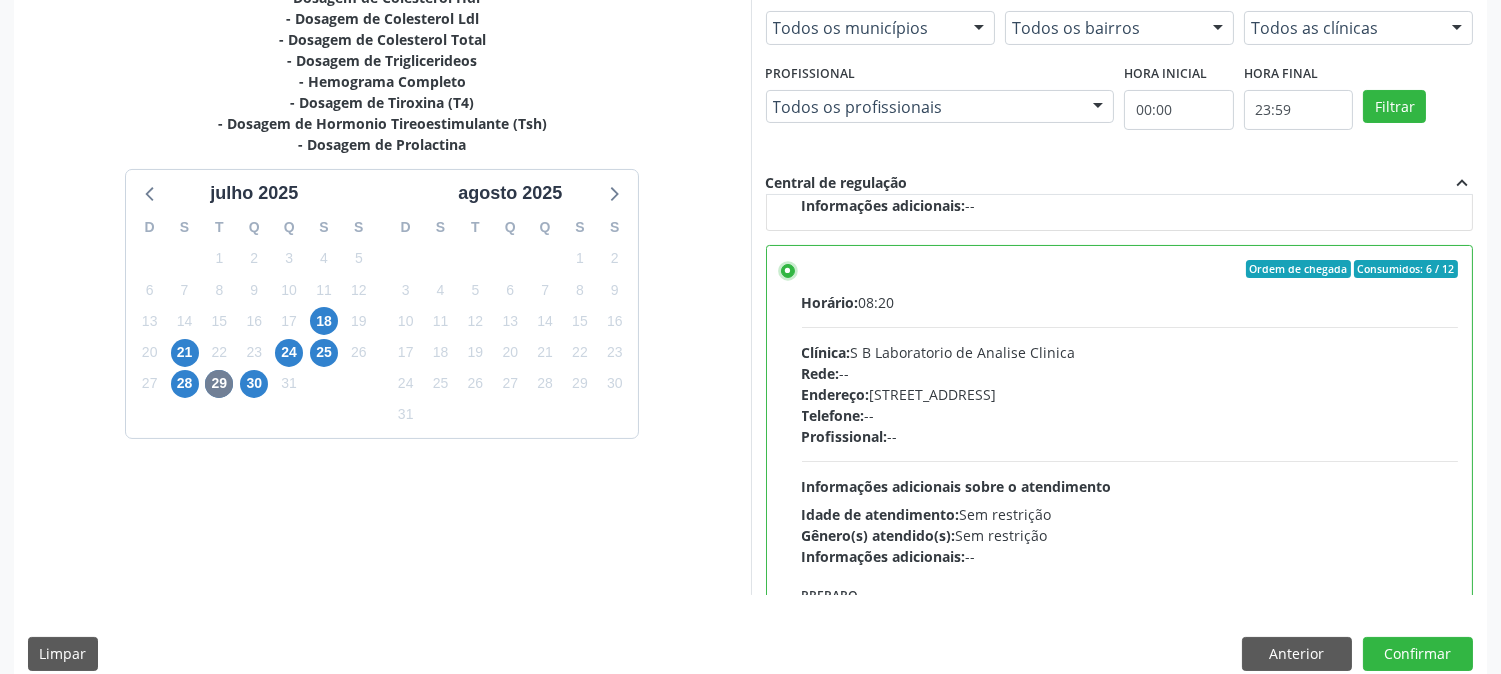 scroll, scrollTop: 520, scrollLeft: 0, axis: vertical 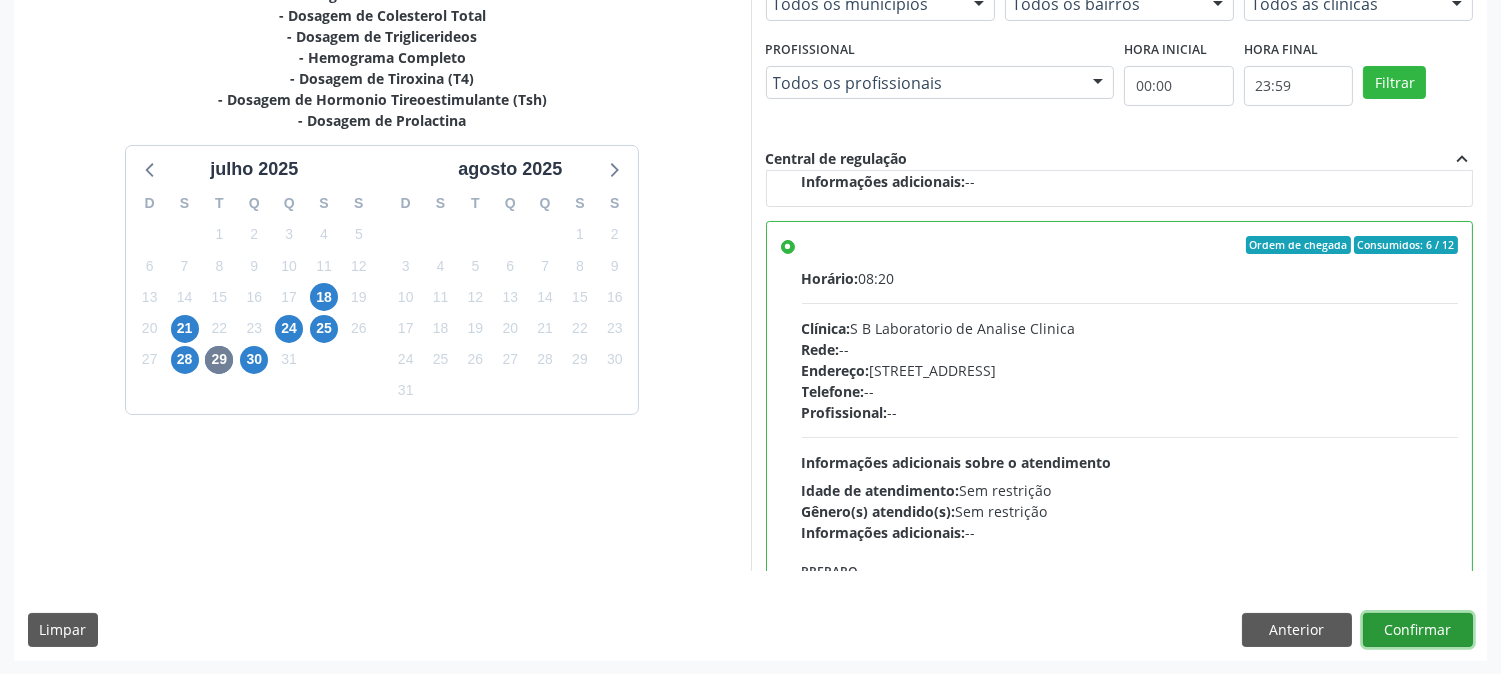 click on "Confirmar" at bounding box center (1418, 630) 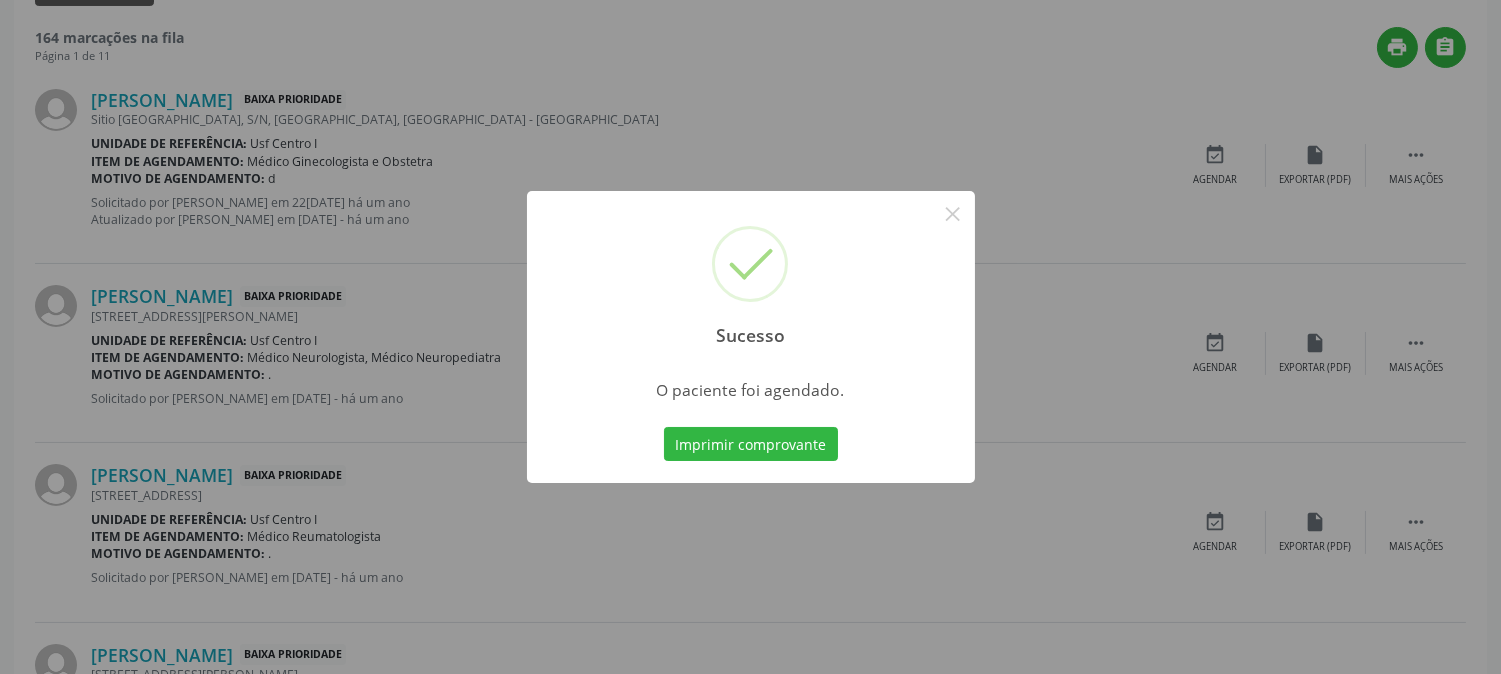 scroll, scrollTop: 0, scrollLeft: 0, axis: both 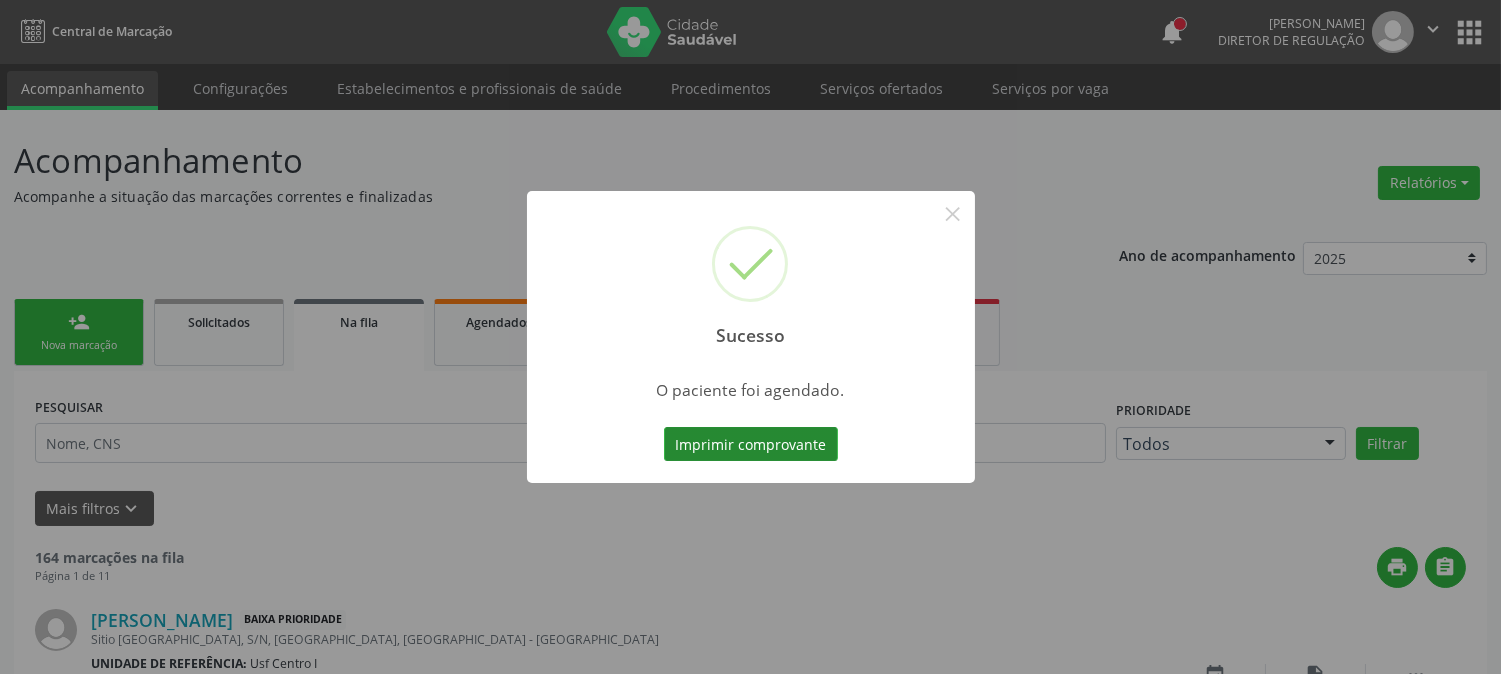 click on "Imprimir comprovante" at bounding box center [751, 444] 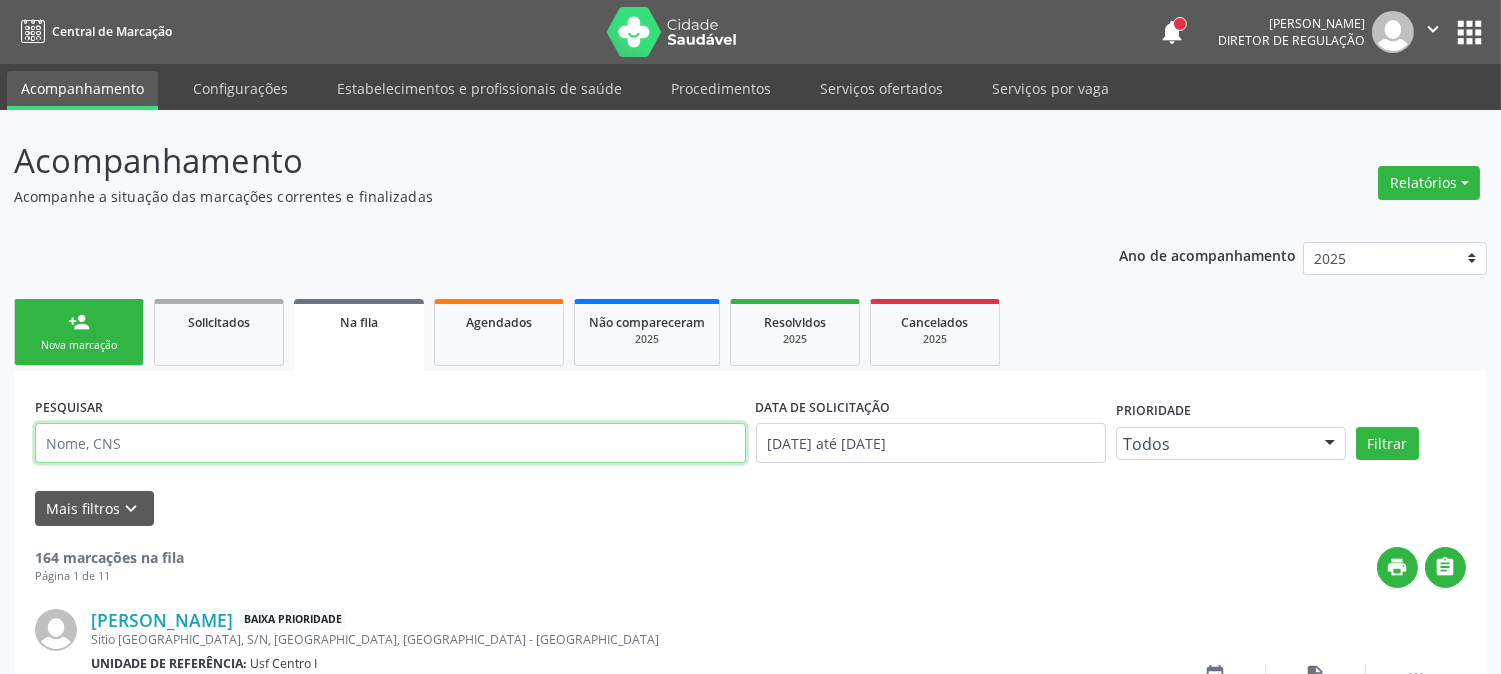 click at bounding box center [390, 443] 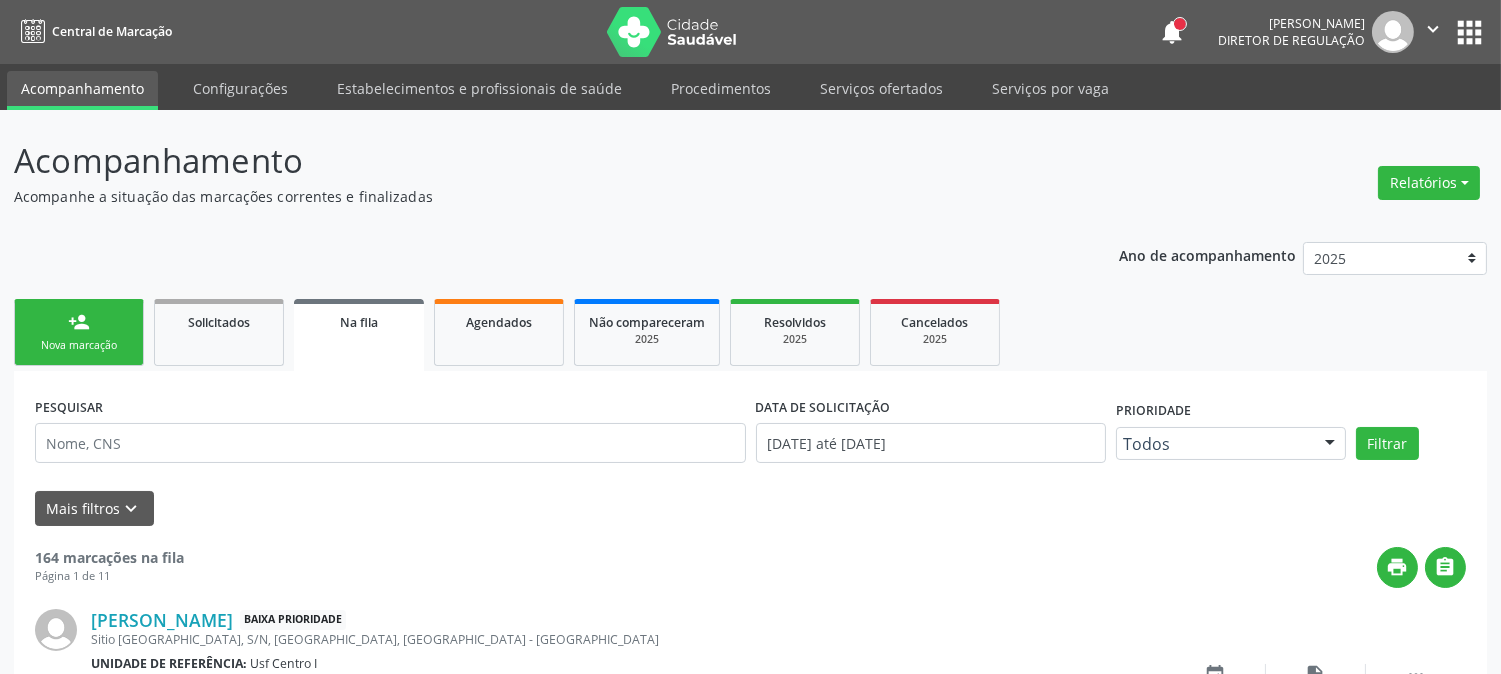 drag, startPoint x: 125, startPoint y: 248, endPoint x: 125, endPoint y: 264, distance: 16 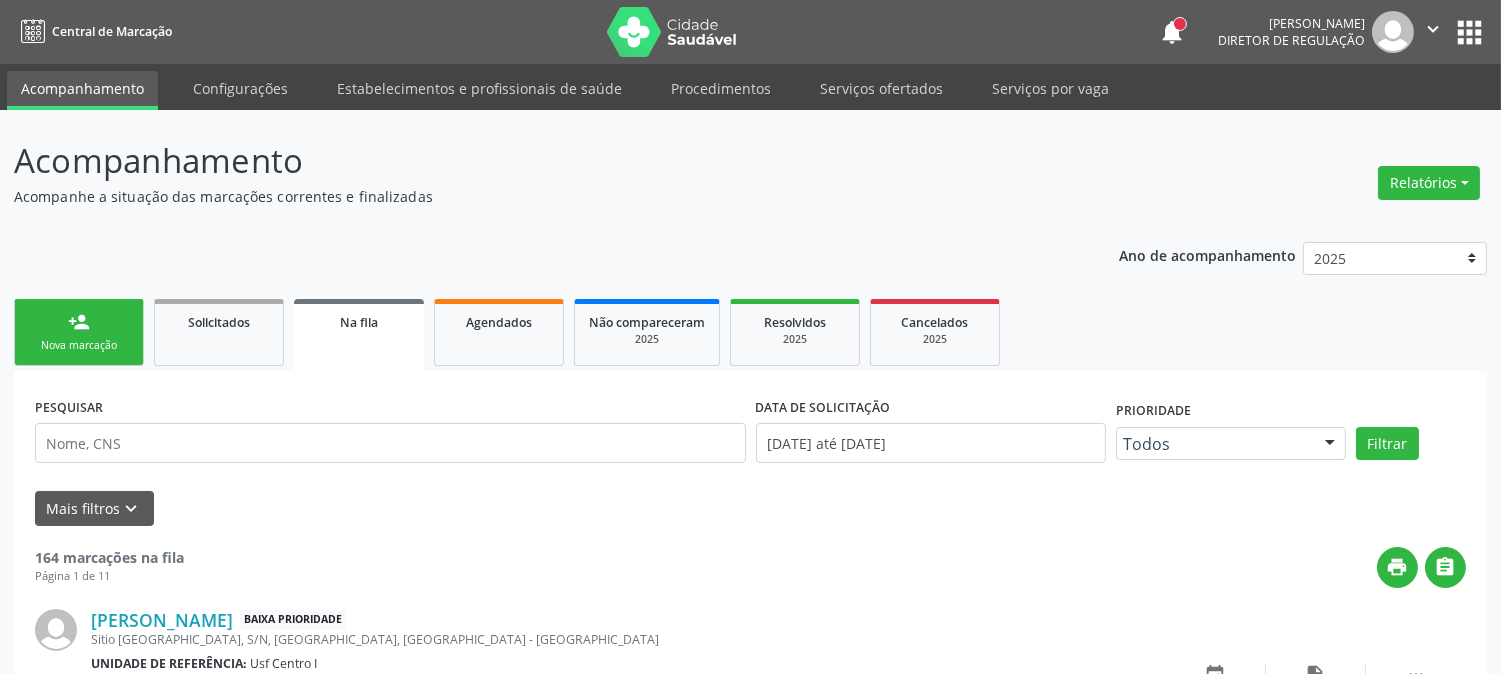 click on "person_add
Nova marcação" at bounding box center (79, 332) 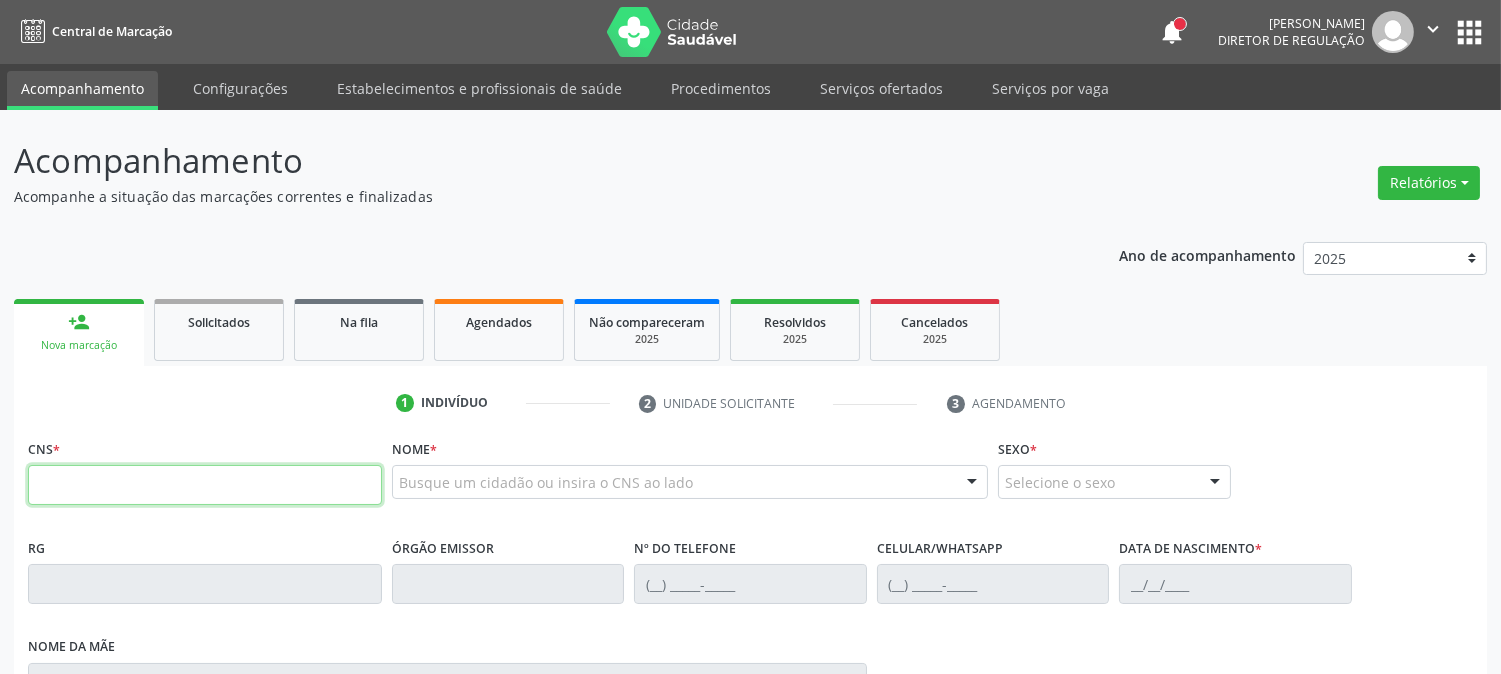 click at bounding box center [205, 485] 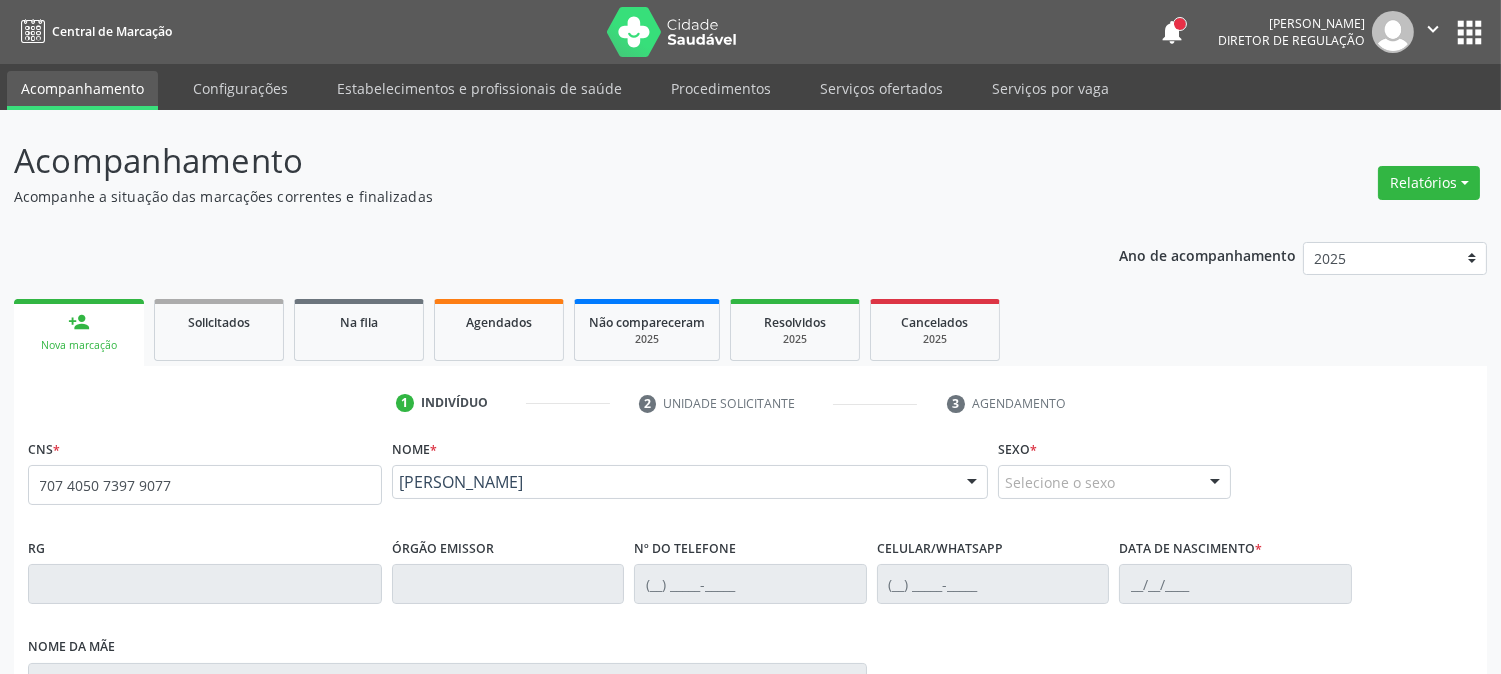type on "707 4050 7397 9077" 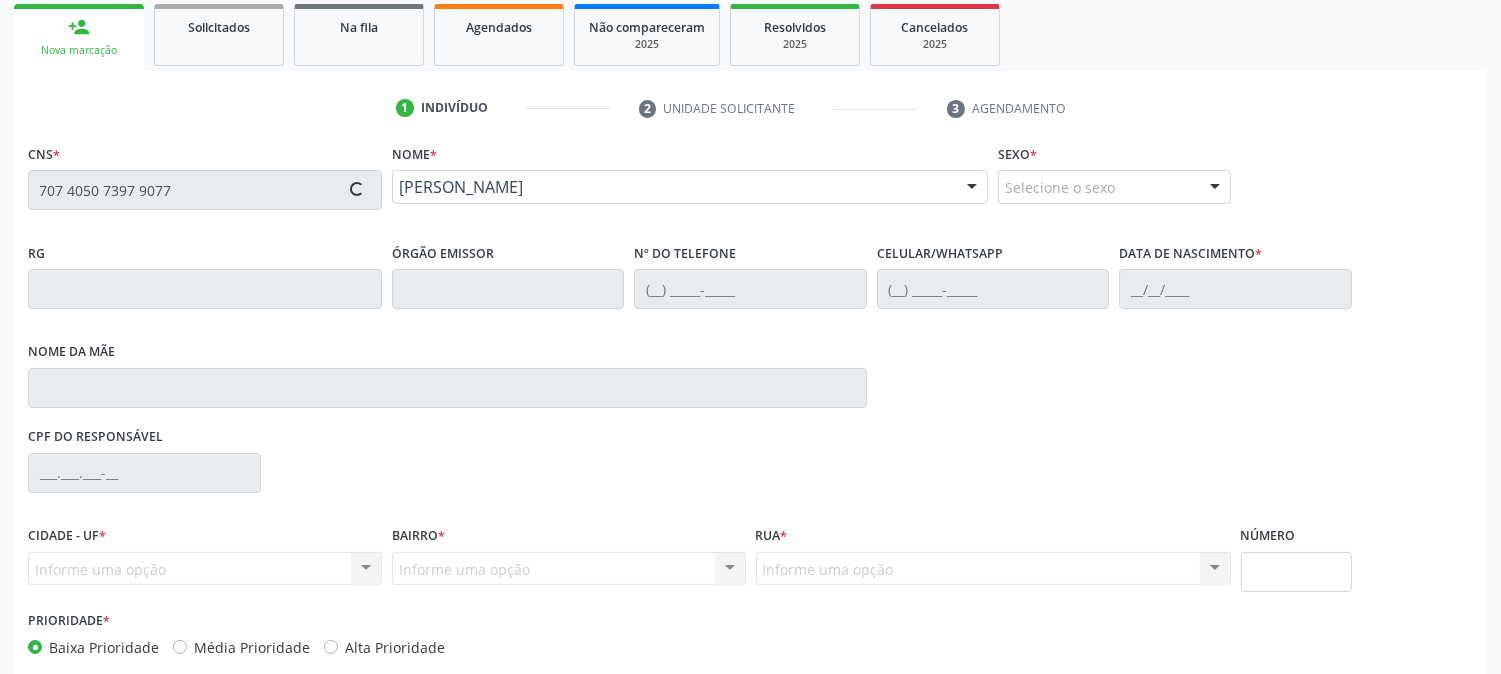 type on "(99) 99999-9999" 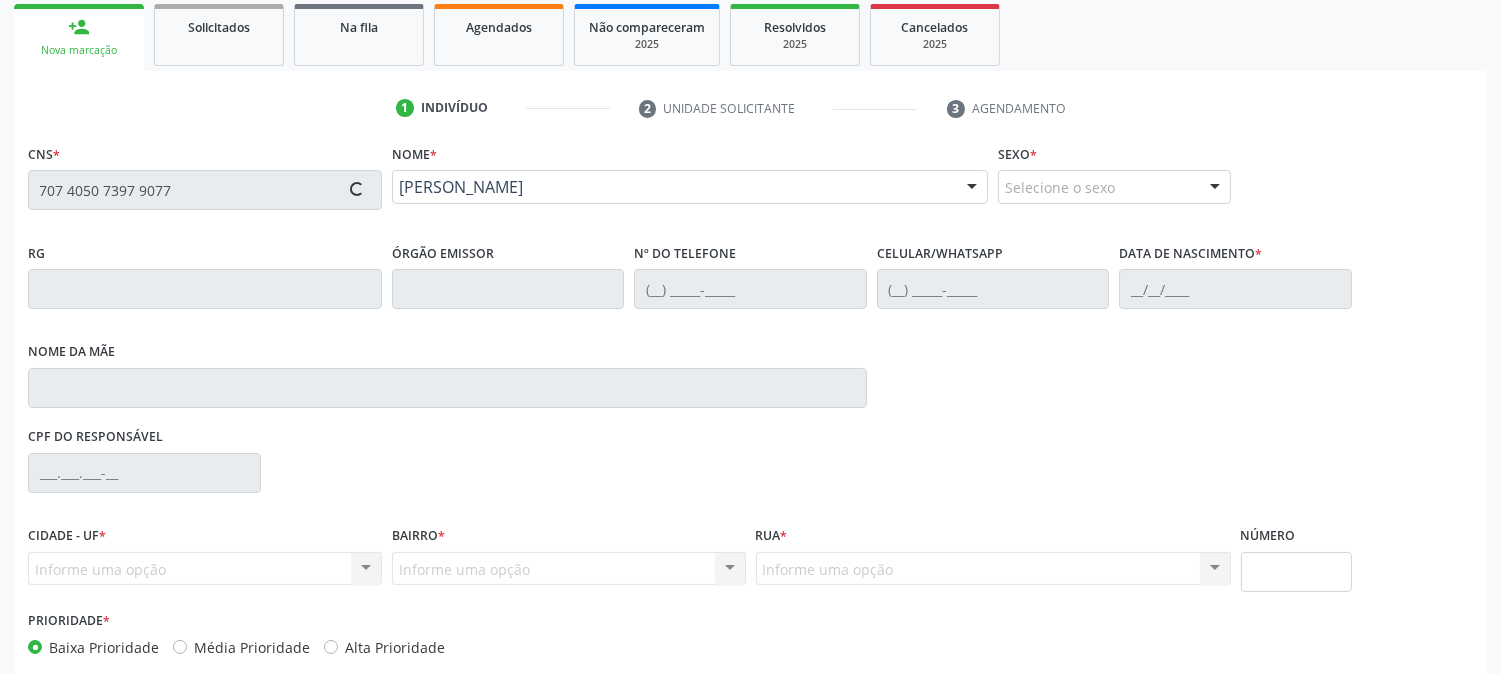 type on "10/09/1967" 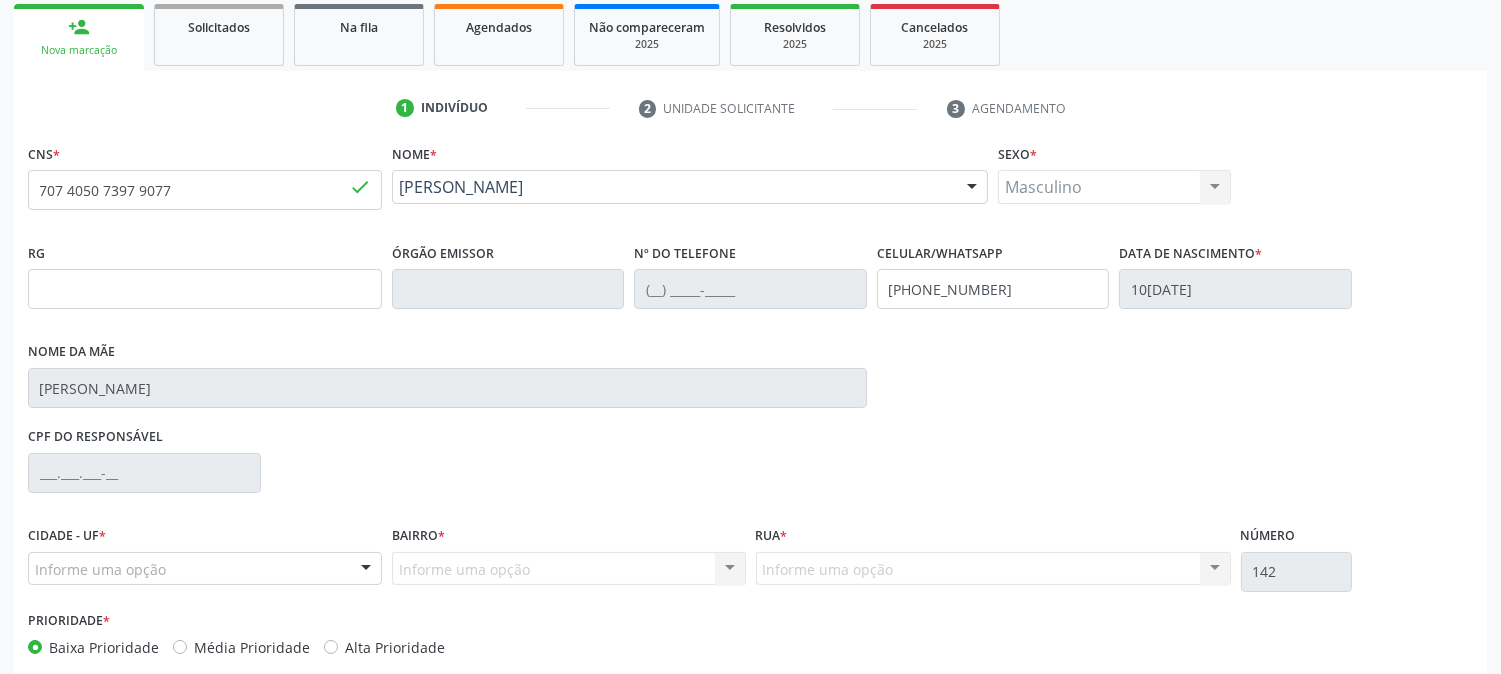 scroll, scrollTop: 395, scrollLeft: 0, axis: vertical 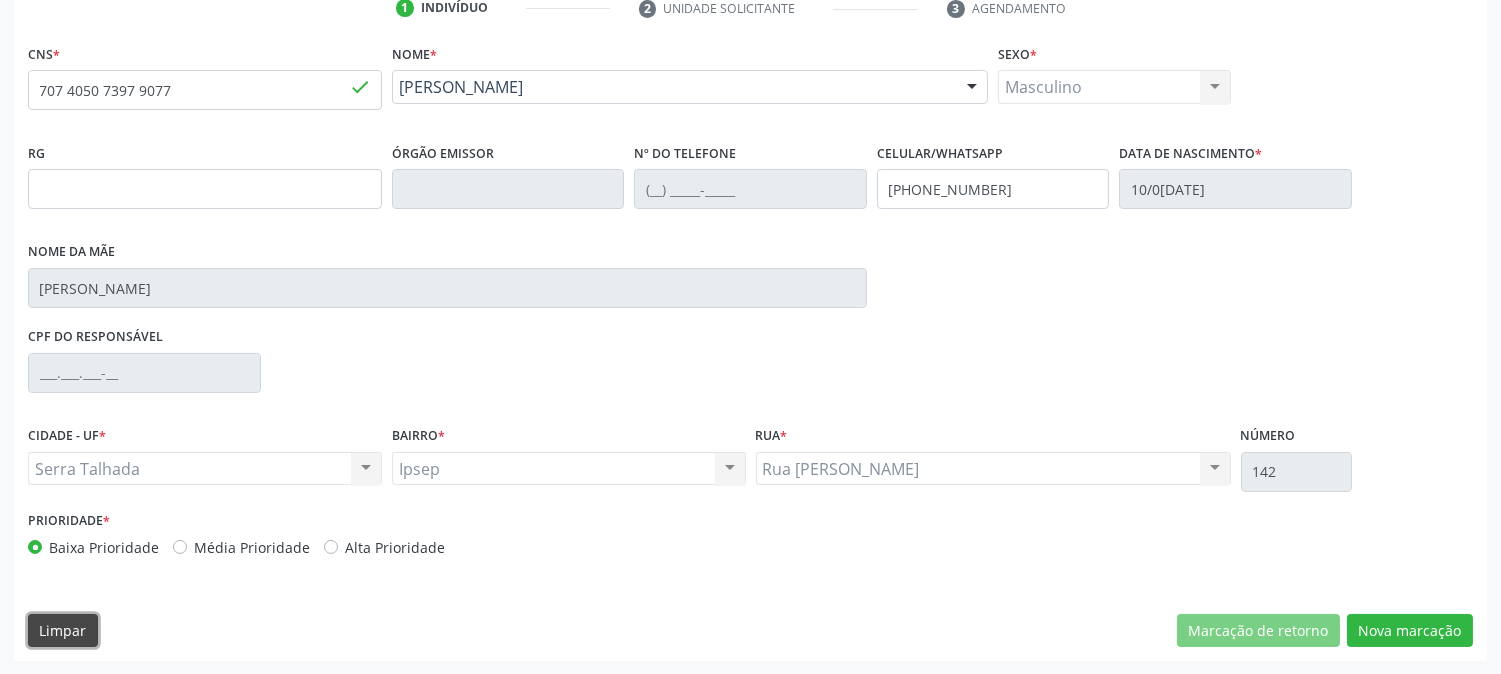 click on "Limpar" at bounding box center (63, 631) 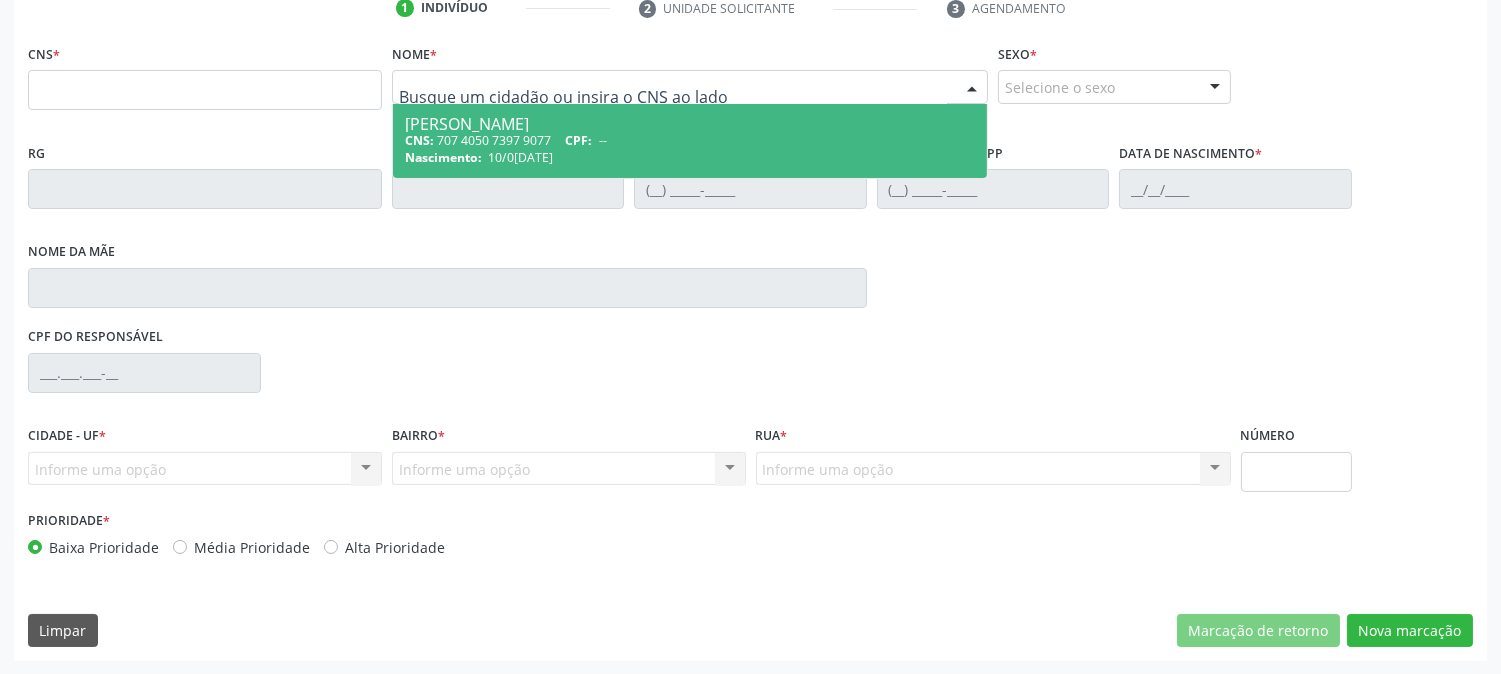 type on "a" 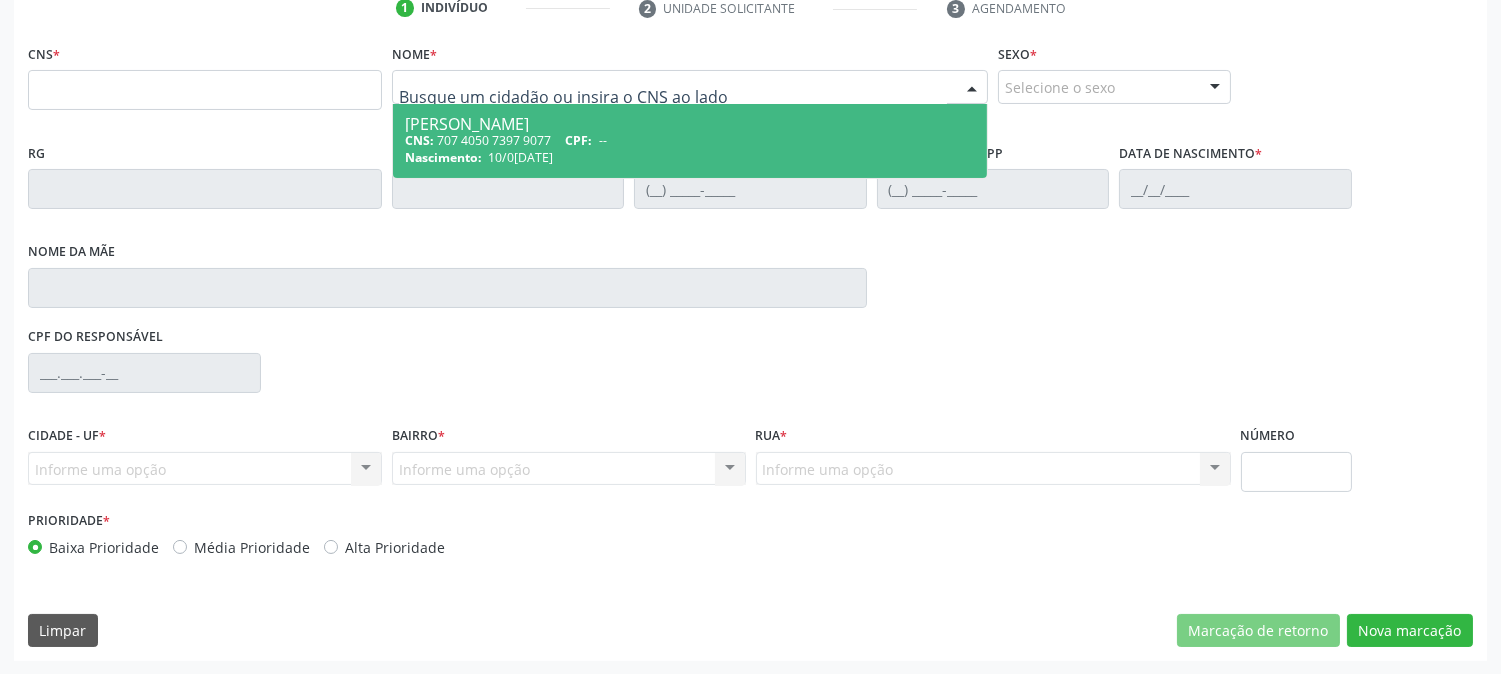 type on "a" 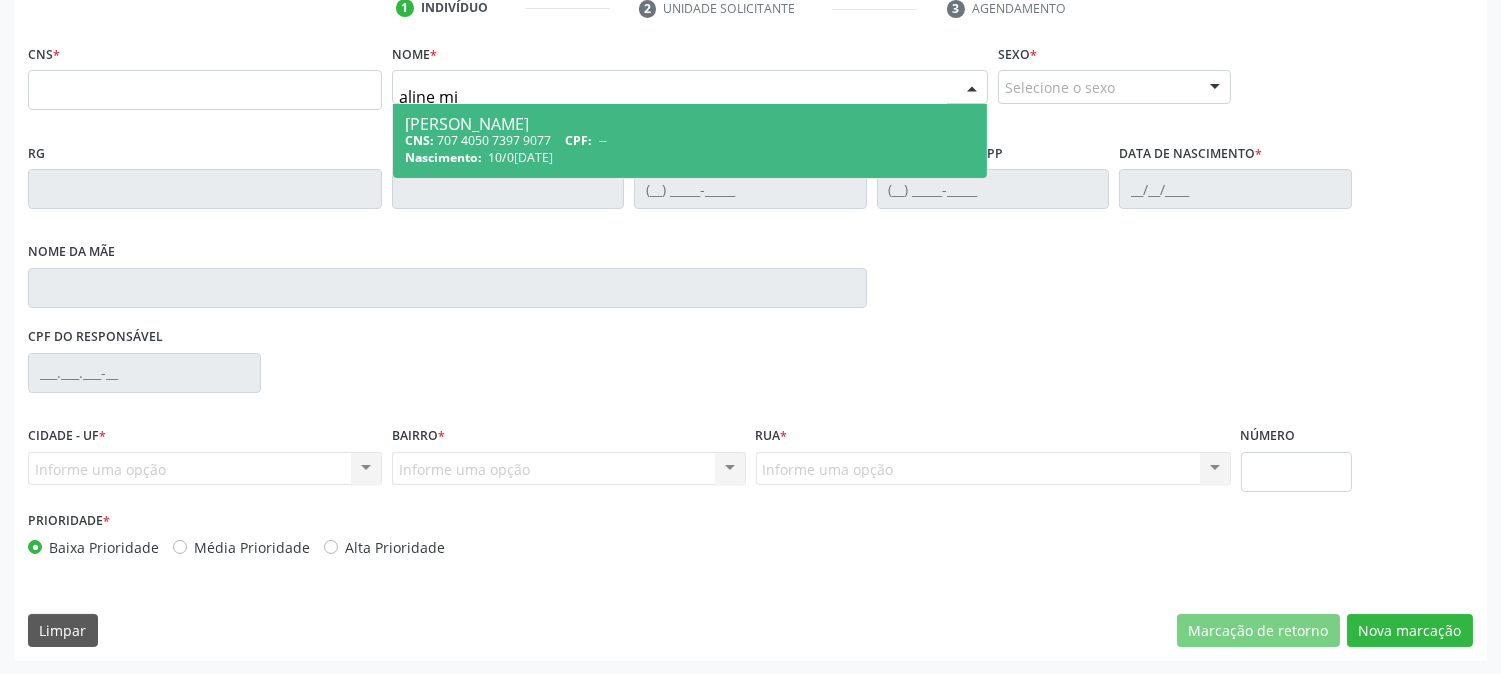 type on "aline mil" 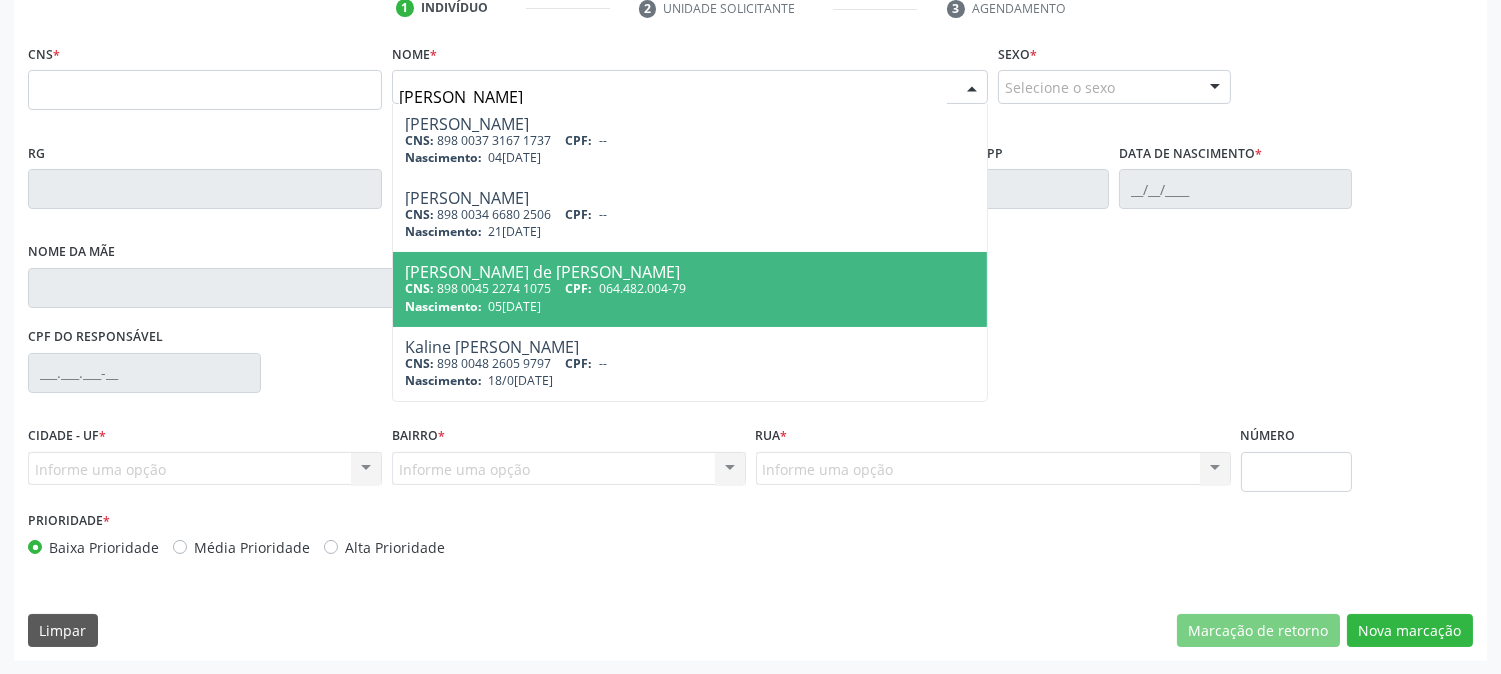 click on "CNS:
898 0045 2274 1075
CPF:
064.482.004-79" at bounding box center (690, 288) 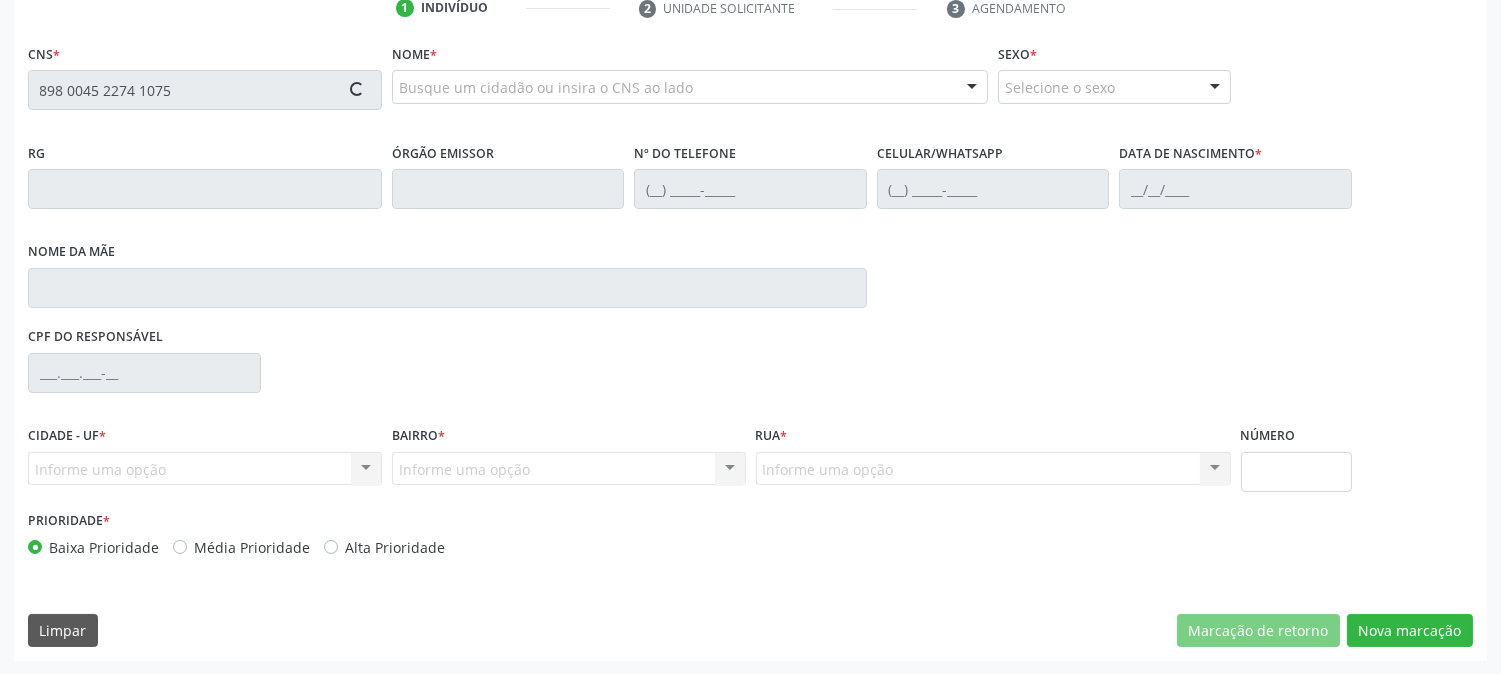 type on "898 0045 2274 1075" 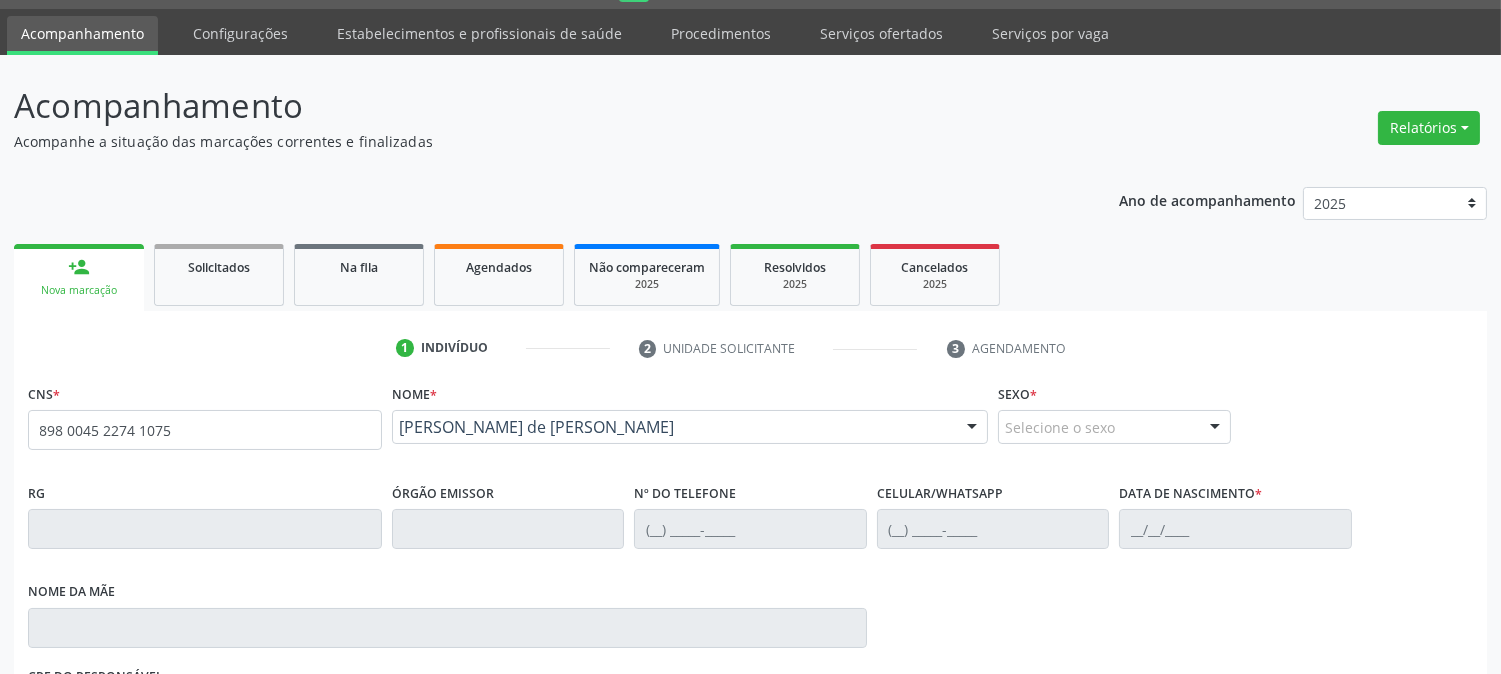scroll, scrollTop: 0, scrollLeft: 0, axis: both 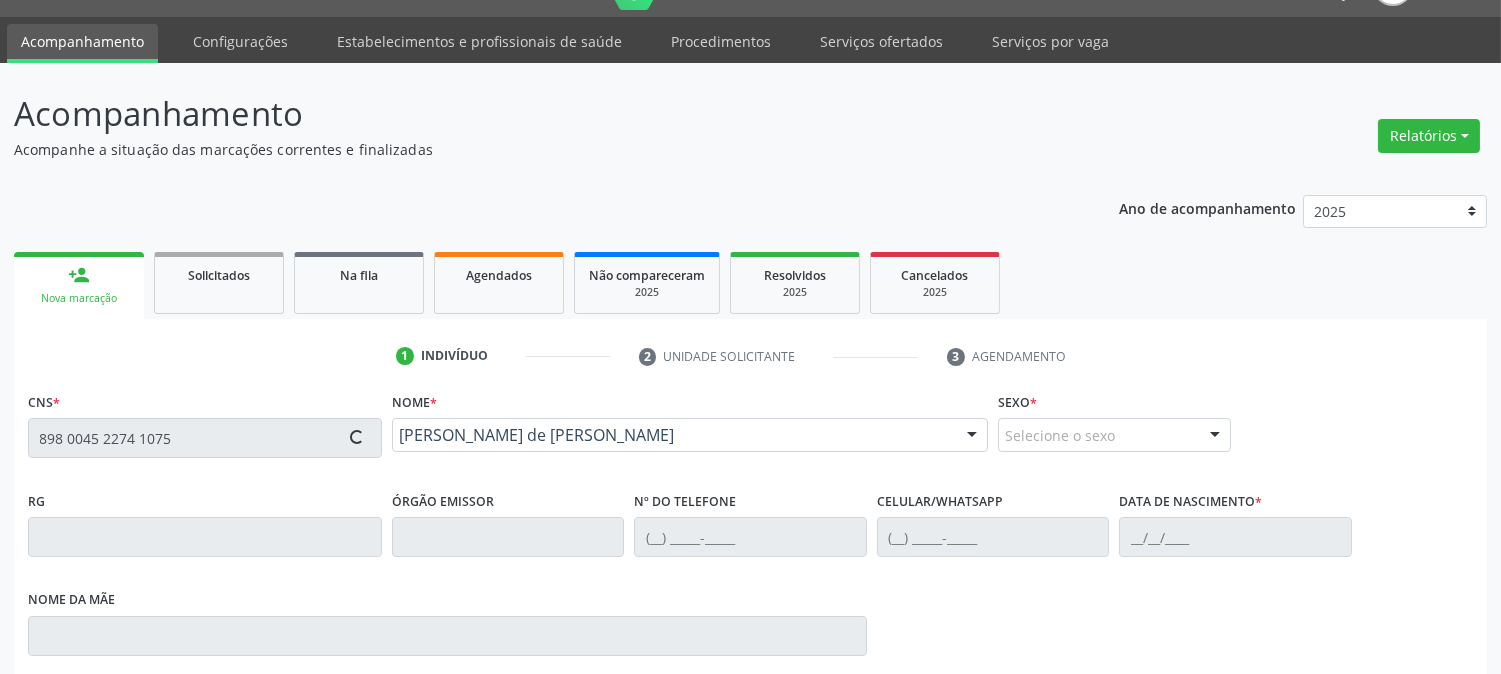 type on "(87) 99911-6880" 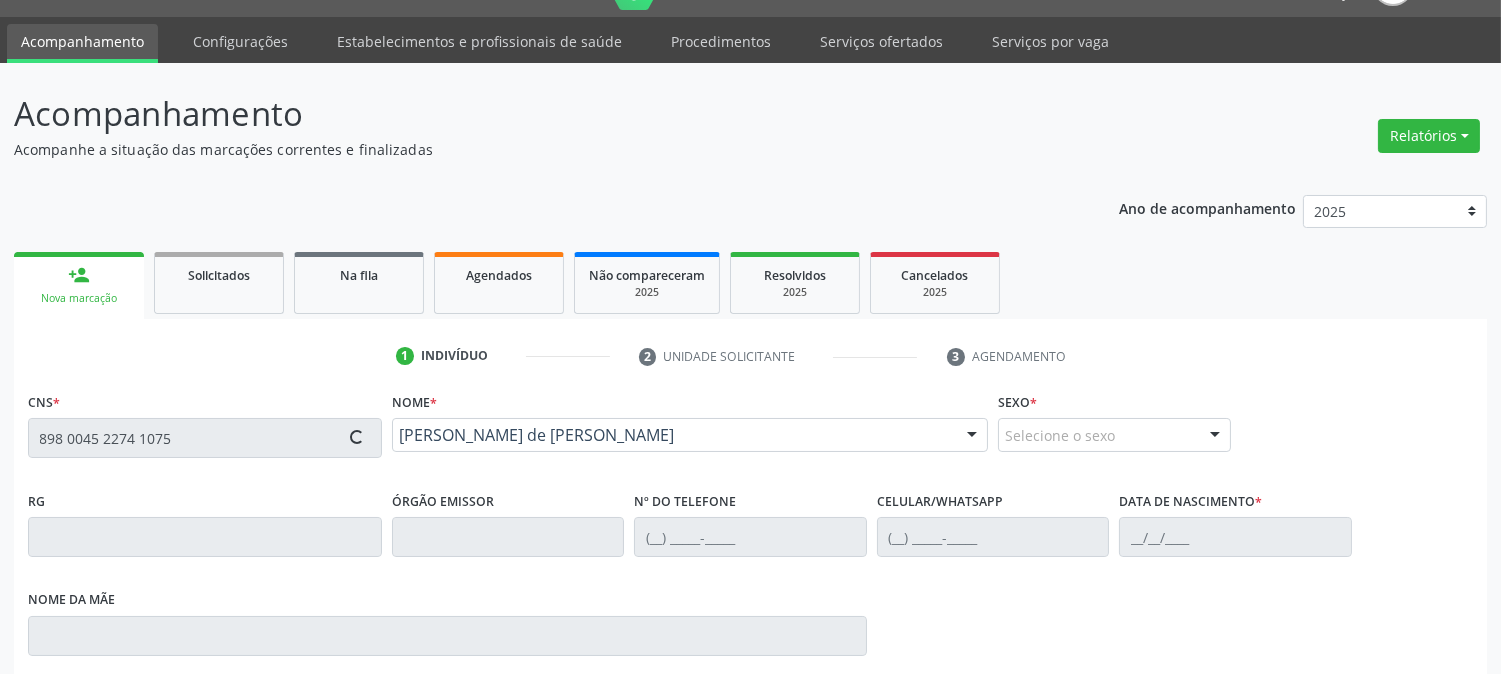 type on "05/08/1985" 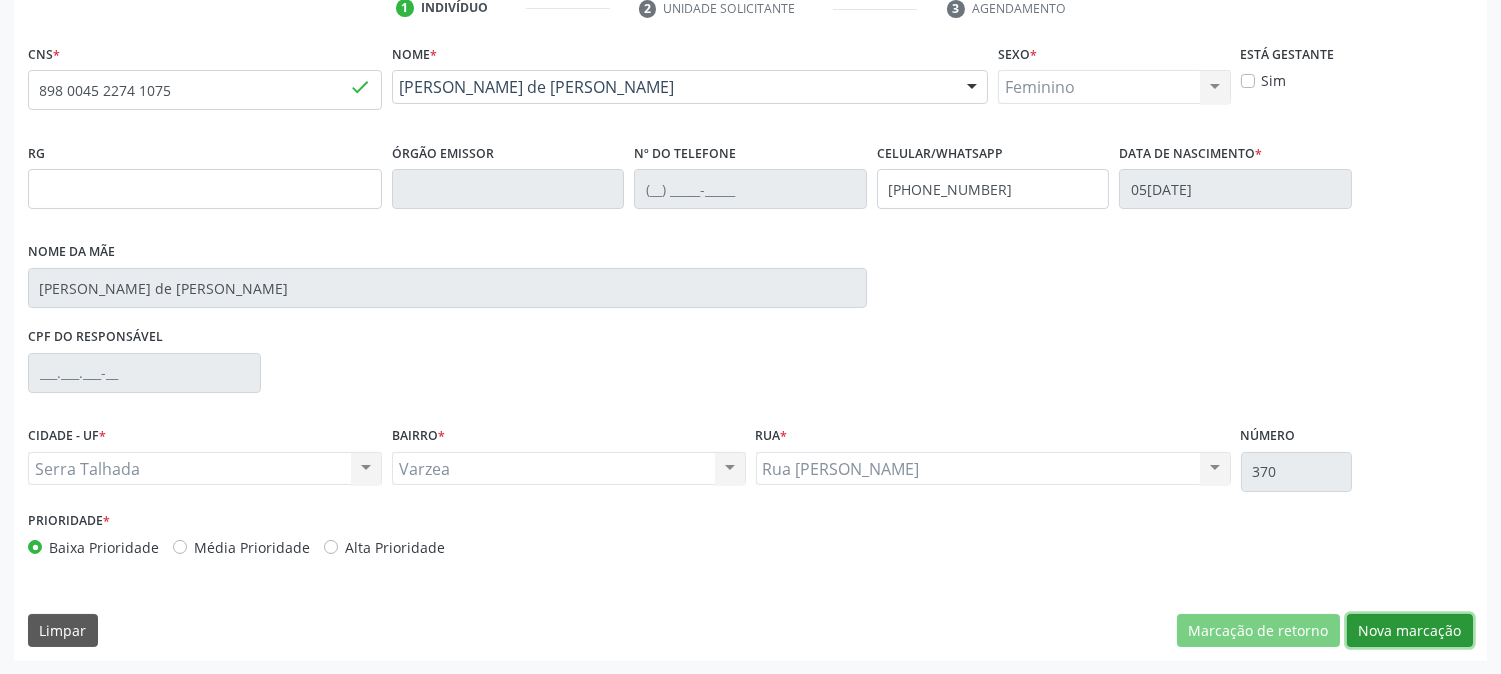 click on "Nova marcação" at bounding box center [1410, 631] 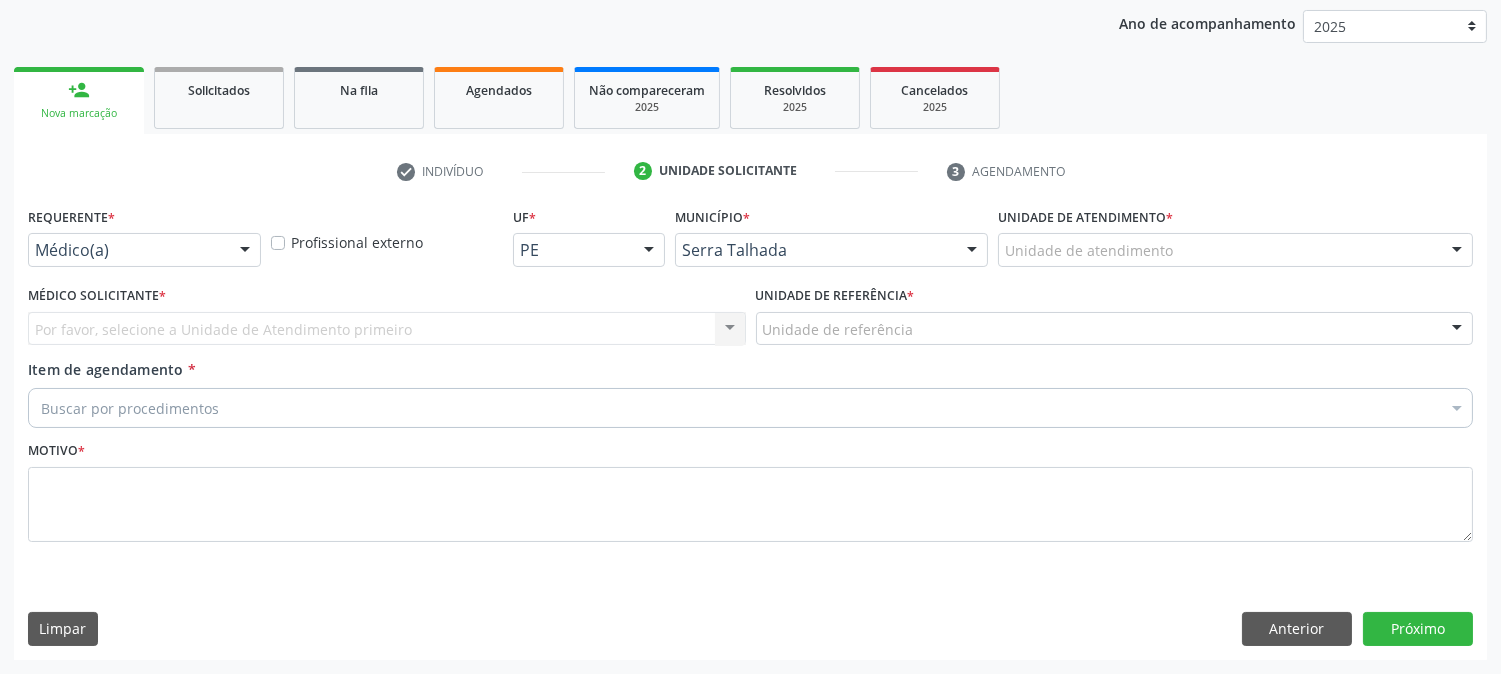 scroll, scrollTop: 231, scrollLeft: 0, axis: vertical 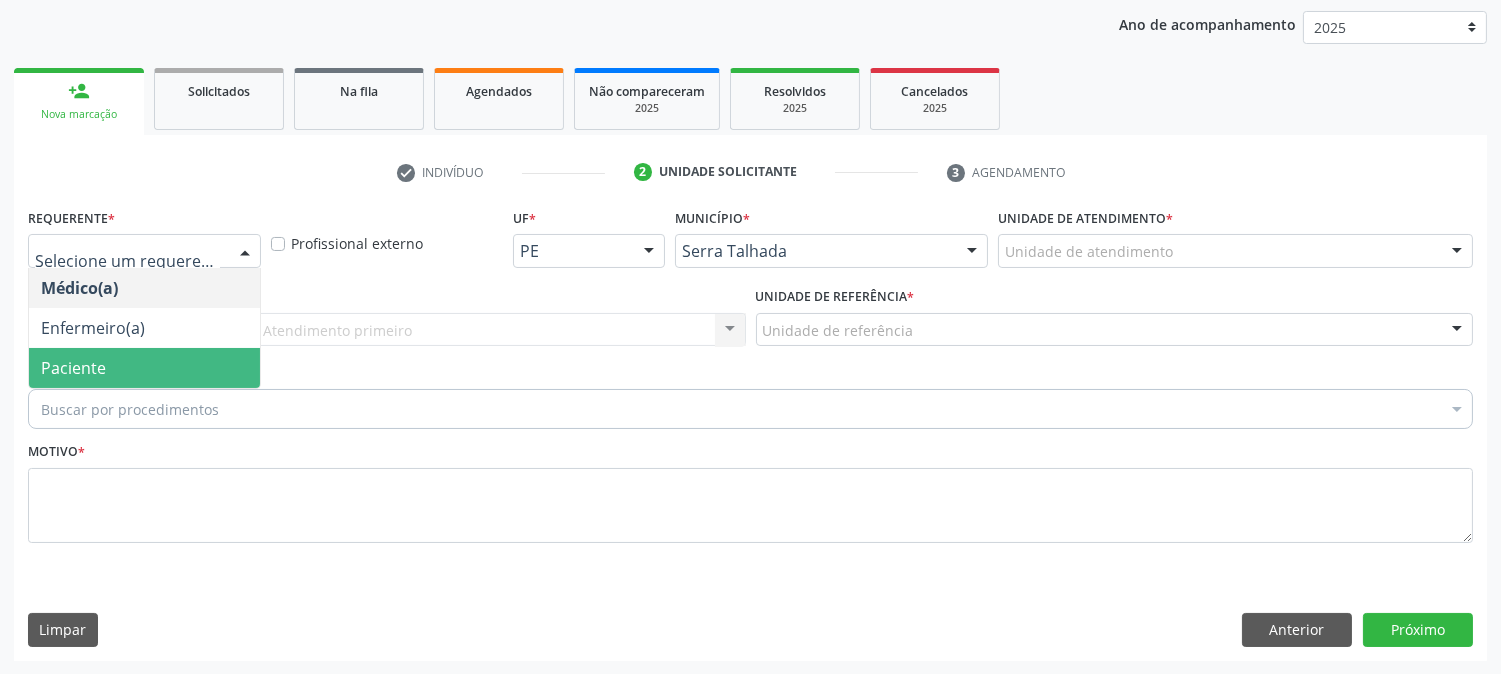 click on "Paciente" at bounding box center (144, 368) 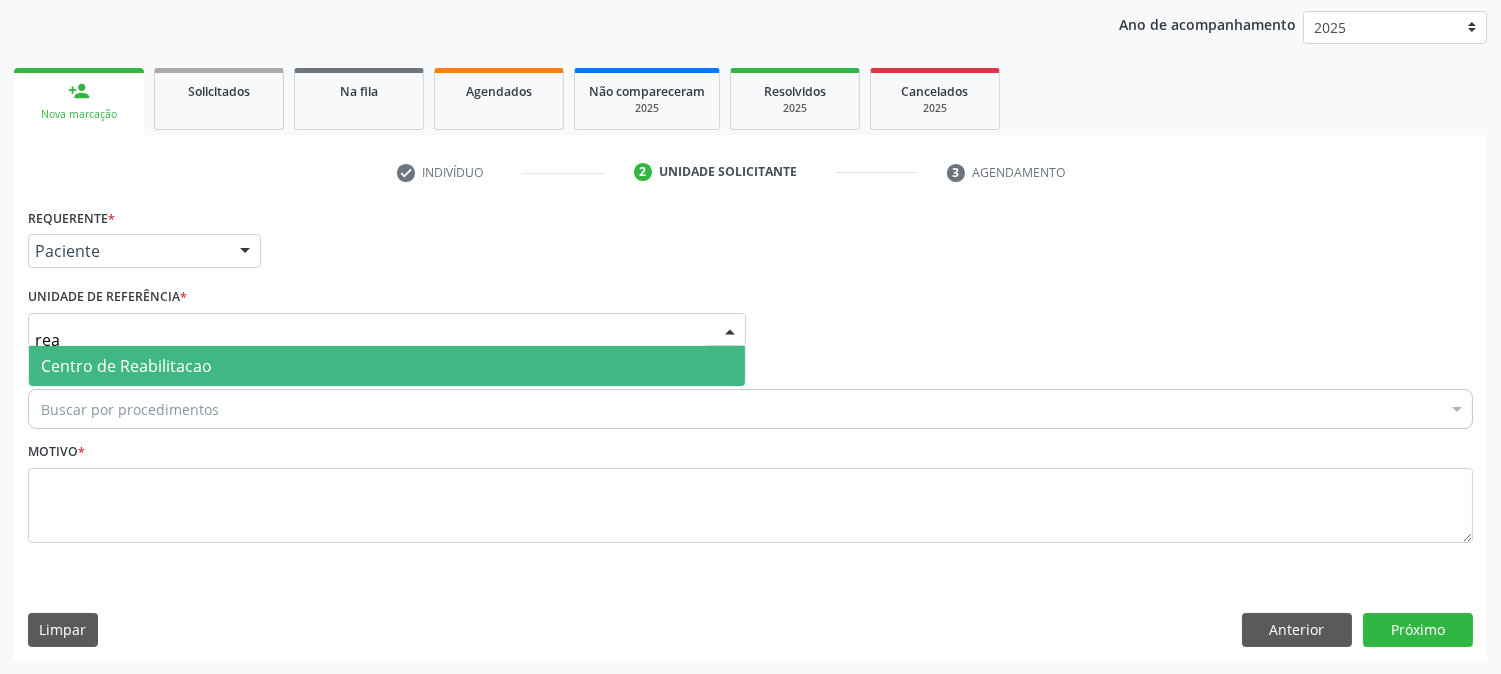 type on "reab" 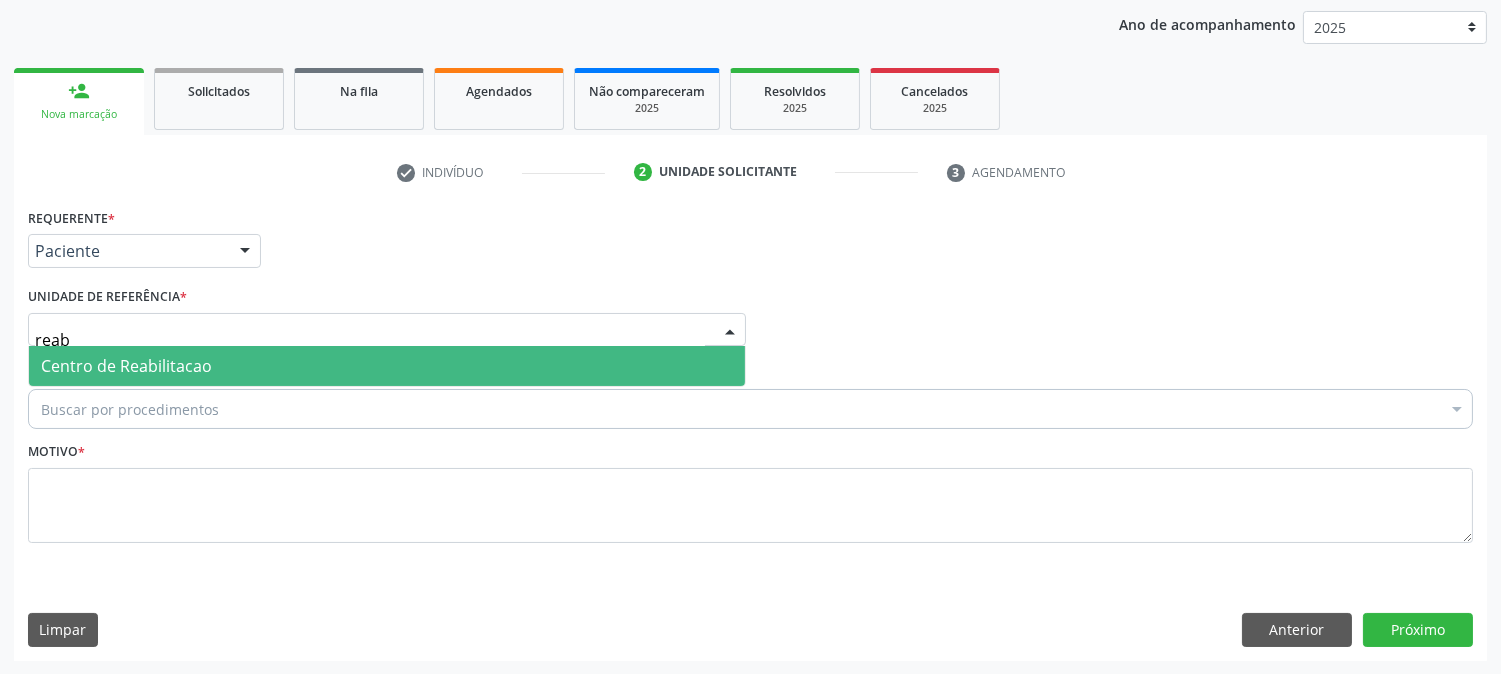 click on "Centro de Reabilitacao" at bounding box center (387, 366) 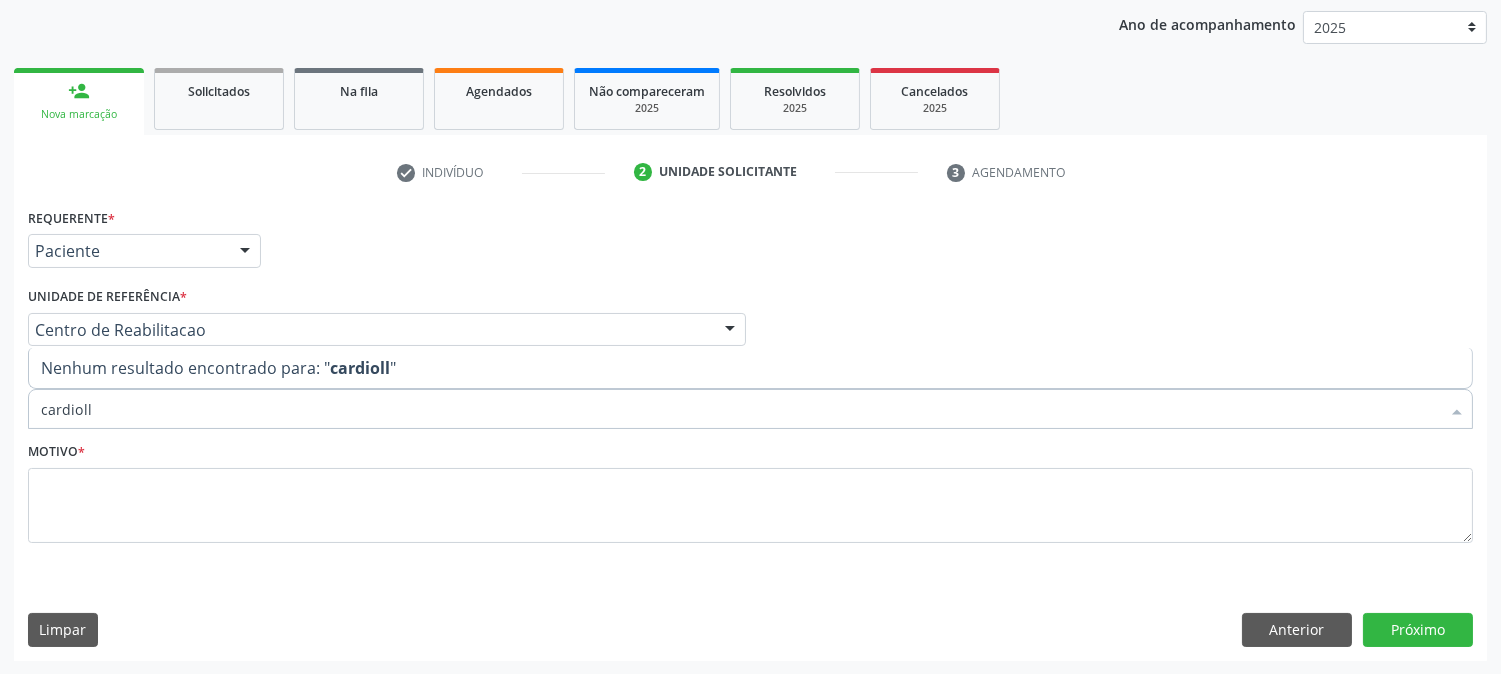 type on "cardiol" 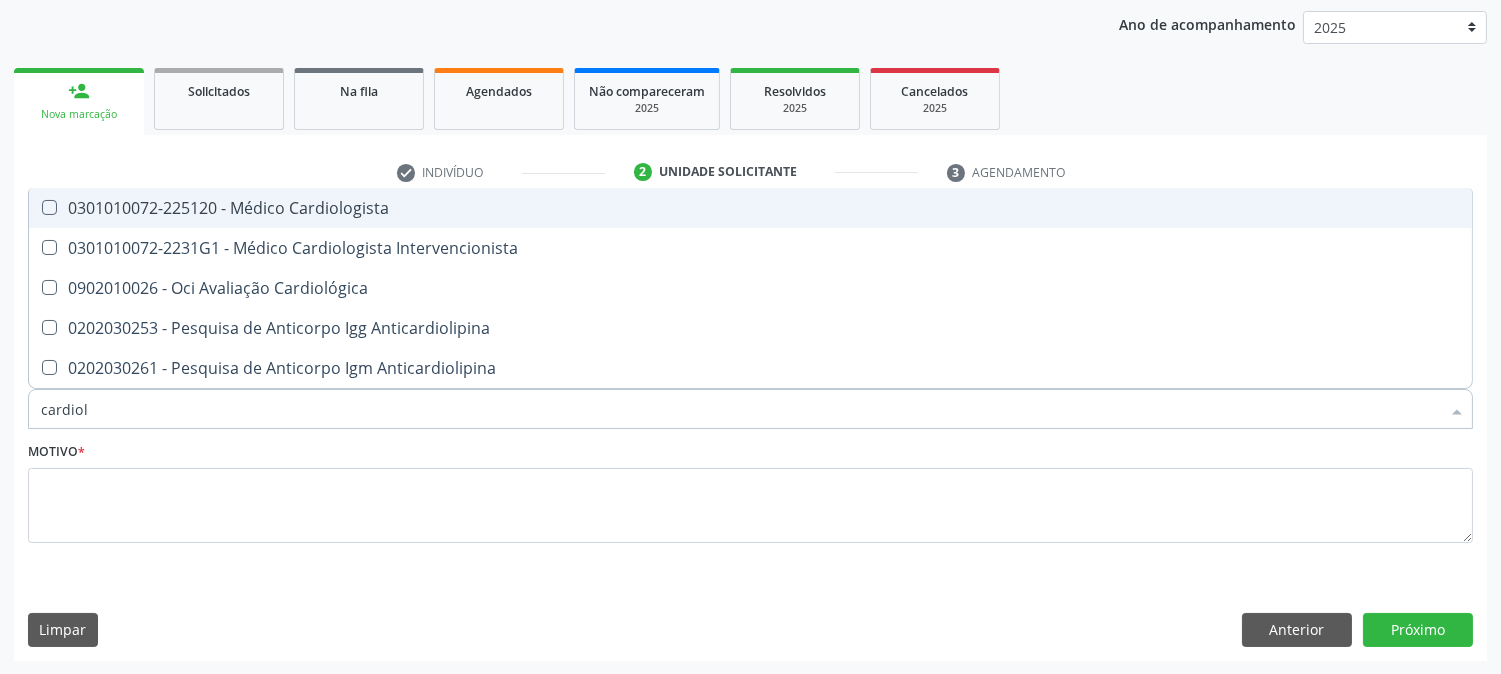 click on "0301010072-225120 - Médico Cardiologista" at bounding box center [750, 208] 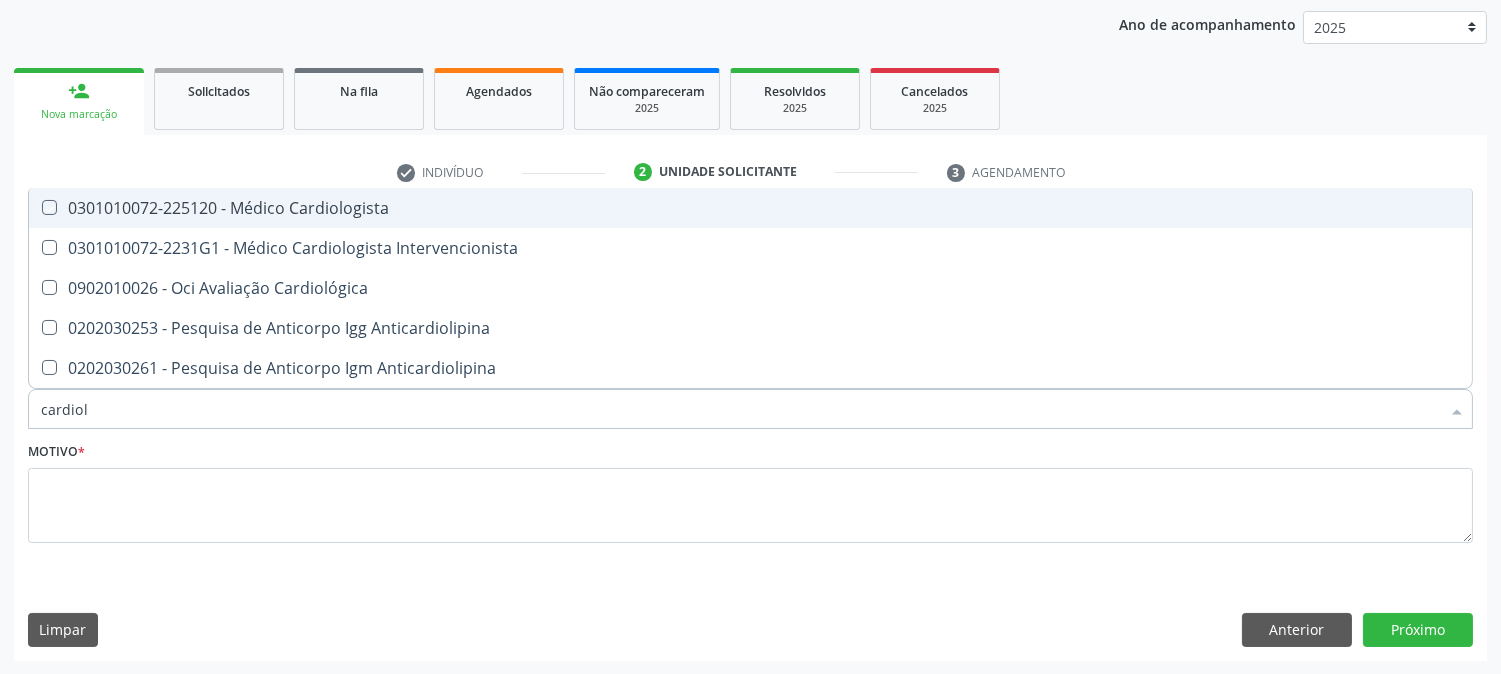 checkbox on "true" 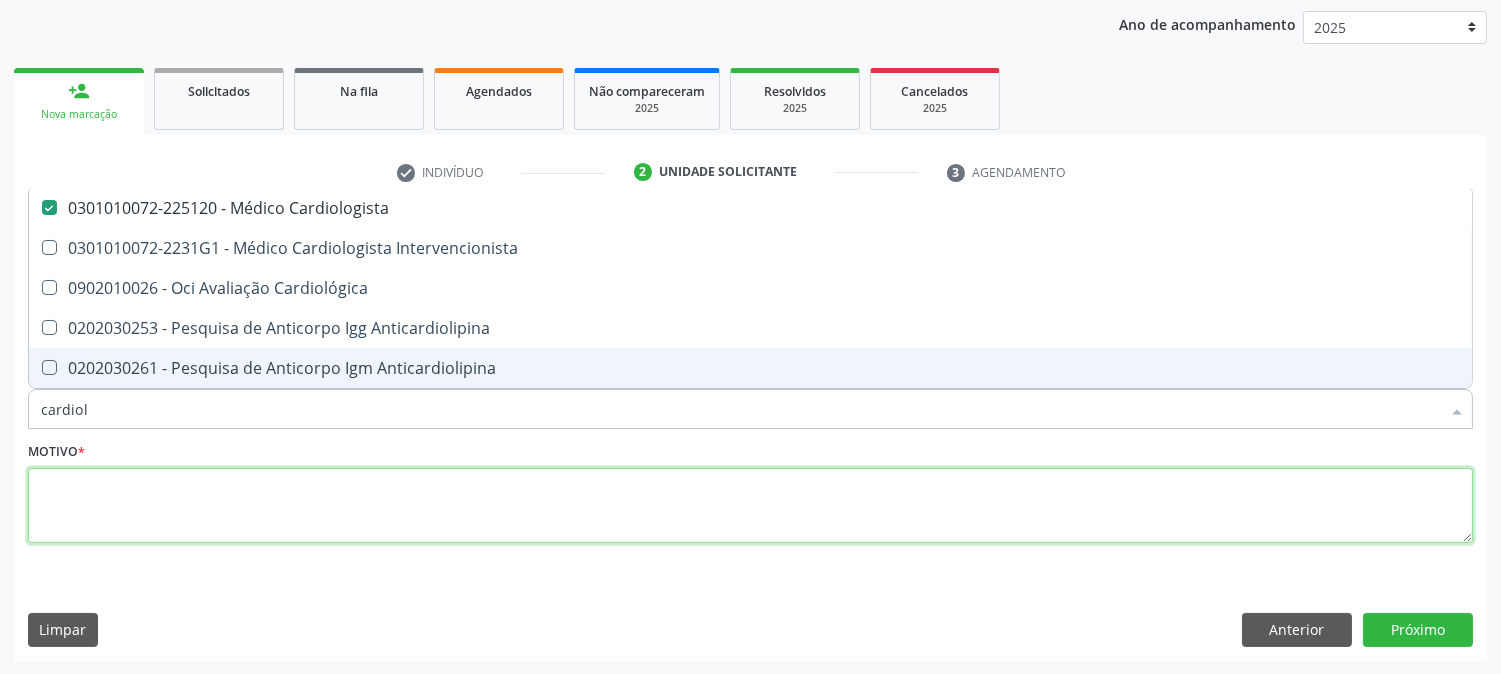 click at bounding box center (750, 506) 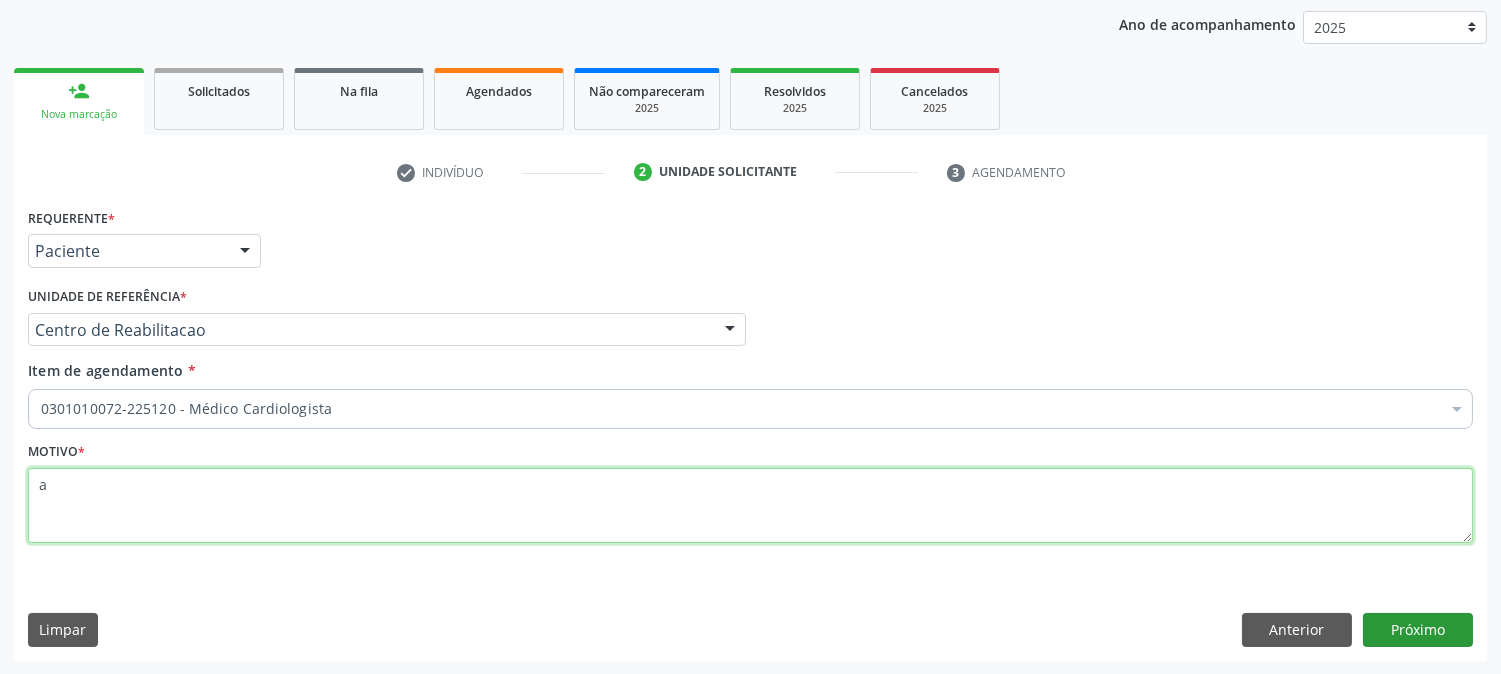 type on "a" 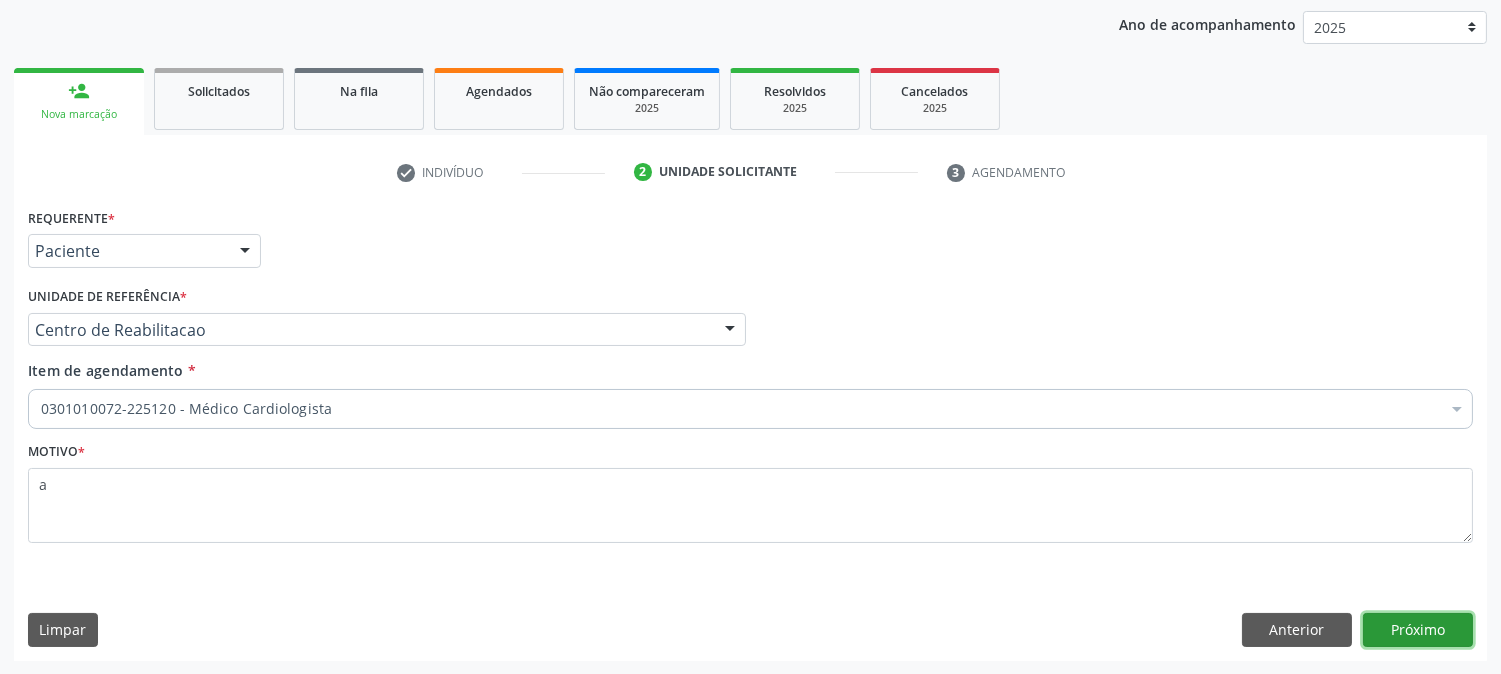 click on "Próximo" at bounding box center [1418, 630] 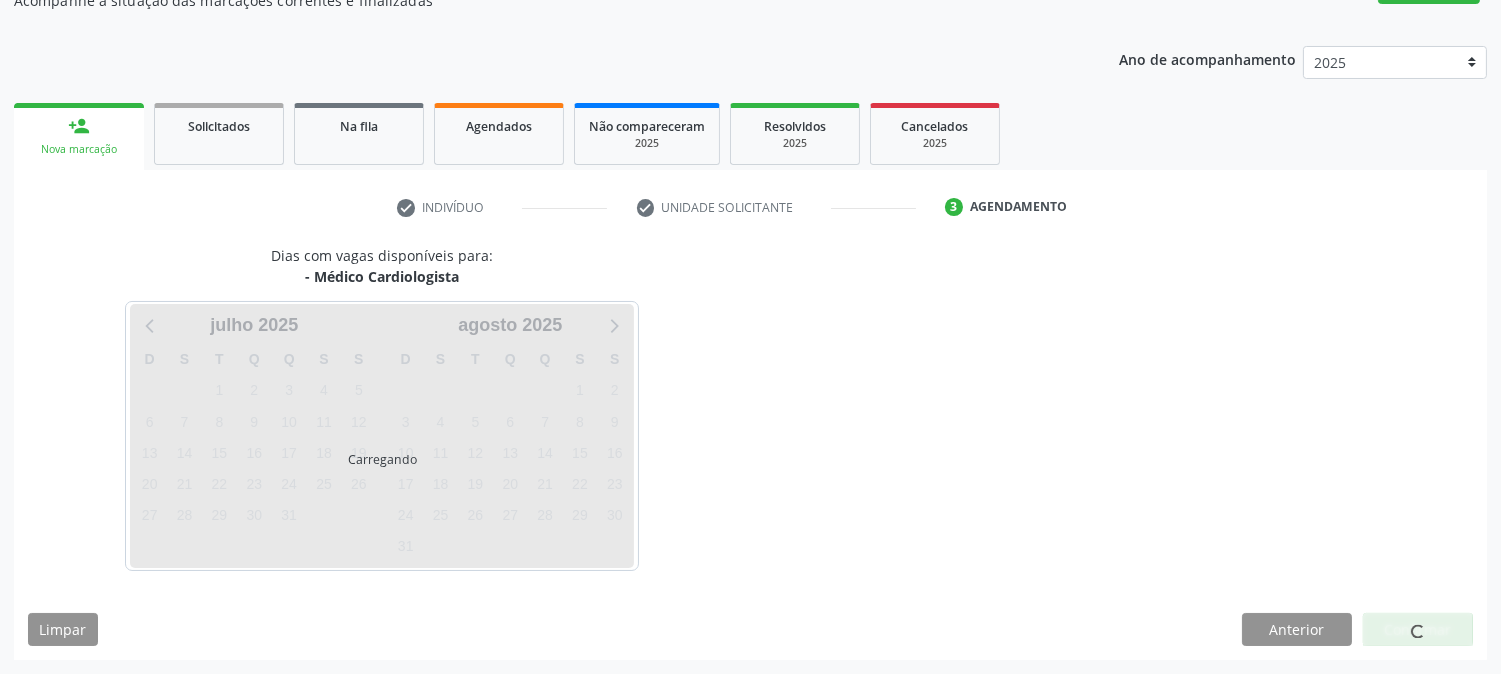 scroll, scrollTop: 195, scrollLeft: 0, axis: vertical 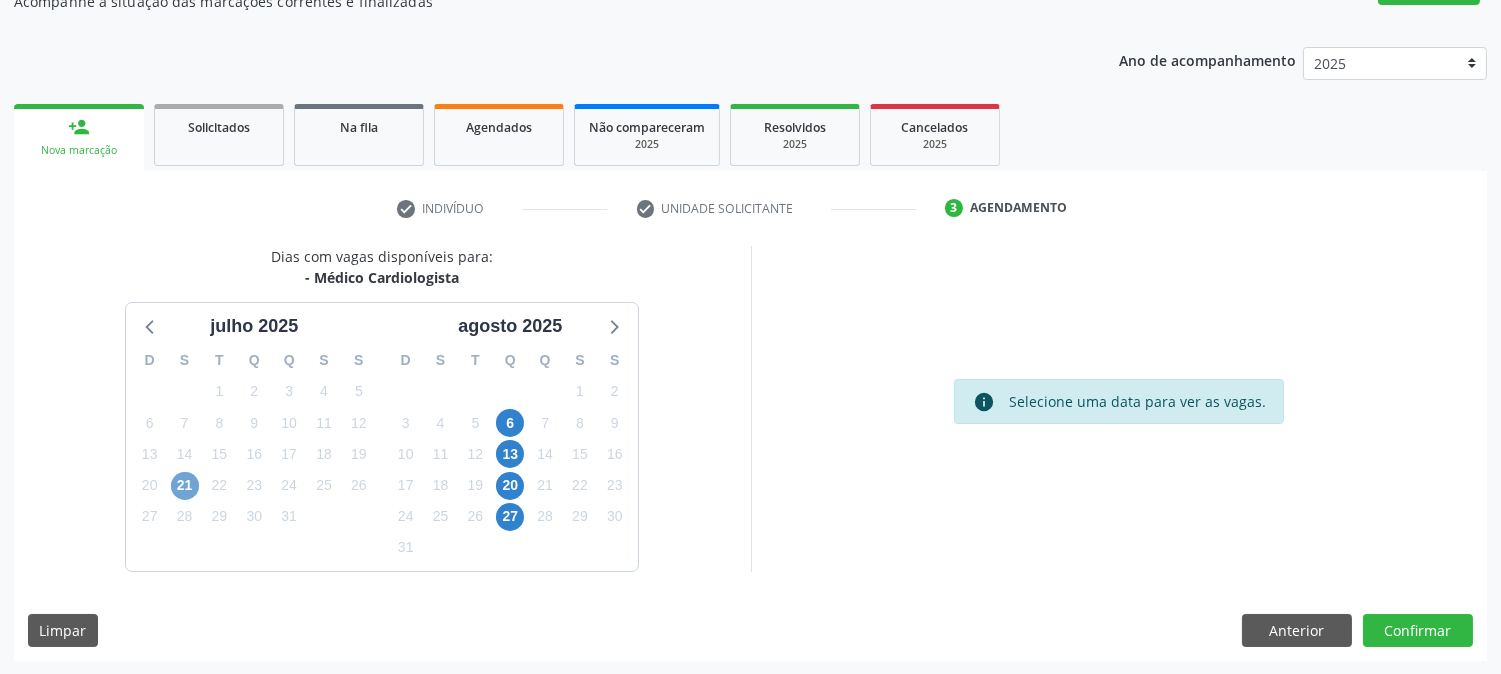 click on "21" at bounding box center [185, 486] 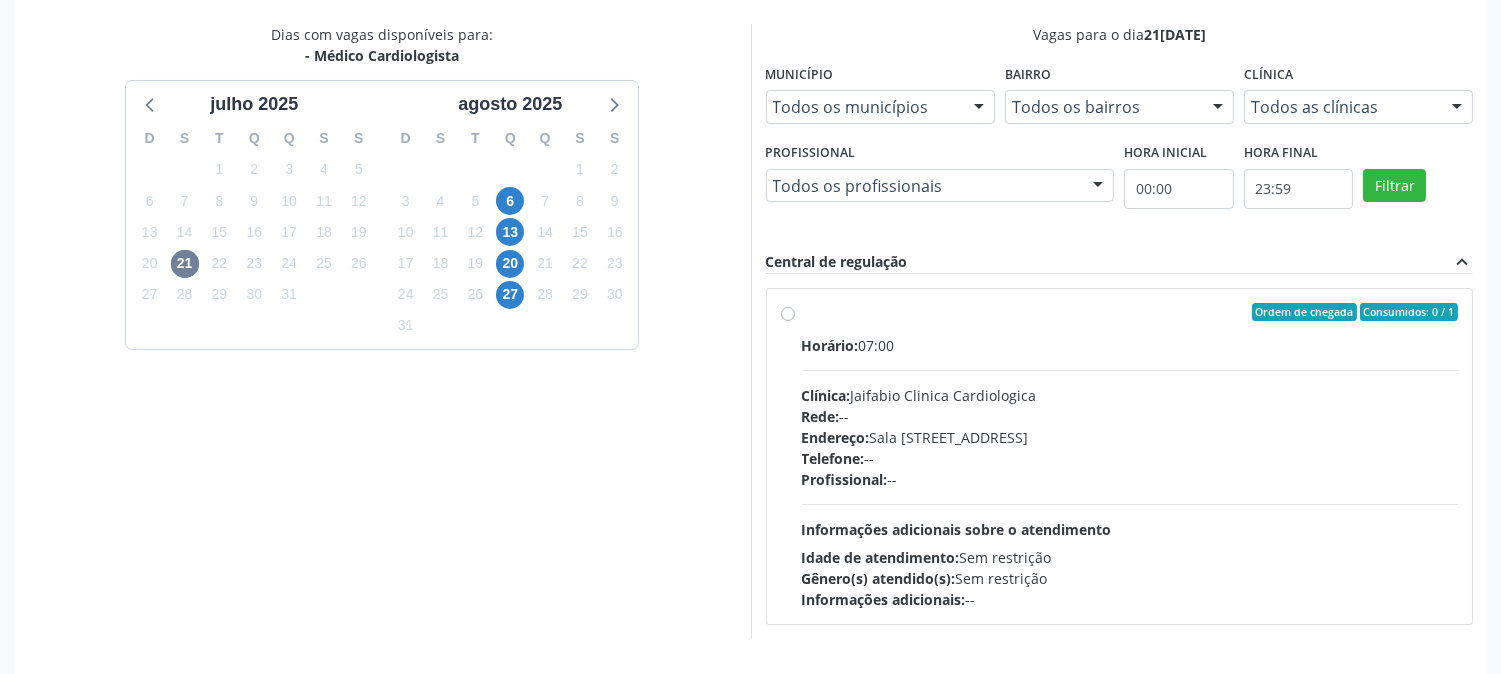 click on "Horário:   07:00" at bounding box center (1130, 345) 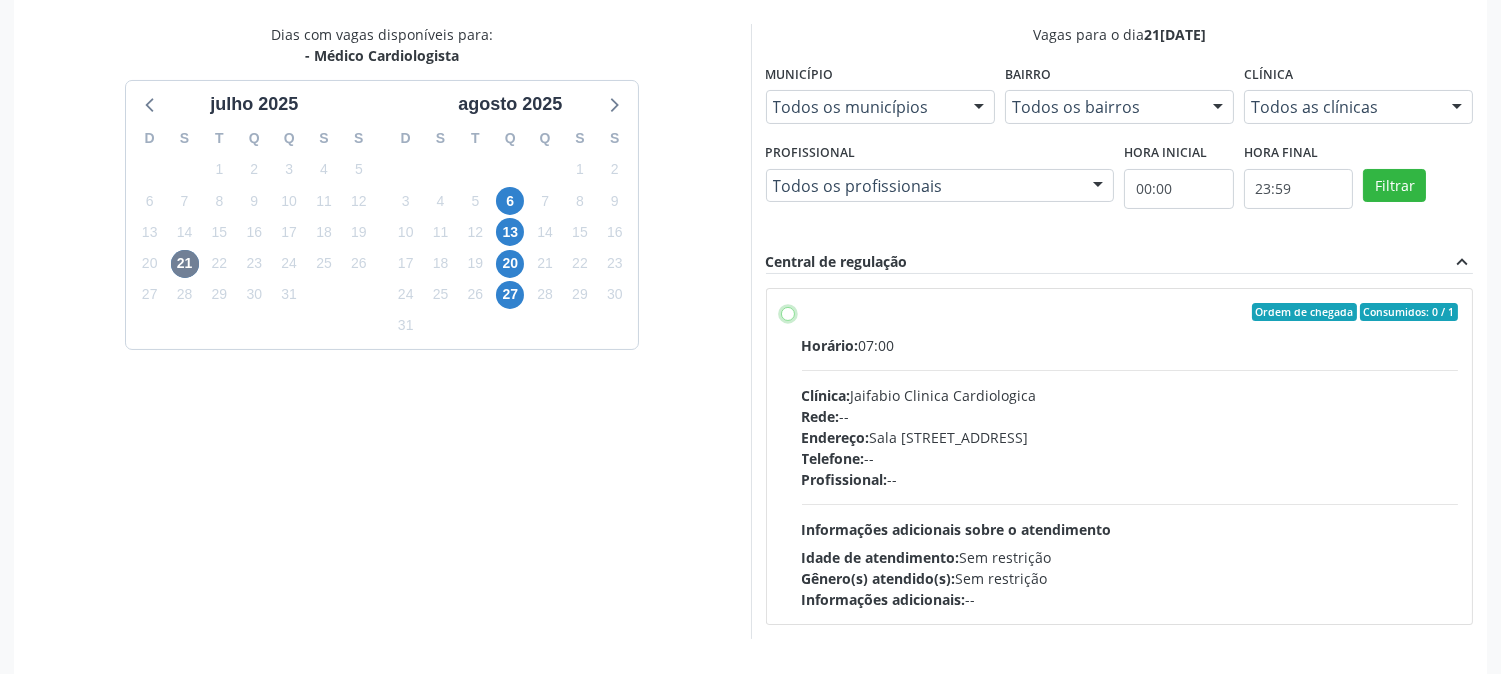 click on "Ordem de chegada
Consumidos: 0 / 1
Horário:   07:00
Clínica:  Jaifabio Clinica Cardiologica
Rede:
--
Endereço:   Sala 03 04 Terreo, nº 312, Nossa Senhora da Pen, Serra Talhada - PE
Telefone:   --
Profissional:
--
Informações adicionais sobre o atendimento
Idade de atendimento:
Sem restrição
Gênero(s) atendido(s):
Sem restrição
Informações adicionais:
--" at bounding box center [788, 312] 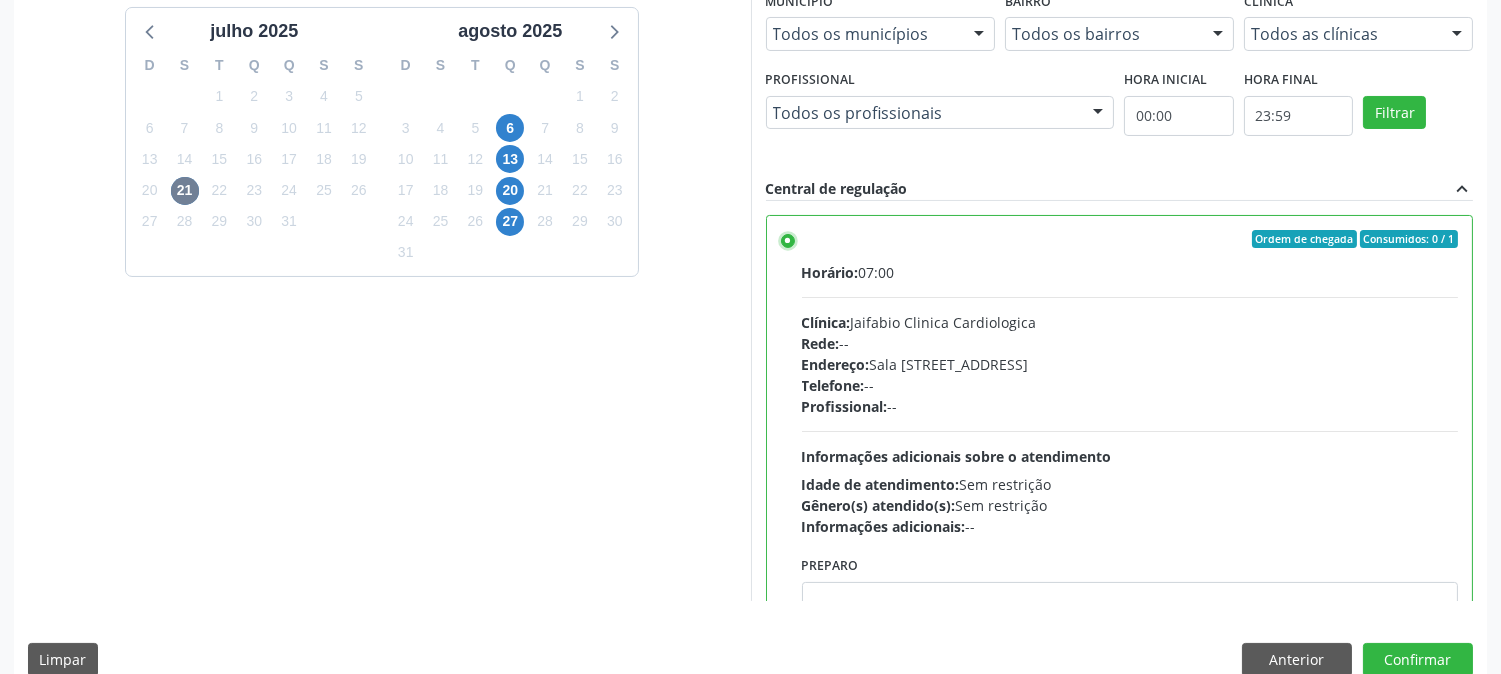 scroll, scrollTop: 520, scrollLeft: 0, axis: vertical 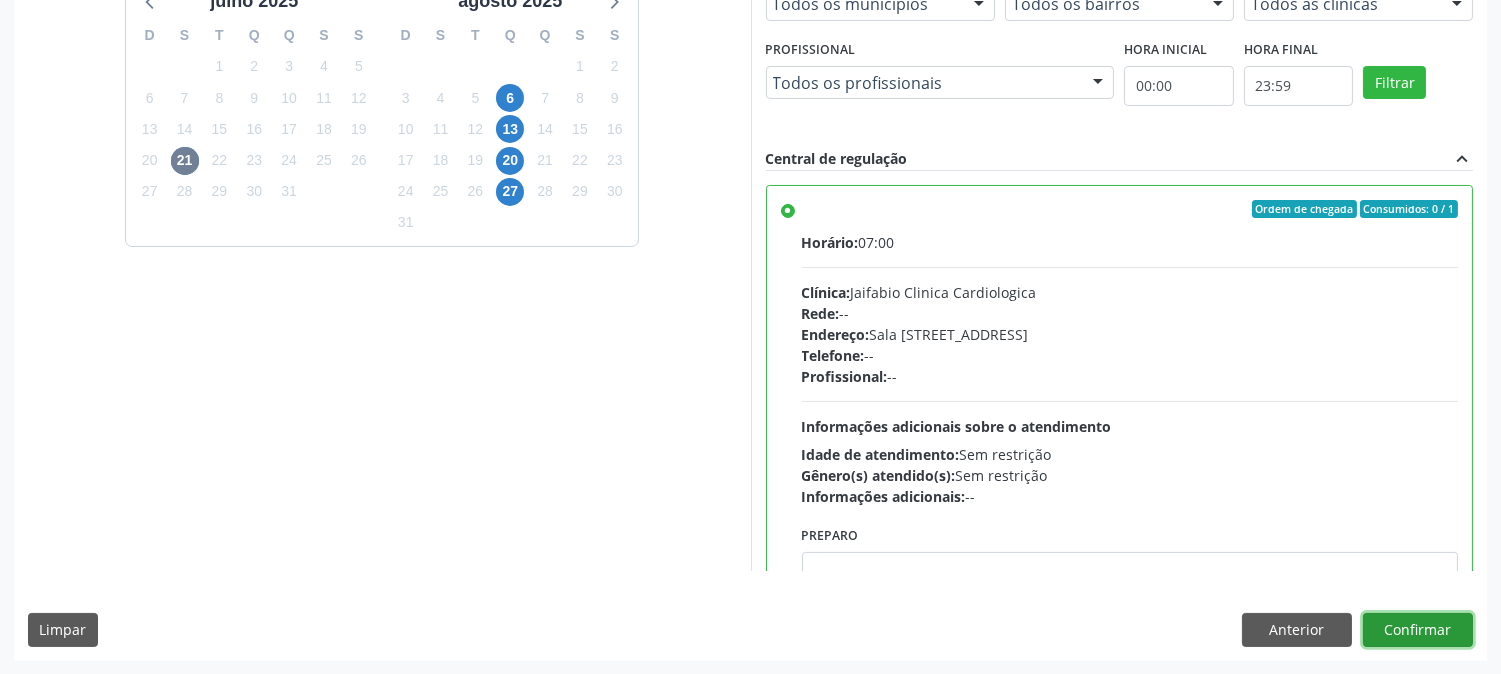 click on "Confirmar" at bounding box center [1418, 630] 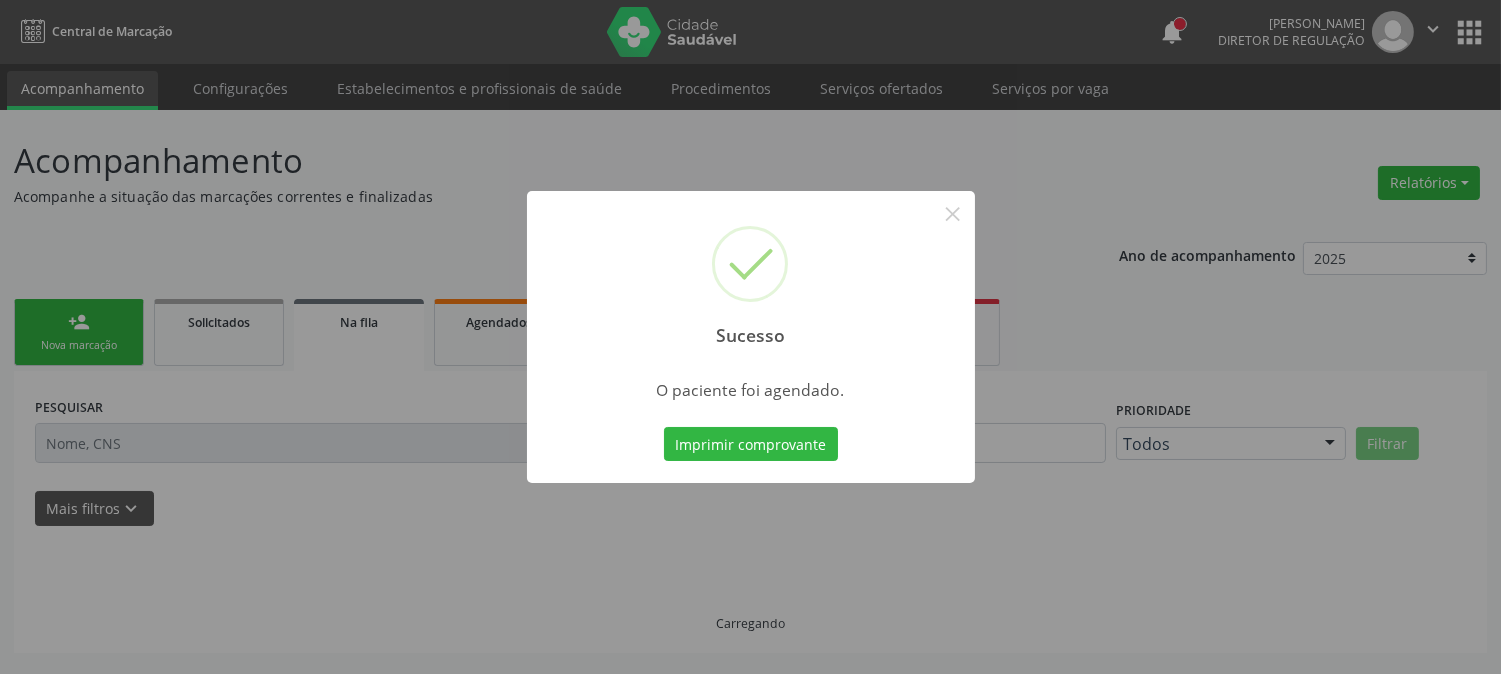 scroll, scrollTop: 0, scrollLeft: 0, axis: both 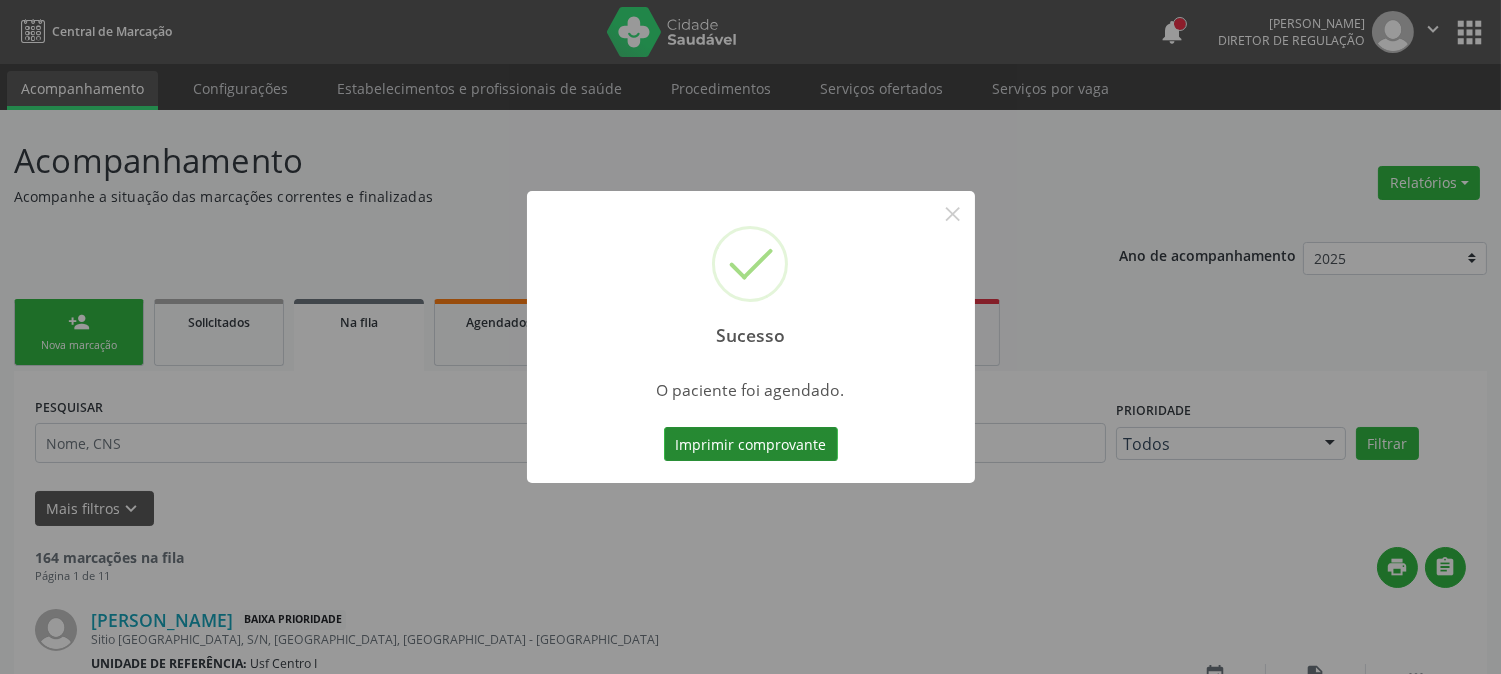 click on "Imprimir comprovante" at bounding box center (751, 444) 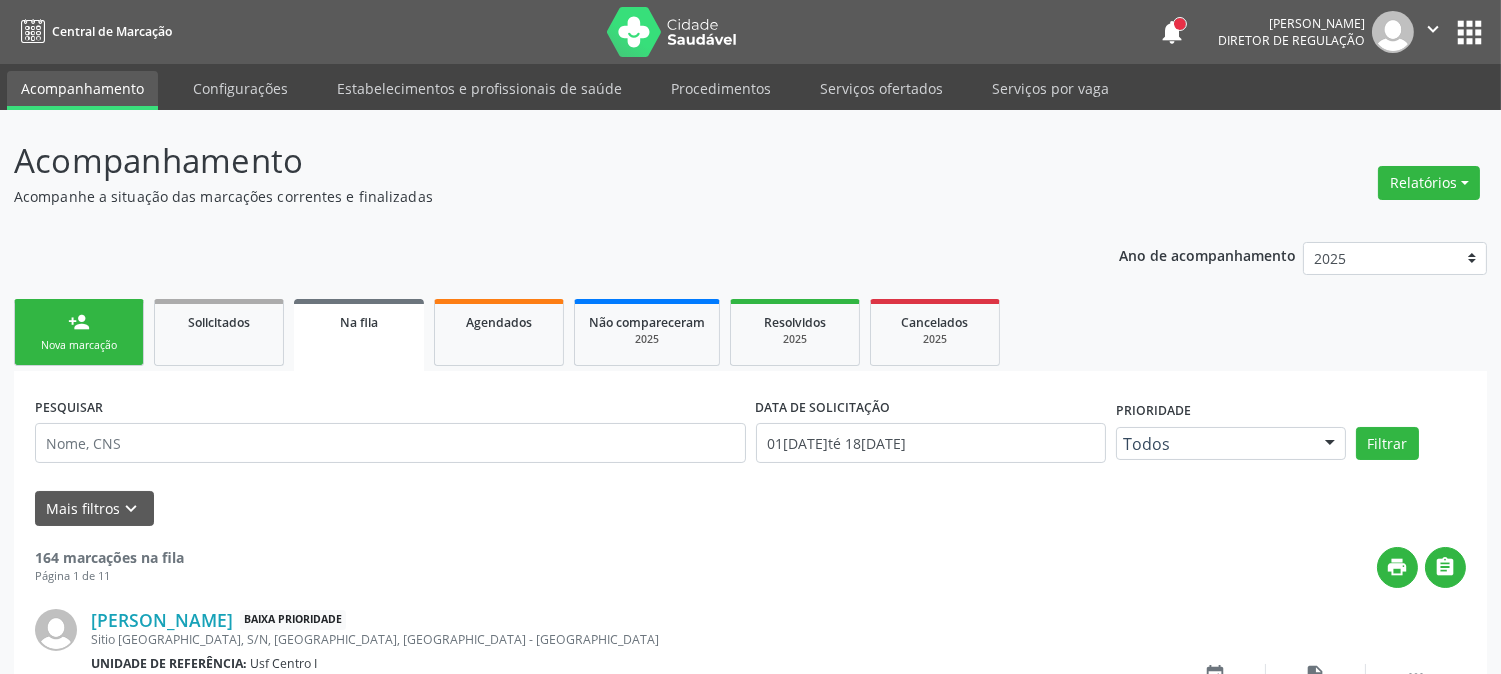 click on "person_add
Nova marcação
Solicitados   Na fila   Agendados   Não compareceram
2025
Resolvidos
2025
Cancelados
2025" at bounding box center (750, 332) 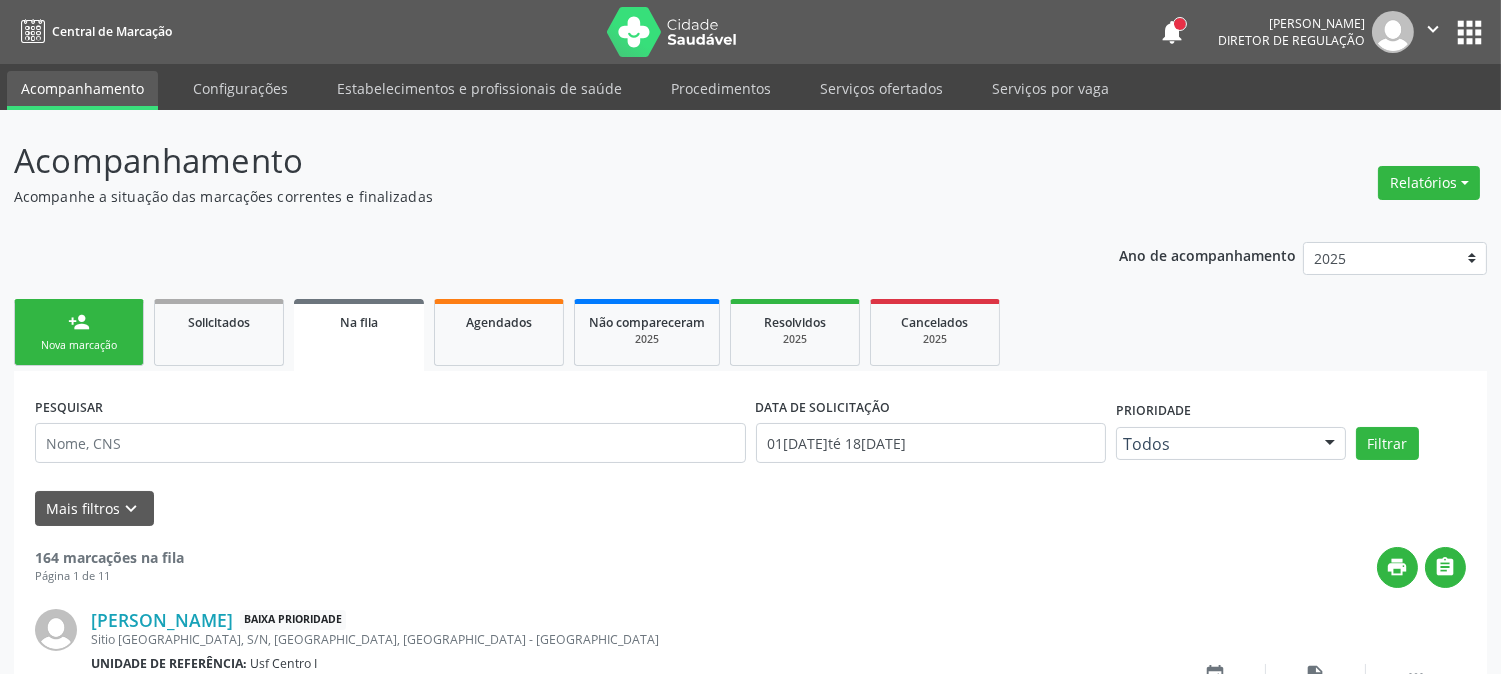 click on "Nova marcação" at bounding box center [79, 345] 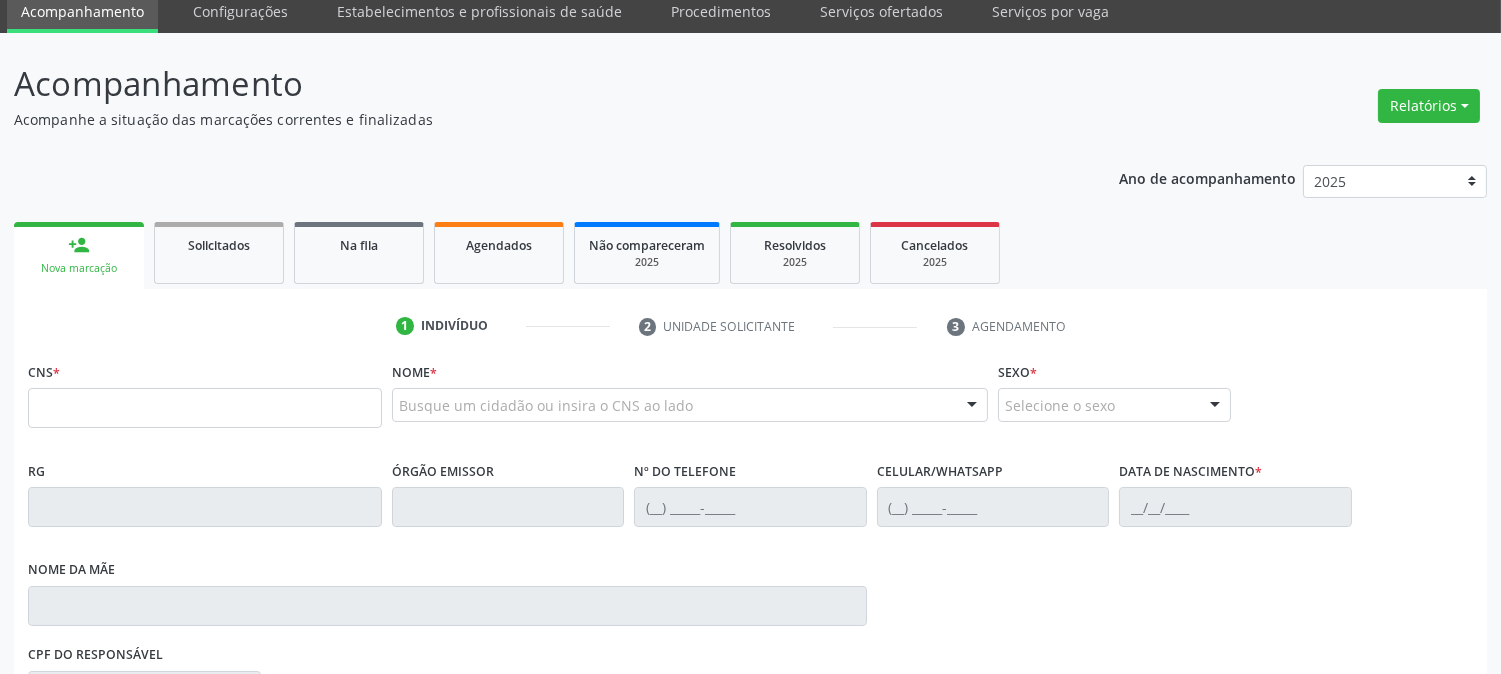 scroll, scrollTop: 111, scrollLeft: 0, axis: vertical 